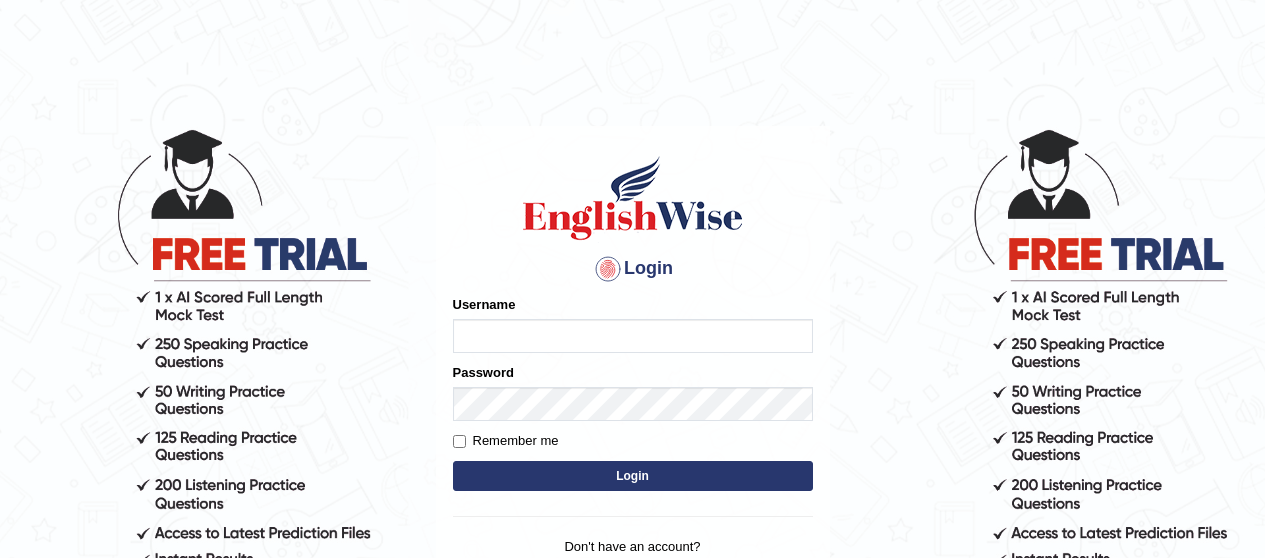 scroll, scrollTop: 0, scrollLeft: 0, axis: both 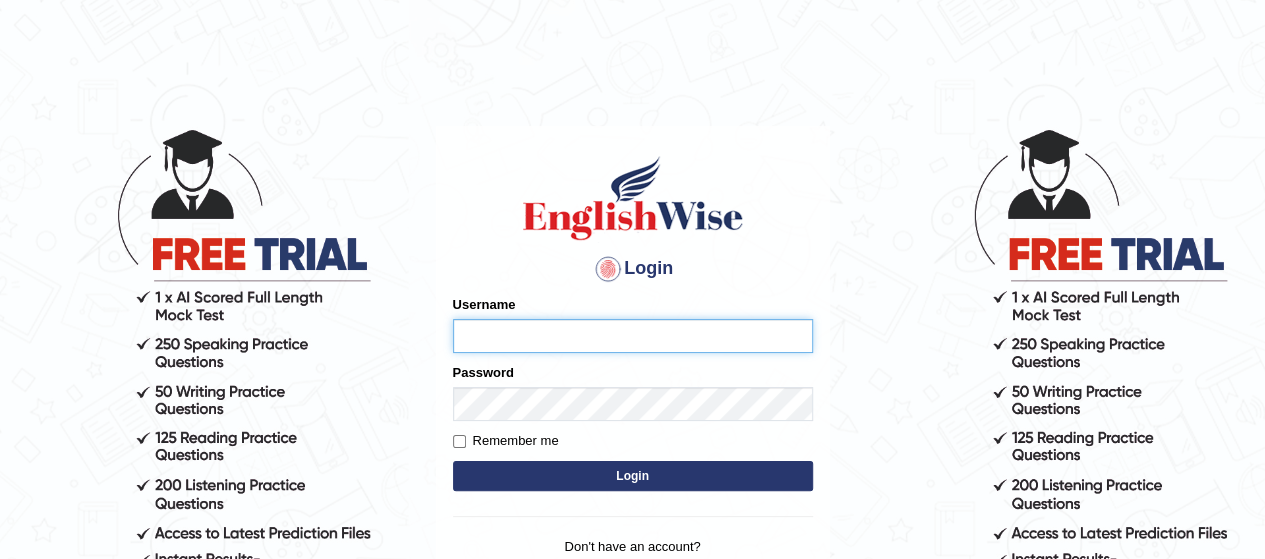 type on "rim_[CITY]" 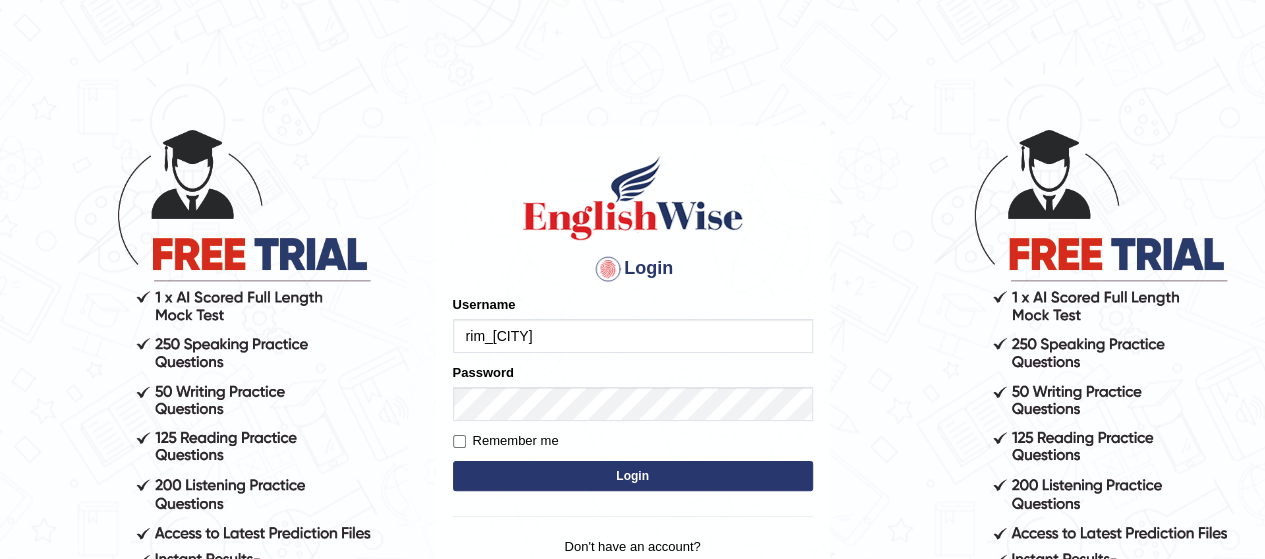 click on "Login" at bounding box center [633, 476] 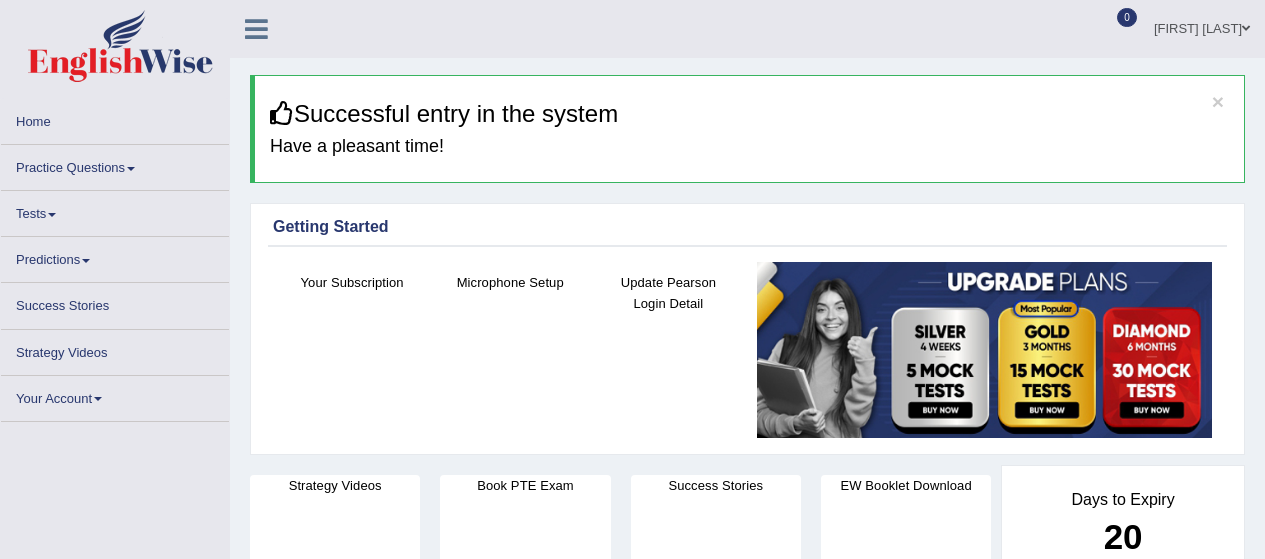 scroll, scrollTop: 0, scrollLeft: 0, axis: both 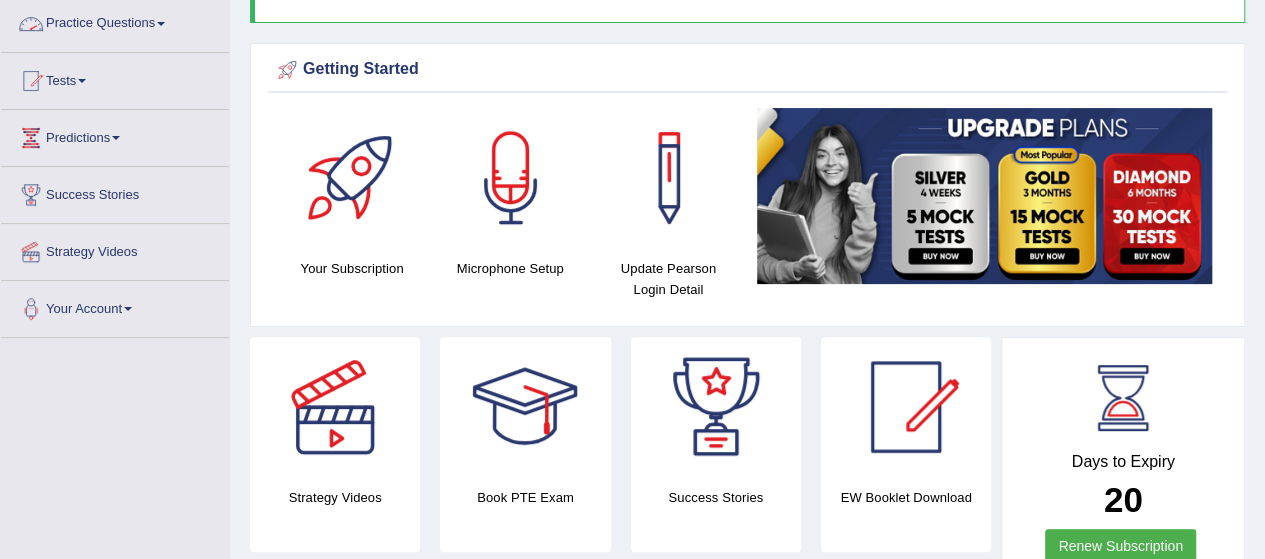 click on "Practice Questions" at bounding box center [115, 21] 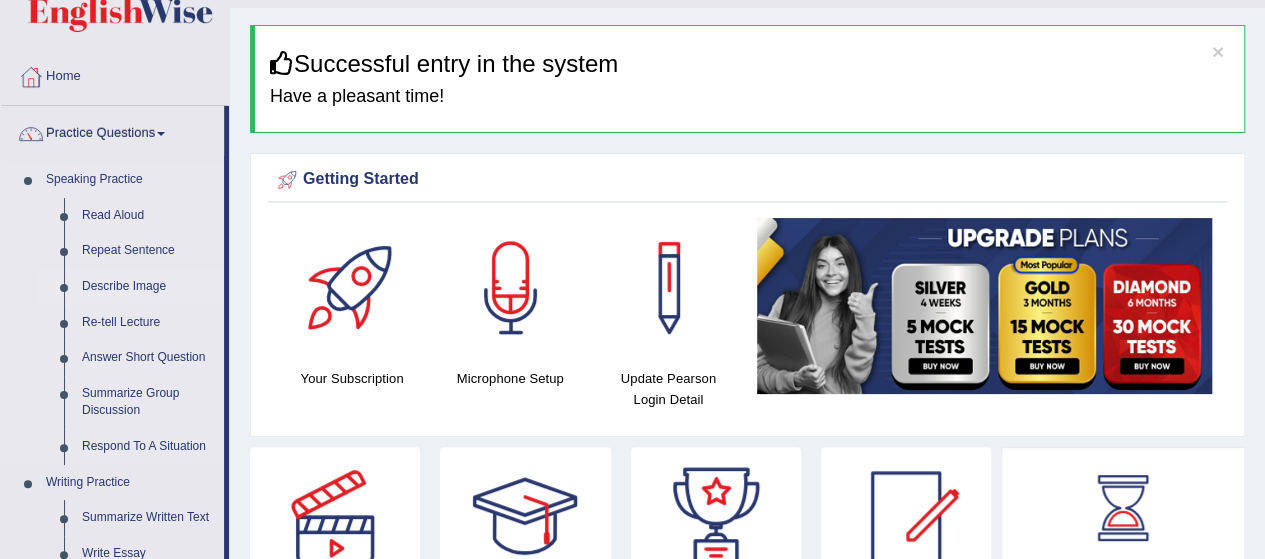 scroll, scrollTop: 26, scrollLeft: 0, axis: vertical 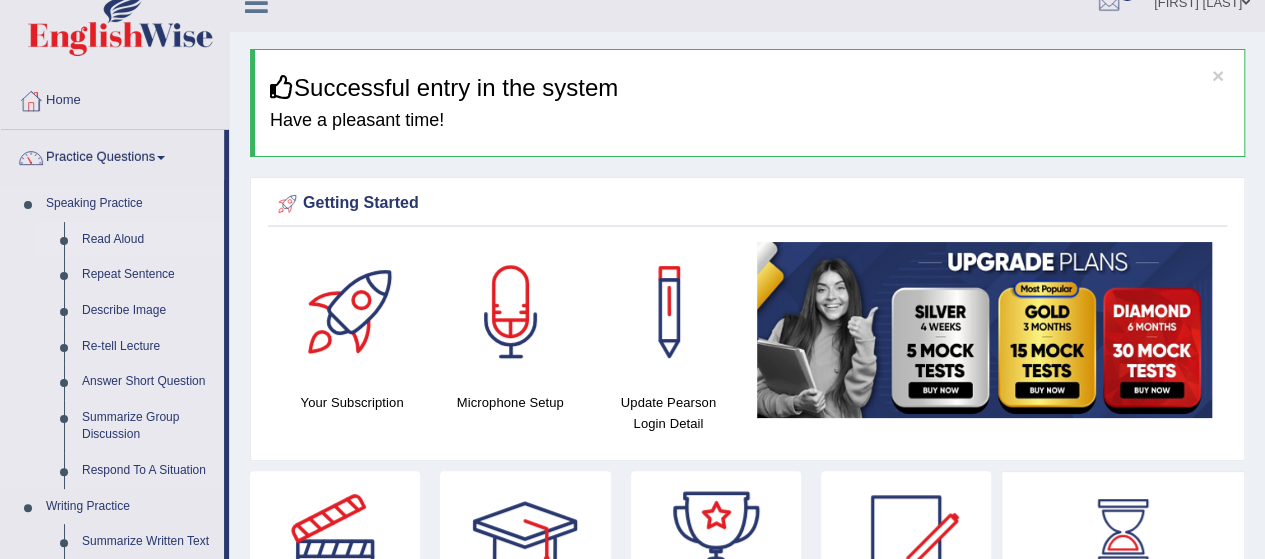 click on "Read Aloud" at bounding box center [148, 240] 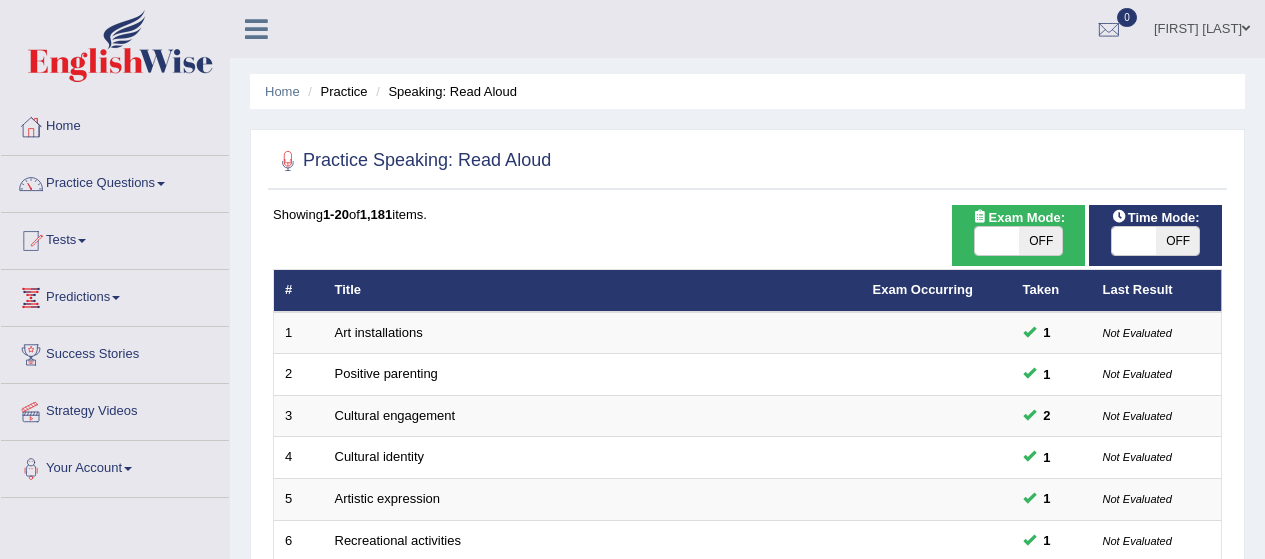 scroll, scrollTop: 0, scrollLeft: 0, axis: both 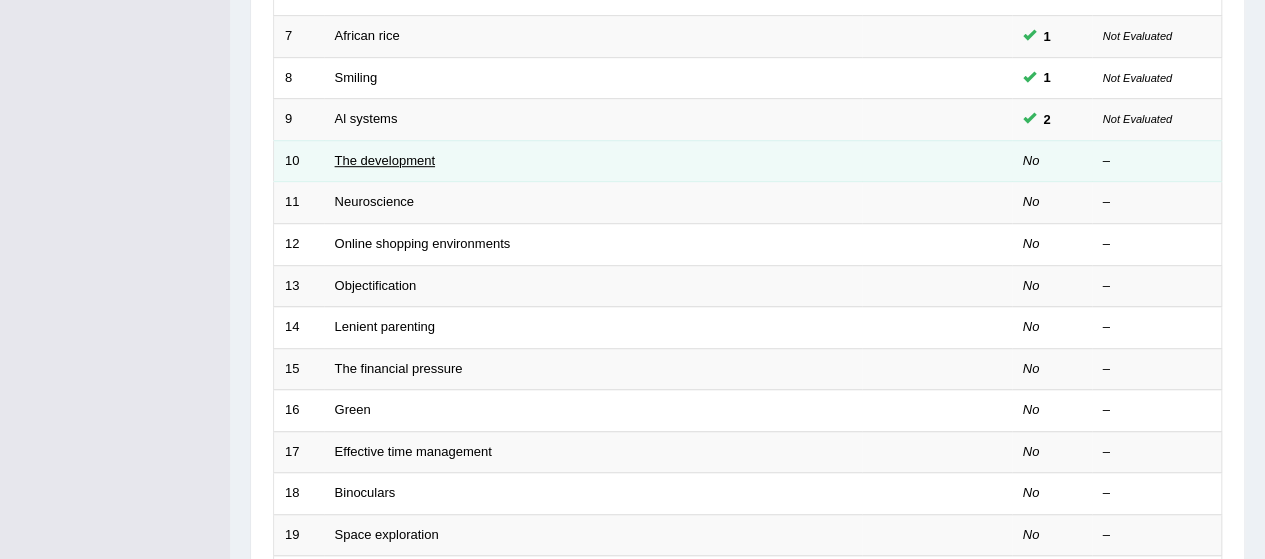 click on "The development" at bounding box center [385, 160] 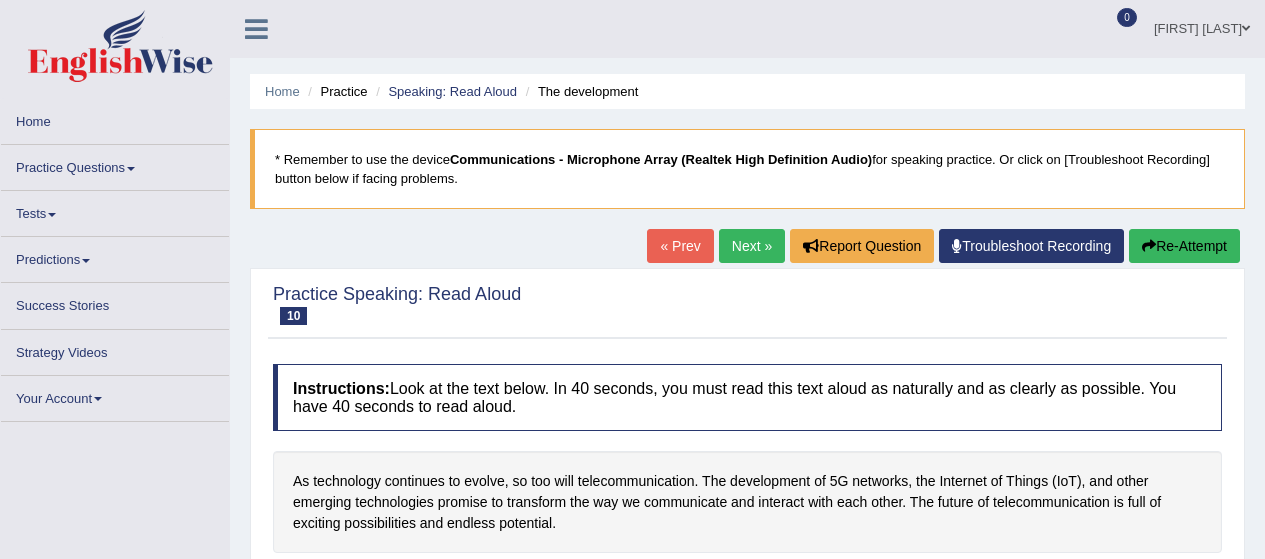 scroll, scrollTop: 0, scrollLeft: 0, axis: both 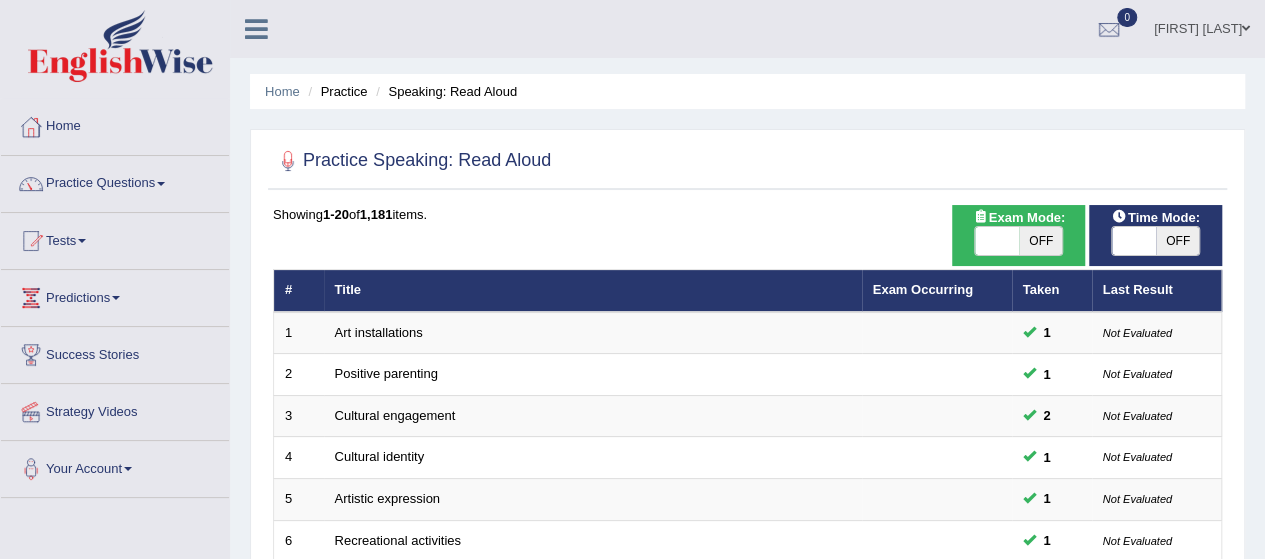 click on "OFF" at bounding box center (1178, 241) 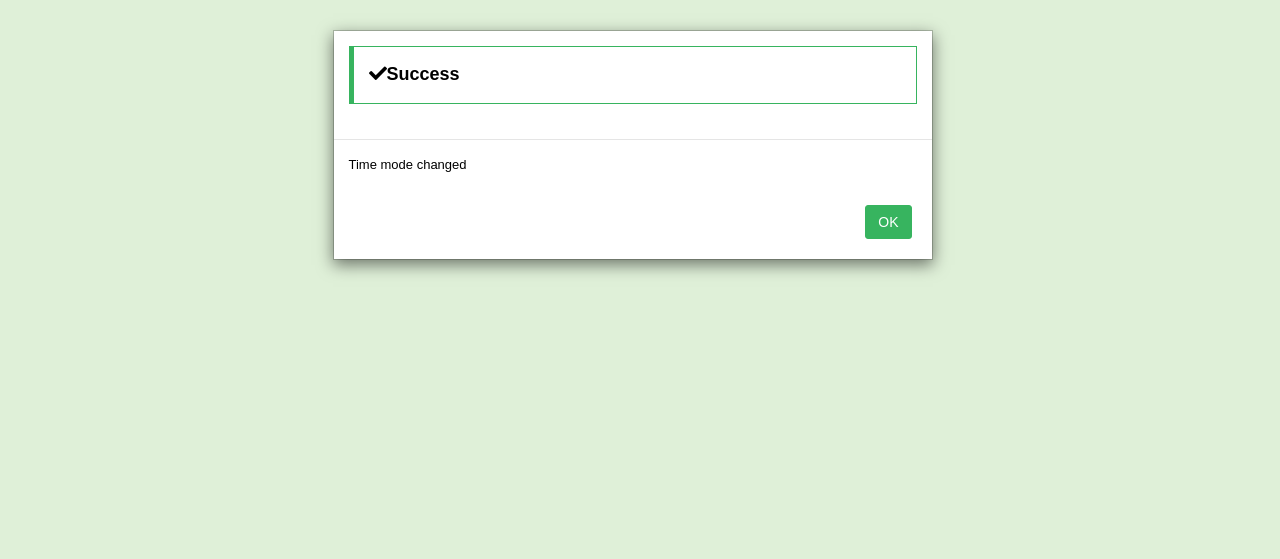 click on "OK" at bounding box center (888, 222) 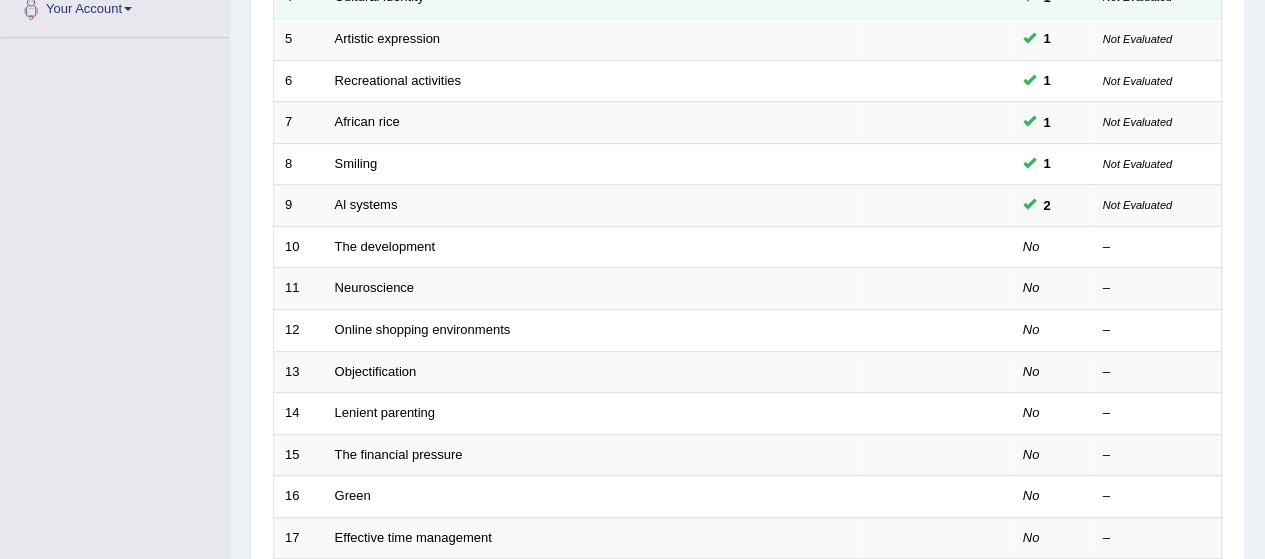 scroll, scrollTop: 480, scrollLeft: 0, axis: vertical 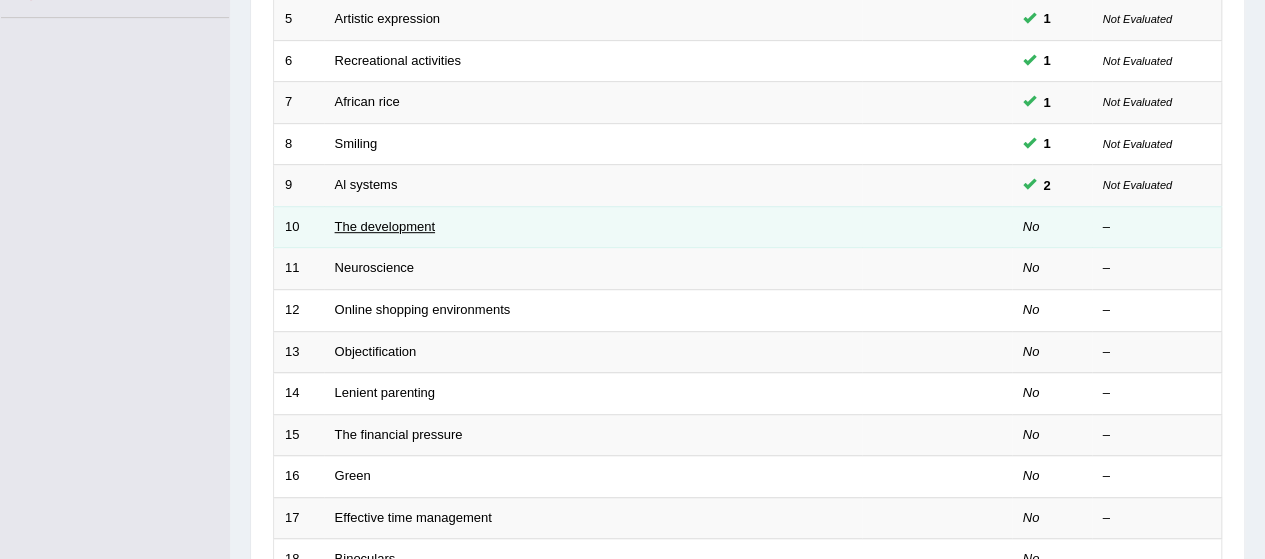 click on "The development" at bounding box center [385, 226] 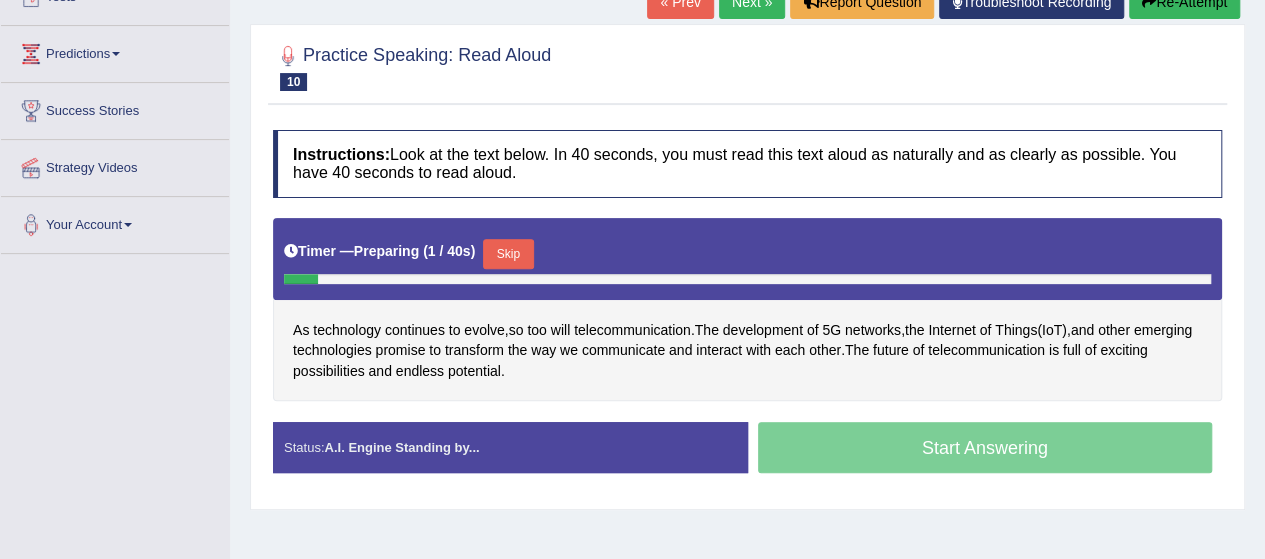 scroll, scrollTop: 0, scrollLeft: 0, axis: both 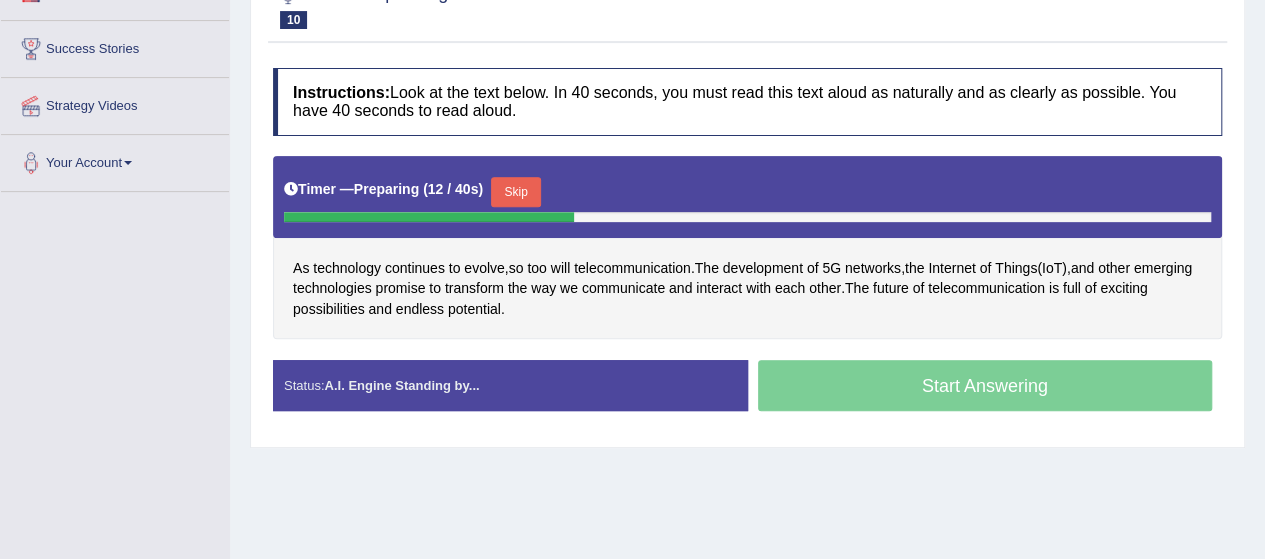 click on "Skip" at bounding box center (516, 192) 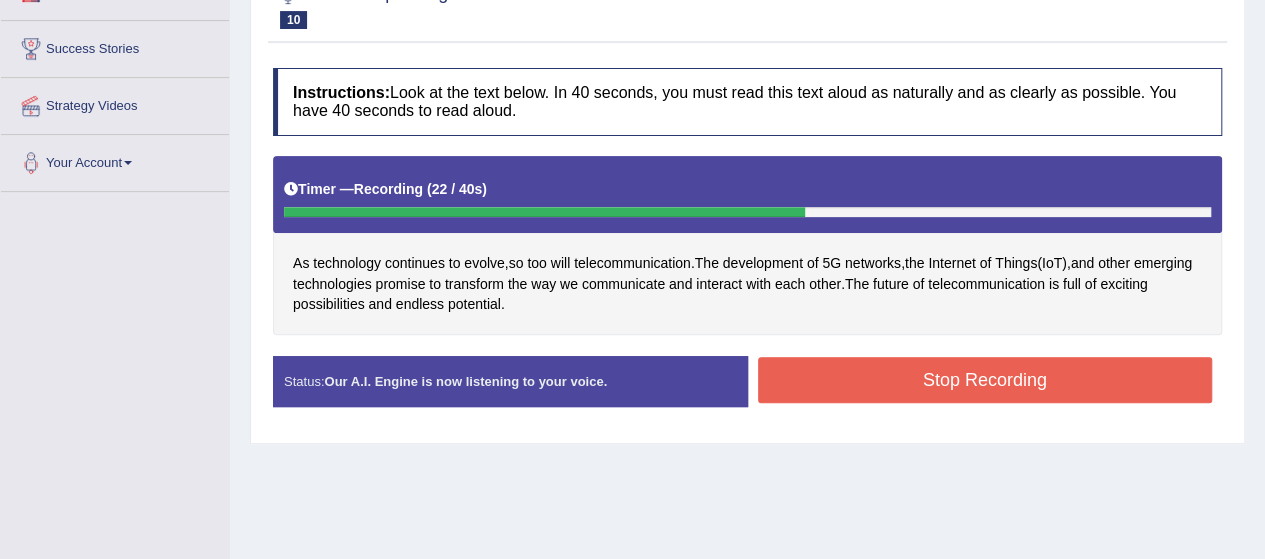 click on "Stop Recording" at bounding box center (985, 380) 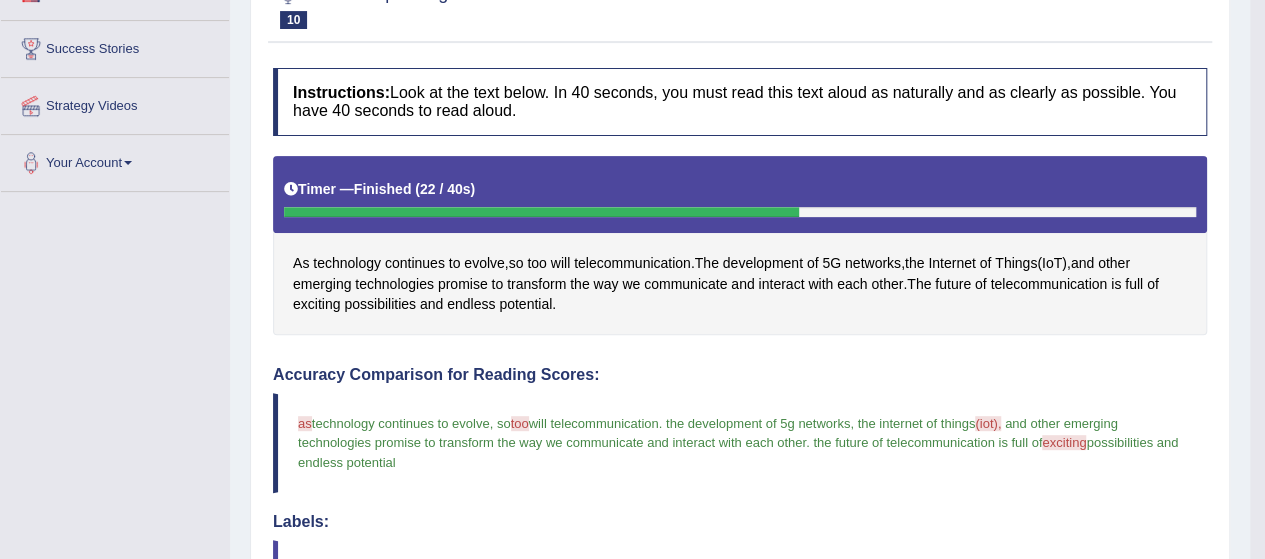 click on "As   technology   continues   to   evolve ,  so   too   will   telecommunication .  The   development   of   5G   networks ,  the   Internet   of   Things  ( IoT ),  and   other   emerging   technologies   promise   to   transform   the   way   we   communicate   and   interact   with   each   other .  The   future   of   telecommunication   is   full   of   exciting   possibilities   and   endless   potential ." at bounding box center (740, 245) 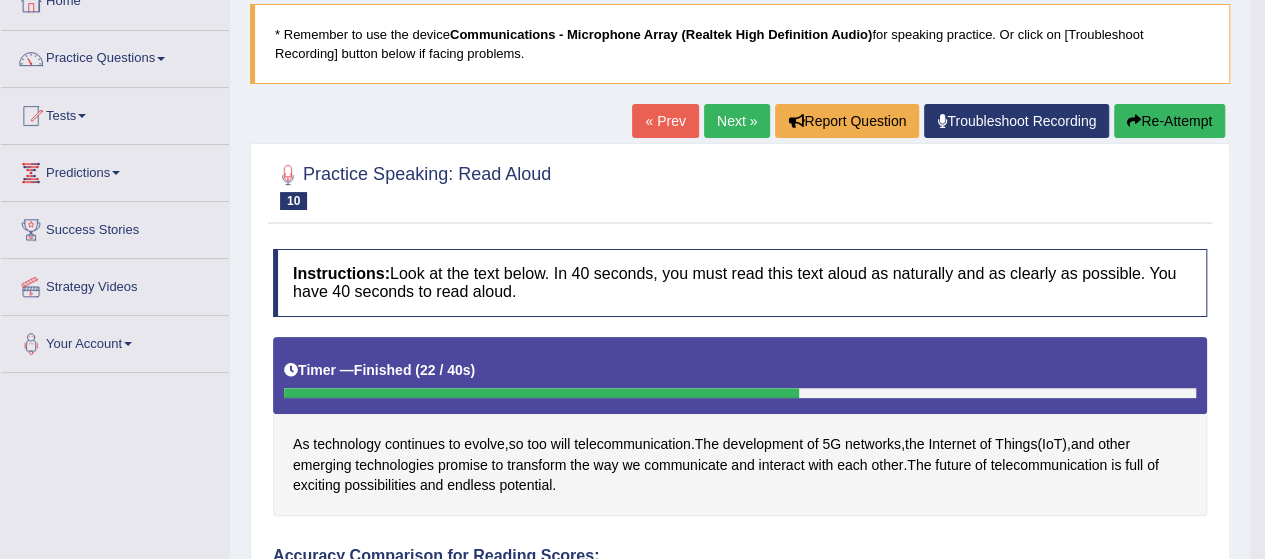 scroll, scrollTop: 124, scrollLeft: 0, axis: vertical 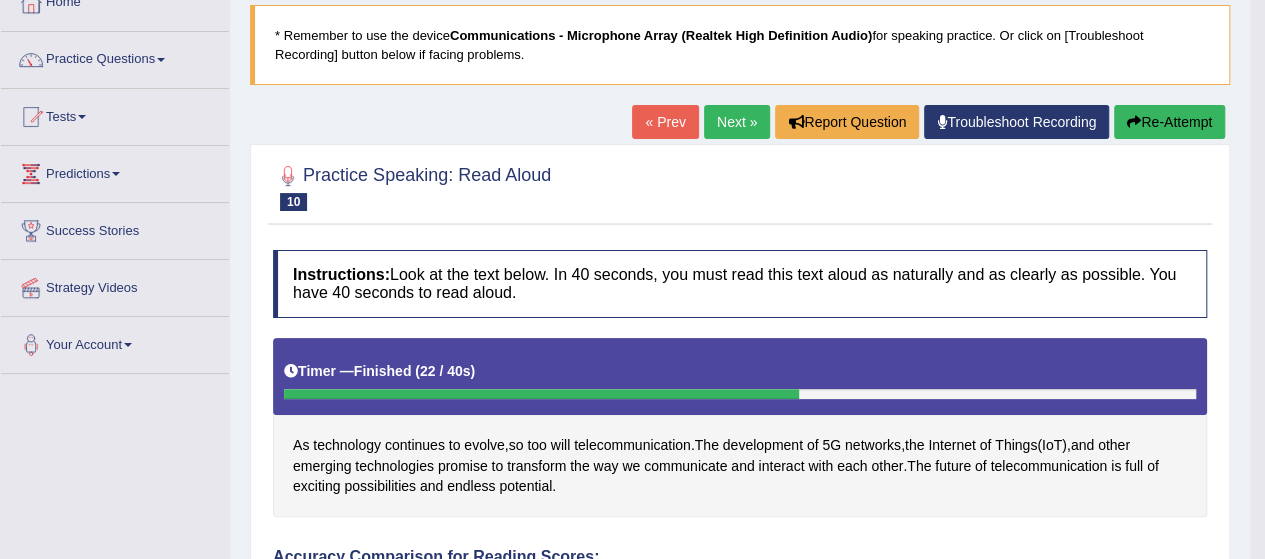 click on "Re-Attempt" at bounding box center (1169, 122) 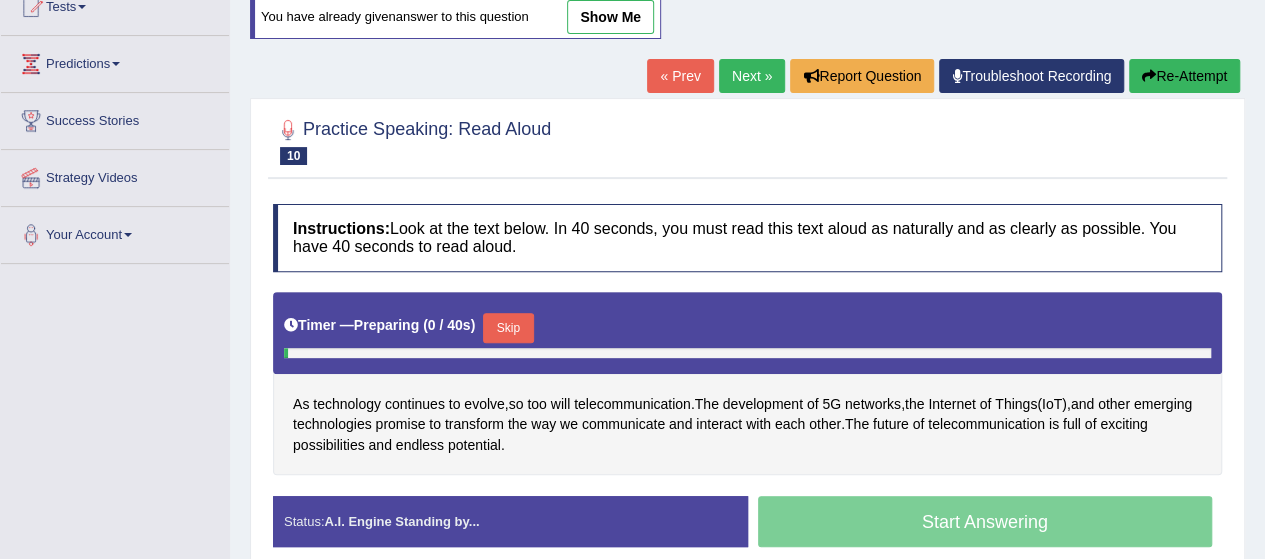 scroll, scrollTop: 0, scrollLeft: 0, axis: both 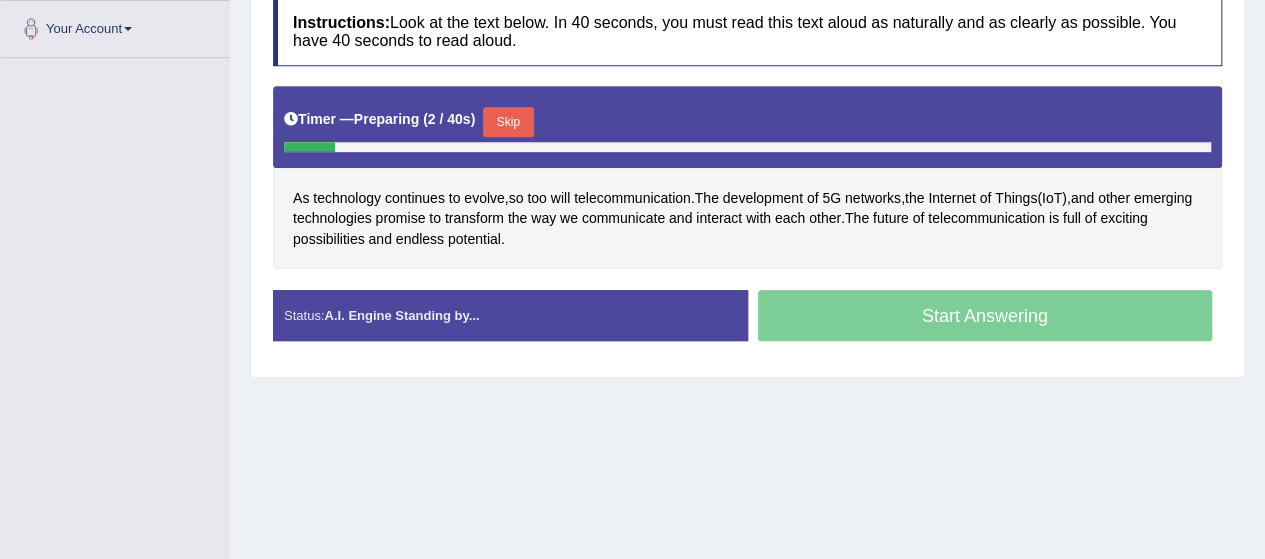 click on "Skip" at bounding box center [508, 122] 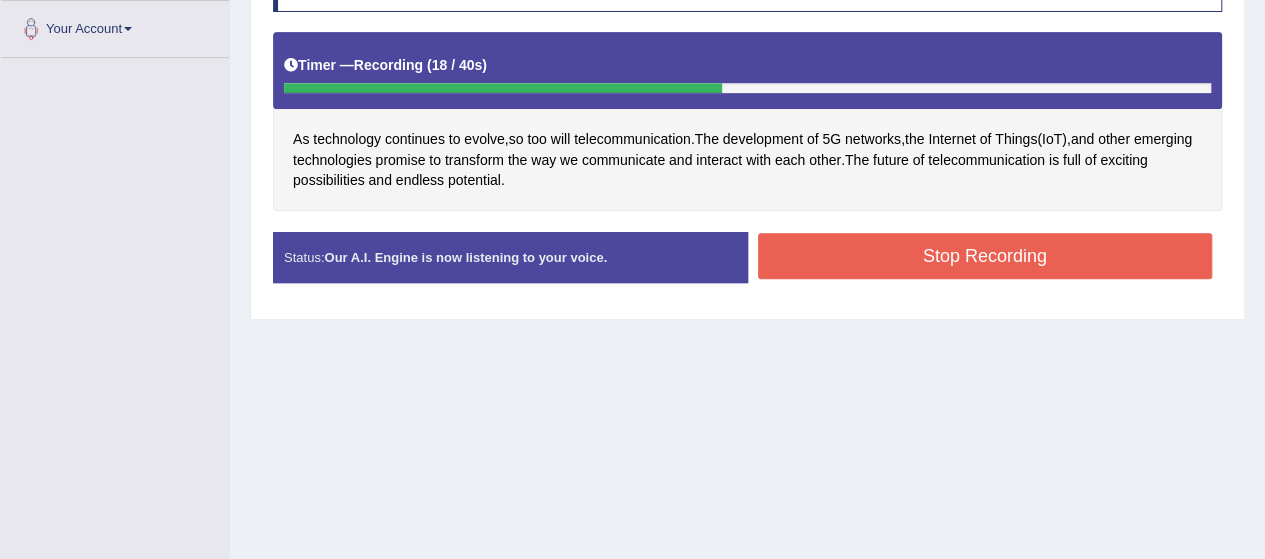 click on "Stop Recording" at bounding box center (985, 256) 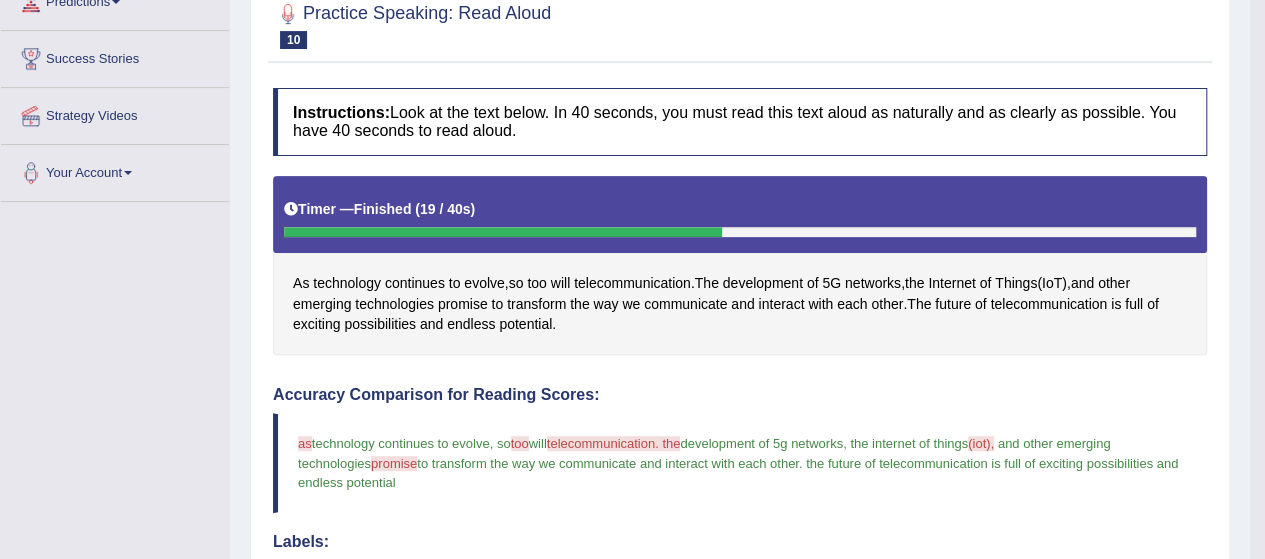 scroll, scrollTop: 0, scrollLeft: 0, axis: both 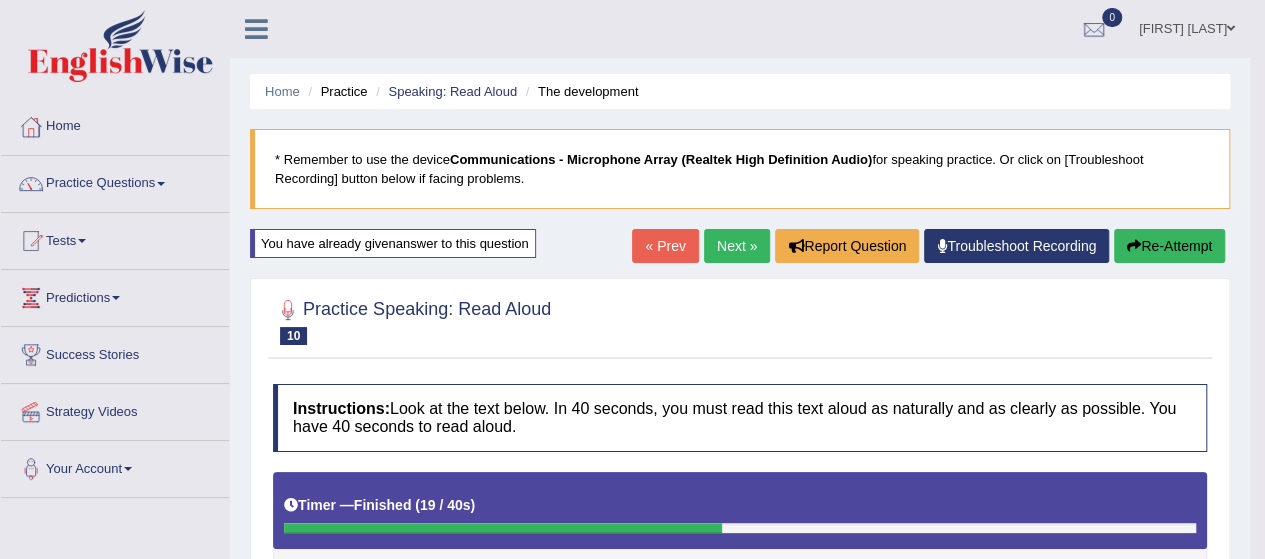 click on "Next »" at bounding box center [737, 246] 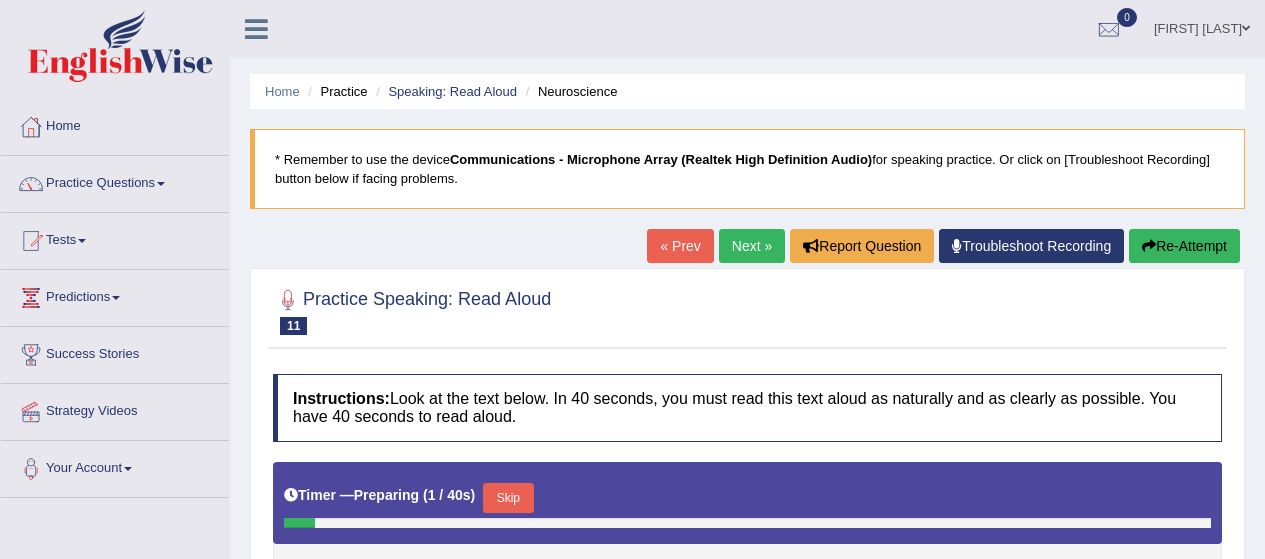 scroll, scrollTop: 400, scrollLeft: 0, axis: vertical 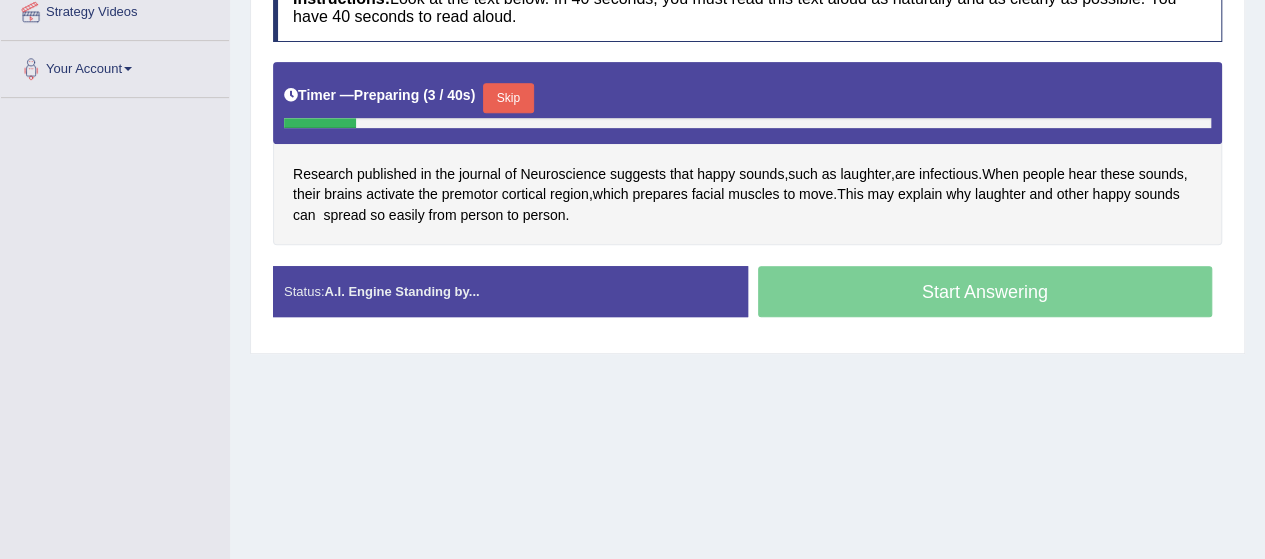click on "Skip" at bounding box center (508, 98) 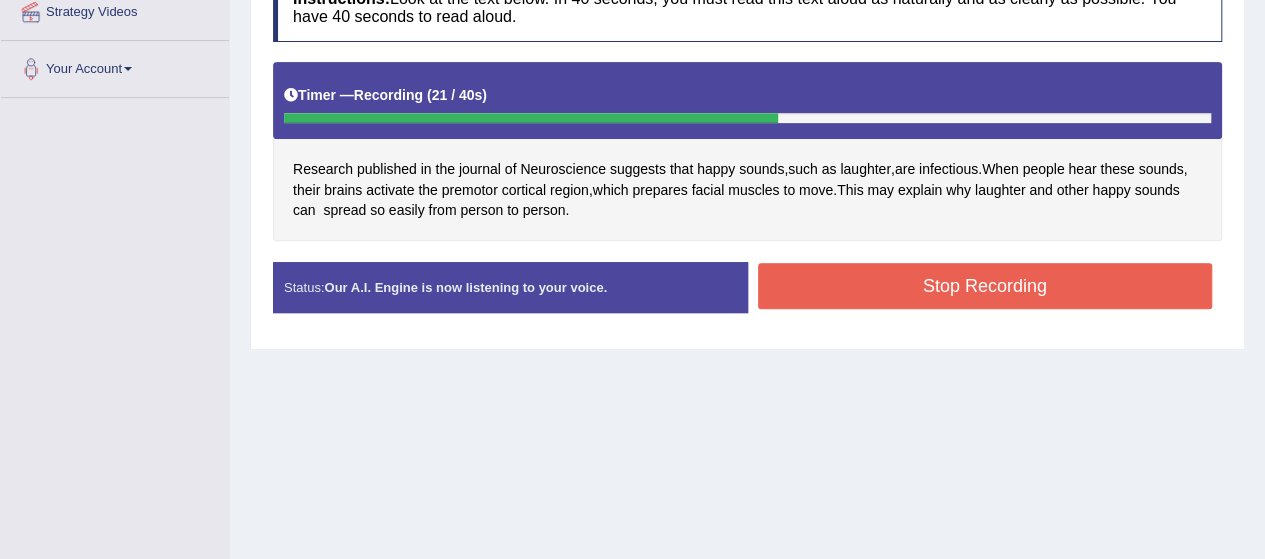 click on "Stop Recording" at bounding box center [985, 286] 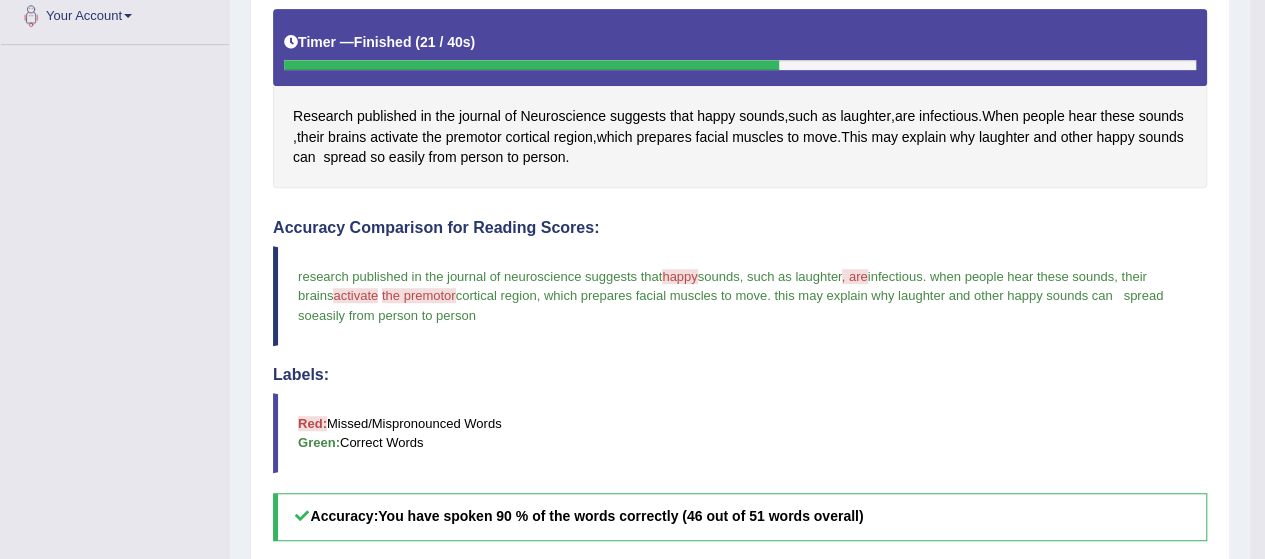 scroll, scrollTop: 0, scrollLeft: 0, axis: both 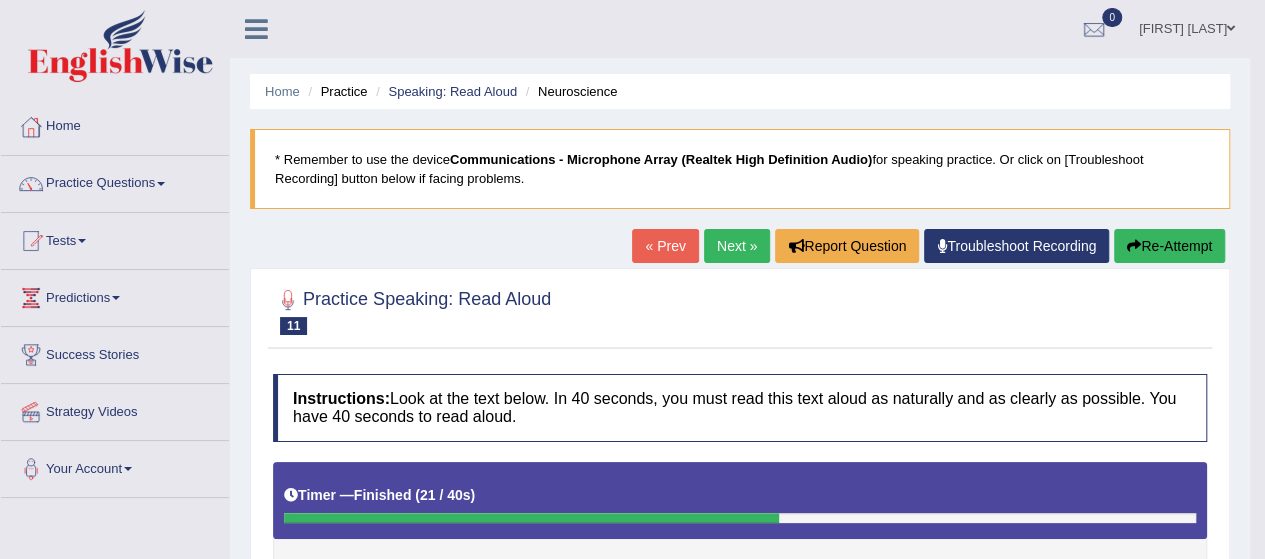 click on "Next »" at bounding box center [737, 246] 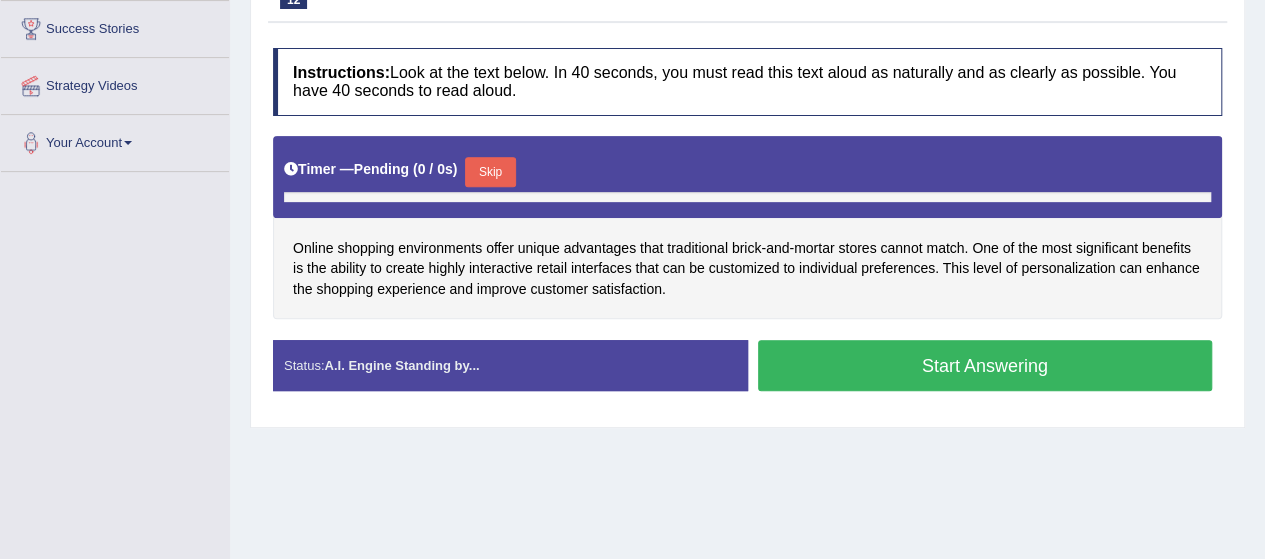 scroll, scrollTop: 0, scrollLeft: 0, axis: both 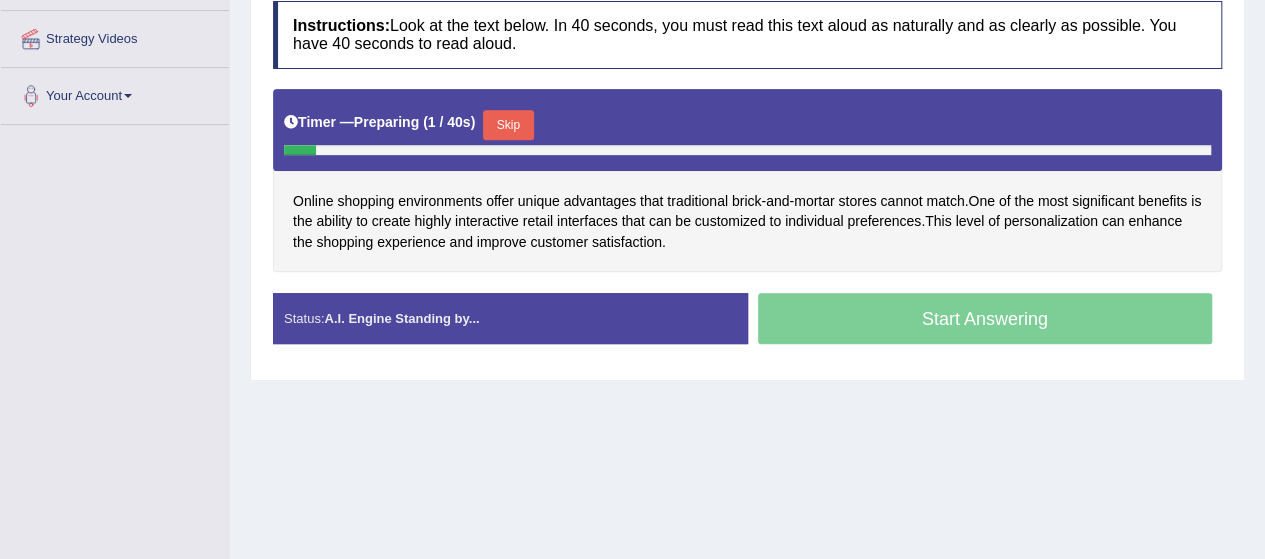 click on "Skip" at bounding box center [508, 125] 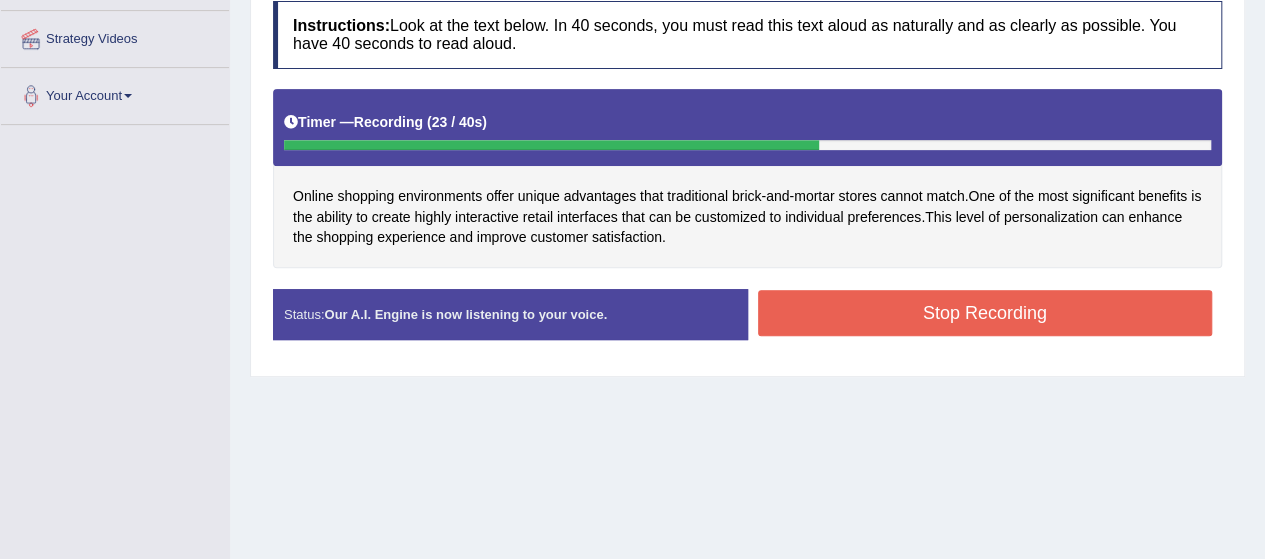 click on "Stop Recording" at bounding box center [985, 313] 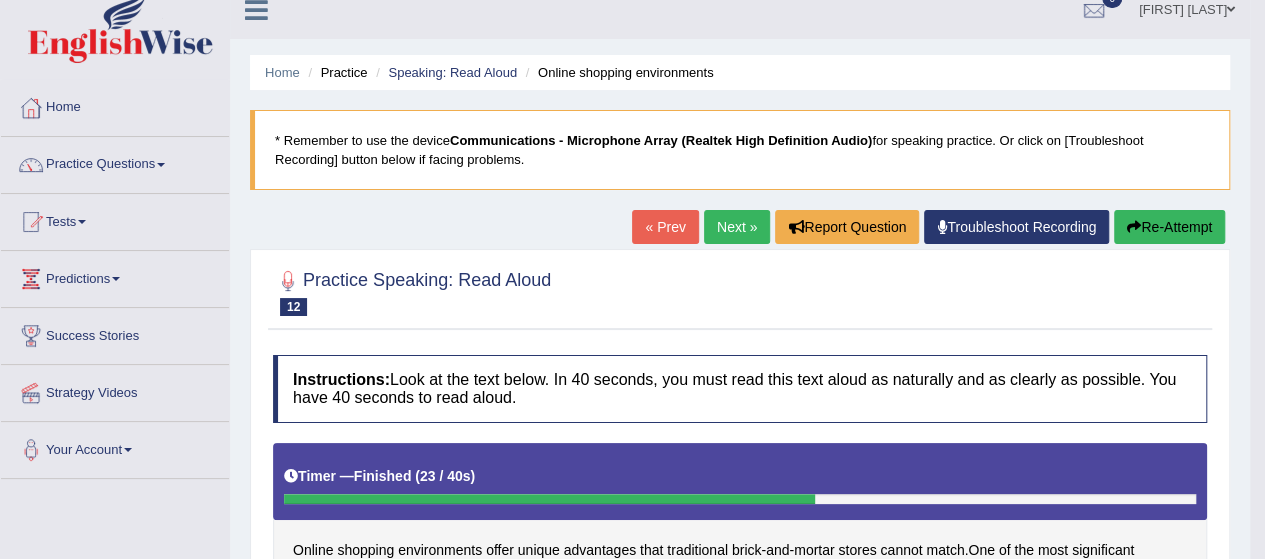scroll, scrollTop: 20, scrollLeft: 0, axis: vertical 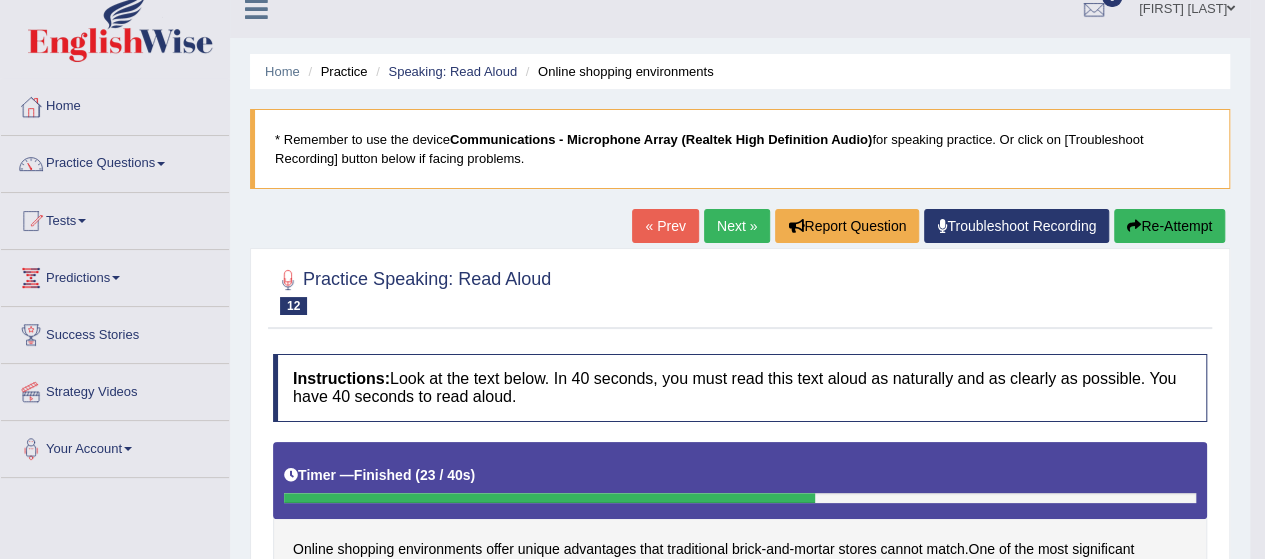 click on "Next »" at bounding box center (737, 226) 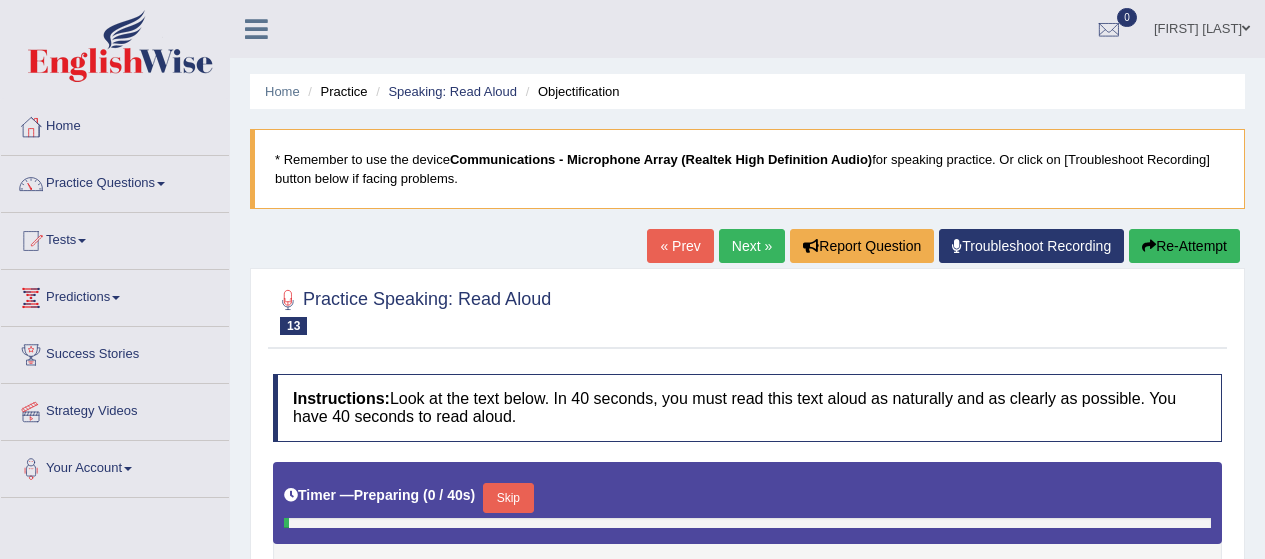 scroll, scrollTop: 0, scrollLeft: 0, axis: both 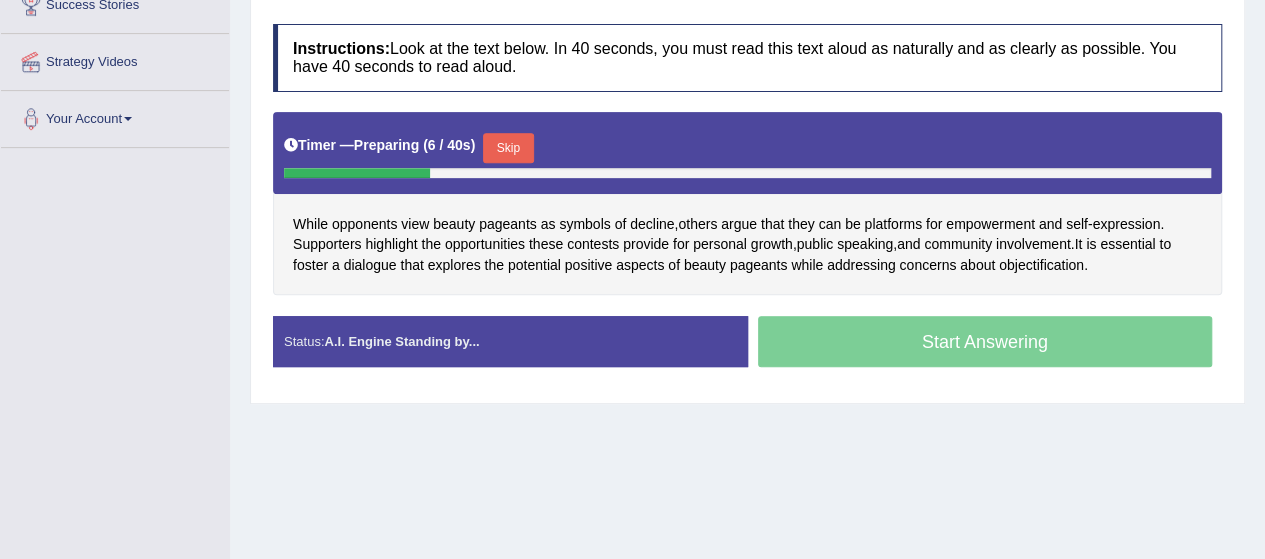 click on "Skip" at bounding box center [508, 148] 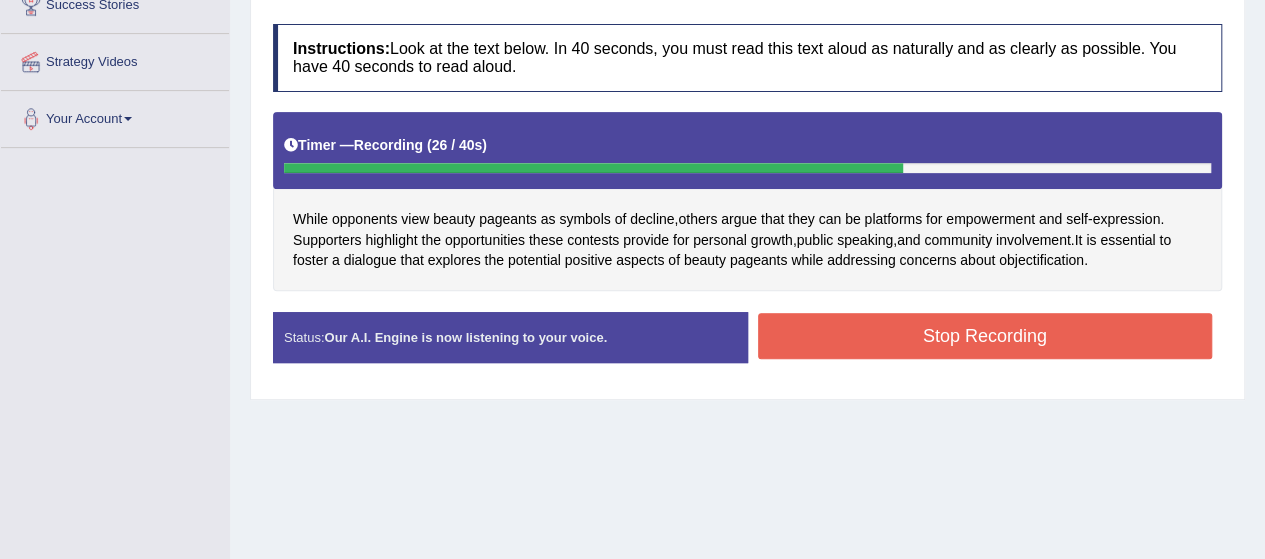 click on "Stop Recording" at bounding box center [985, 336] 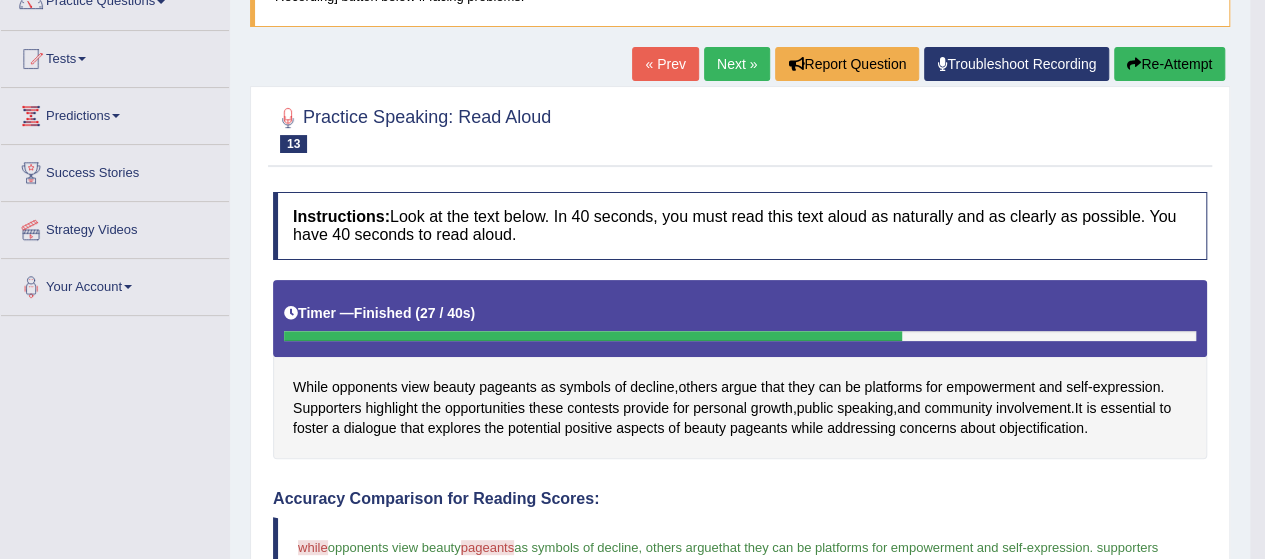 scroll, scrollTop: 0, scrollLeft: 0, axis: both 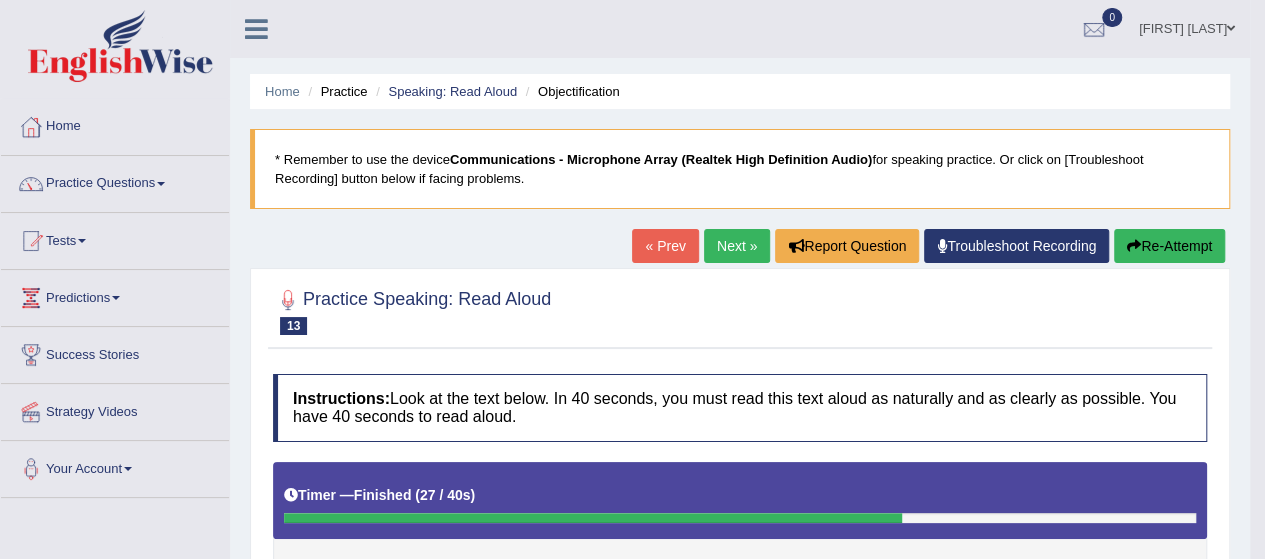 click on "Next »" at bounding box center (737, 246) 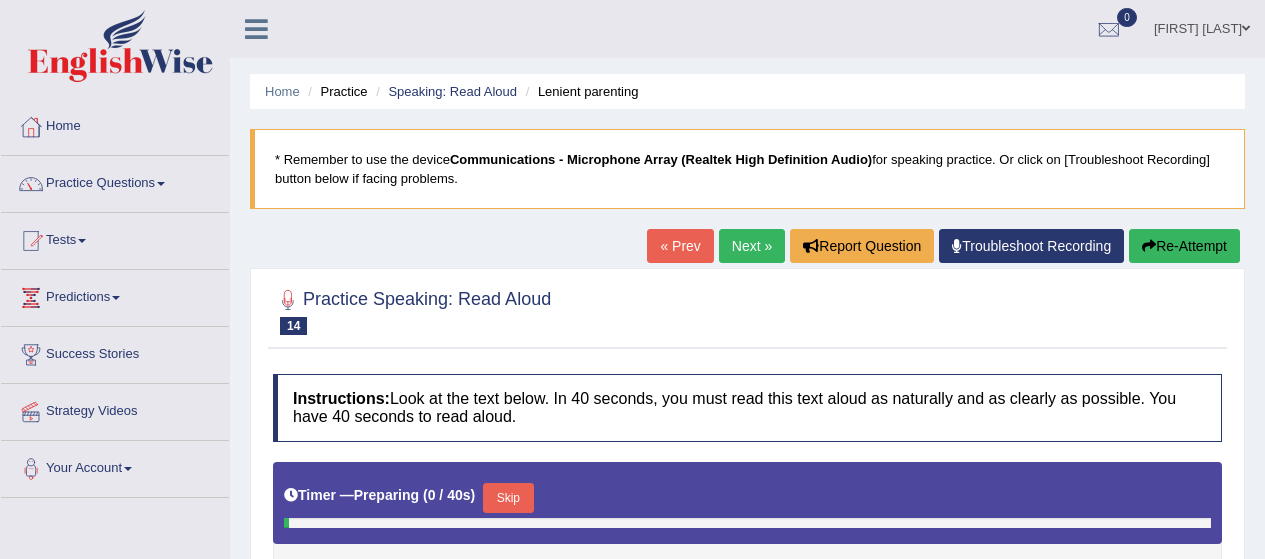 scroll, scrollTop: 0, scrollLeft: 0, axis: both 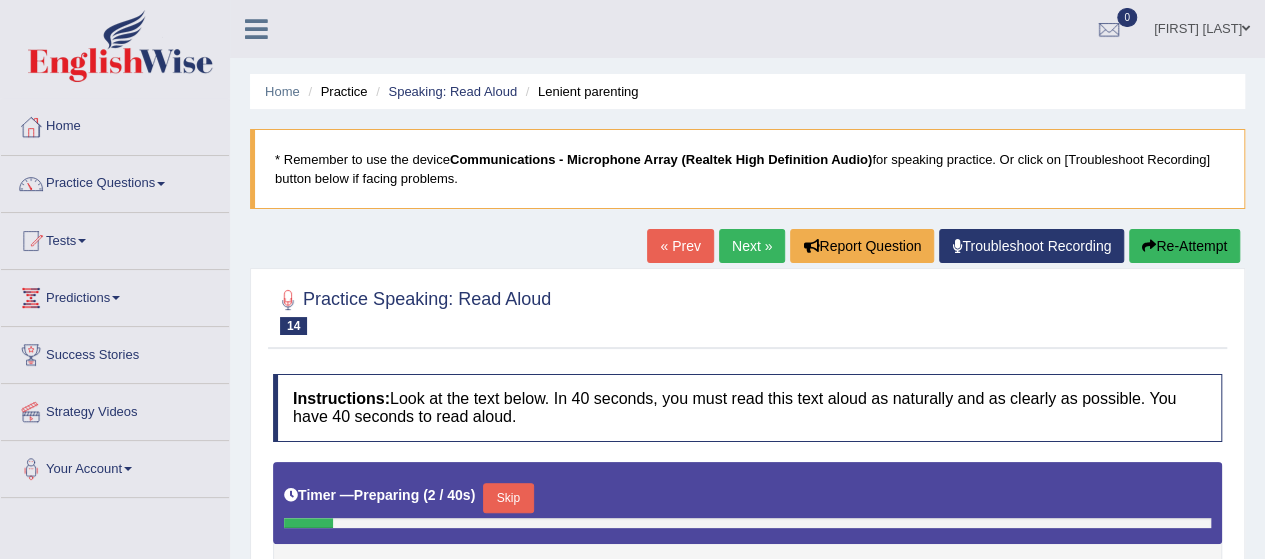 drag, startPoint x: 0, startPoint y: 0, endPoint x: 534, endPoint y: 289, distance: 607.1878 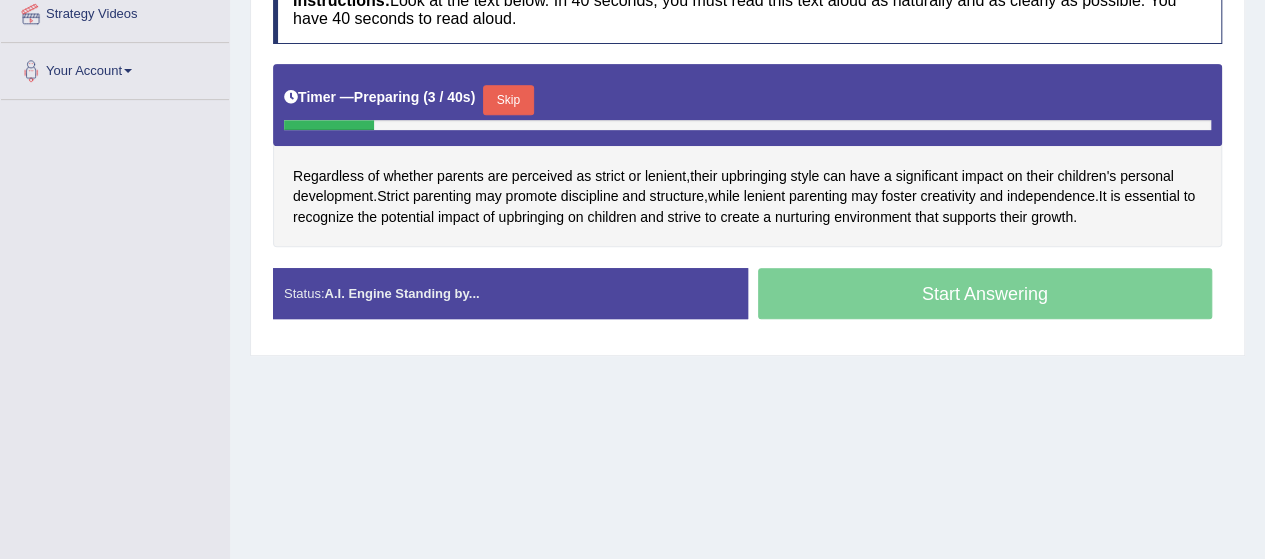 scroll, scrollTop: 390, scrollLeft: 0, axis: vertical 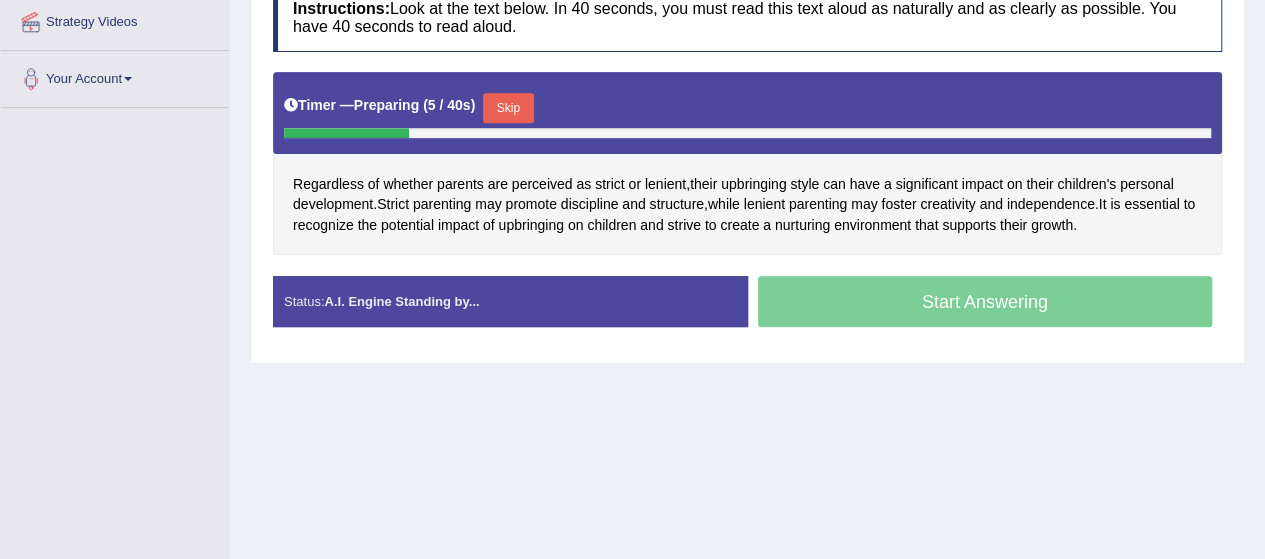 click on "Skip" at bounding box center [508, 108] 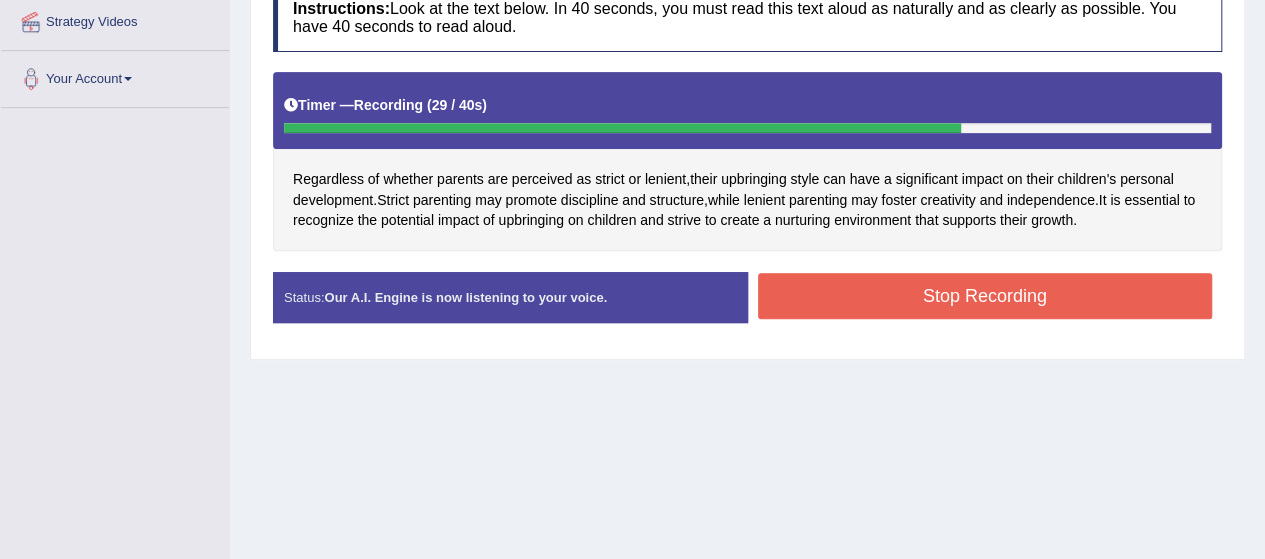 click on "Stop Recording" at bounding box center (985, 296) 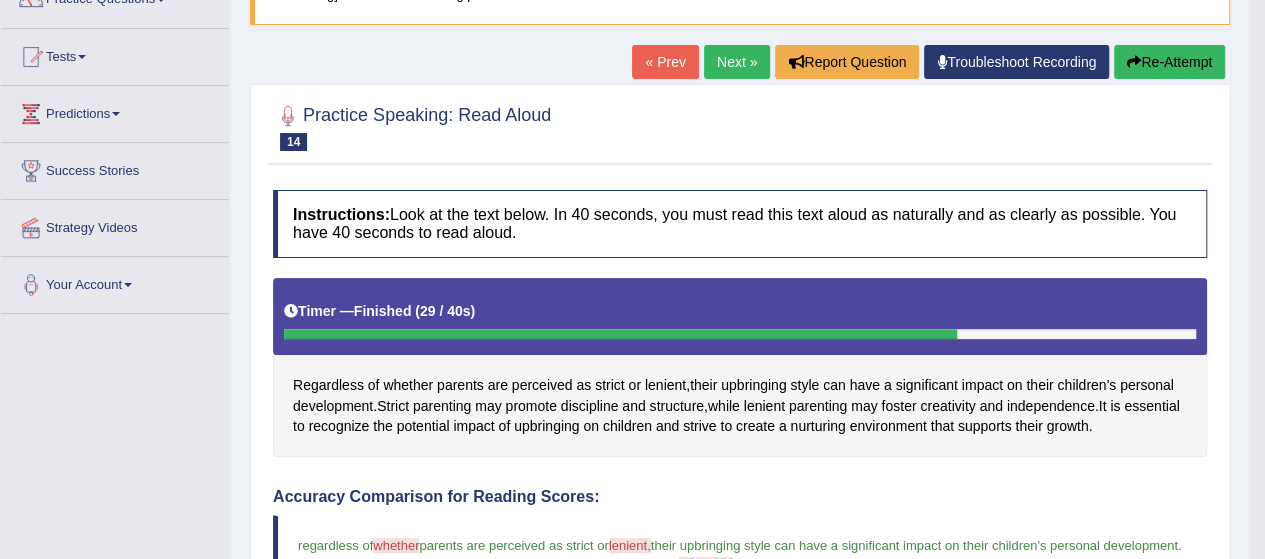 scroll, scrollTop: 0, scrollLeft: 0, axis: both 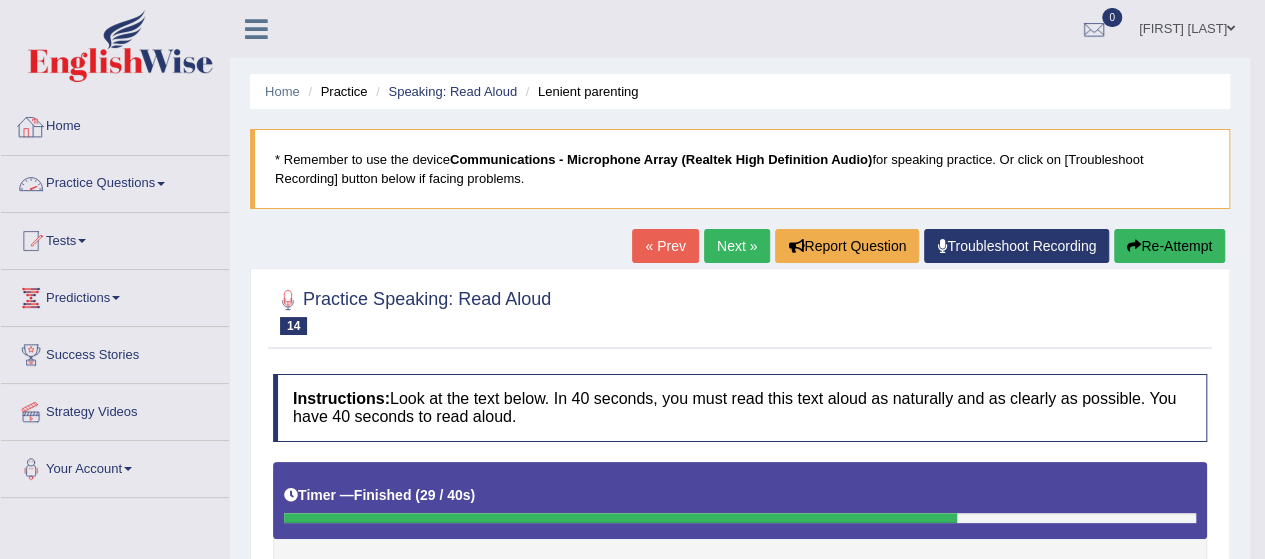 click on "Practice Questions" at bounding box center [115, 181] 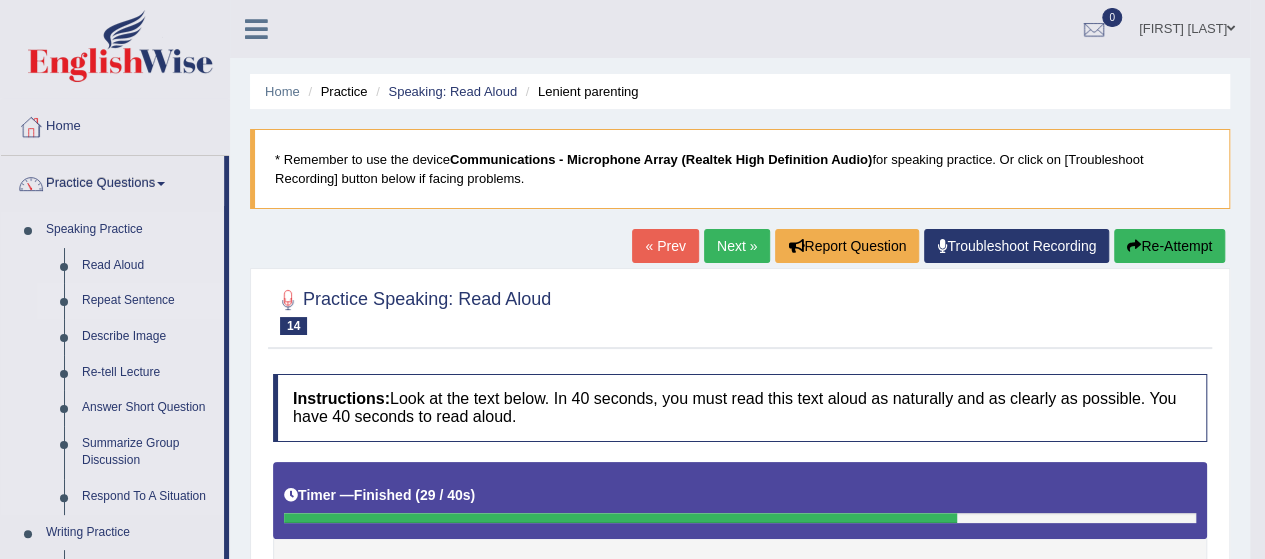 click on "Repeat Sentence" at bounding box center (148, 301) 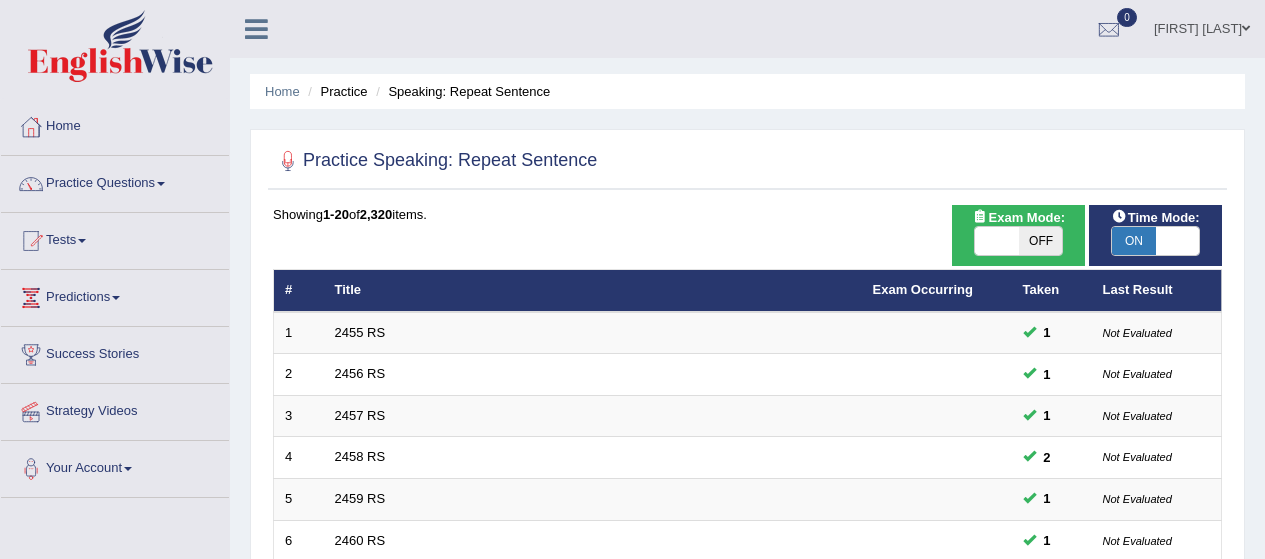 scroll, scrollTop: 0, scrollLeft: 0, axis: both 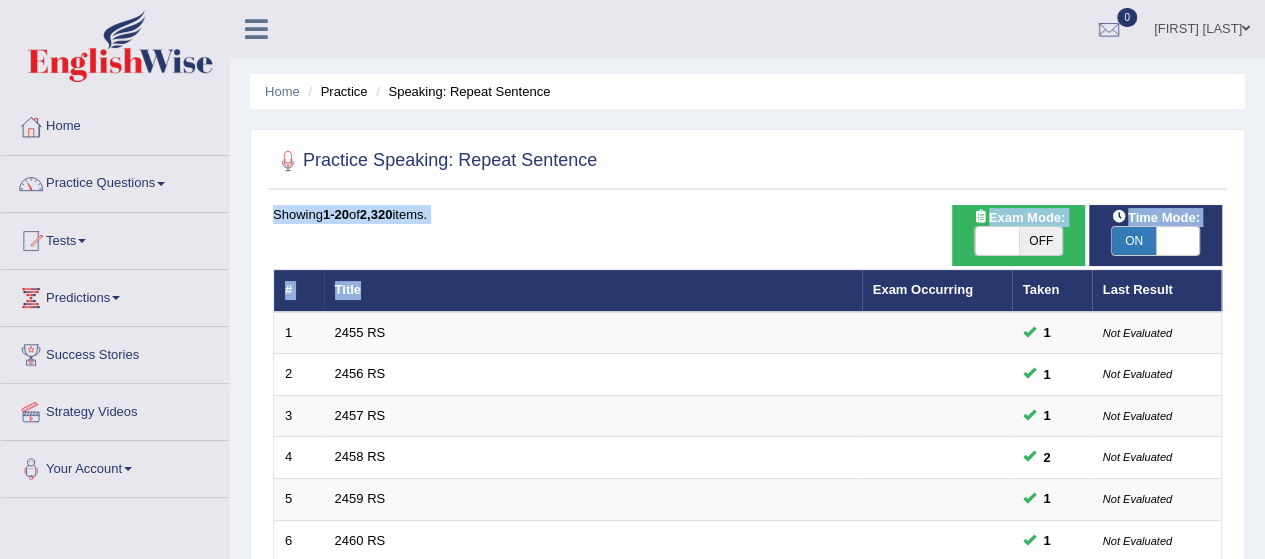 drag, startPoint x: 771, startPoint y: 199, endPoint x: 772, endPoint y: 171, distance: 28.01785 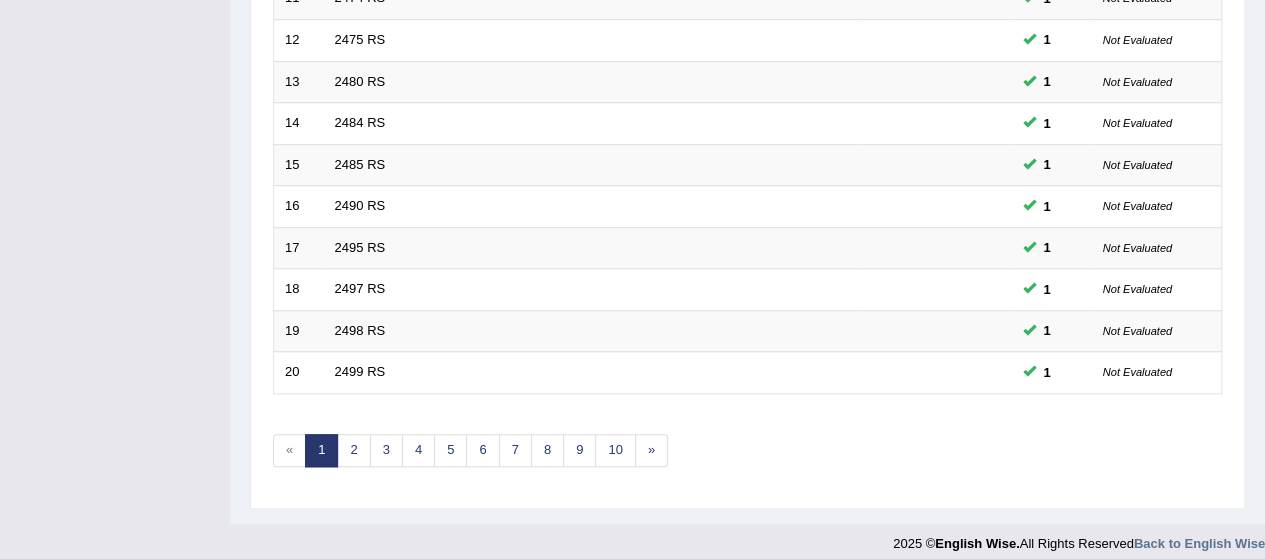 scroll, scrollTop: 755, scrollLeft: 0, axis: vertical 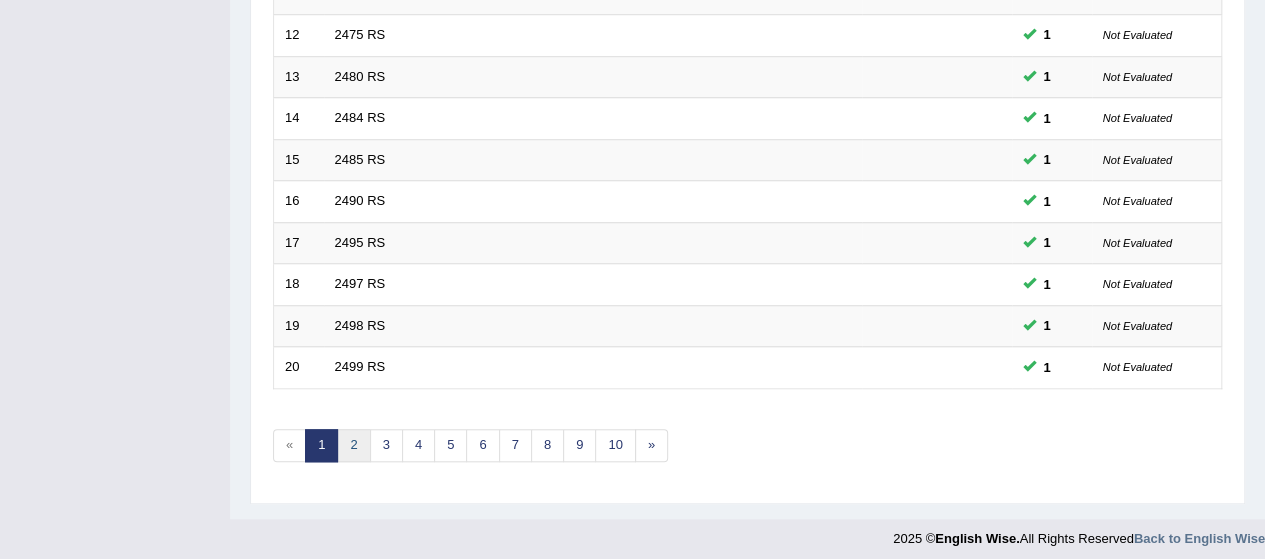 click on "2" at bounding box center (353, 445) 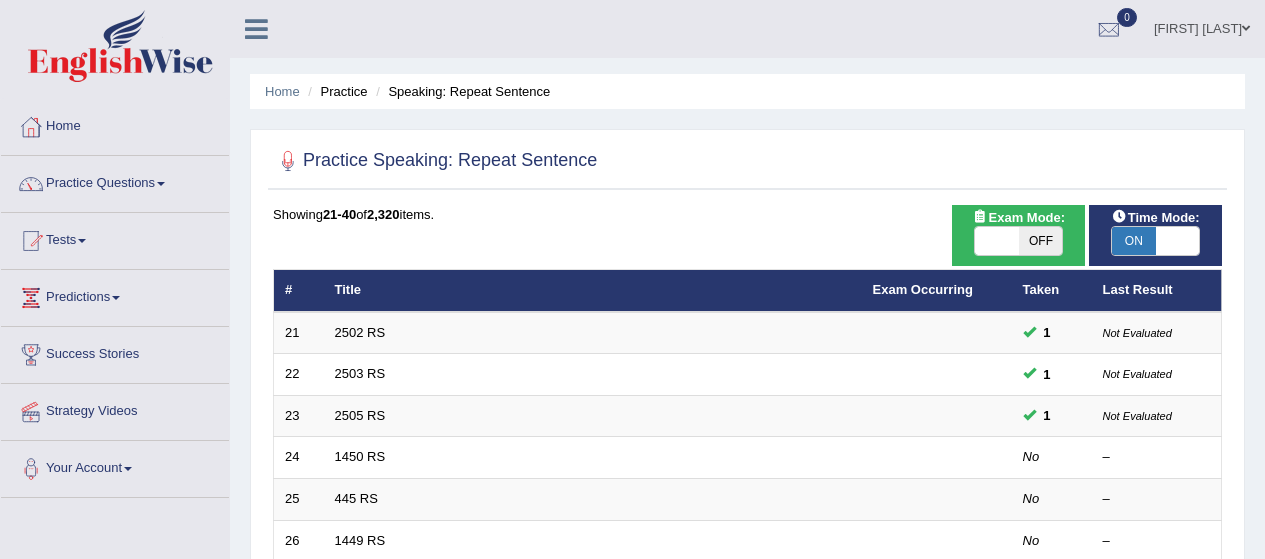 scroll, scrollTop: 300, scrollLeft: 0, axis: vertical 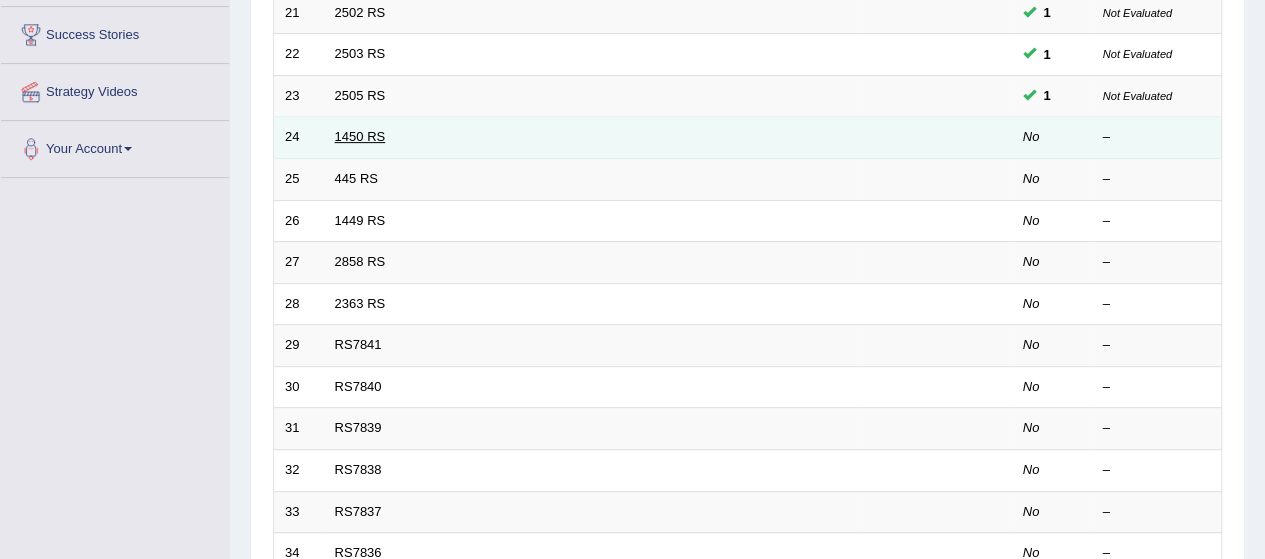 click on "1450 RS" at bounding box center (360, 136) 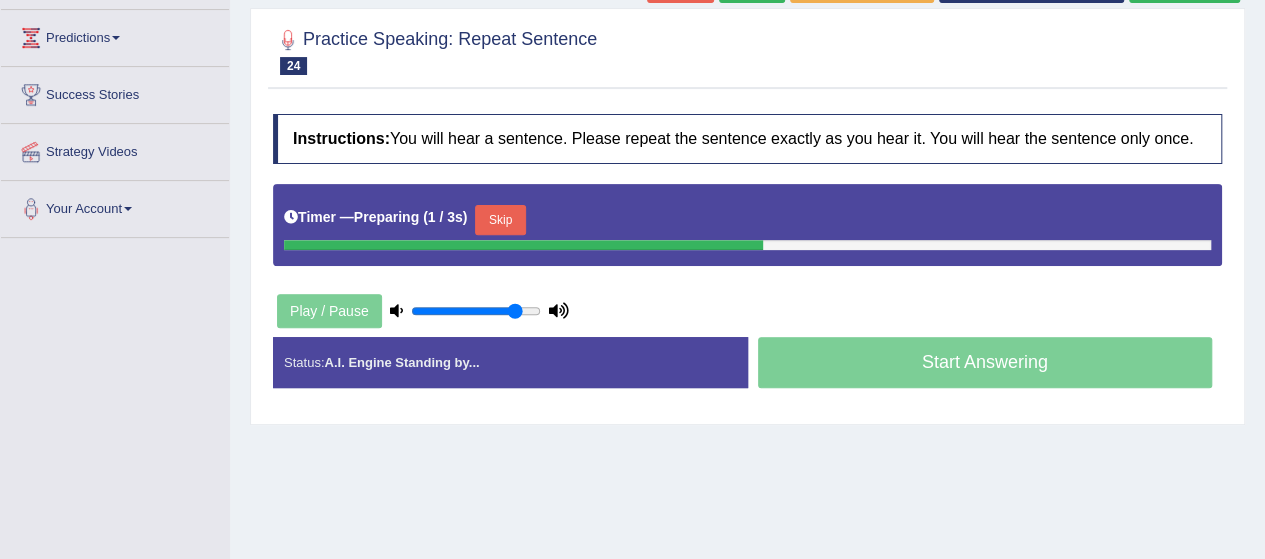 scroll, scrollTop: 260, scrollLeft: 0, axis: vertical 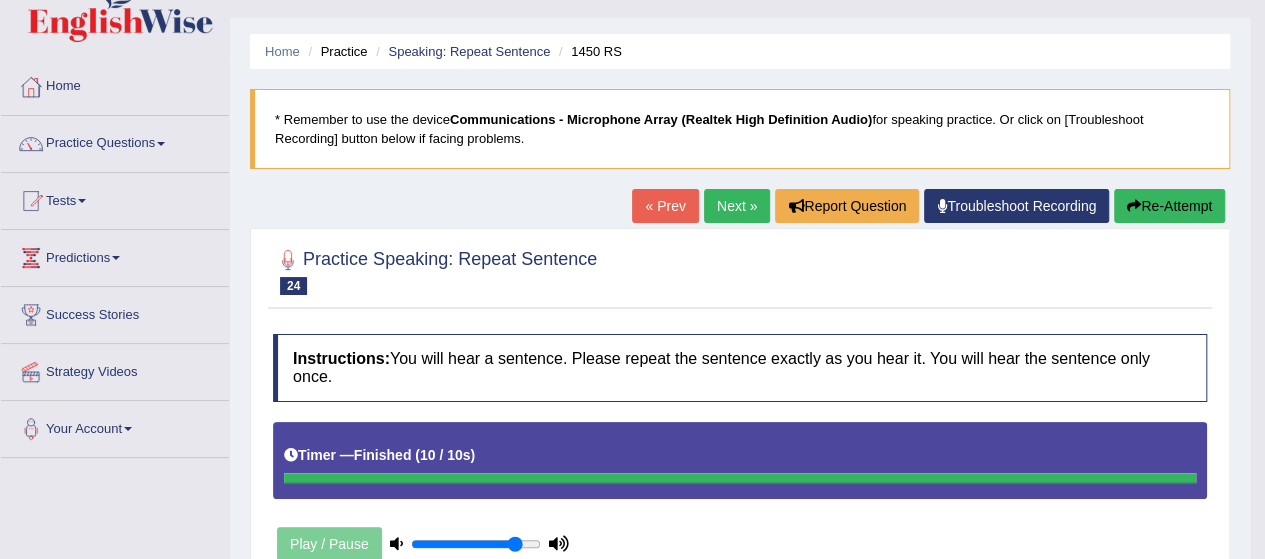 click on "Next »" at bounding box center [737, 206] 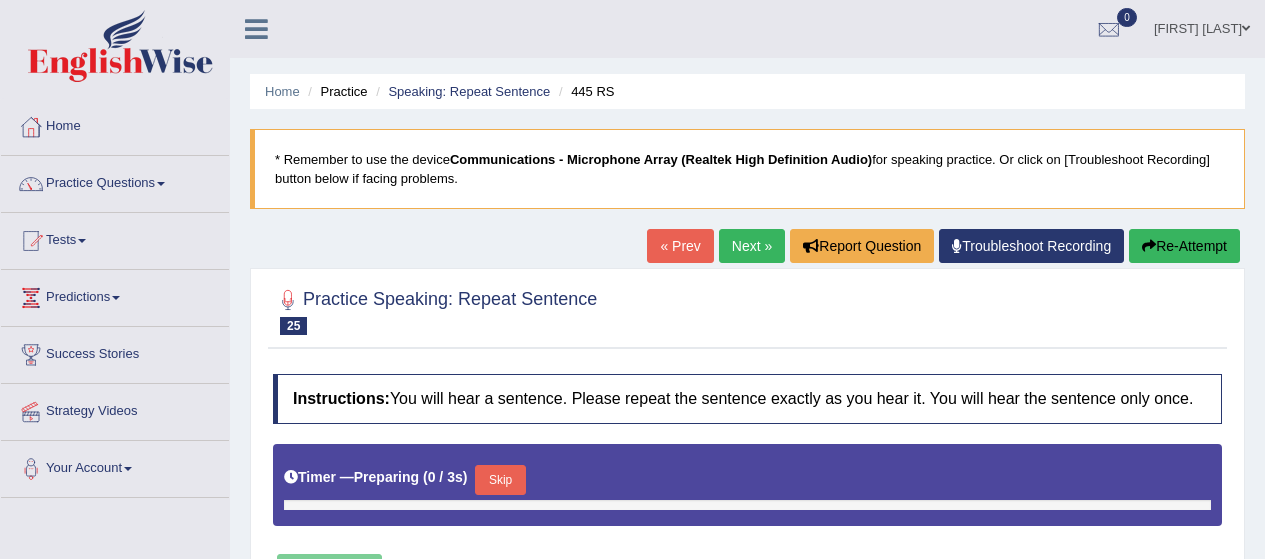 scroll, scrollTop: 0, scrollLeft: 0, axis: both 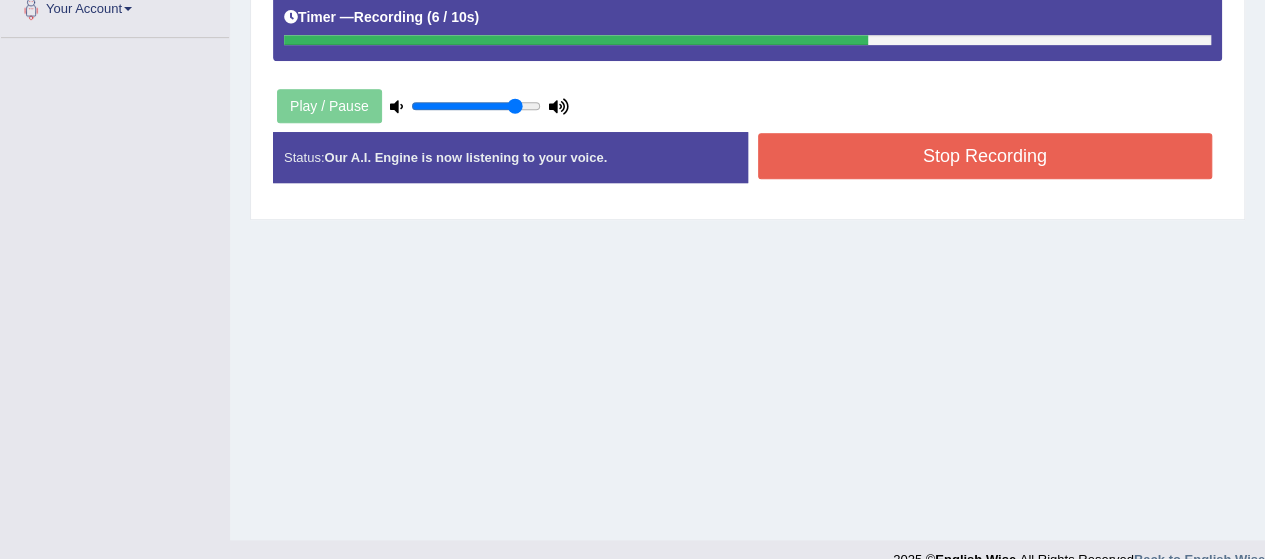drag, startPoint x: 674, startPoint y: 379, endPoint x: 726, endPoint y: 337, distance: 66.8431 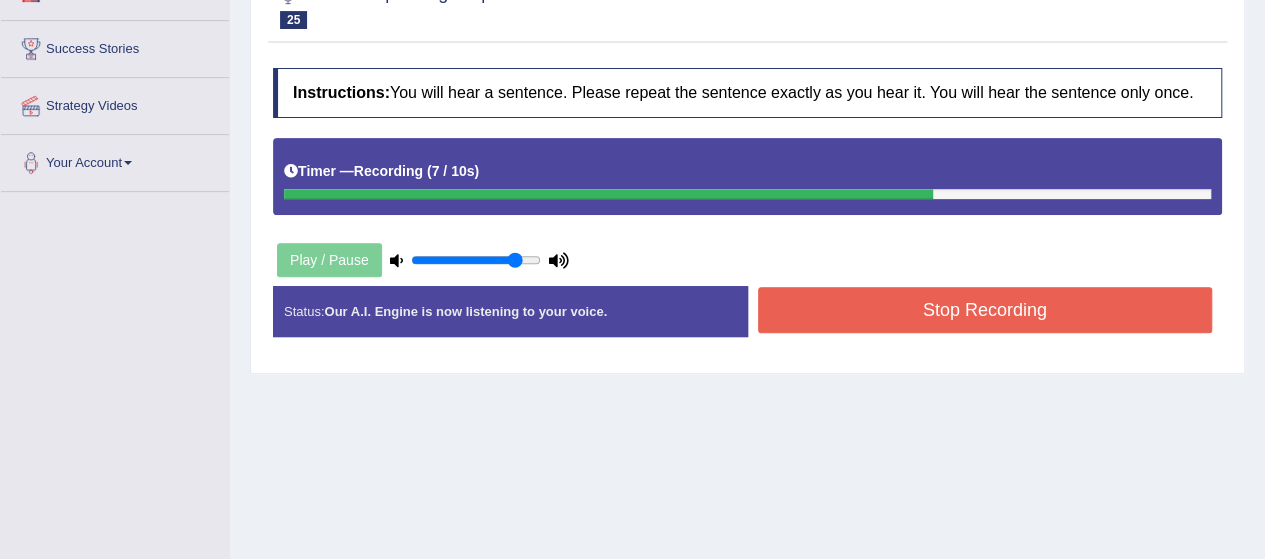 scroll, scrollTop: 0, scrollLeft: 0, axis: both 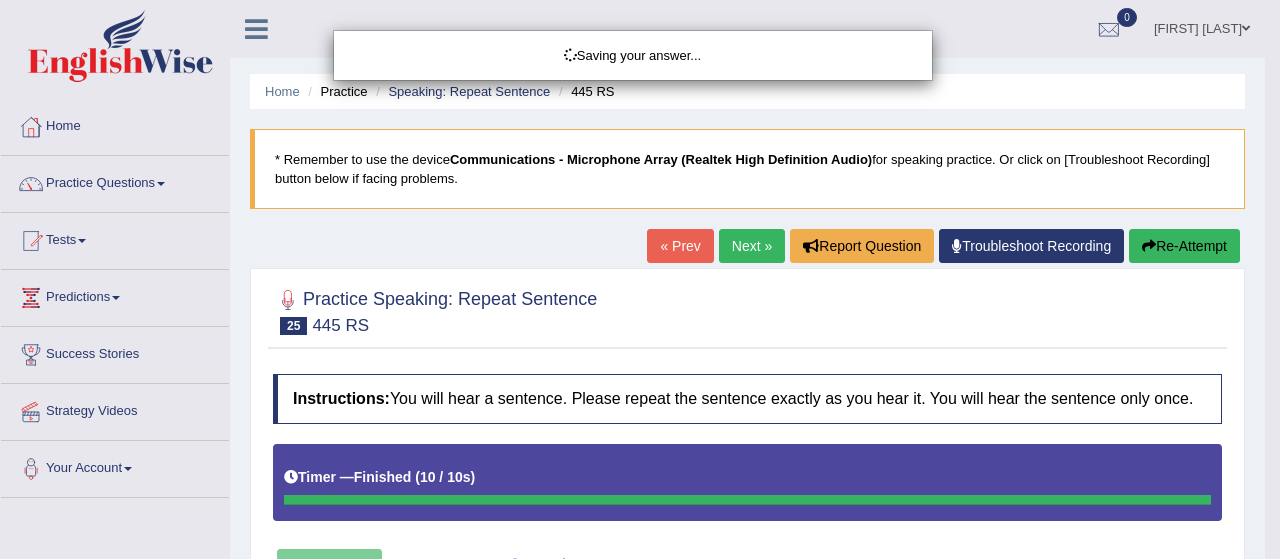 click on "Toggle navigation
Home
Practice Questions   Speaking Practice Read Aloud
Repeat Sentence
Describe Image
Re-tell Lecture
Answer Short Question
Summarize Group Discussion
Respond To A Situation
Writing Practice  Summarize Written Text
Write Essay
Reading Practice  Reading & Writing: Fill In The Blanks
Choose Multiple Answers
Re-order Paragraphs
Fill In The Blanks
Choose Single Answer
Listening Practice  Summarize Spoken Text
Highlight Incorrect Words
Highlight Correct Summary
Select Missing Word
Choose Single Answer
Choose Multiple Answers
Fill In The Blanks
Write From Dictation
Pronunciation
Tests  Take Practice Sectional Test" at bounding box center [640, 279] 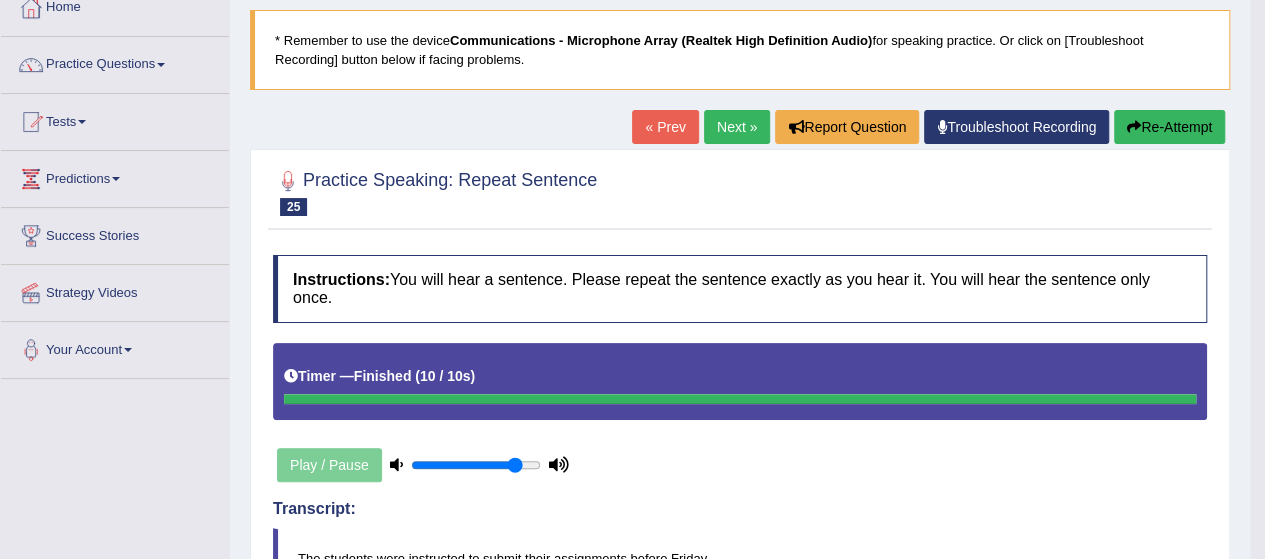 scroll, scrollTop: 113, scrollLeft: 0, axis: vertical 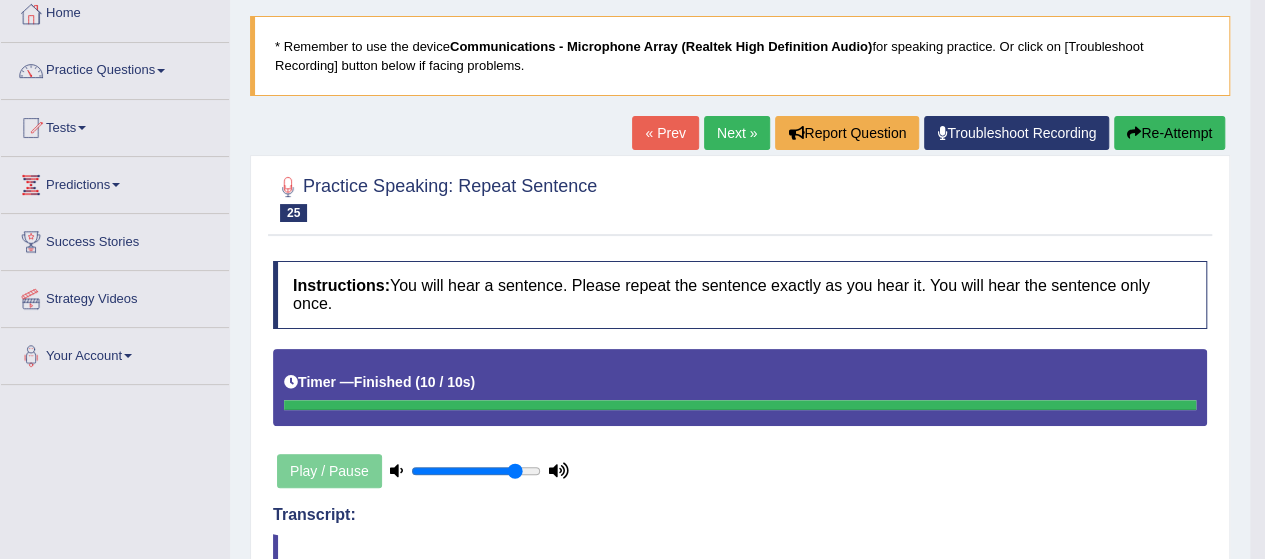 click on "Re-Attempt" at bounding box center (1169, 133) 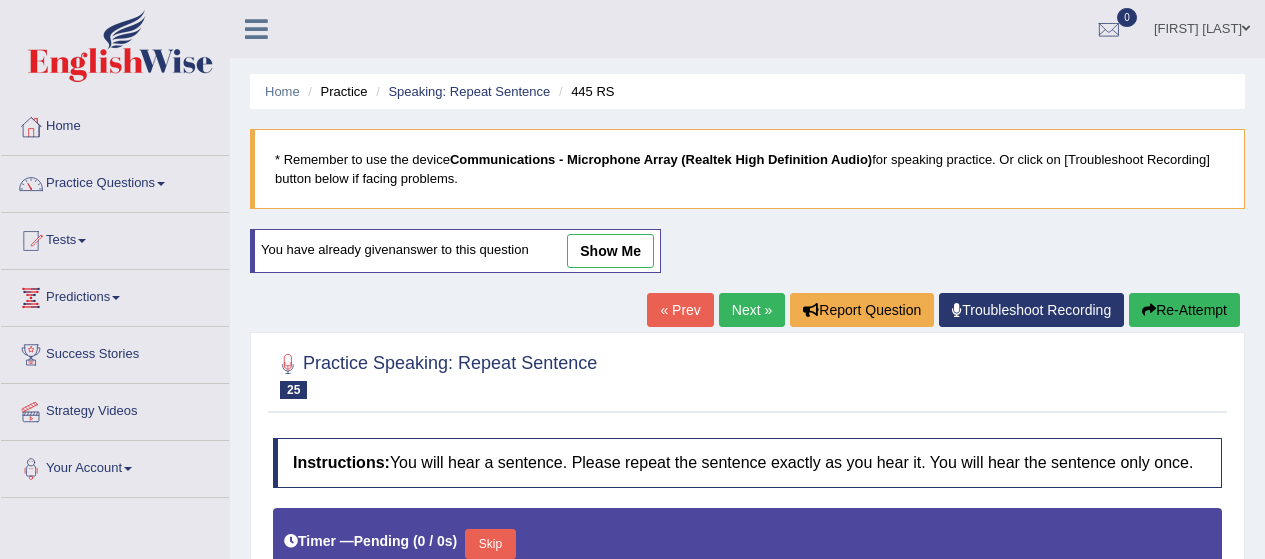 type on "0.85" 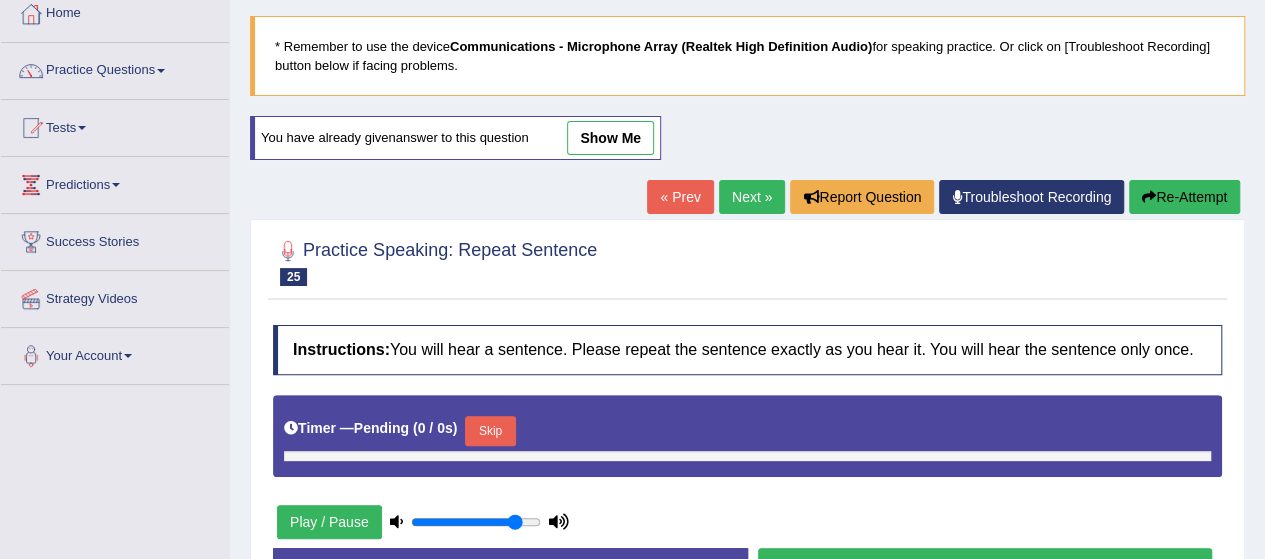 scroll, scrollTop: 0, scrollLeft: 0, axis: both 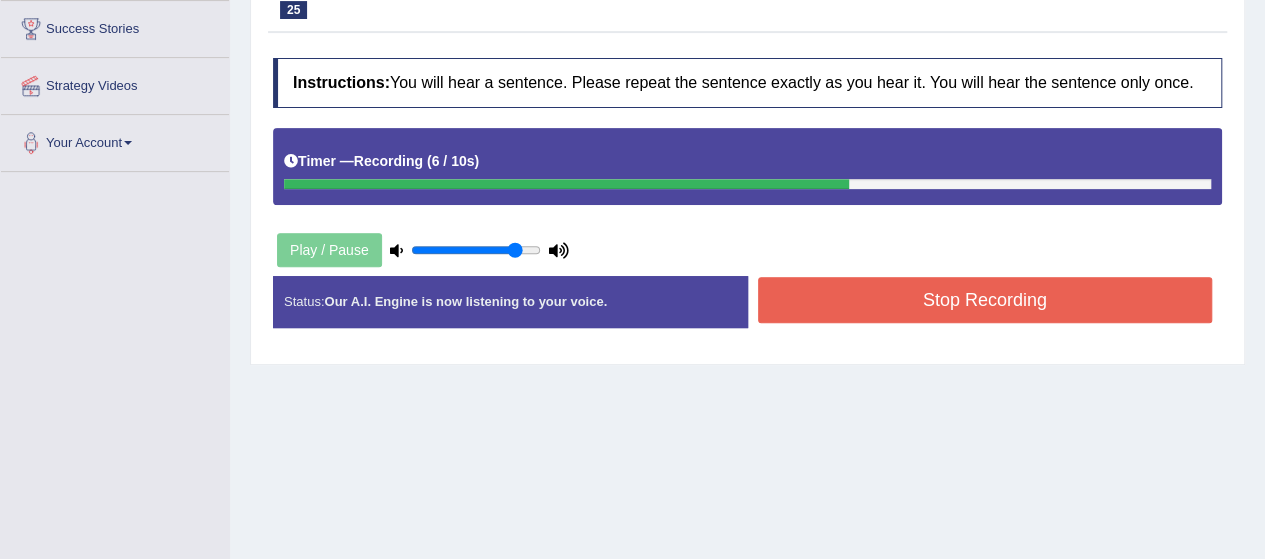 click on "Stop Recording" at bounding box center (985, 300) 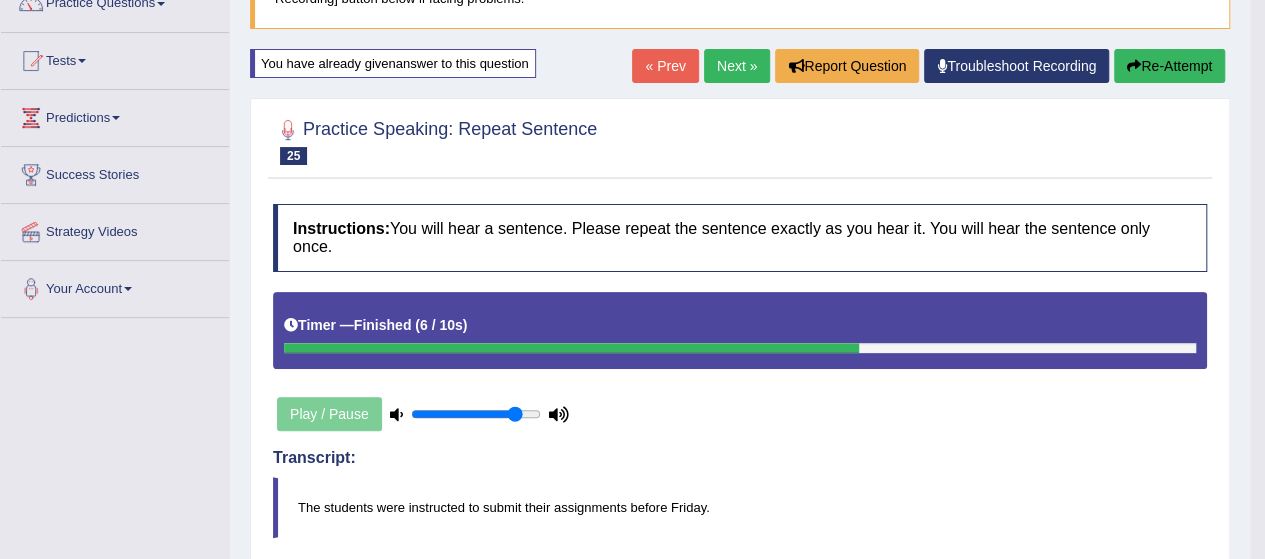 scroll, scrollTop: 80, scrollLeft: 0, axis: vertical 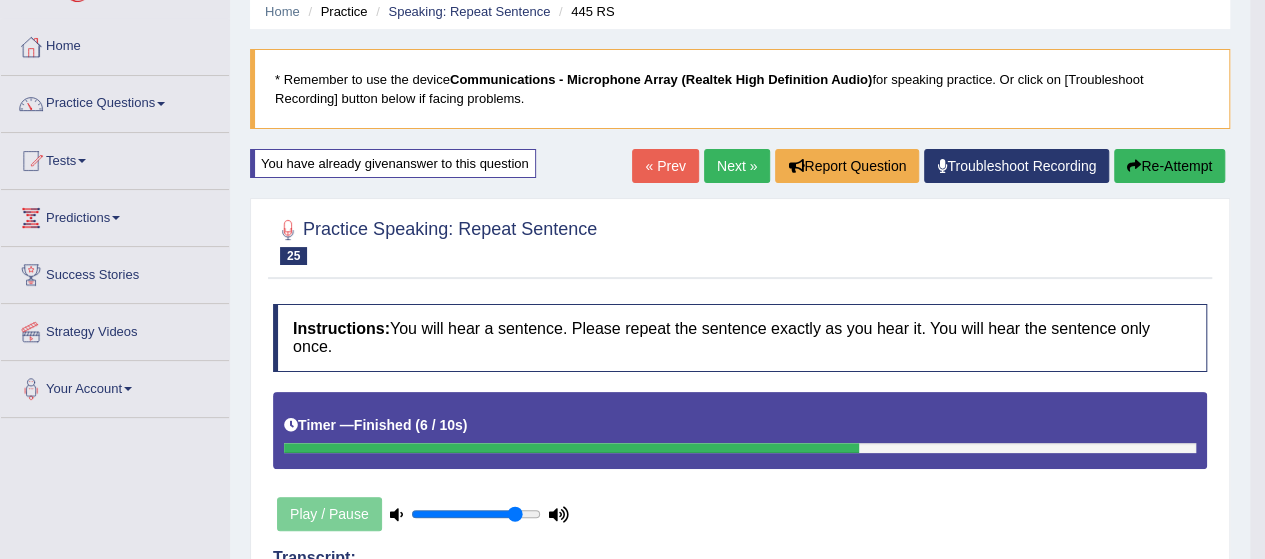 click on "Next »" at bounding box center (737, 166) 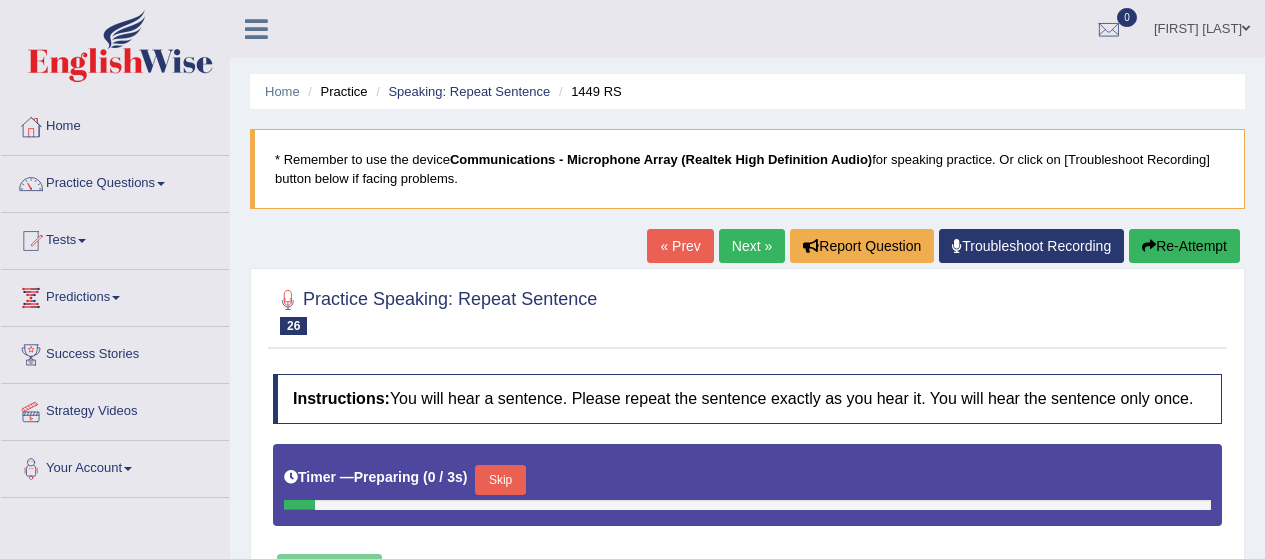 scroll, scrollTop: 0, scrollLeft: 0, axis: both 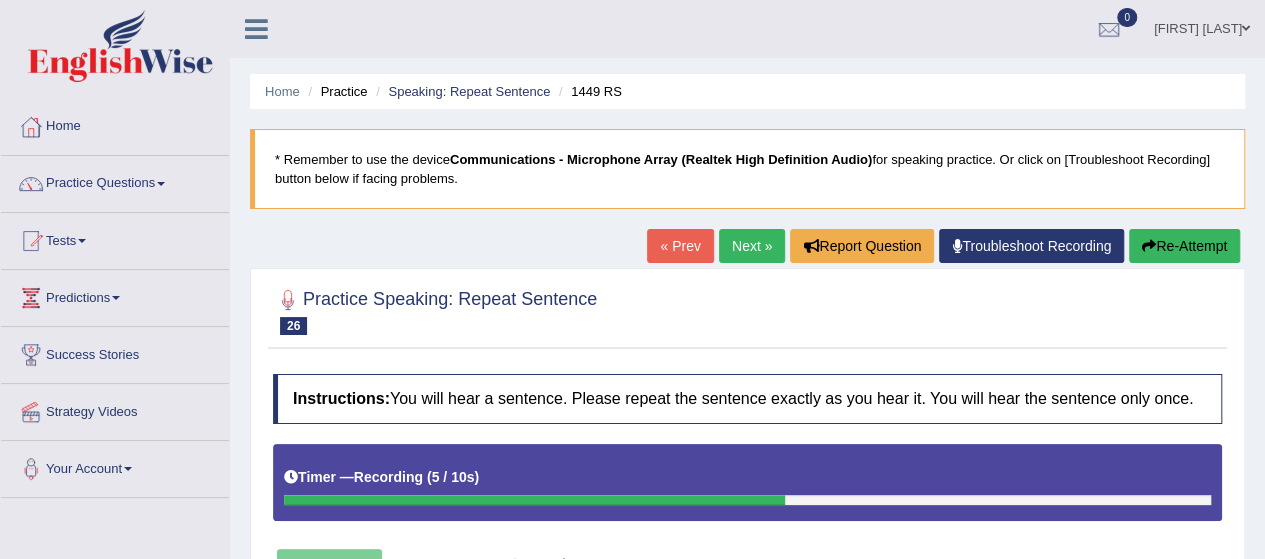 click on "Re-Attempt" at bounding box center [1184, 246] 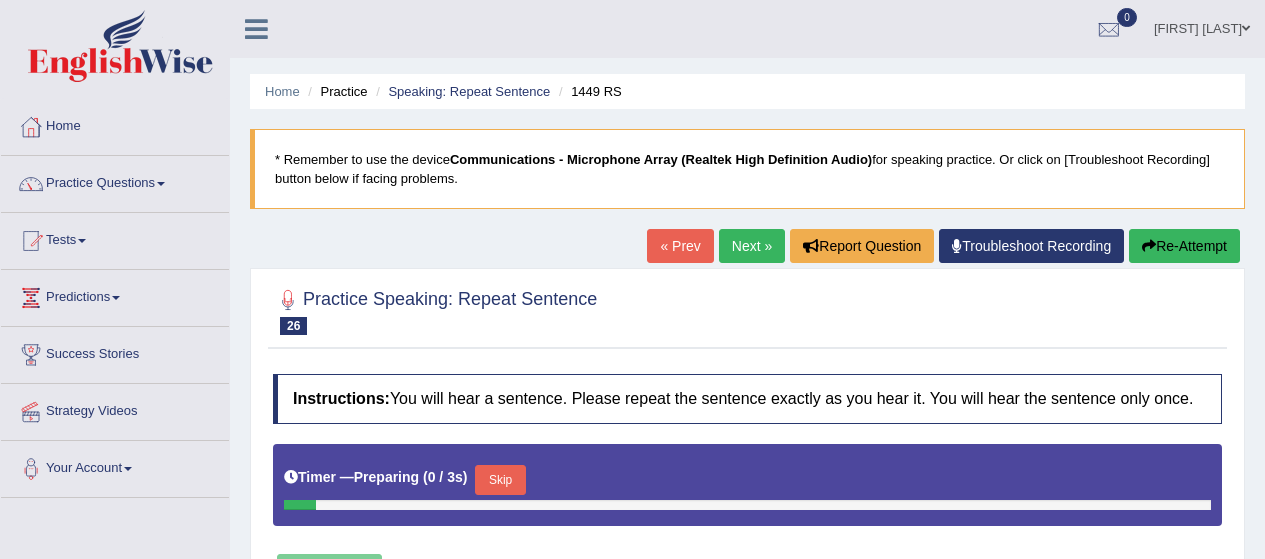 scroll, scrollTop: 0, scrollLeft: 0, axis: both 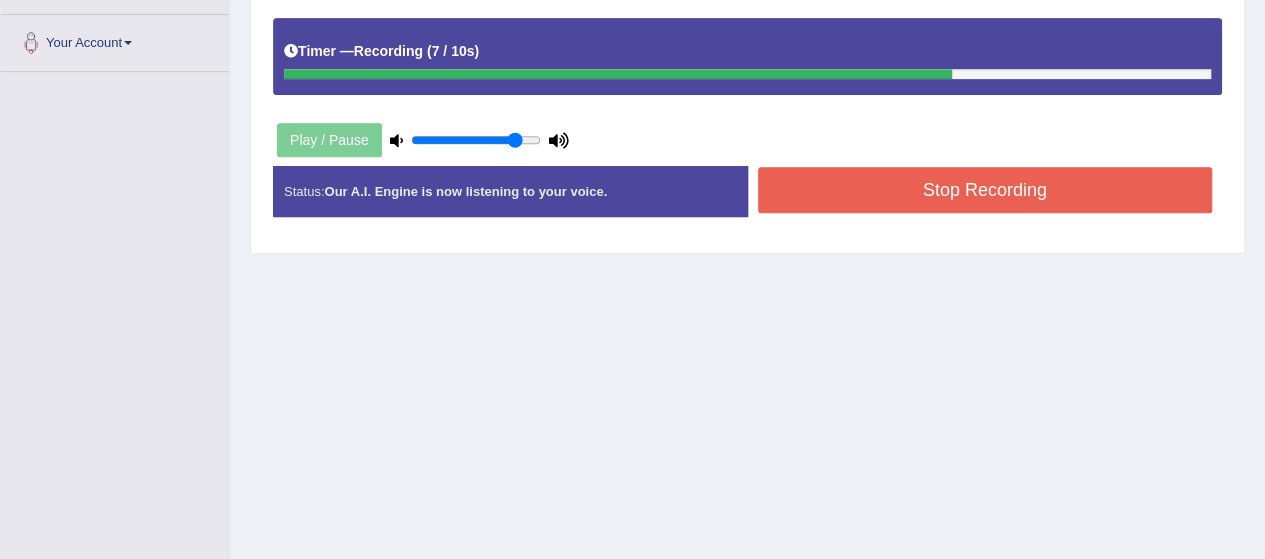 click on "Stop Recording" at bounding box center (985, 190) 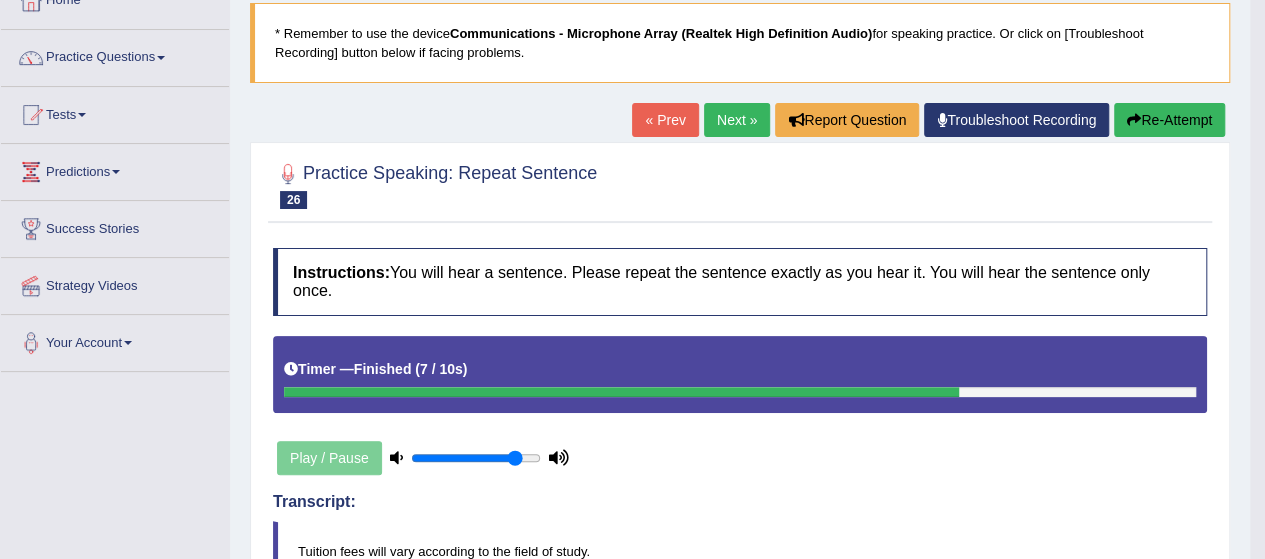 scroll, scrollTop: 119, scrollLeft: 0, axis: vertical 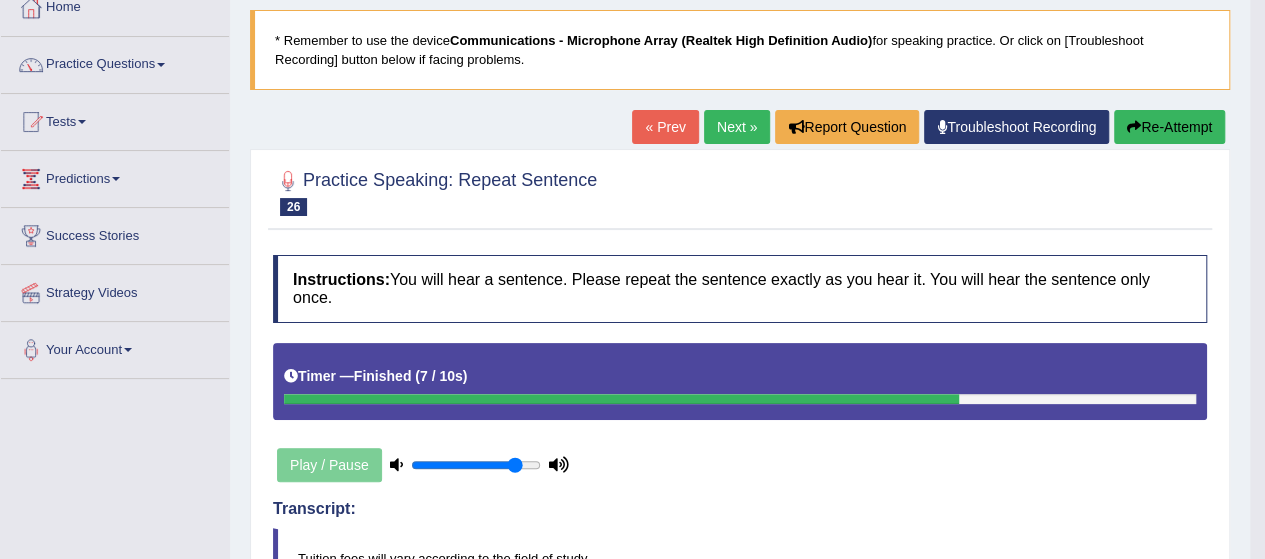 click on "Next »" at bounding box center [737, 127] 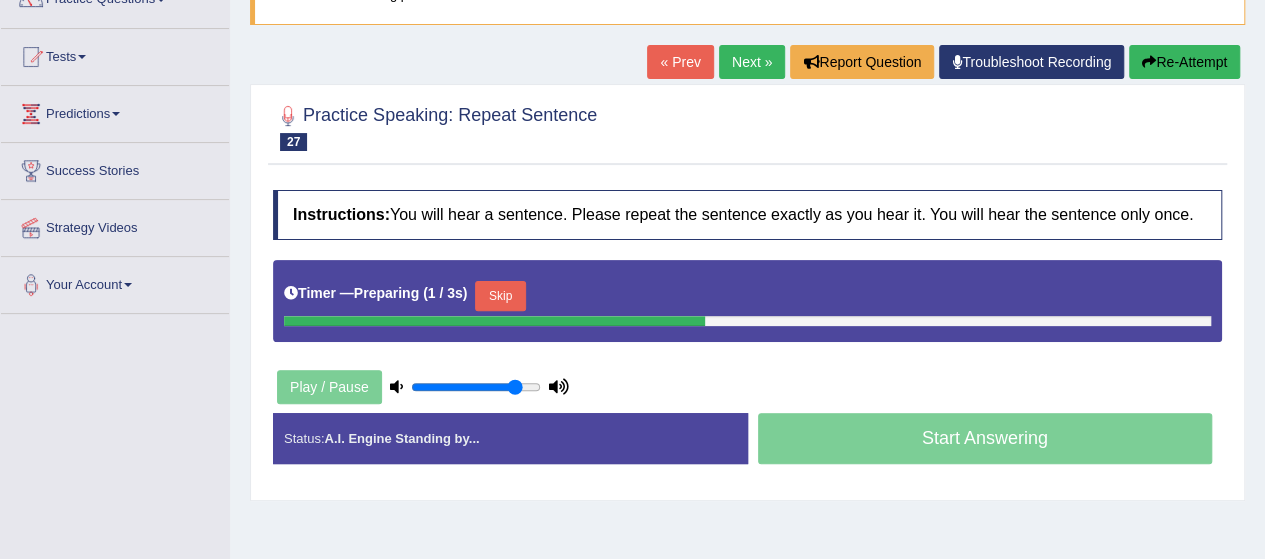 scroll, scrollTop: 326, scrollLeft: 0, axis: vertical 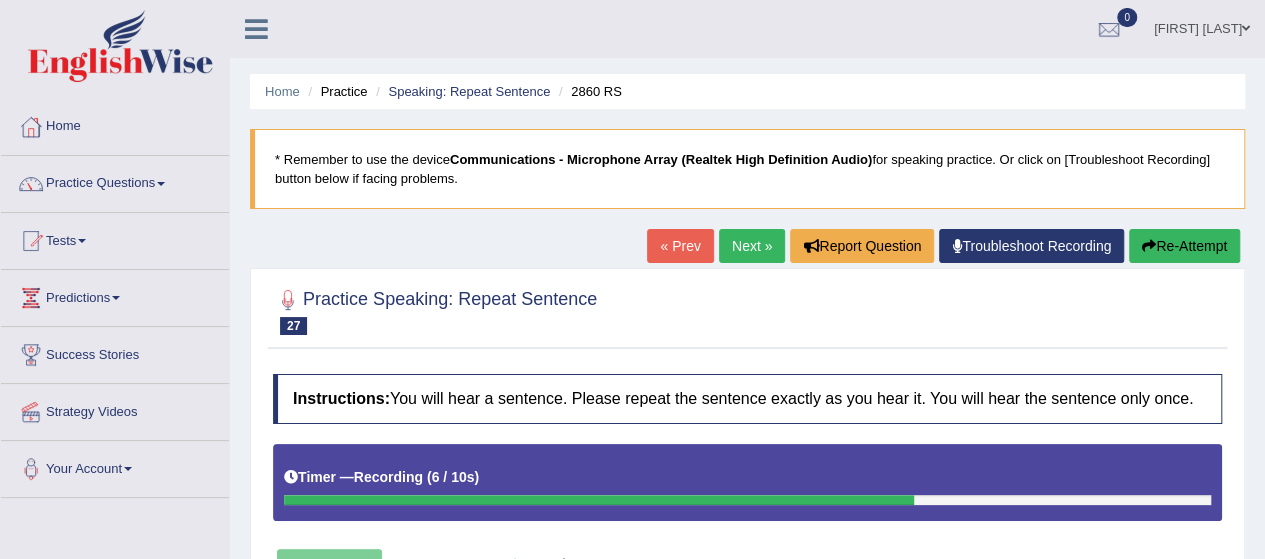 click on "Re-Attempt" at bounding box center [1184, 246] 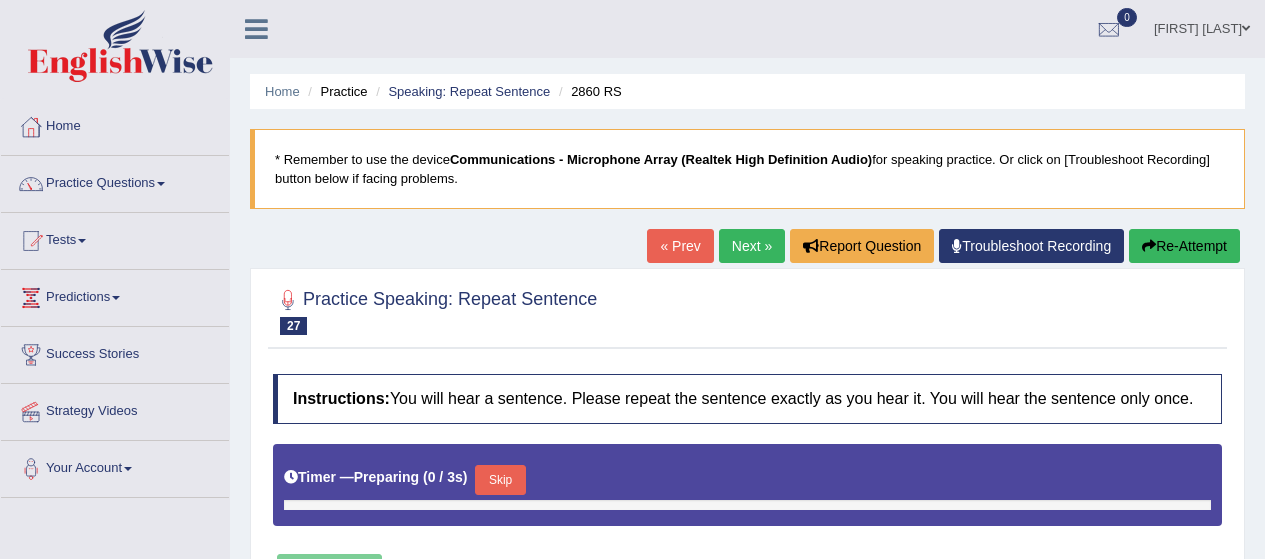 scroll, scrollTop: 186, scrollLeft: 0, axis: vertical 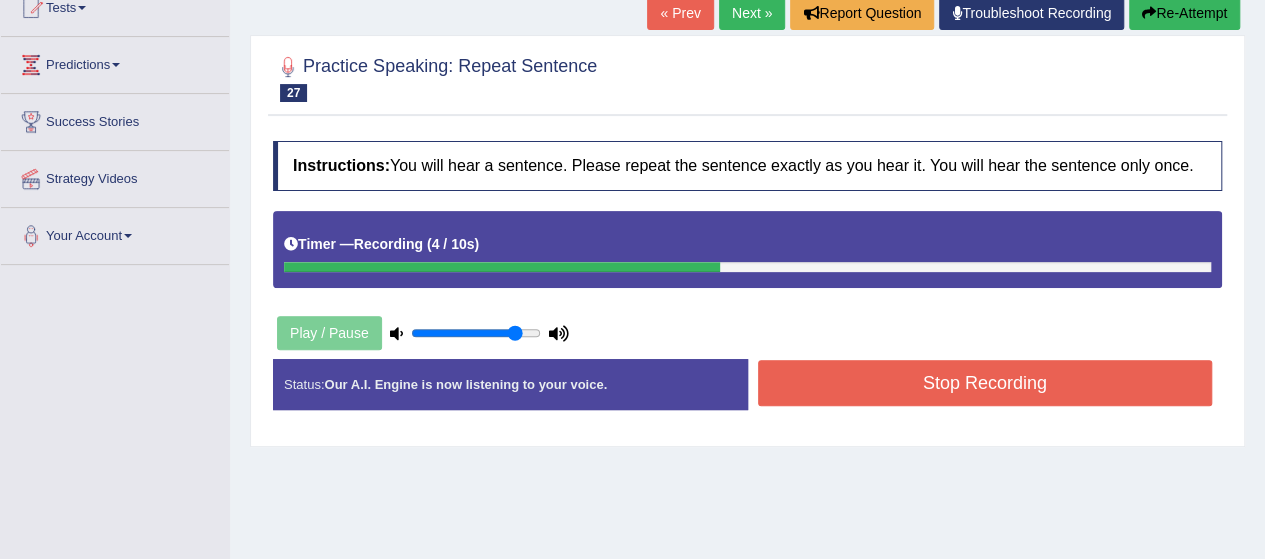 click on "Stop Recording" at bounding box center [985, 383] 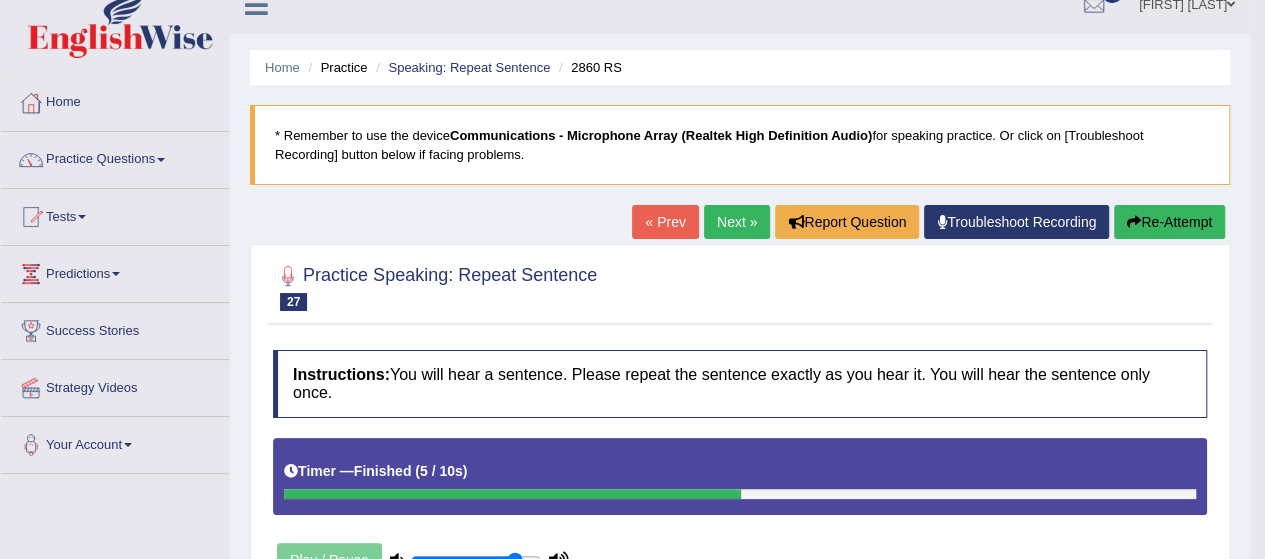 scroll, scrollTop: 0, scrollLeft: 0, axis: both 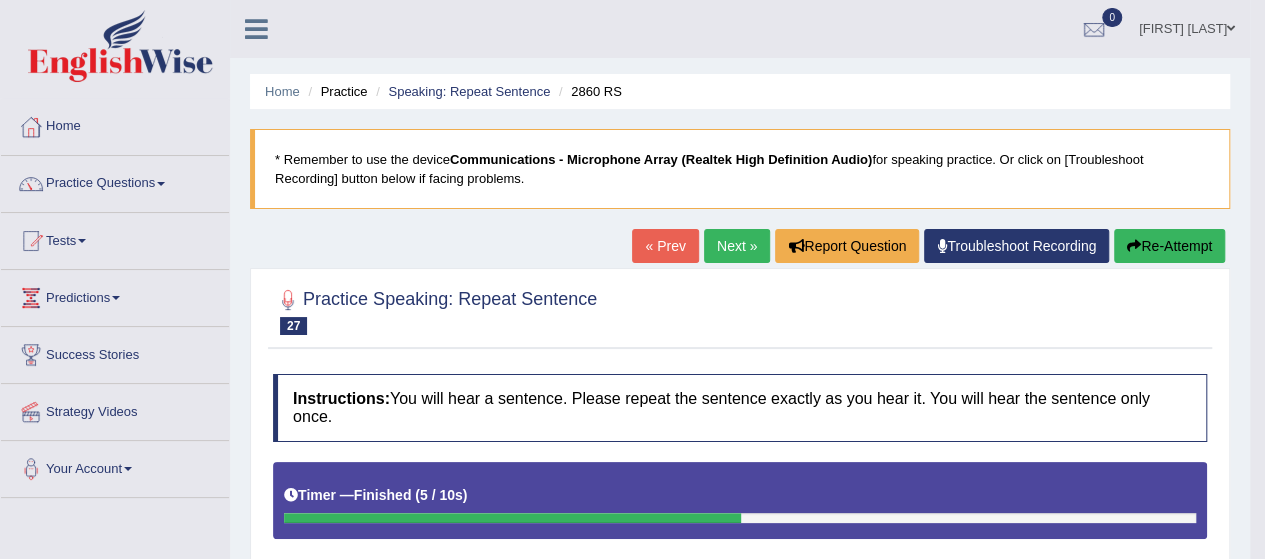 click on "Next »" at bounding box center [737, 246] 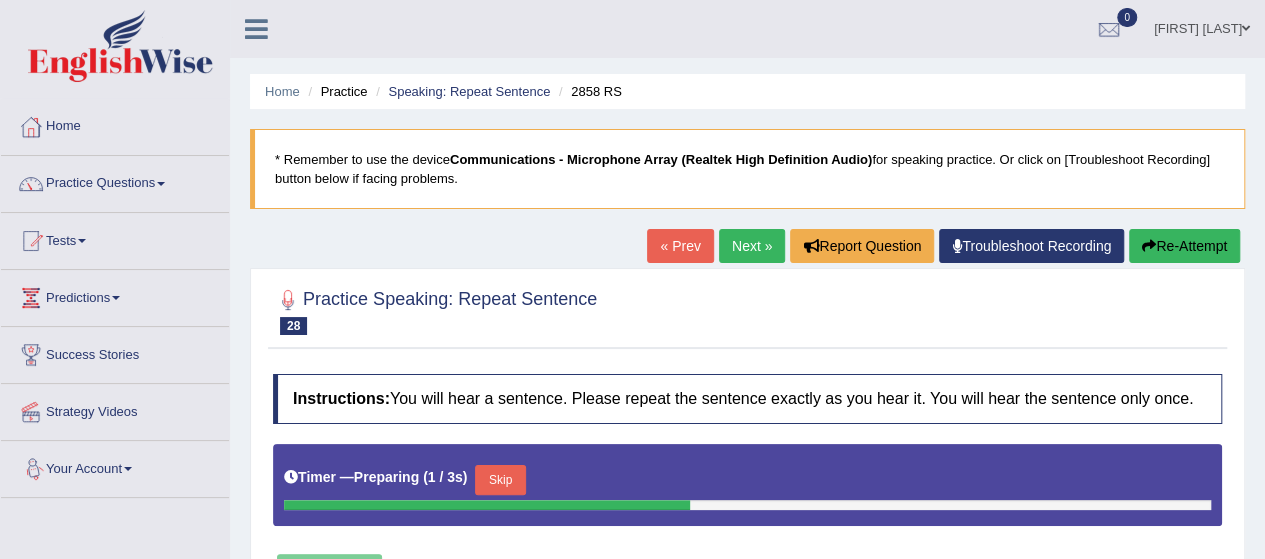 scroll, scrollTop: 340, scrollLeft: 0, axis: vertical 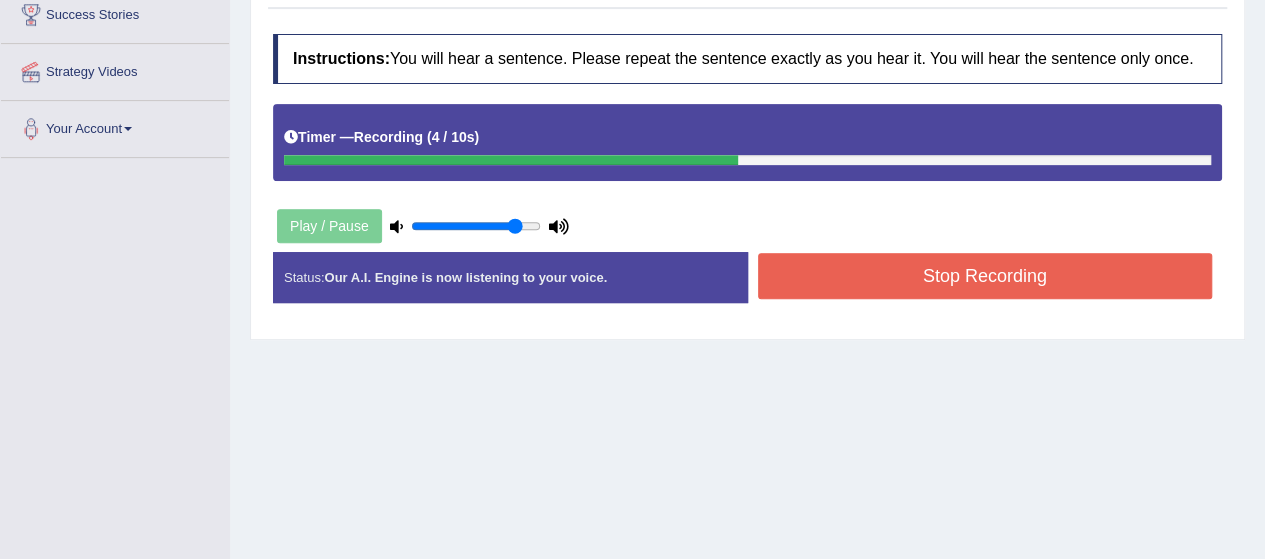 click on "Stop Recording" at bounding box center [985, 276] 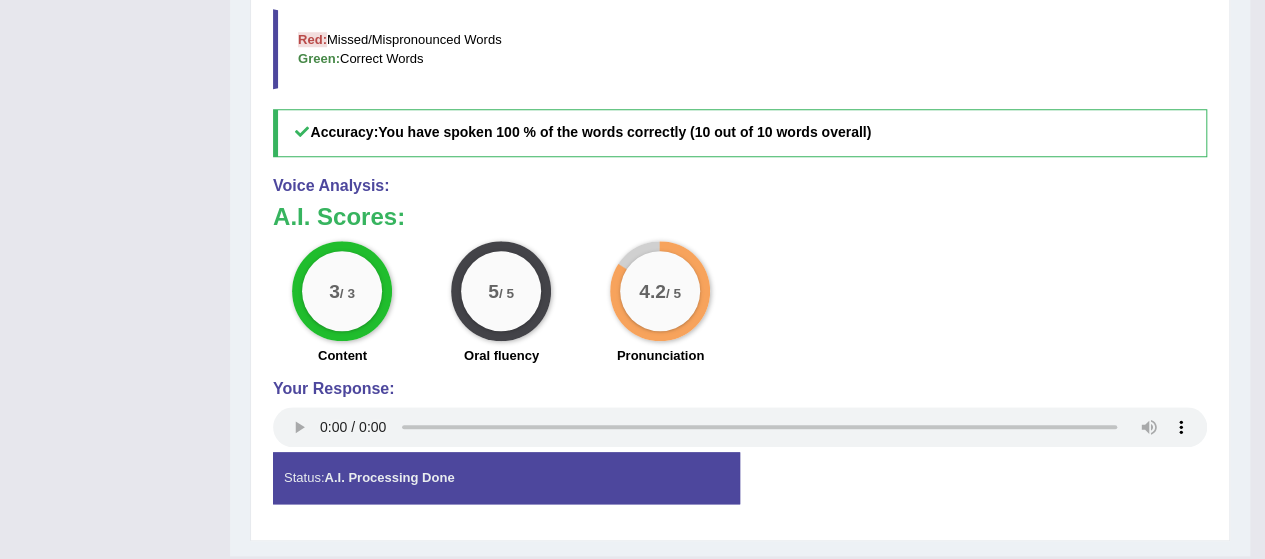 scroll, scrollTop: 0, scrollLeft: 0, axis: both 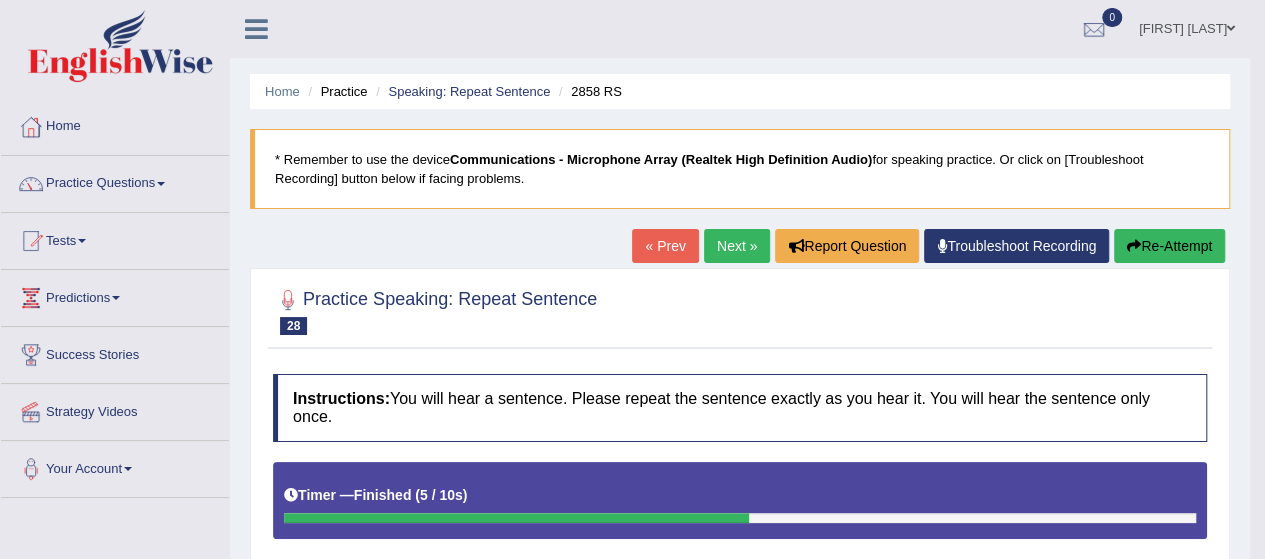 click on "Next »" at bounding box center [737, 246] 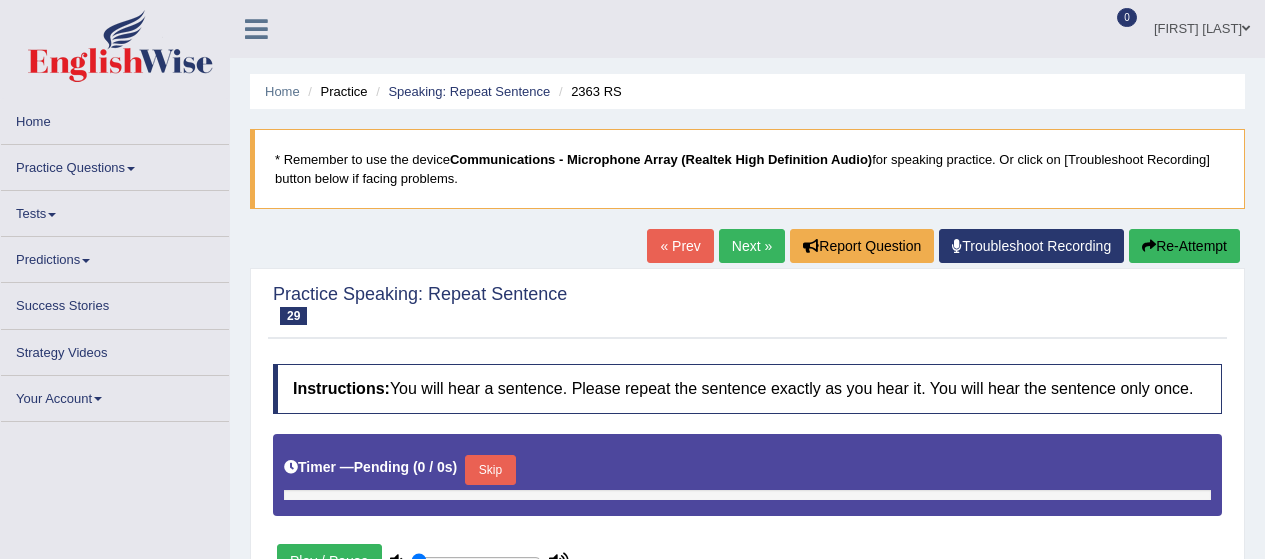scroll, scrollTop: 0, scrollLeft: 0, axis: both 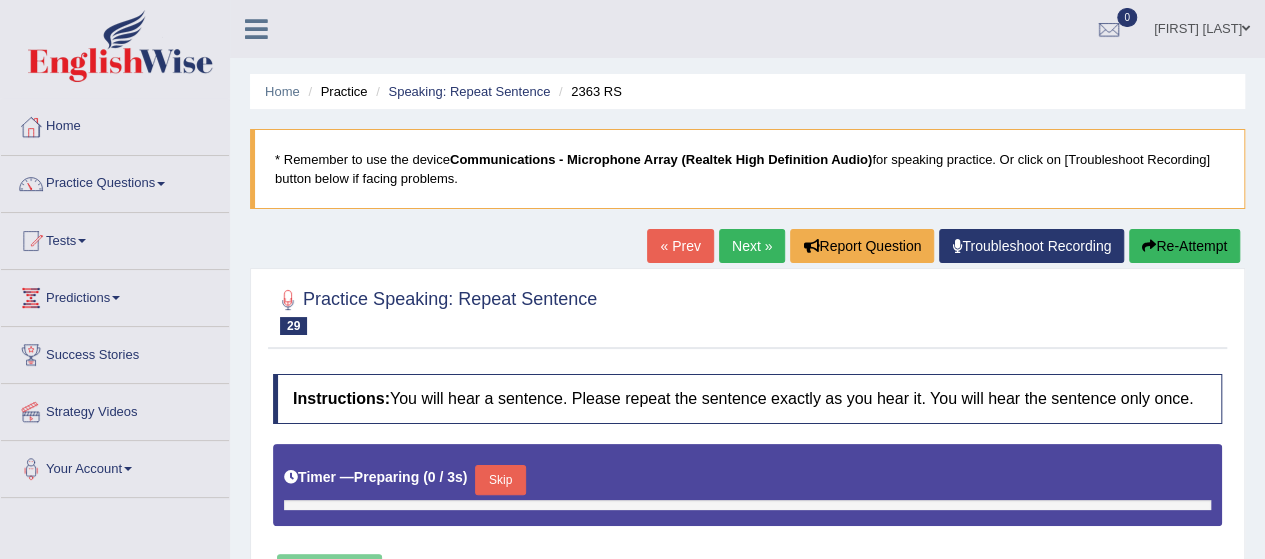 type on "0.85" 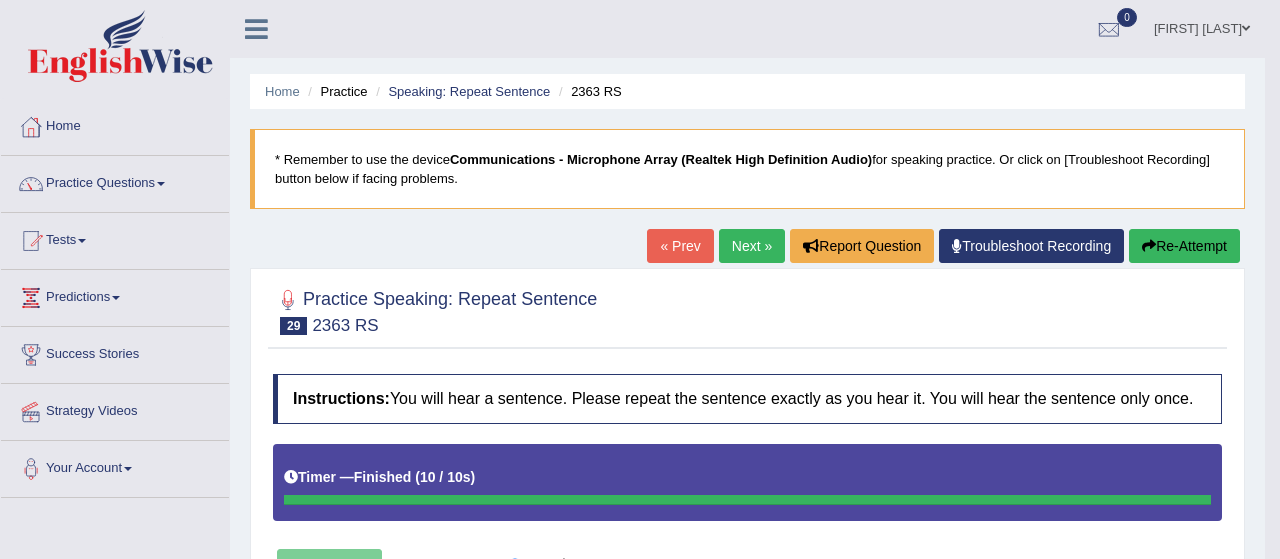 click on "Toggle navigation
Home
Practice Questions   Speaking Practice Read Aloud
Repeat Sentence
Describe Image
Re-tell Lecture
Answer Short Question
Summarize Group Discussion
Respond To A Situation
Writing Practice  Summarize Written Text
Write Essay
Reading Practice  Reading & Writing: Fill In The Blanks
Choose Multiple Answers
Re-order Paragraphs
Fill In The Blanks
Choose Single Answer
Listening Practice  Summarize Spoken Text
Highlight Incorrect Words
Highlight Correct Summary
Select Missing Word
Choose Single Answer
Choose Multiple Answers
Fill In The Blanks
Write From Dictation
Pronunciation
Tests  Take Practice Sectional Test" at bounding box center [640, 279] 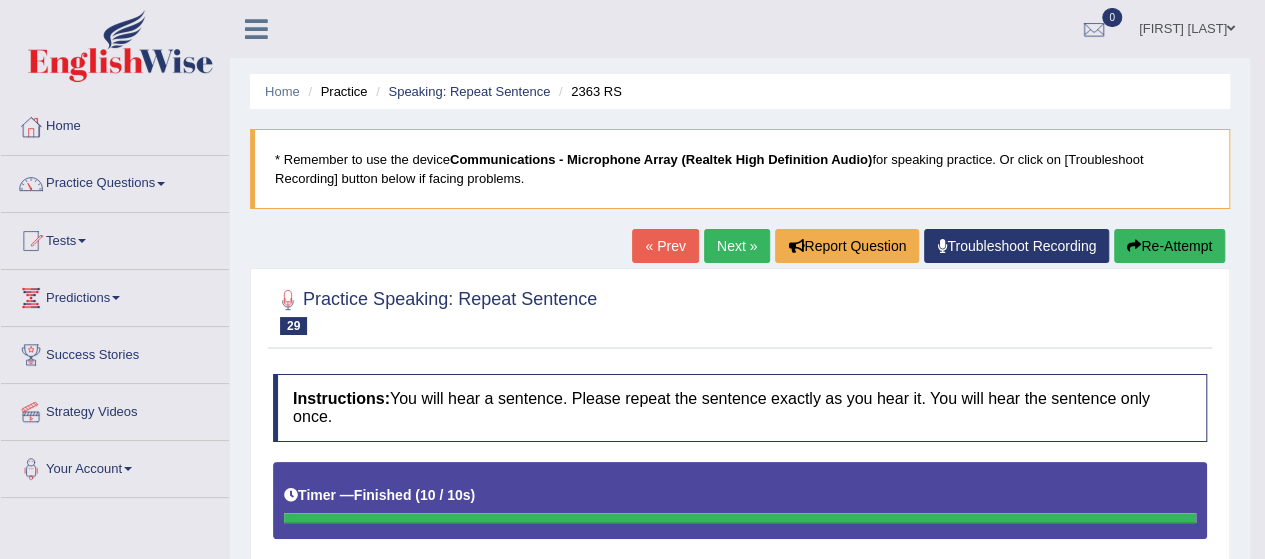 click on "Re-Attempt" at bounding box center [1169, 246] 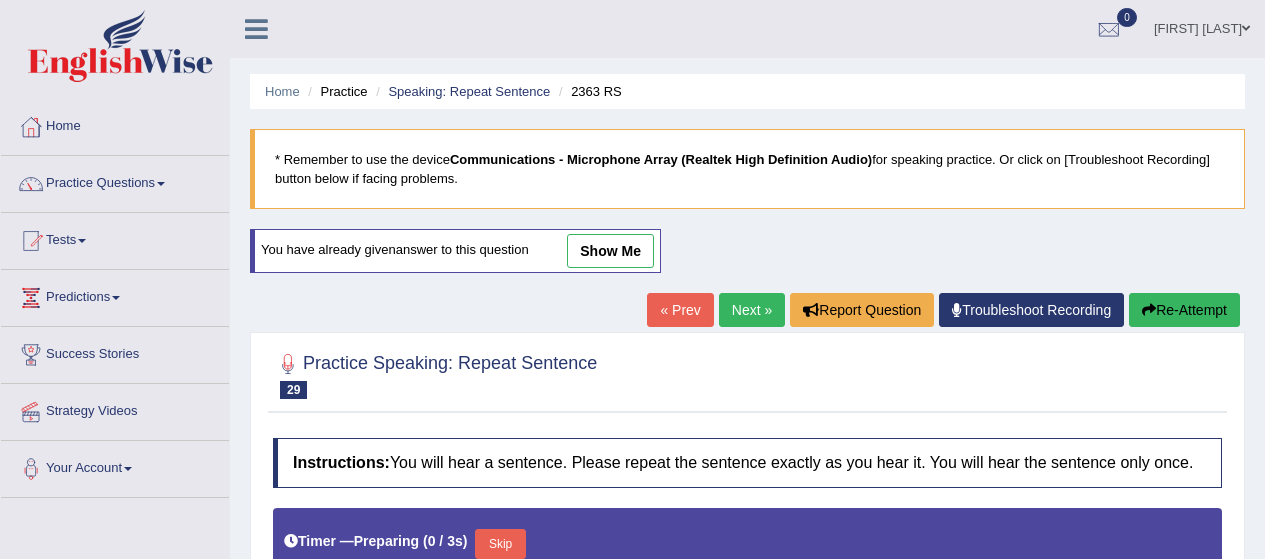 scroll, scrollTop: 0, scrollLeft: 0, axis: both 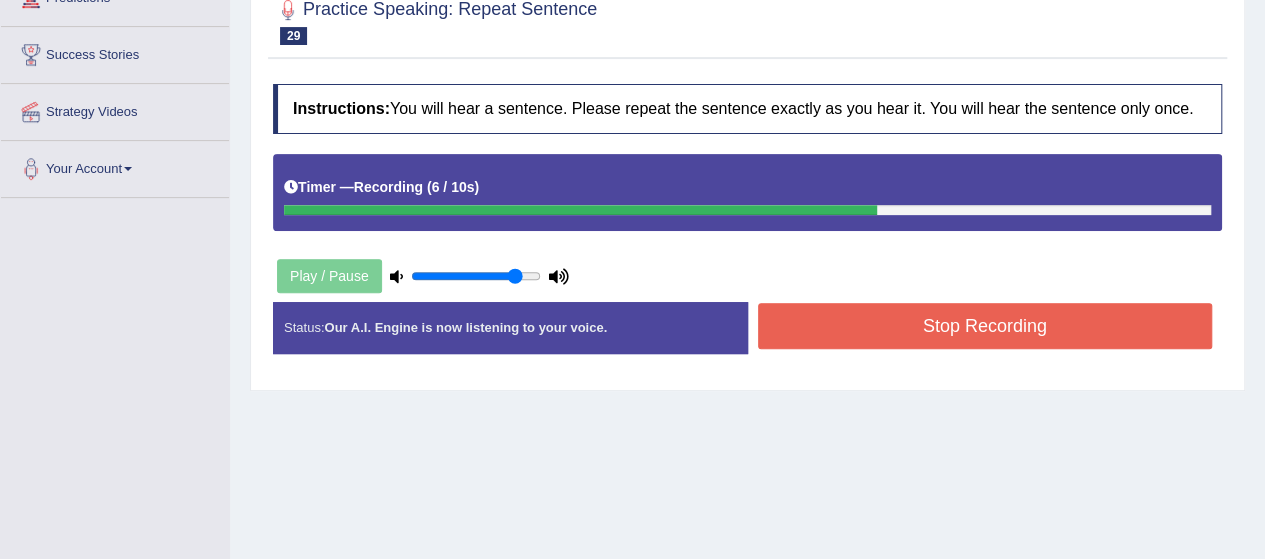 click on "Stop Recording" at bounding box center (985, 326) 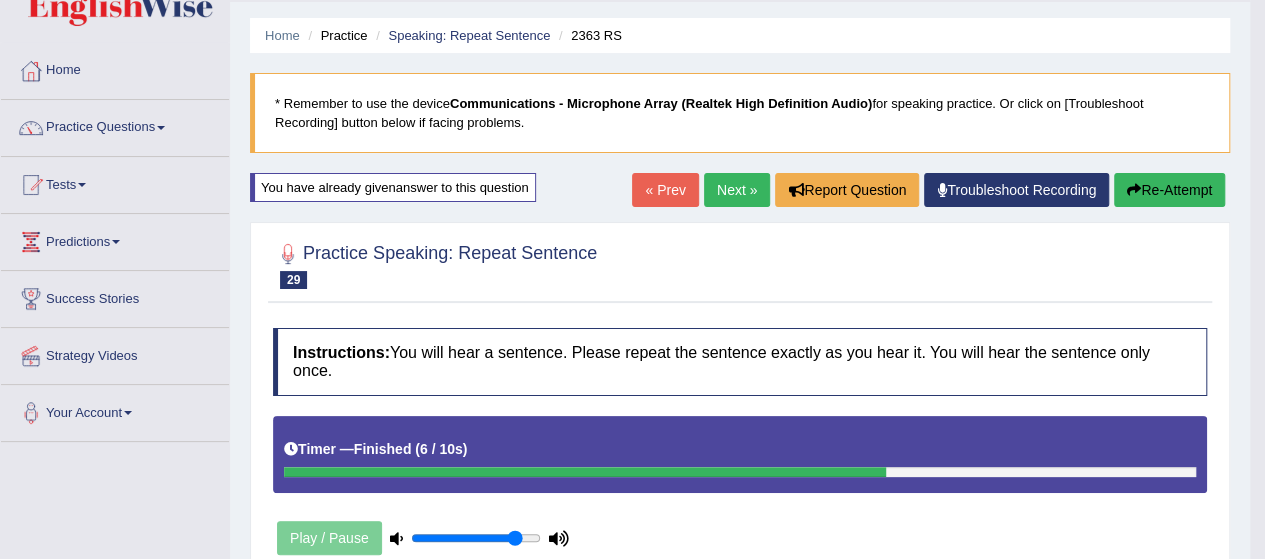 scroll, scrollTop: 0, scrollLeft: 0, axis: both 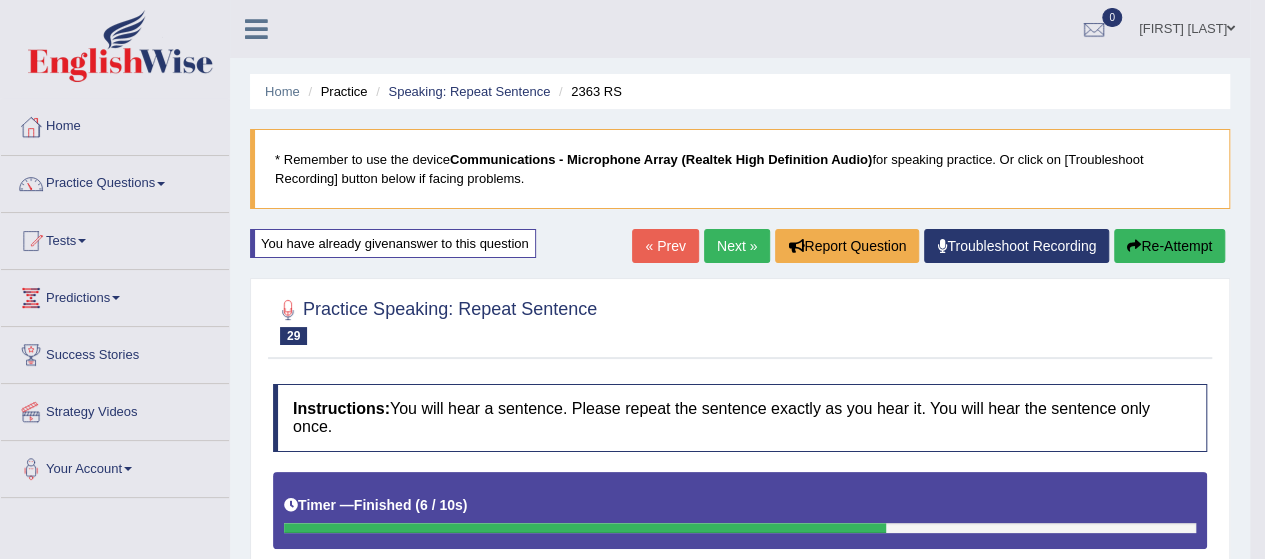 click on "Next »" at bounding box center (737, 246) 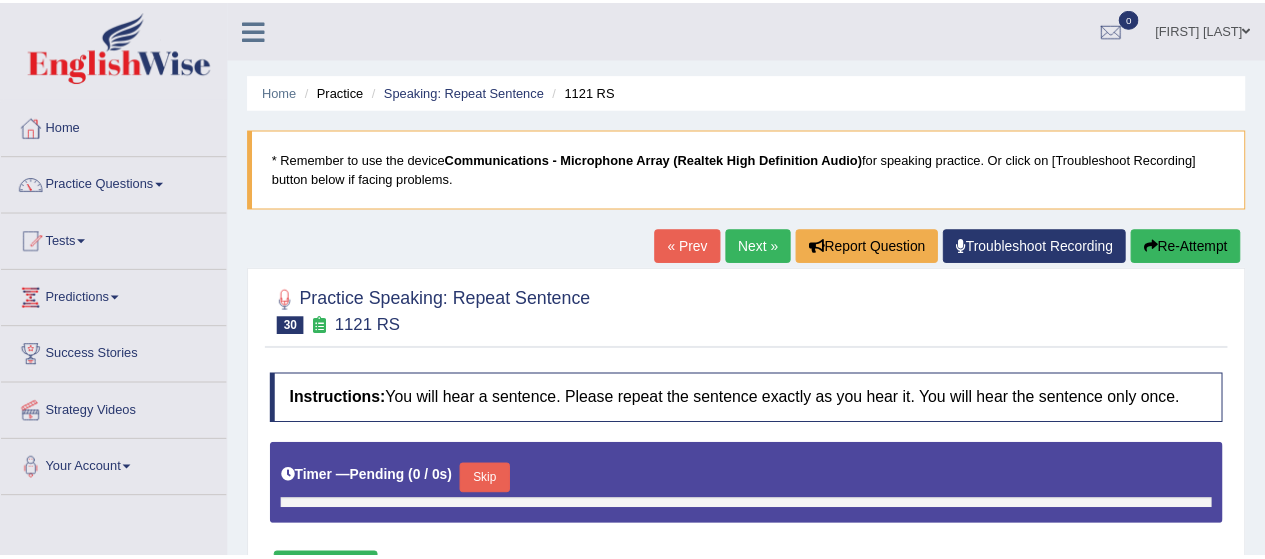 scroll, scrollTop: 0, scrollLeft: 0, axis: both 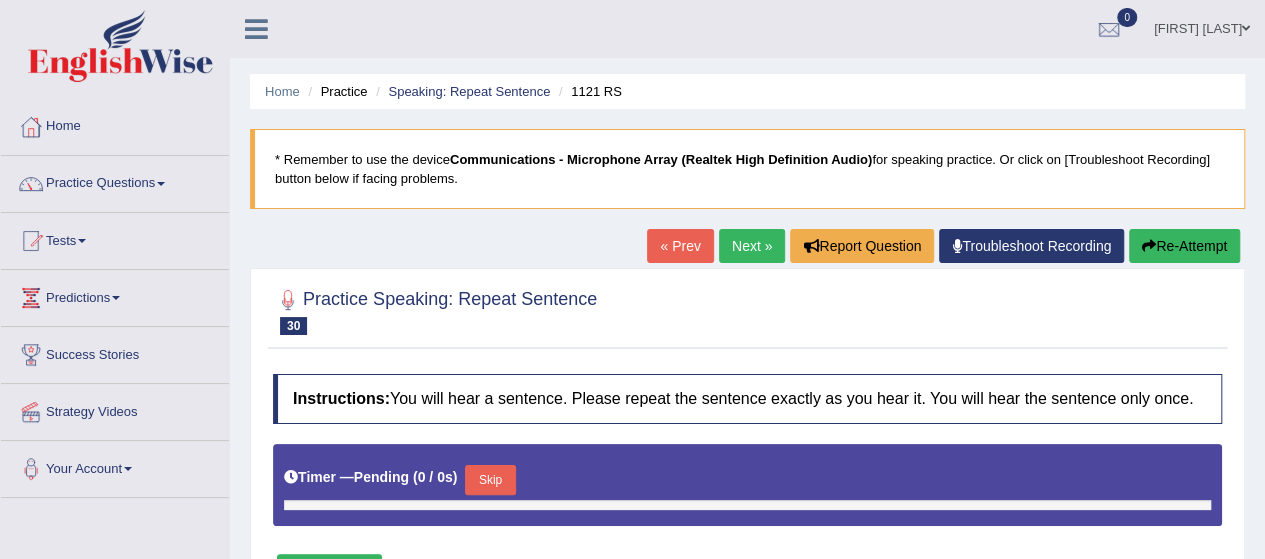 type on "0.85" 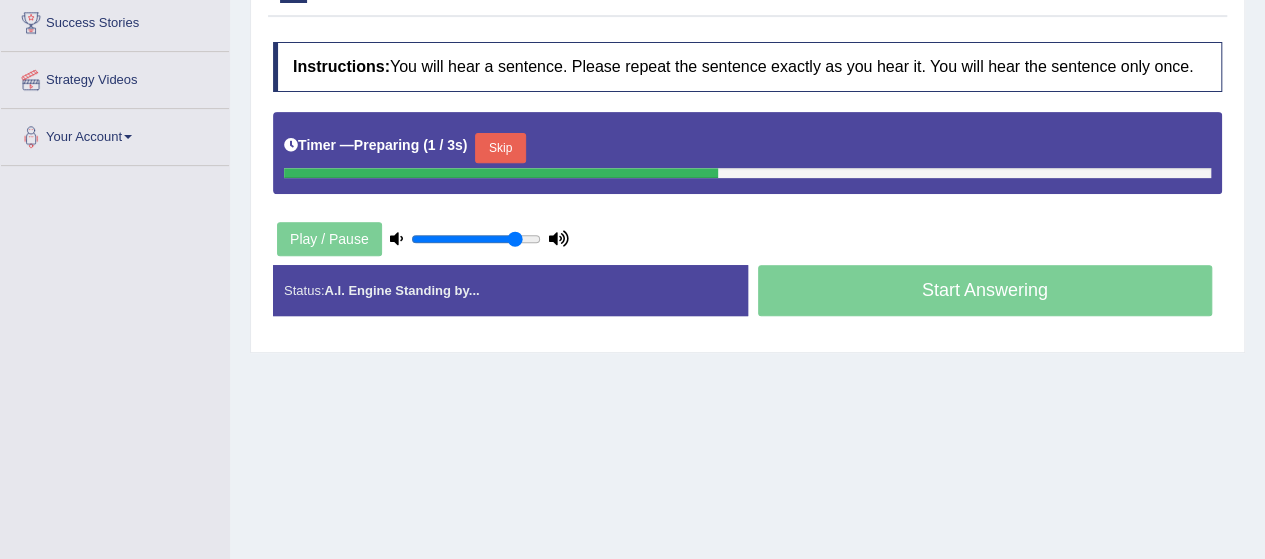 scroll, scrollTop: 340, scrollLeft: 0, axis: vertical 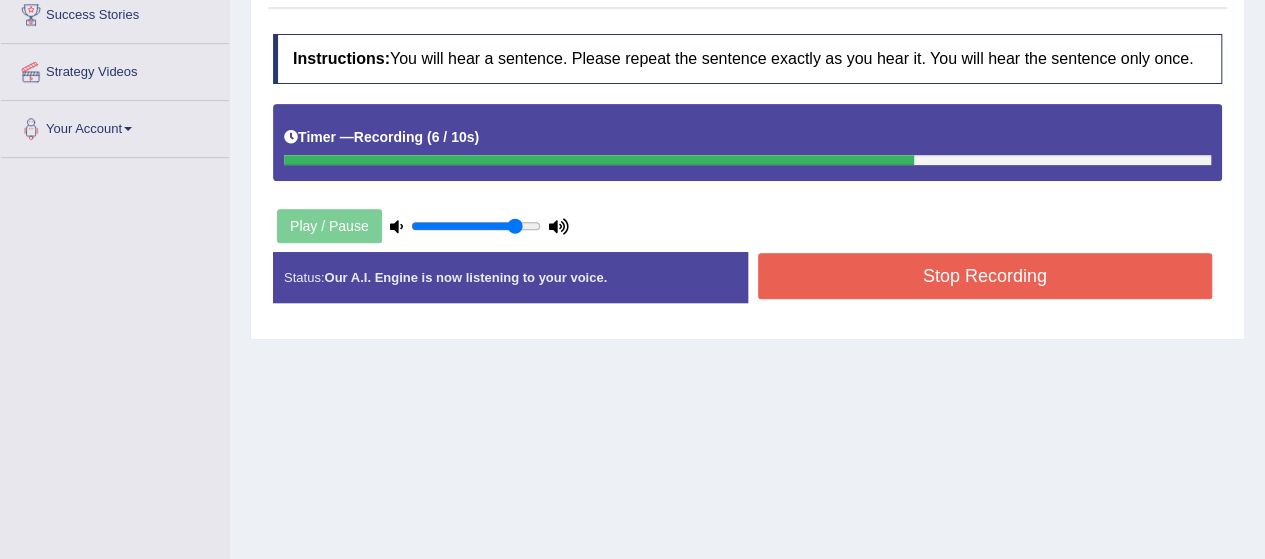 click on "Stop Recording" at bounding box center [985, 276] 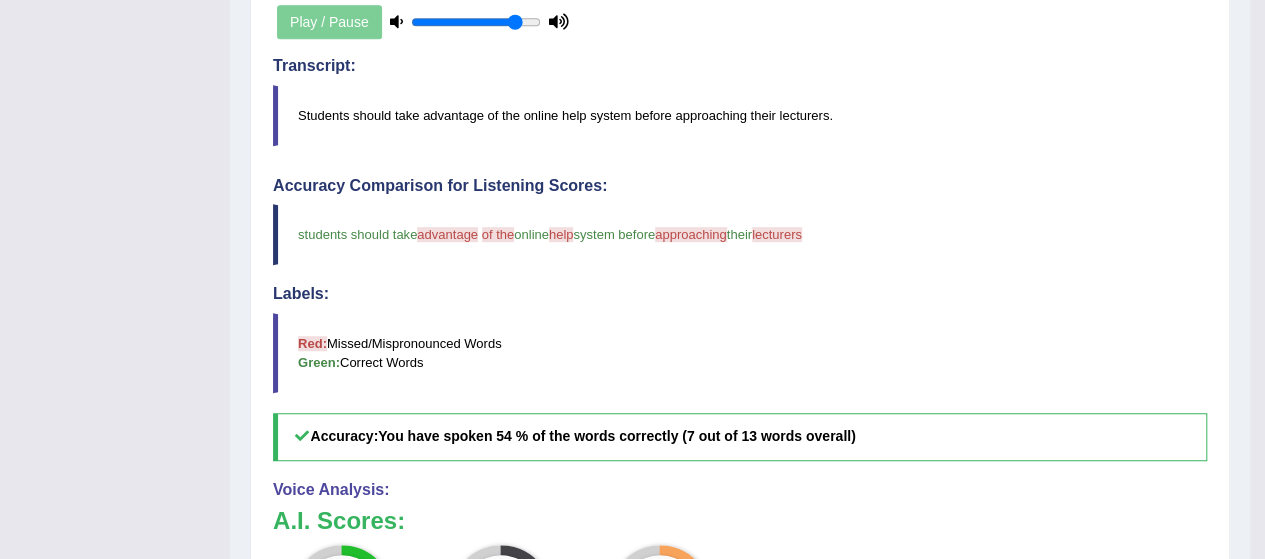 scroll, scrollTop: 0, scrollLeft: 0, axis: both 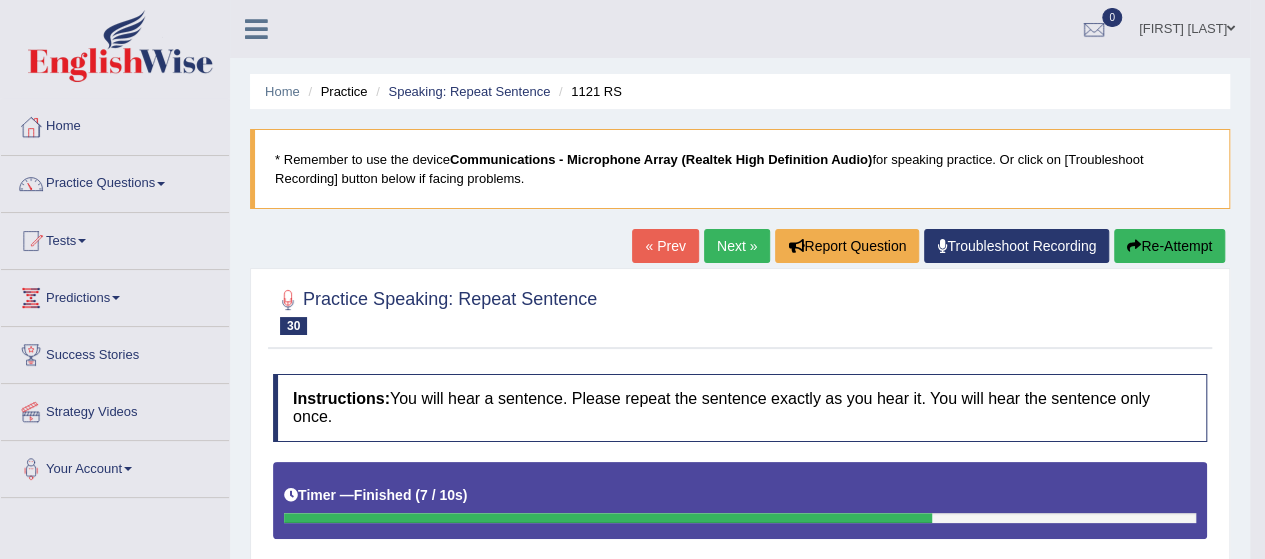 click on "Next »" at bounding box center [737, 246] 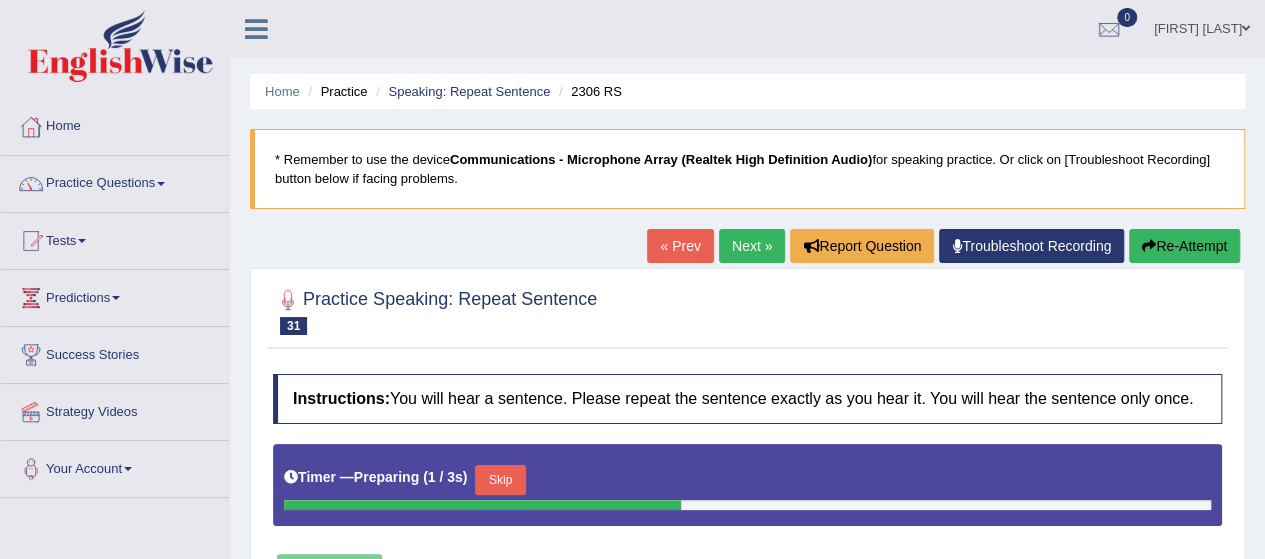 scroll, scrollTop: 247, scrollLeft: 0, axis: vertical 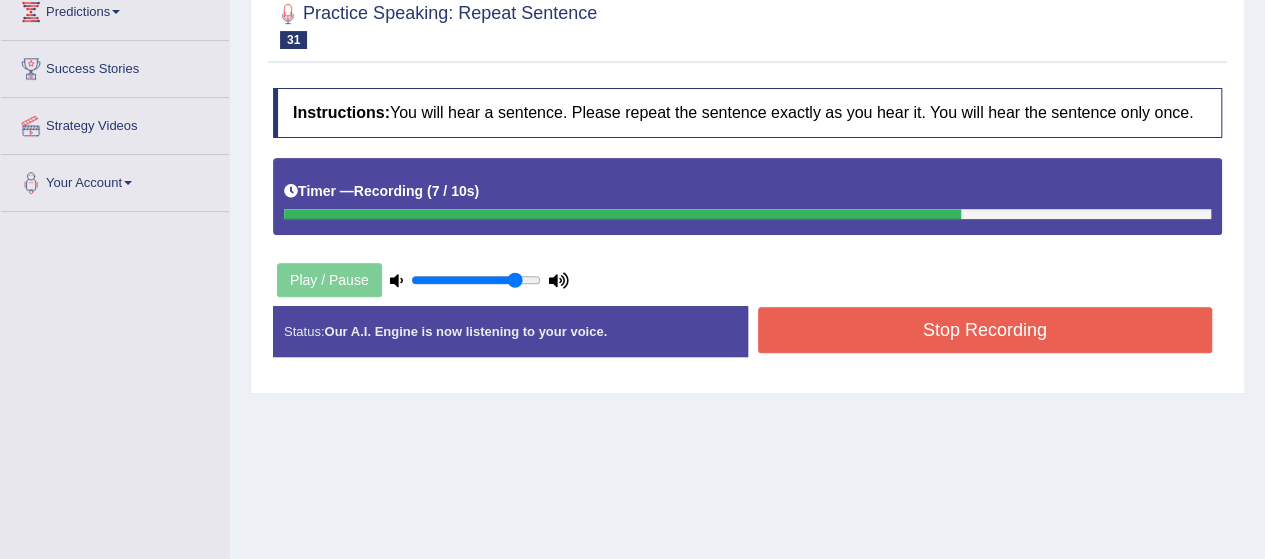 click on "Stop Recording" at bounding box center [985, 330] 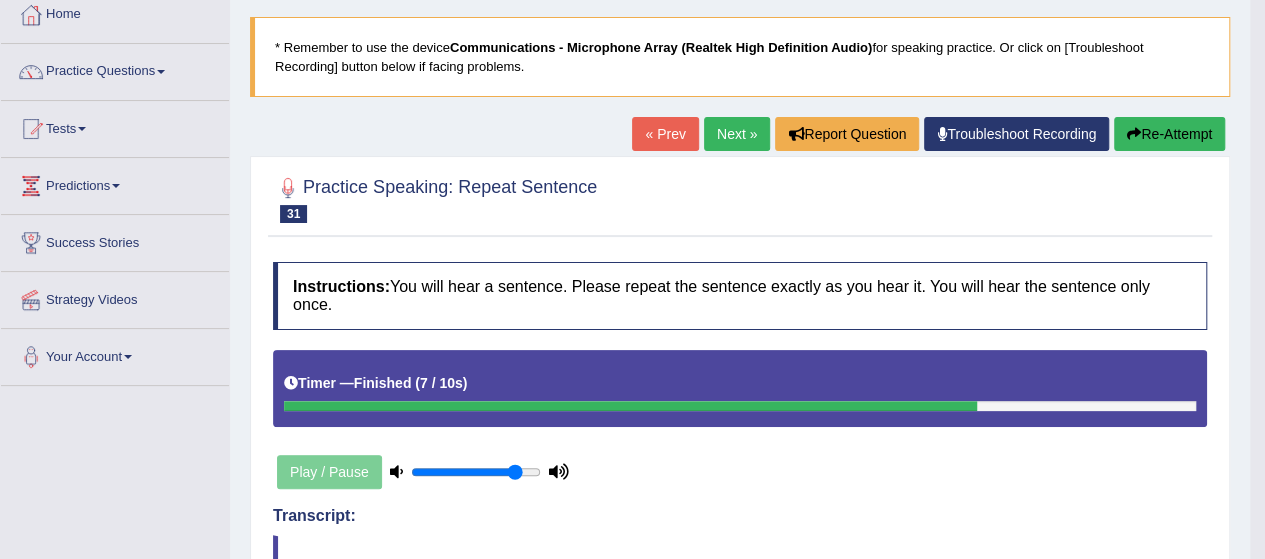 scroll, scrollTop: 0, scrollLeft: 0, axis: both 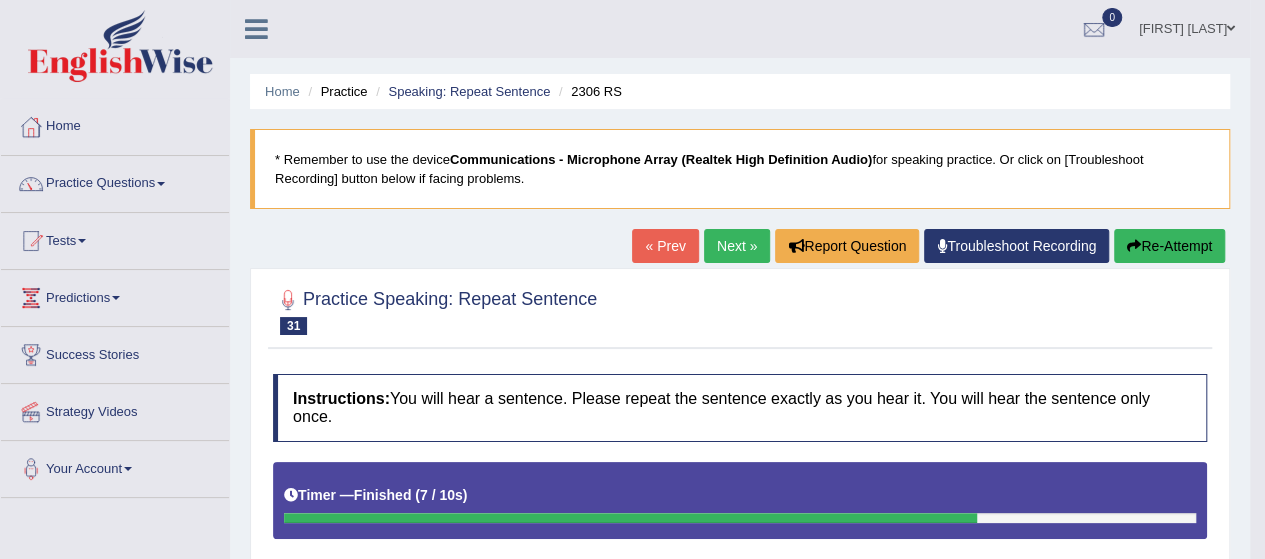 click on "Home
Practice
Speaking: Repeat Sentence
2306 RS
* Remember to use the device  Communications - Microphone Array (Realtek High Definition Audio)  for speaking practice. Or click on [Troubleshoot Recording] button below if facing problems.
« Prev Next »  Report Question  Troubleshoot Recording  Re-Attempt
Practice Speaking: Repeat Sentence
31
2306 RS
Instructions:  You will hear a sentence. Please repeat the sentence exactly as you hear it. You will hear the sentence only once.
Timer —  Finished   ( 7 / 10s ) Play / Pause Transcript: The full list of undergraduate and postgraduate programs can be found on the website. Created with Highcharts 7.1.2 Too low Too high Time Pitch meter: 0 2.5 5 7.5 10 Created with Highcharts 7.1.2 Great Too slow Too fast Time Speech pace meter: 0 10 20 30 40 the  full list field" at bounding box center [740, 711] 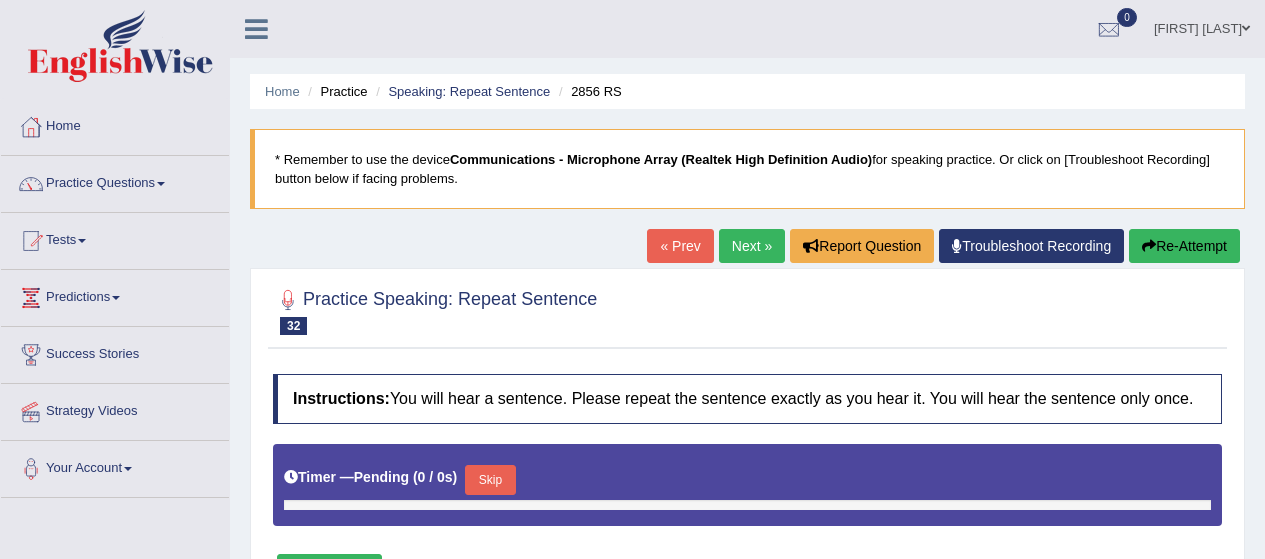 scroll, scrollTop: 0, scrollLeft: 0, axis: both 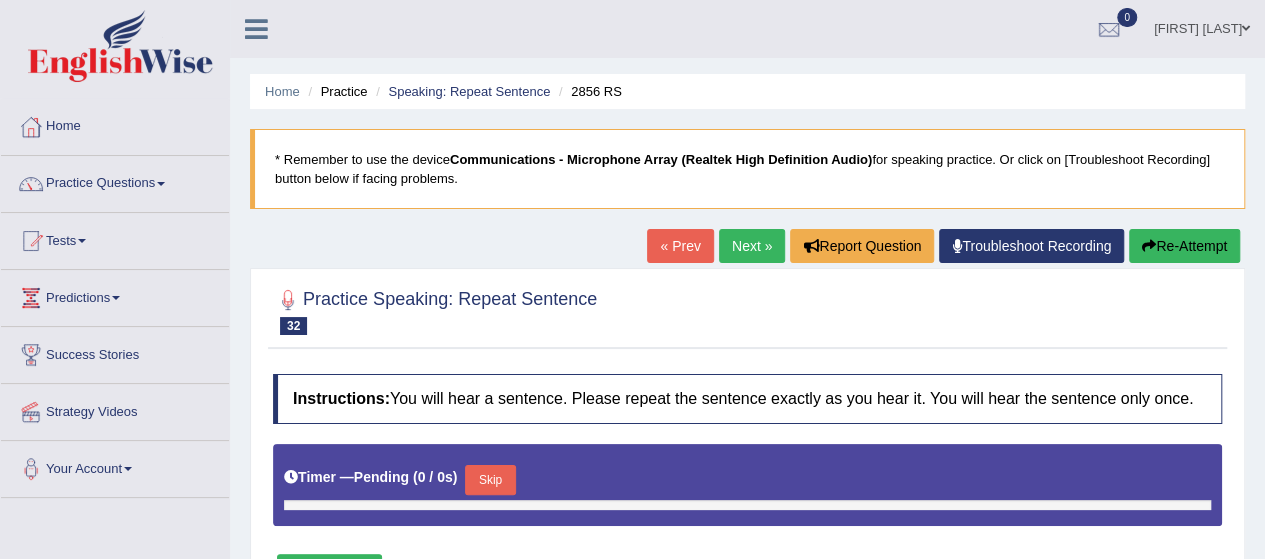 type on "0.85" 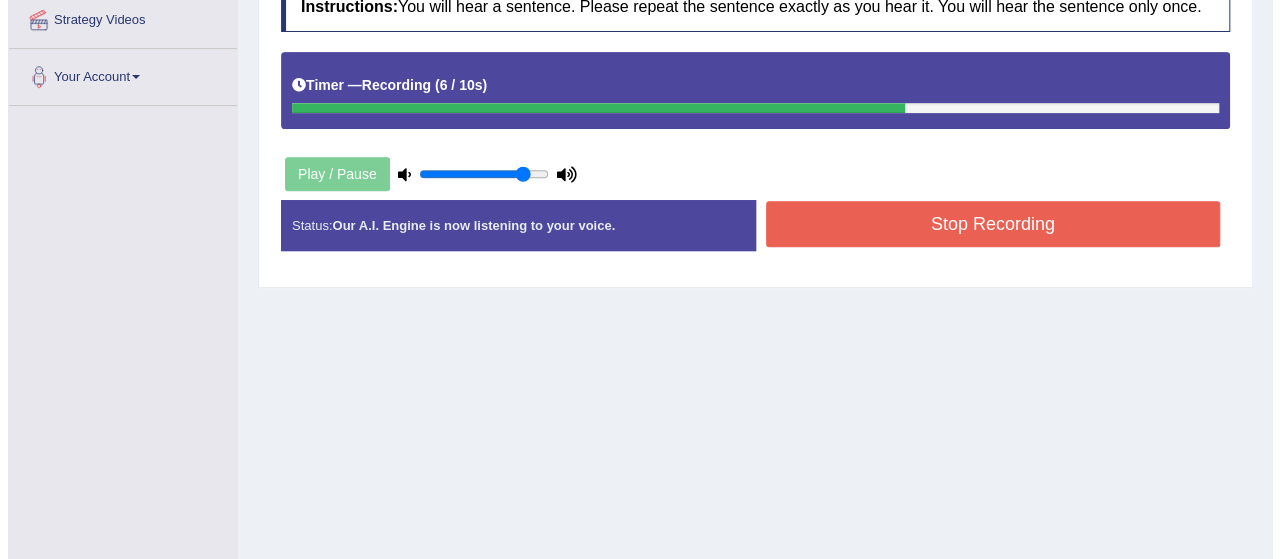 scroll, scrollTop: 393, scrollLeft: 0, axis: vertical 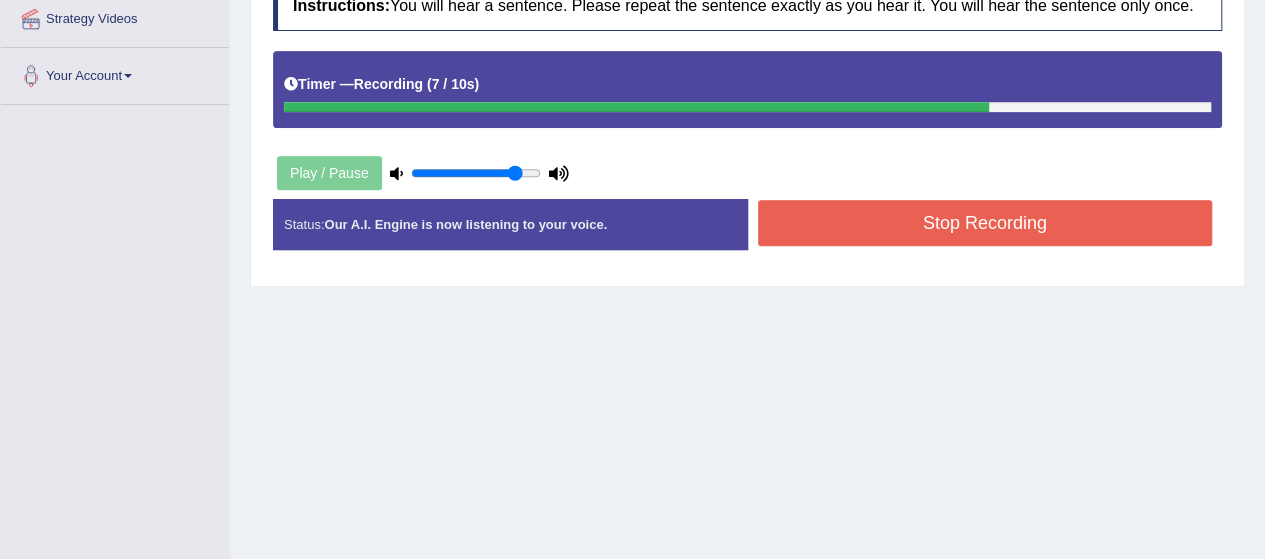 click on "Stop Recording" at bounding box center [985, 223] 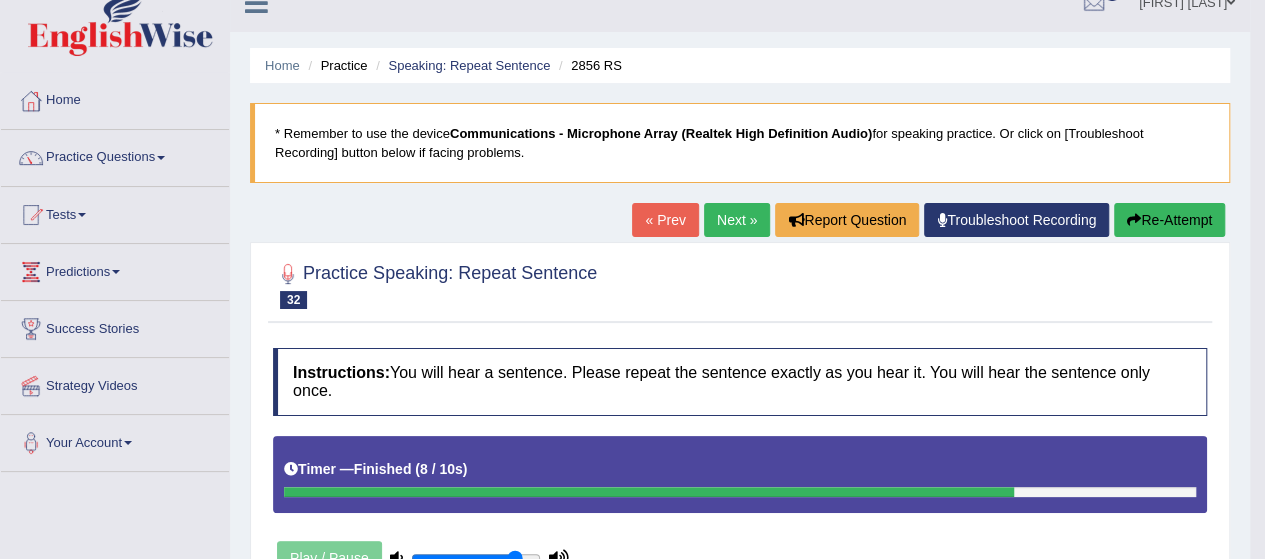 scroll, scrollTop: 0, scrollLeft: 0, axis: both 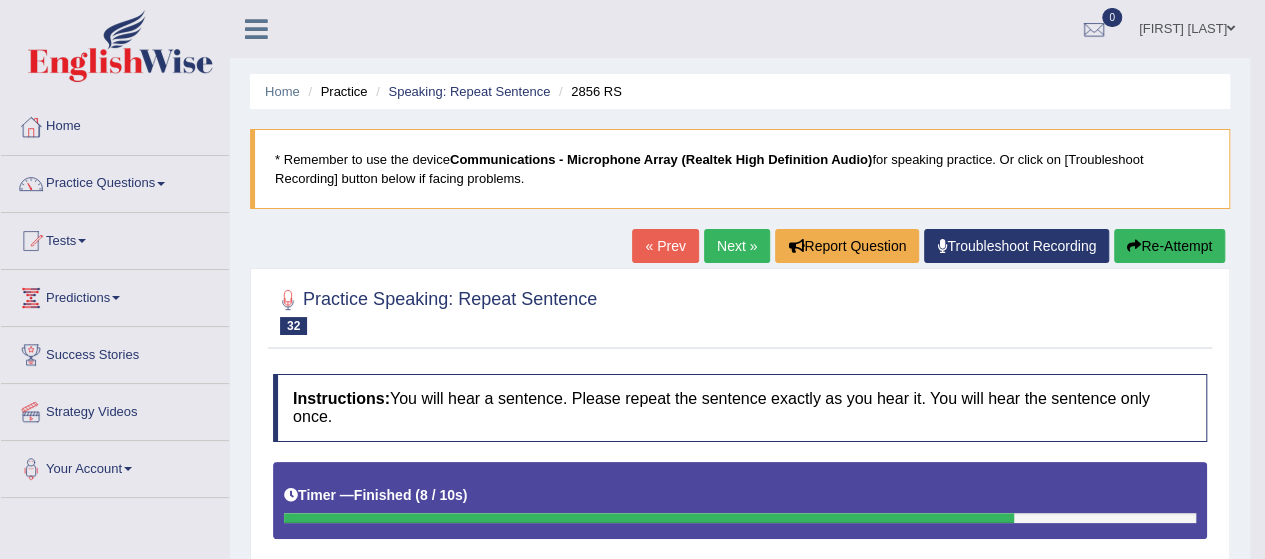 click on "Re-Attempt" at bounding box center (1169, 246) 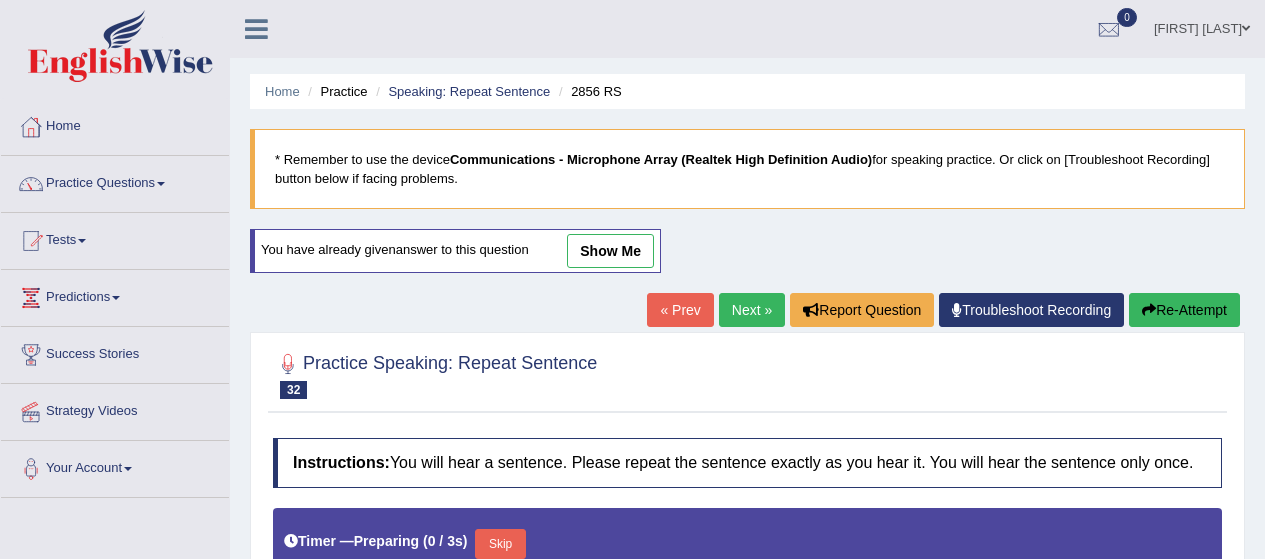 scroll, scrollTop: 0, scrollLeft: 0, axis: both 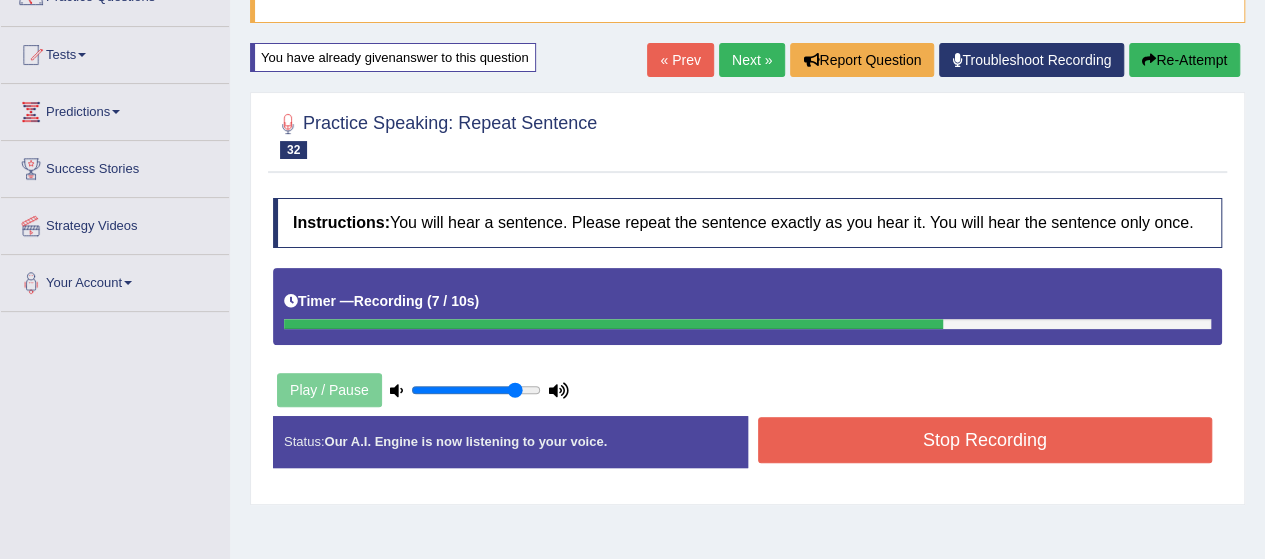 click on "Next »" at bounding box center (752, 60) 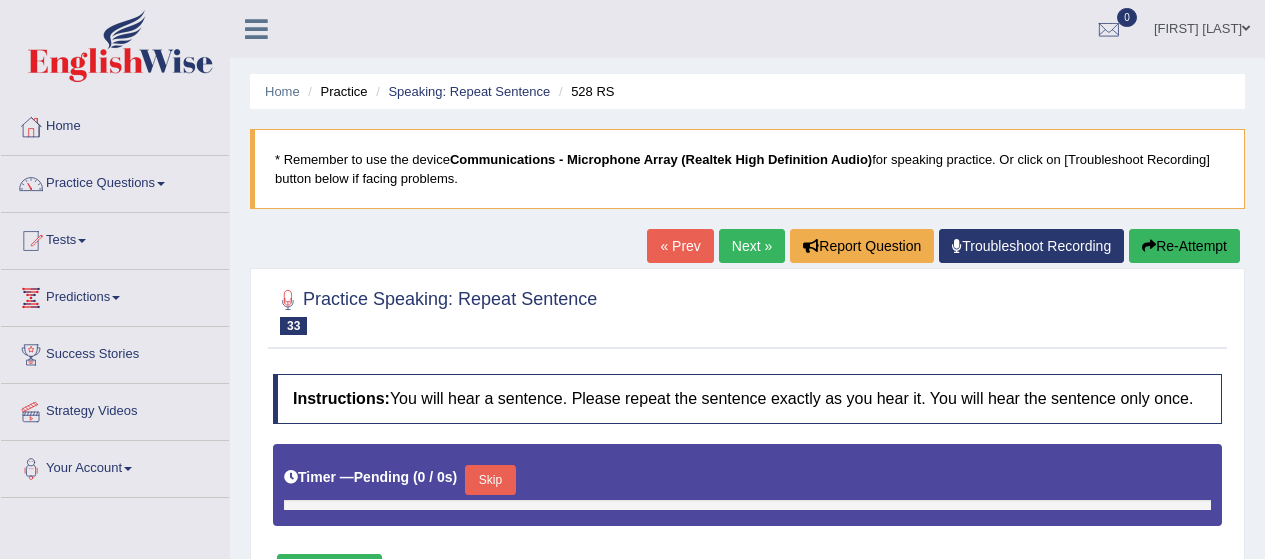 scroll, scrollTop: 0, scrollLeft: 0, axis: both 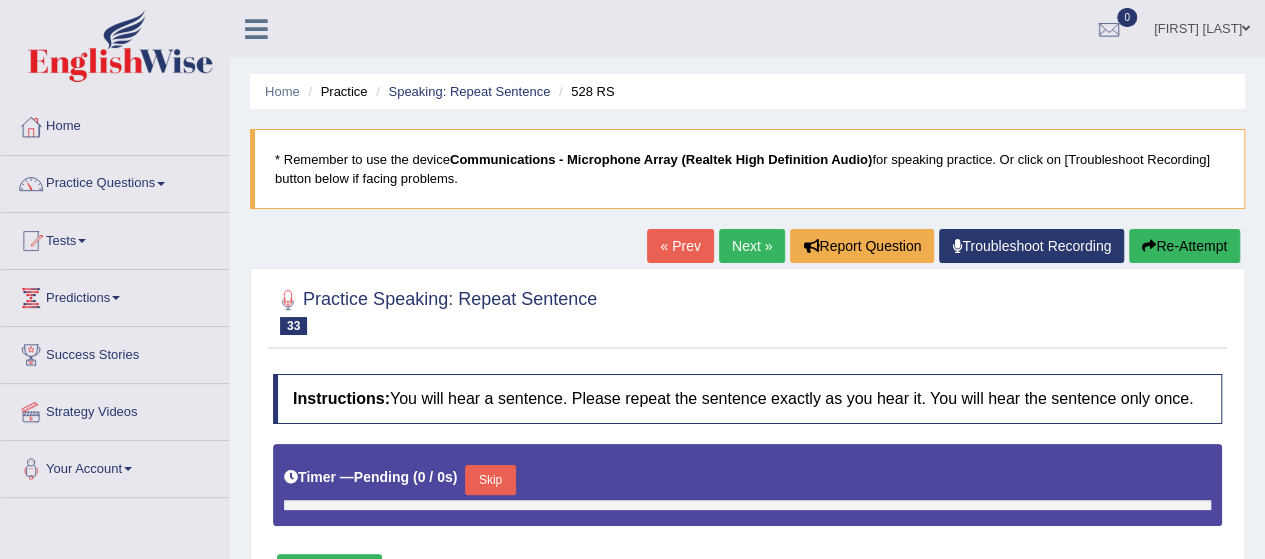type on "0.85" 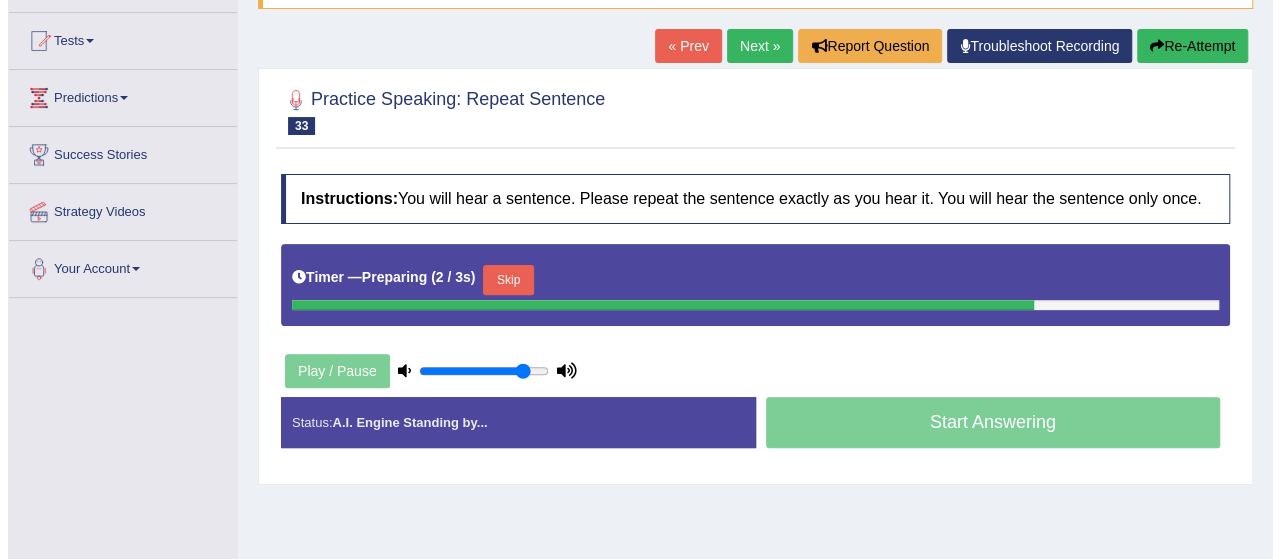 scroll, scrollTop: 226, scrollLeft: 0, axis: vertical 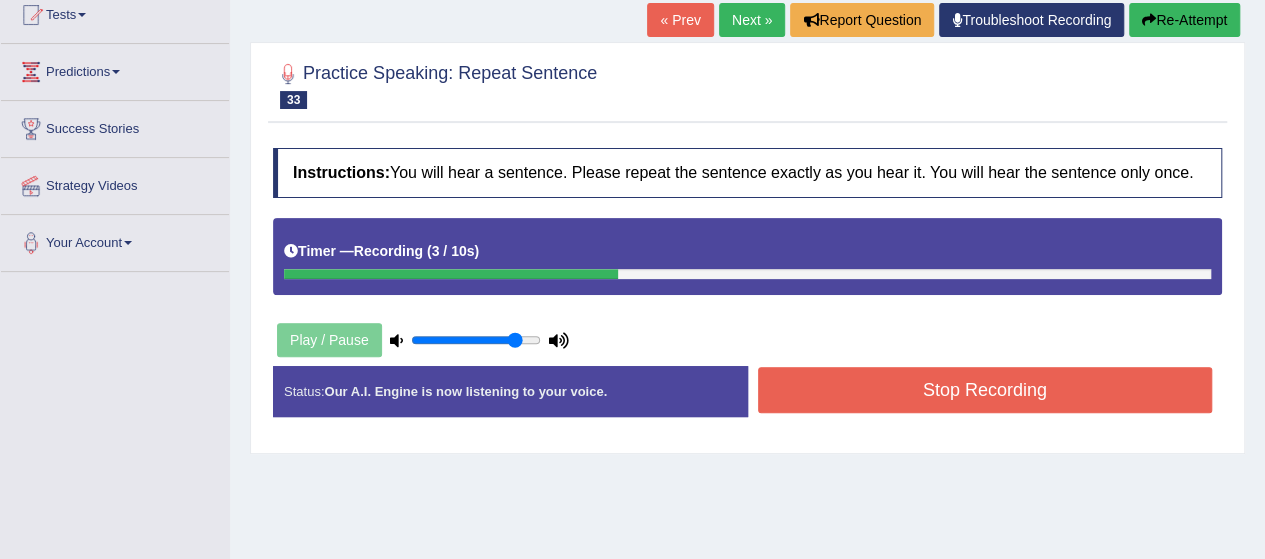 click on "Stop Recording" at bounding box center (985, 390) 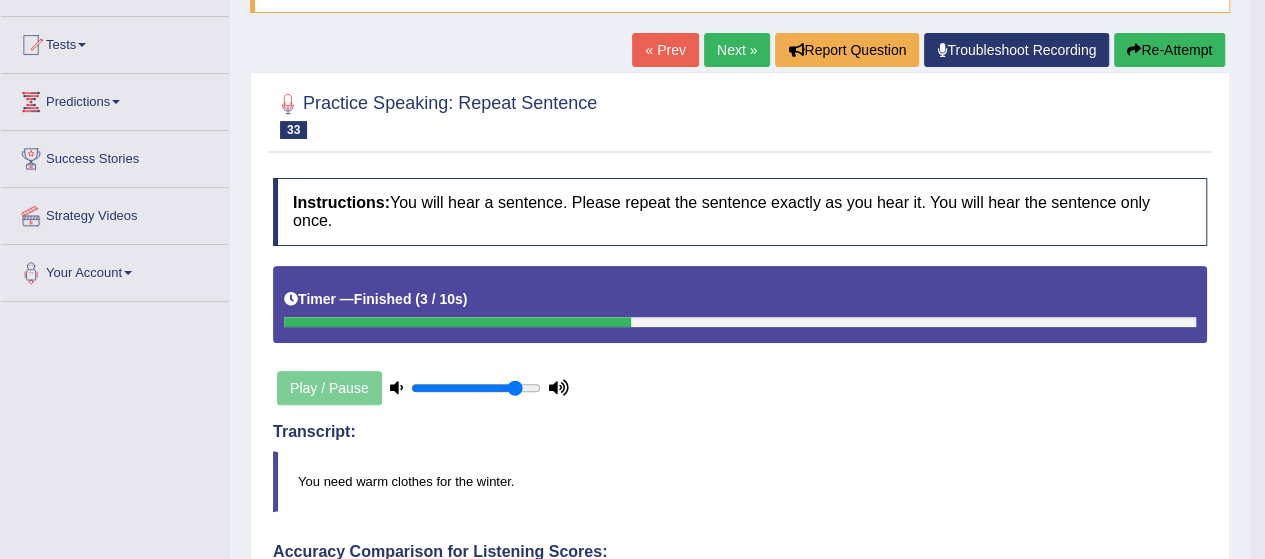 scroll, scrollTop: 146, scrollLeft: 0, axis: vertical 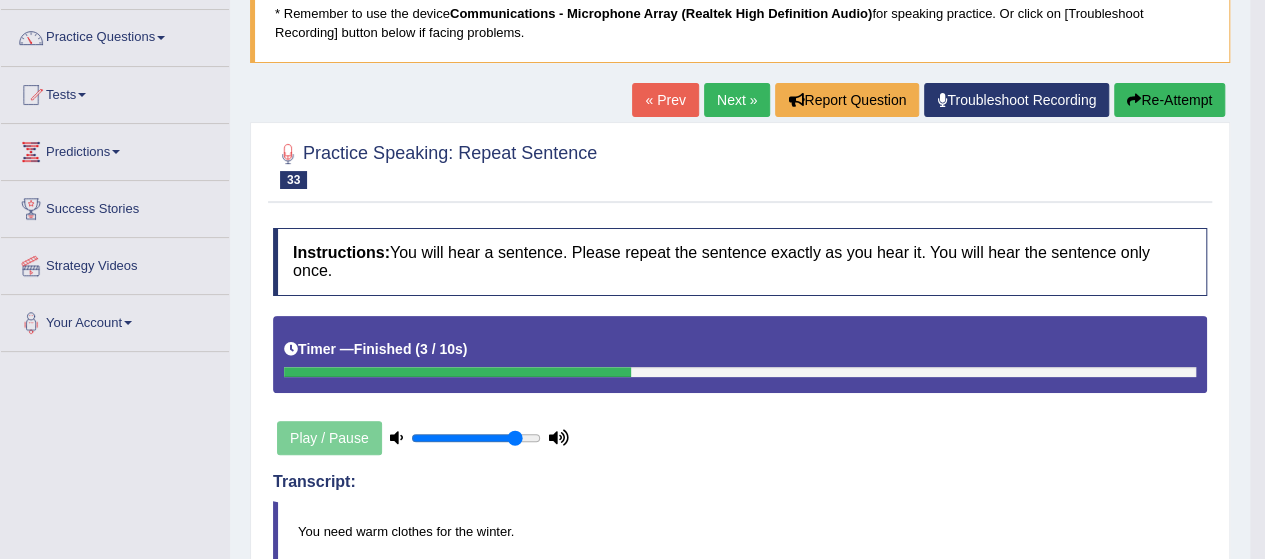 click on "Next »" at bounding box center [737, 100] 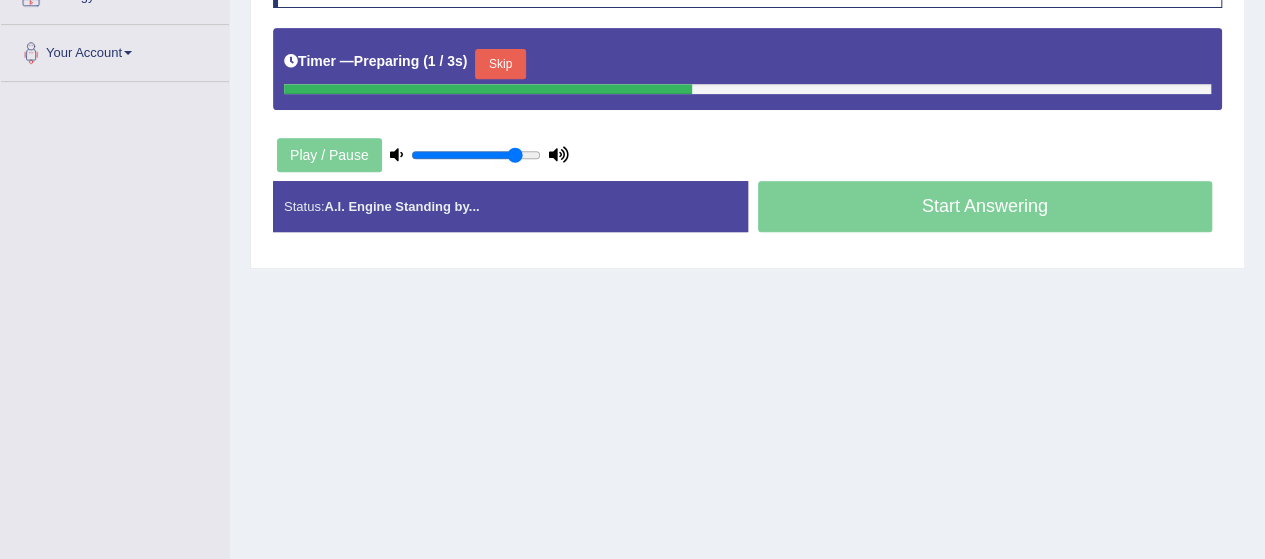scroll, scrollTop: 420, scrollLeft: 0, axis: vertical 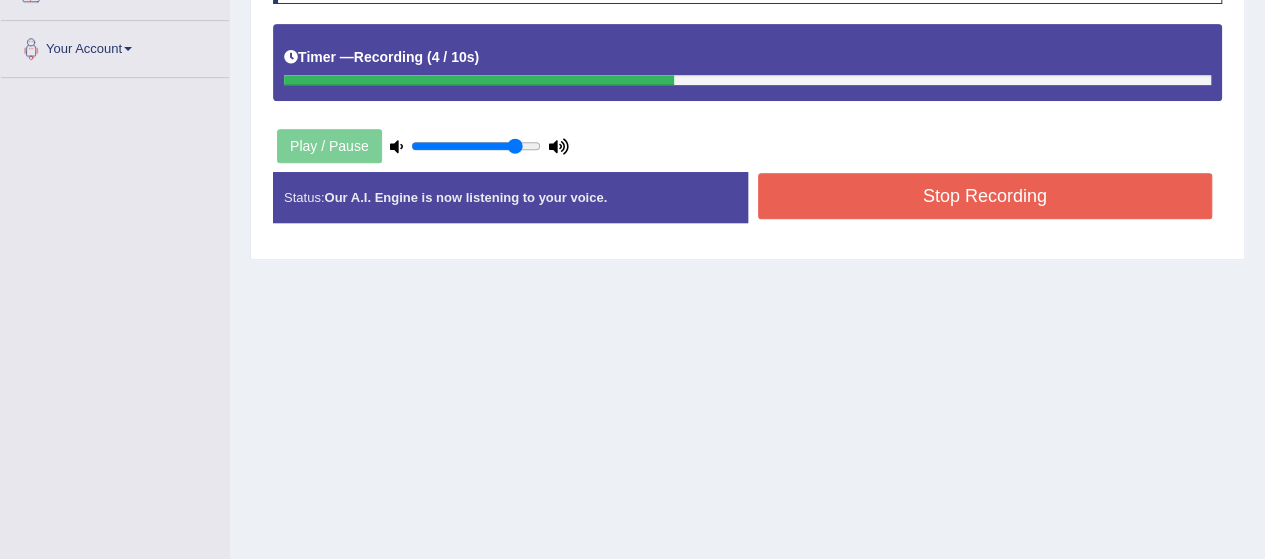 click on "Stop Recording" at bounding box center (985, 196) 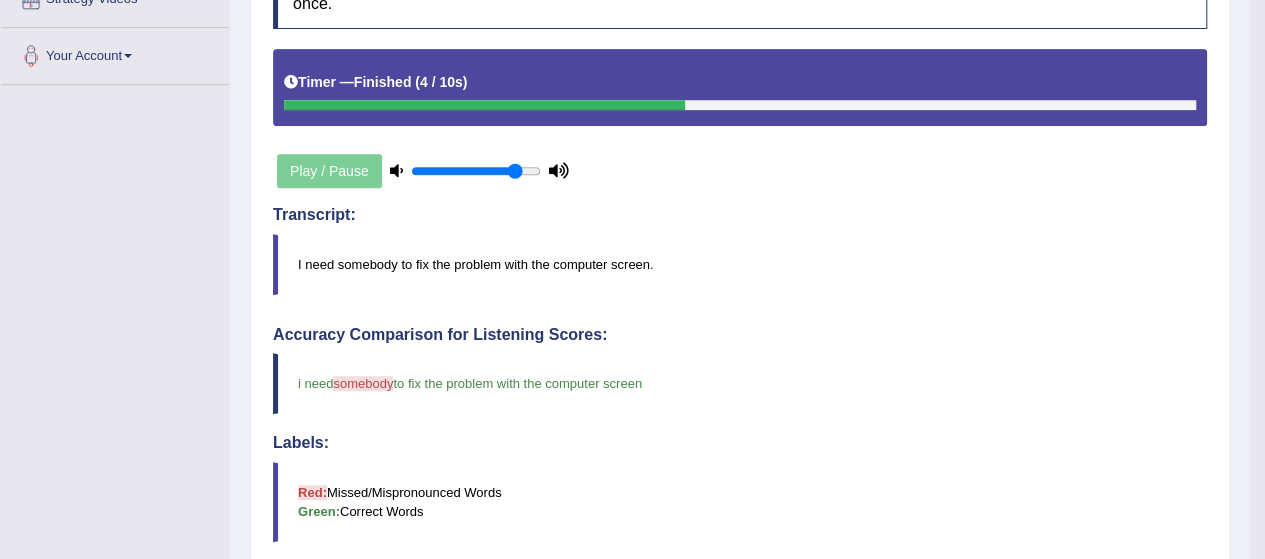 scroll, scrollTop: 0, scrollLeft: 0, axis: both 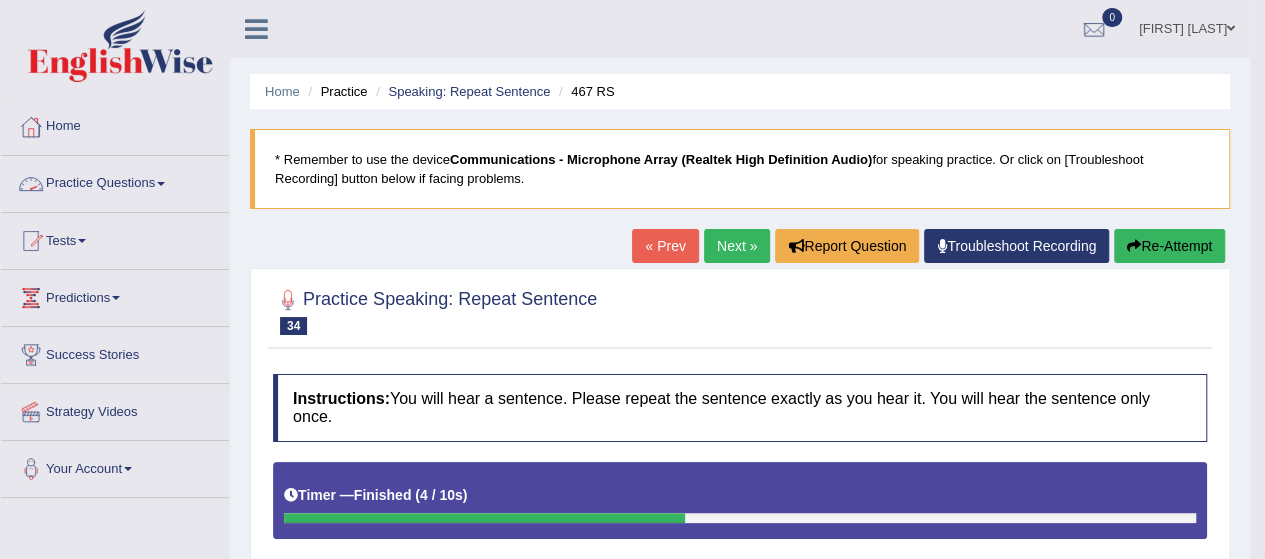 click on "Practice Questions" at bounding box center [115, 181] 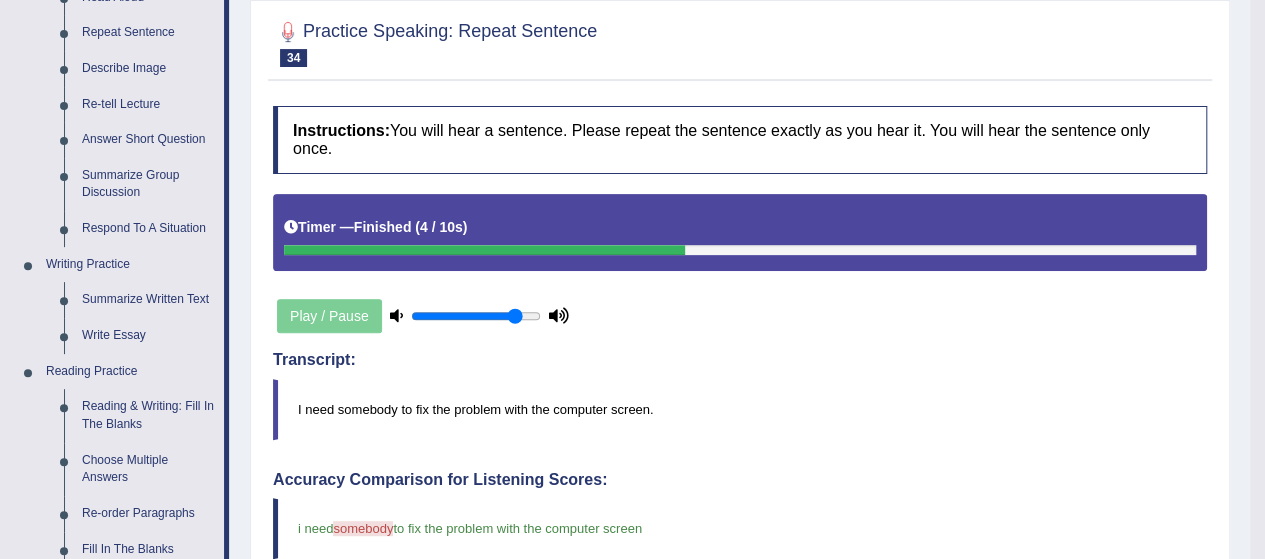 scroll, scrollTop: 280, scrollLeft: 0, axis: vertical 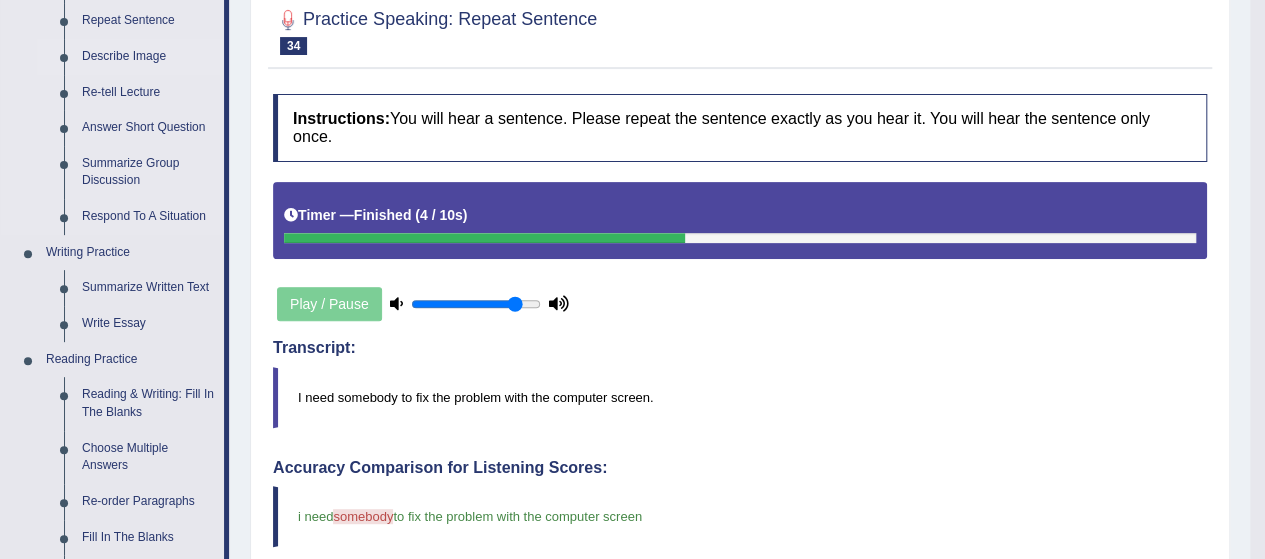 click on "Describe Image" at bounding box center [148, 57] 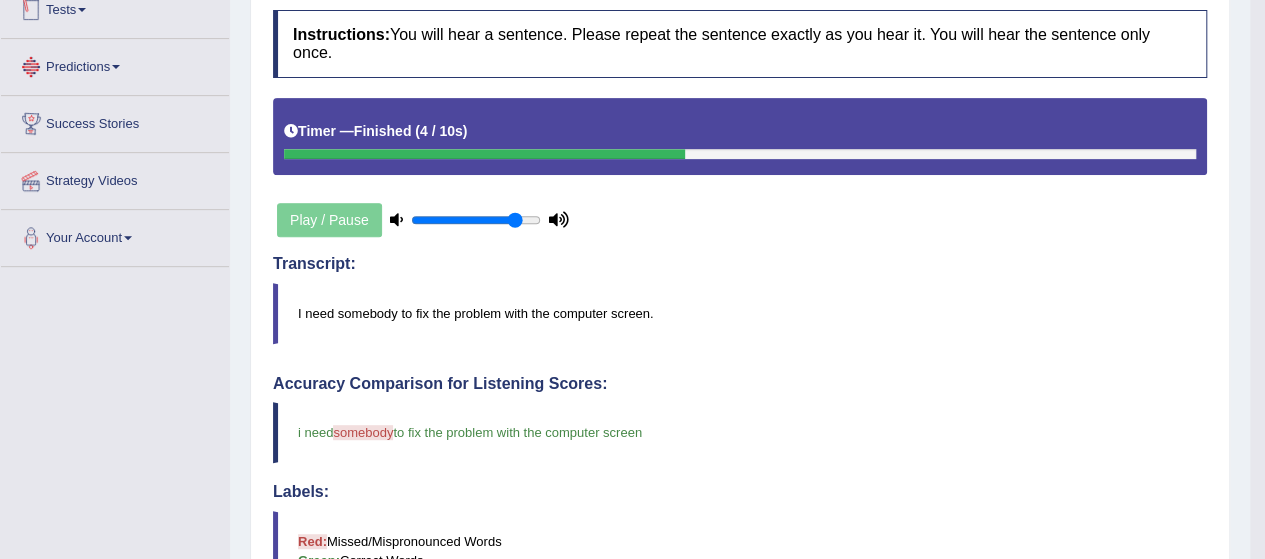 scroll, scrollTop: 414, scrollLeft: 0, axis: vertical 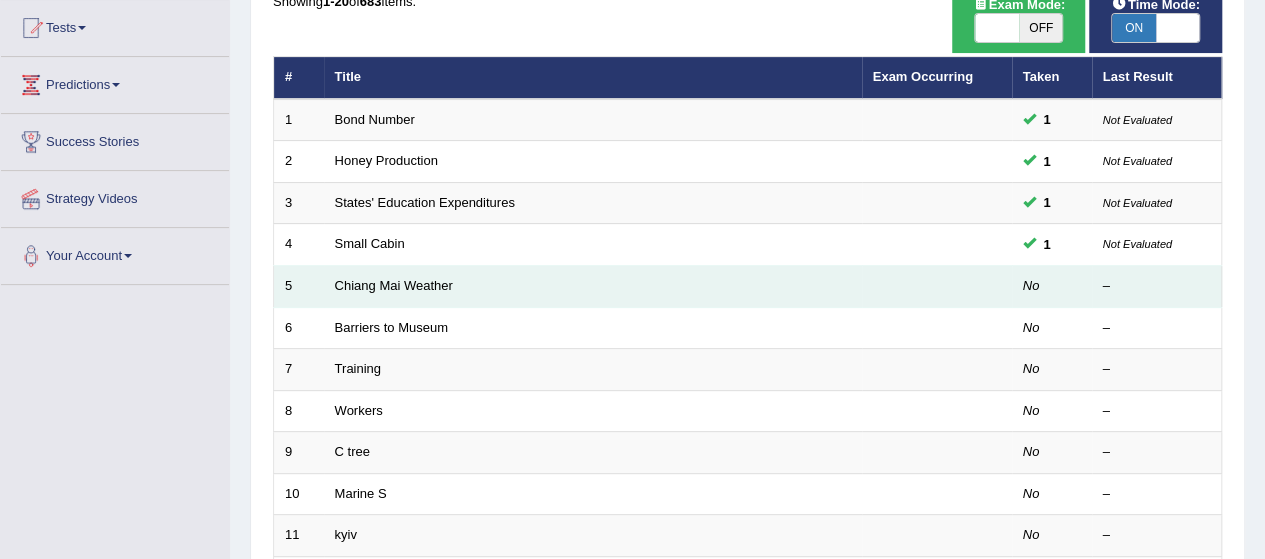 click on "Chiang Mai Weather" at bounding box center [593, 287] 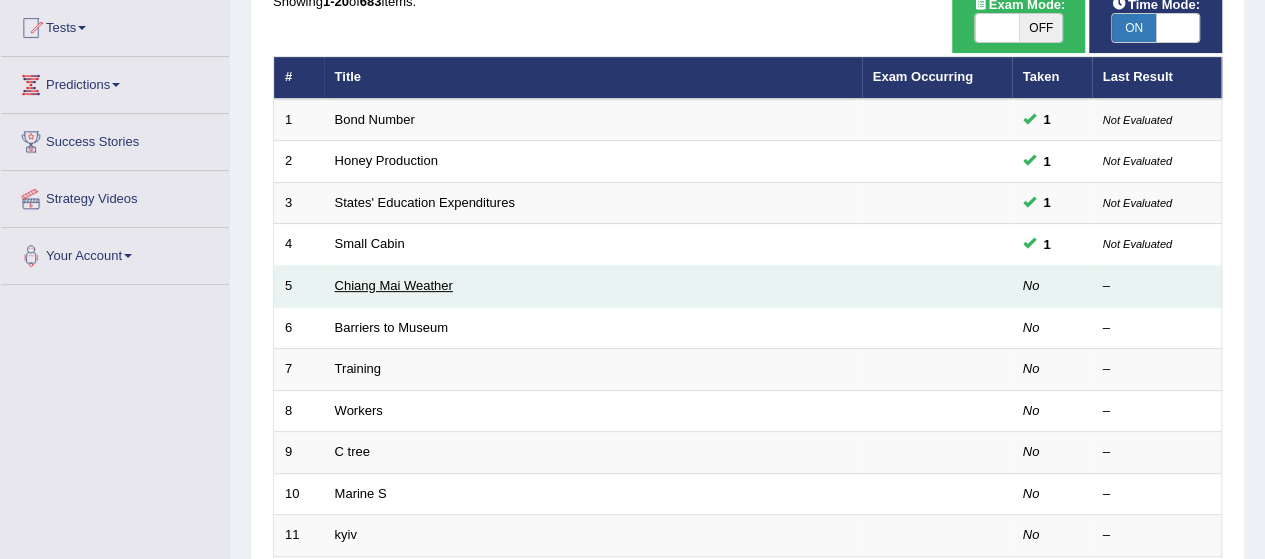 click on "Chiang Mai Weather" at bounding box center [394, 285] 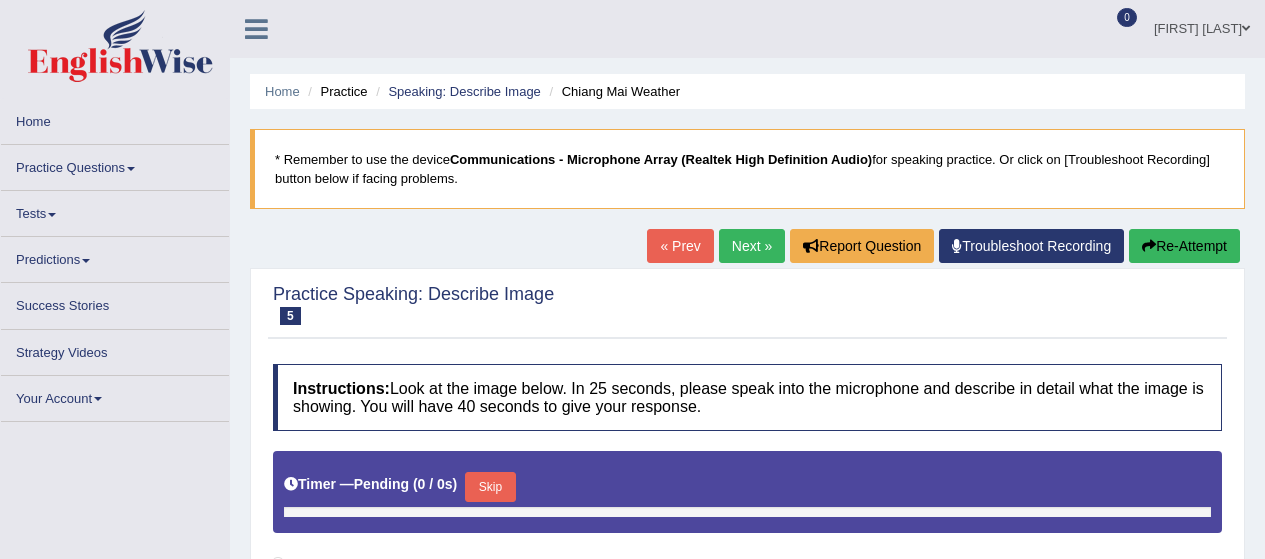 scroll, scrollTop: 0, scrollLeft: 0, axis: both 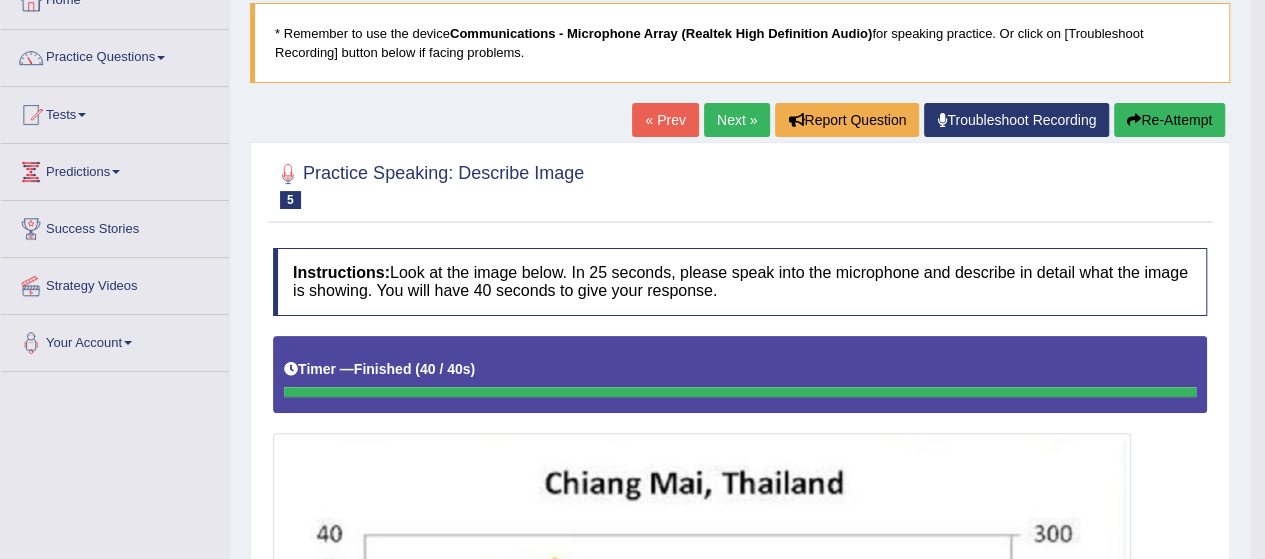click on "Re-Attempt" at bounding box center [1169, 120] 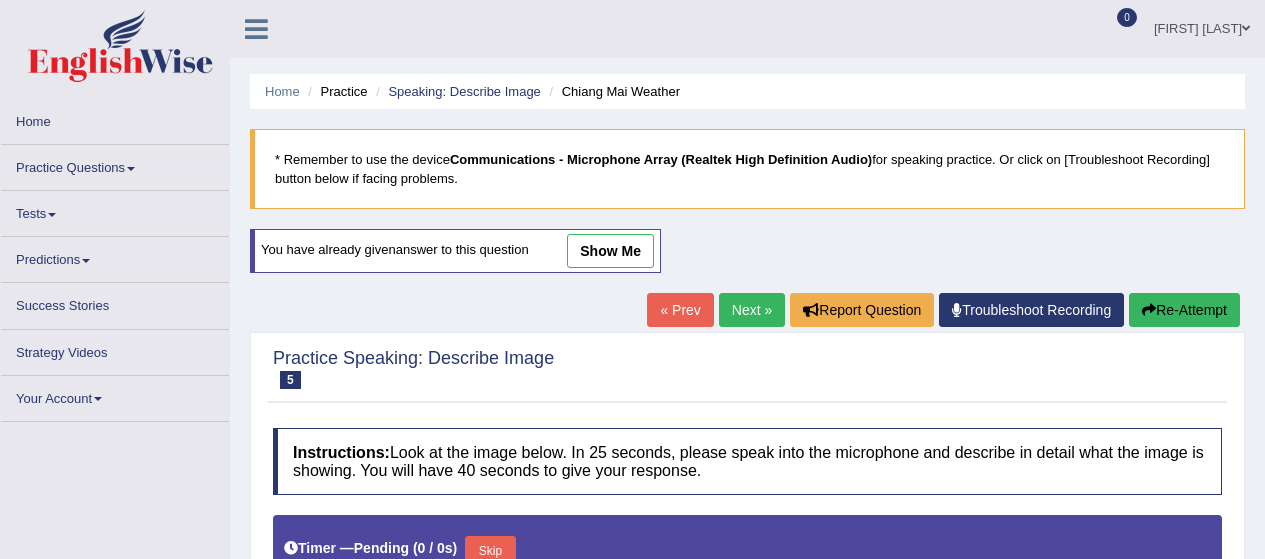 scroll, scrollTop: 480, scrollLeft: 0, axis: vertical 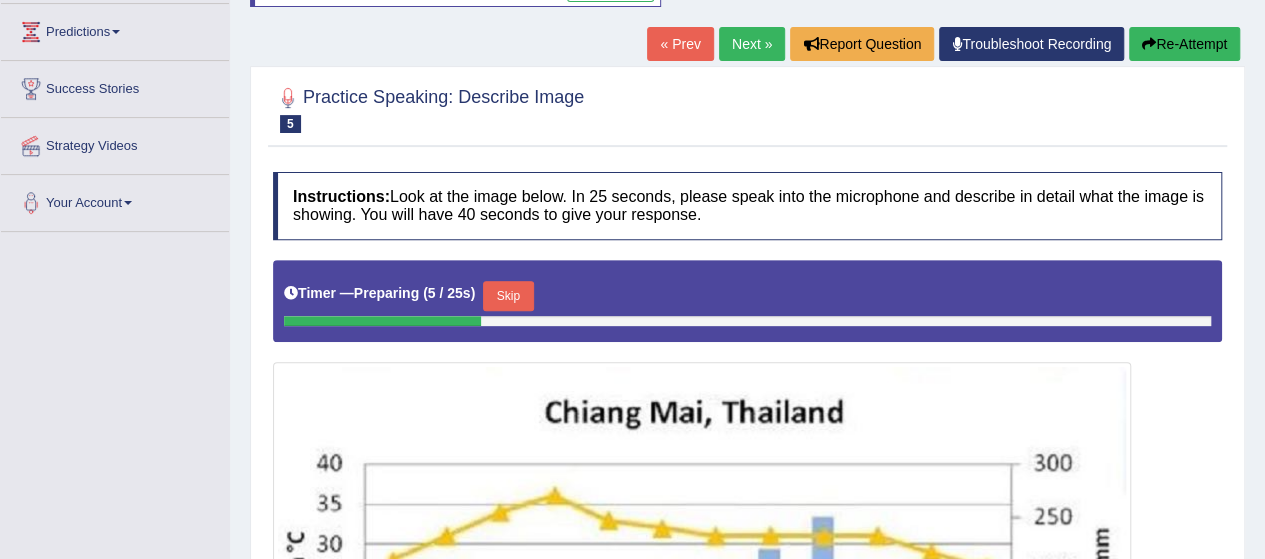 click on "Skip" at bounding box center [508, 296] 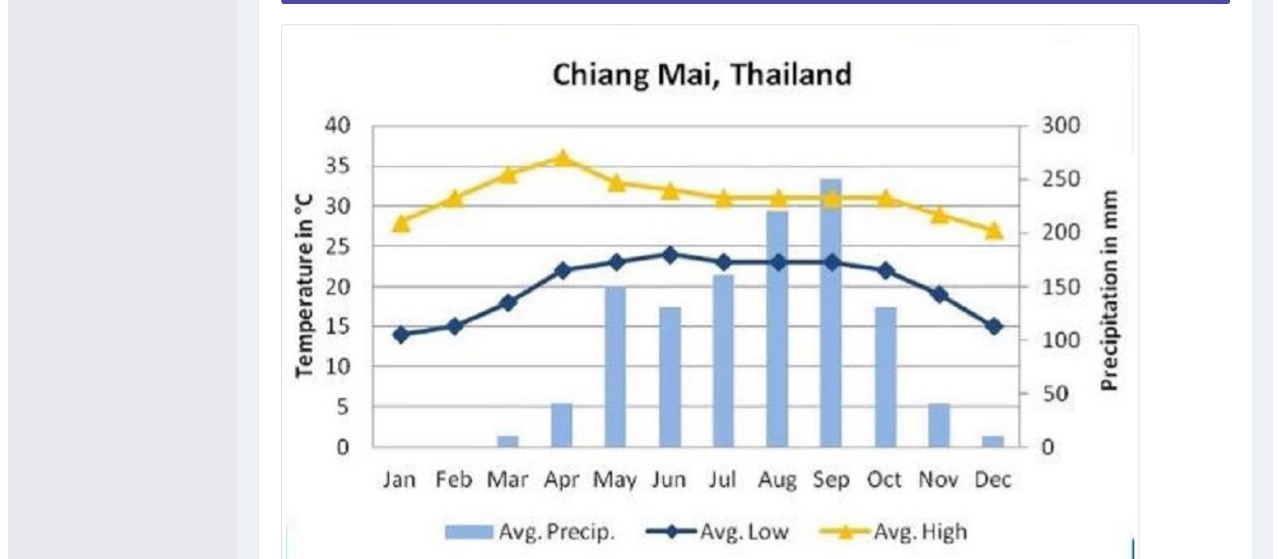 scroll, scrollTop: 553, scrollLeft: 0, axis: vertical 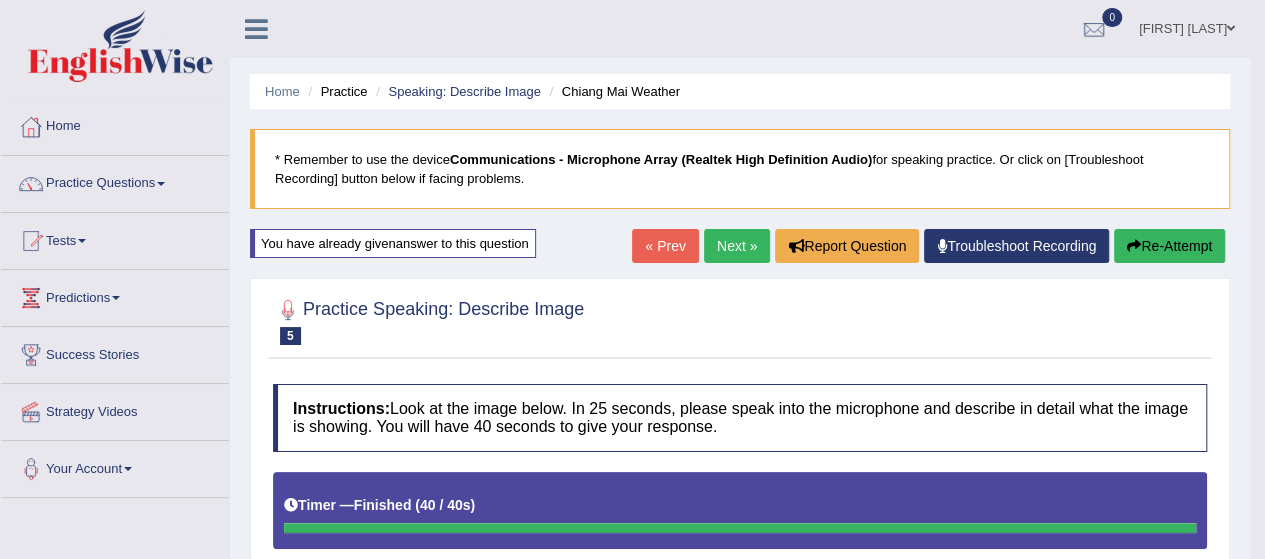 click on "Next »" at bounding box center (737, 246) 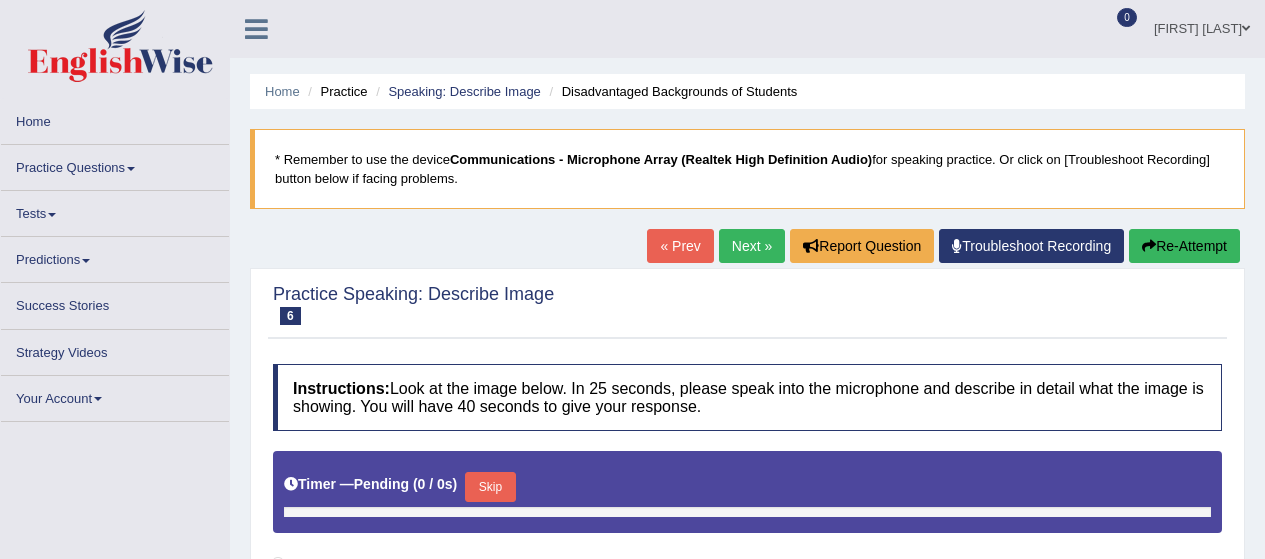 scroll, scrollTop: 0, scrollLeft: 0, axis: both 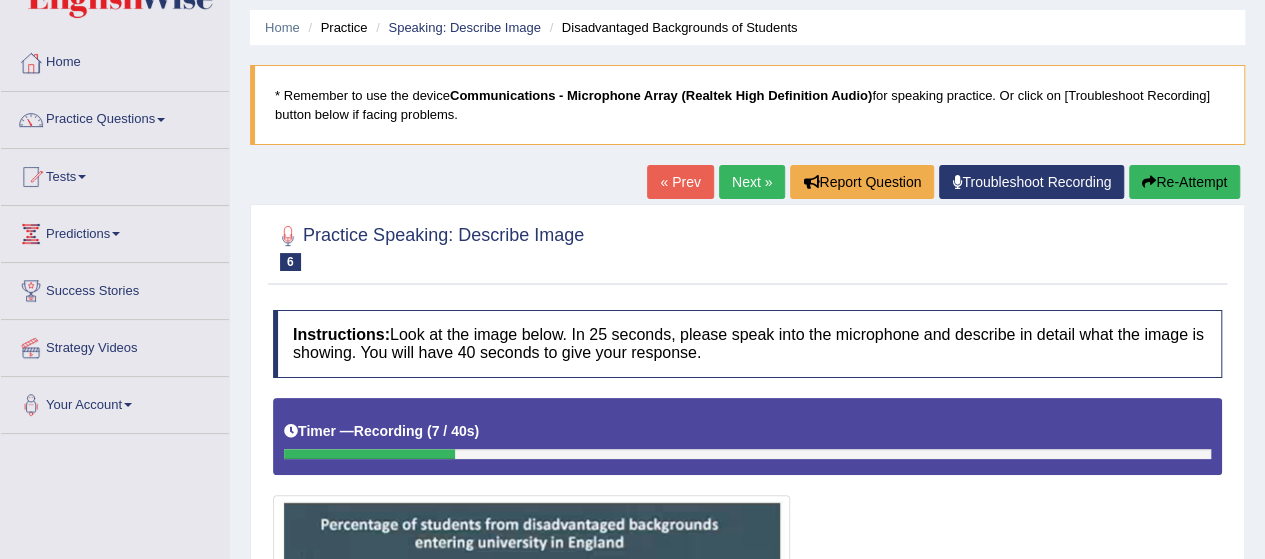 click on "Re-Attempt" at bounding box center [1184, 182] 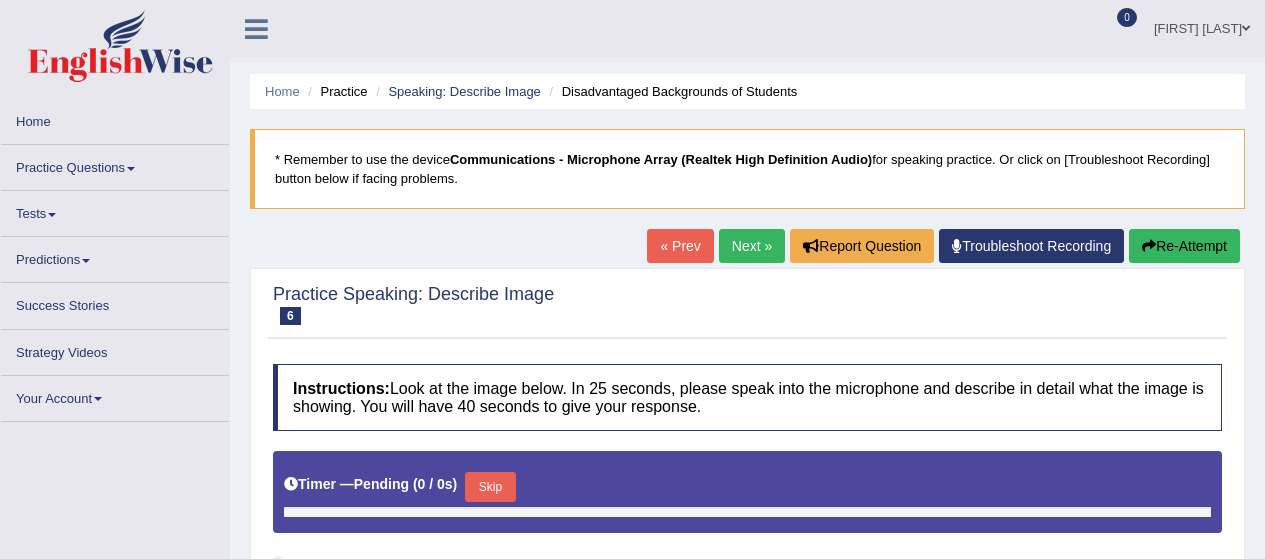 scroll, scrollTop: 64, scrollLeft: 0, axis: vertical 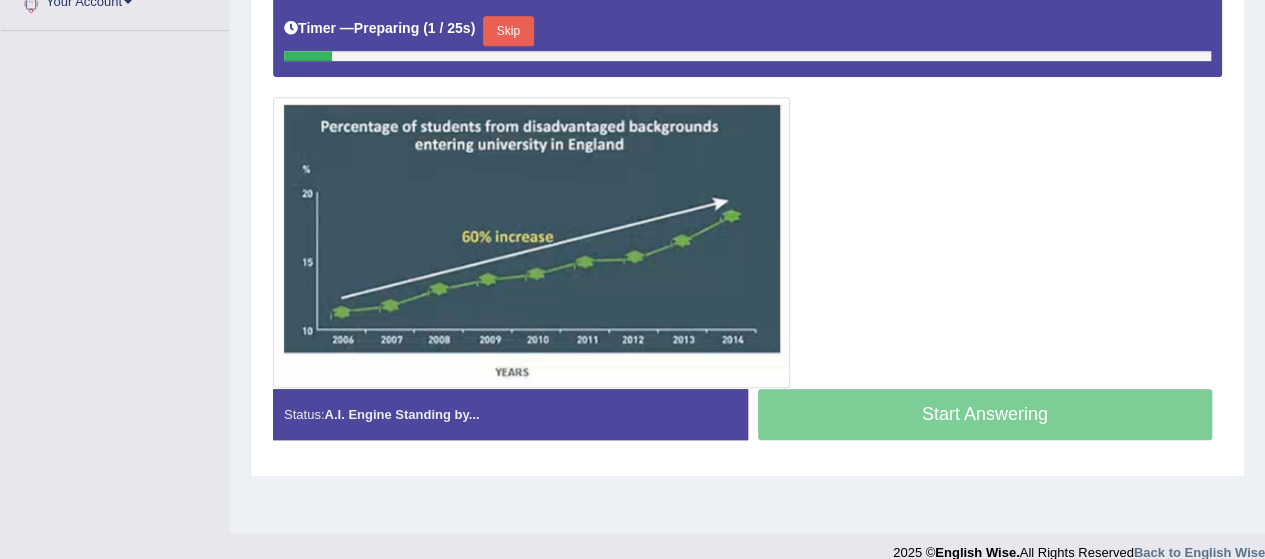 click on "Skip" at bounding box center [508, 31] 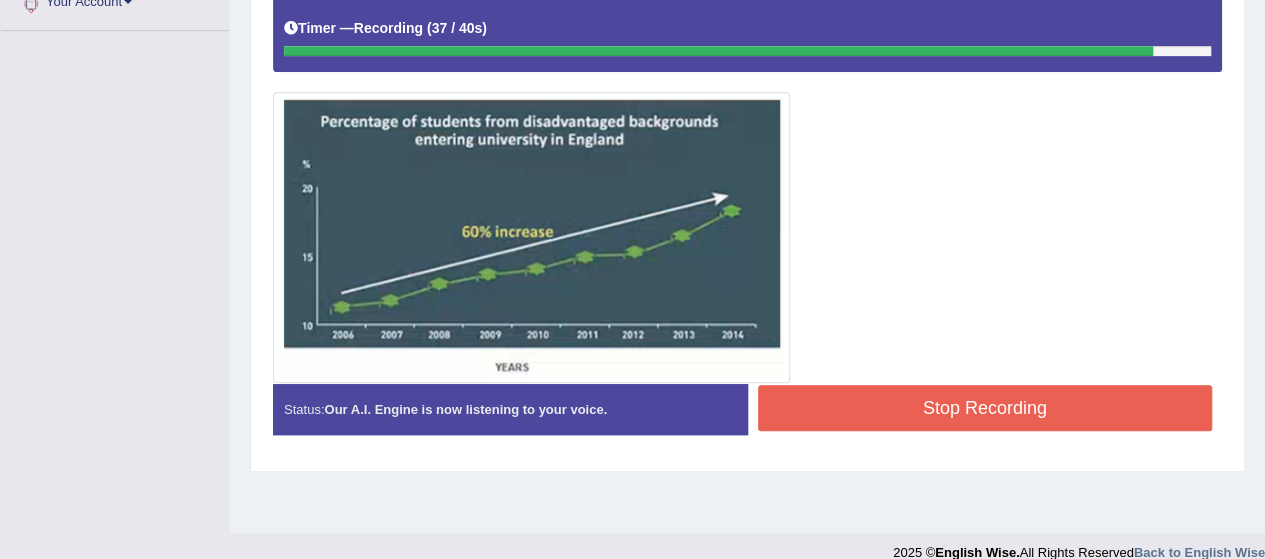 click on "Stop Recording" at bounding box center [985, 408] 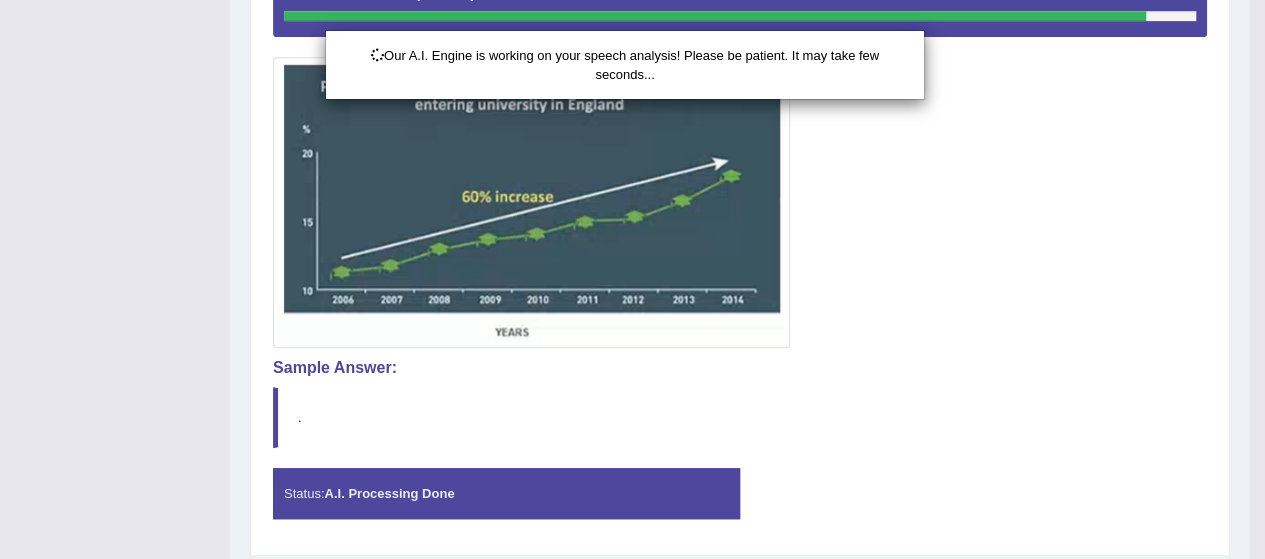 scroll, scrollTop: 558, scrollLeft: 0, axis: vertical 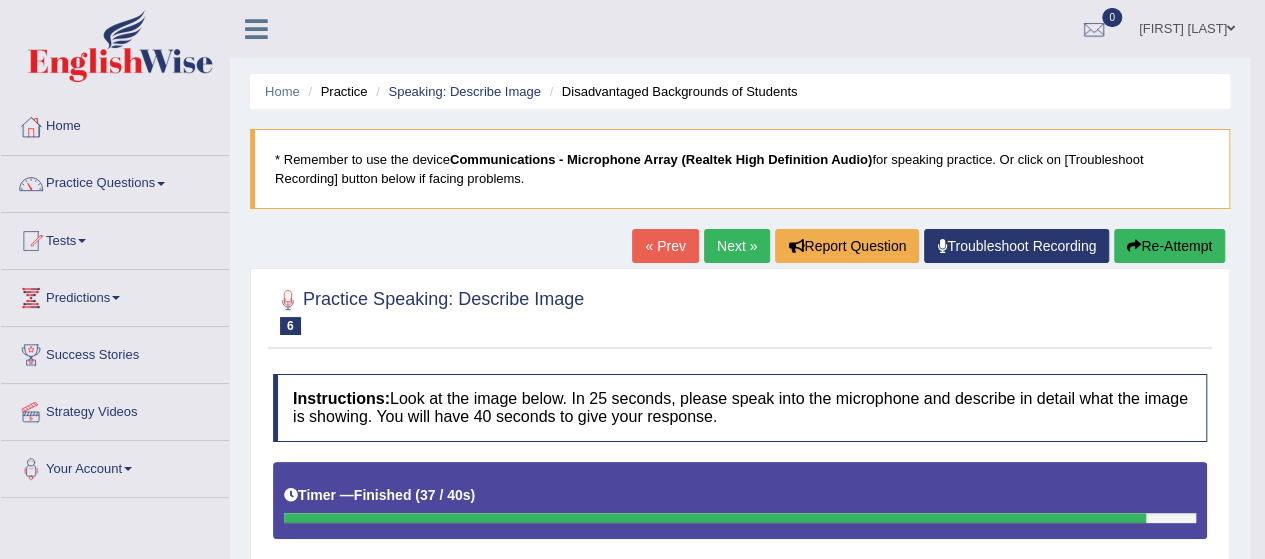 click on "Next »" at bounding box center (737, 246) 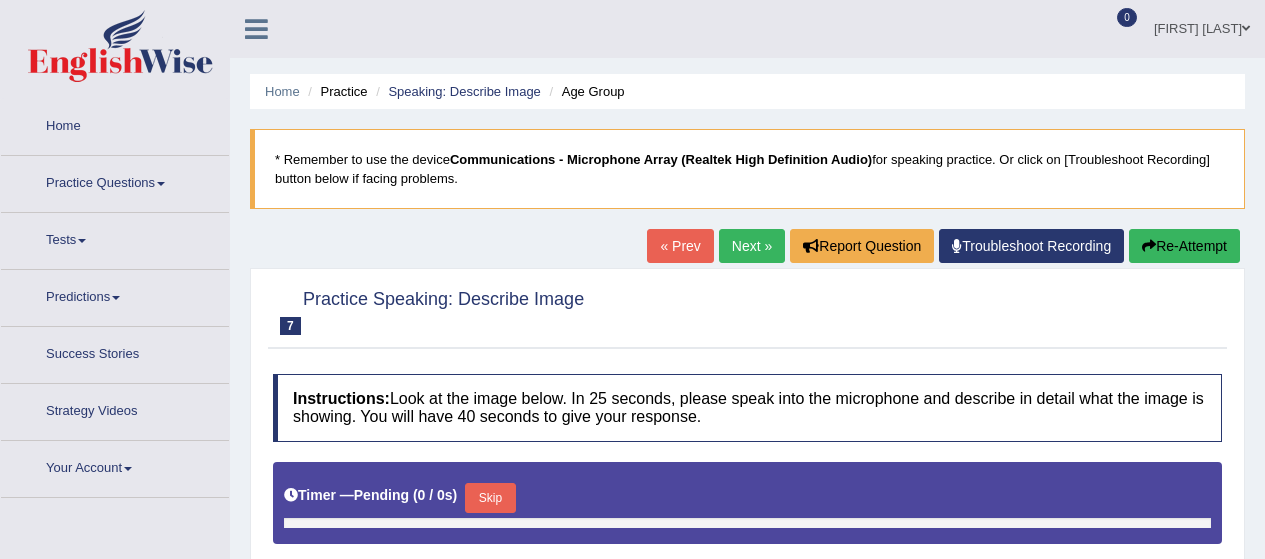 click on "Tests" at bounding box center [115, 238] 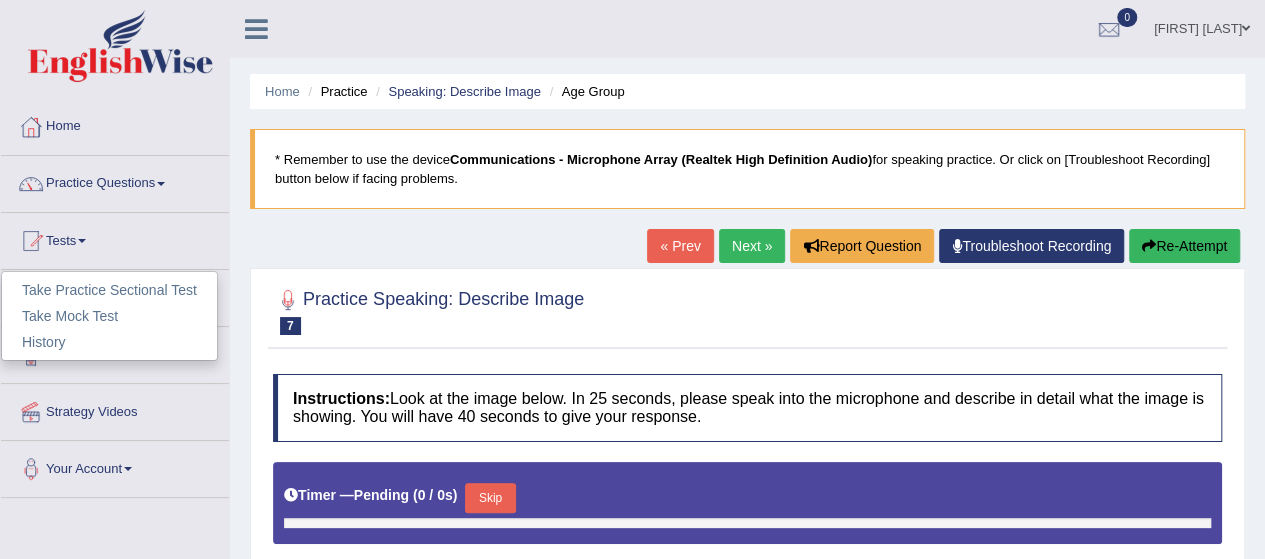 scroll, scrollTop: 0, scrollLeft: 0, axis: both 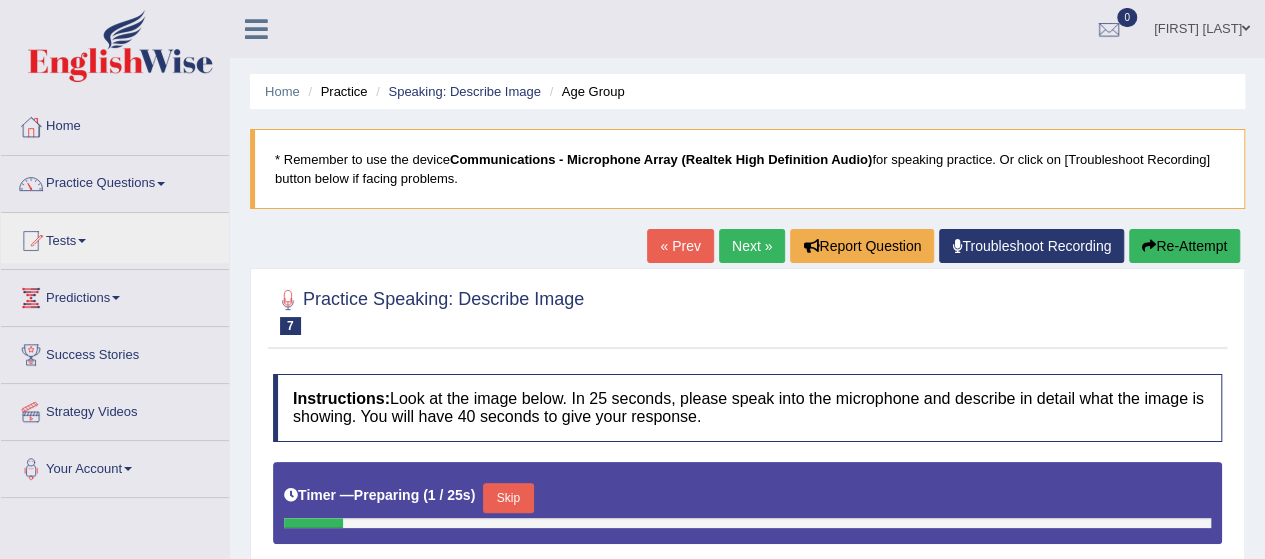 click on "Home
Practice
Speaking: Describe Image
Age Group
* Remember to use the device  Communications - Microphone Array (Realtek High Definition Audio)  for speaking practice. Or click on [Troubleshoot Recording] button below if facing problems.
« Prev Next »  Report Question  Troubleshoot Recording  Re-Attempt
Practice Speaking: Describe Image
7
Age Group
Instructions:  Look at the image below. In 25 seconds, please speak into the microphone and describe in detail what the image is showing. You will have 40 seconds to give your response.
Timer —  Preparing   ( 1 / 25s ) Skip Created with Highcharts 7.1.2 Too low Too high Time Pitch meter: 0 10 20 30 40 Created with Highcharts 7.1.2 Great Too slow Too fast Time Speech pace meter: 0 10 20 30 40 Spoken Keywords: Voice Analysis: Your Response: Sample Answer: . Status:" at bounding box center (747, 500) 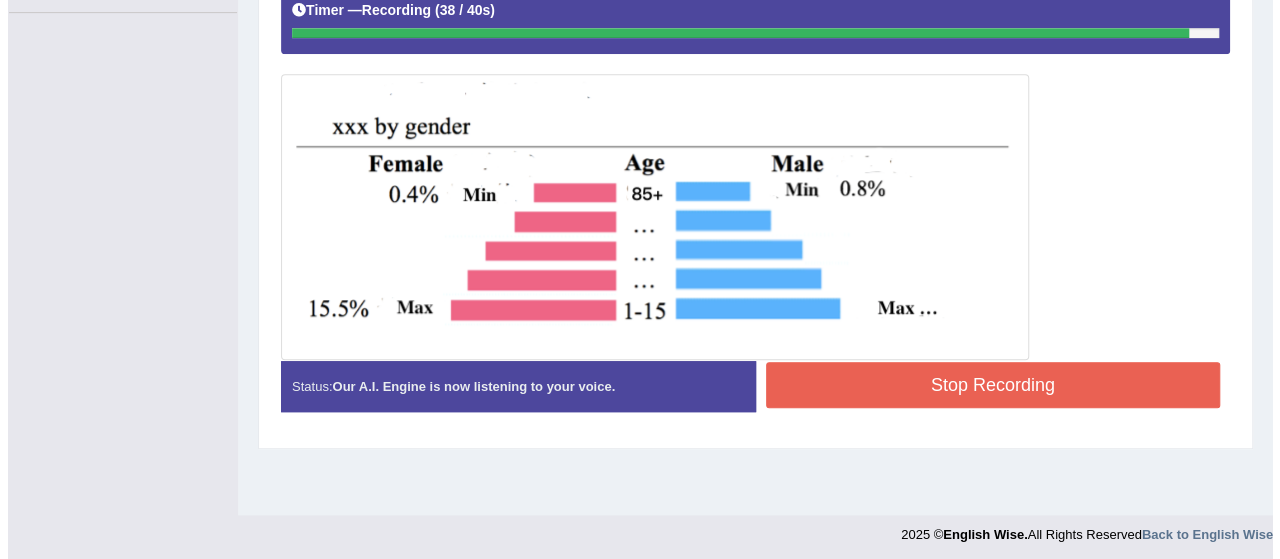 scroll, scrollTop: 490, scrollLeft: 0, axis: vertical 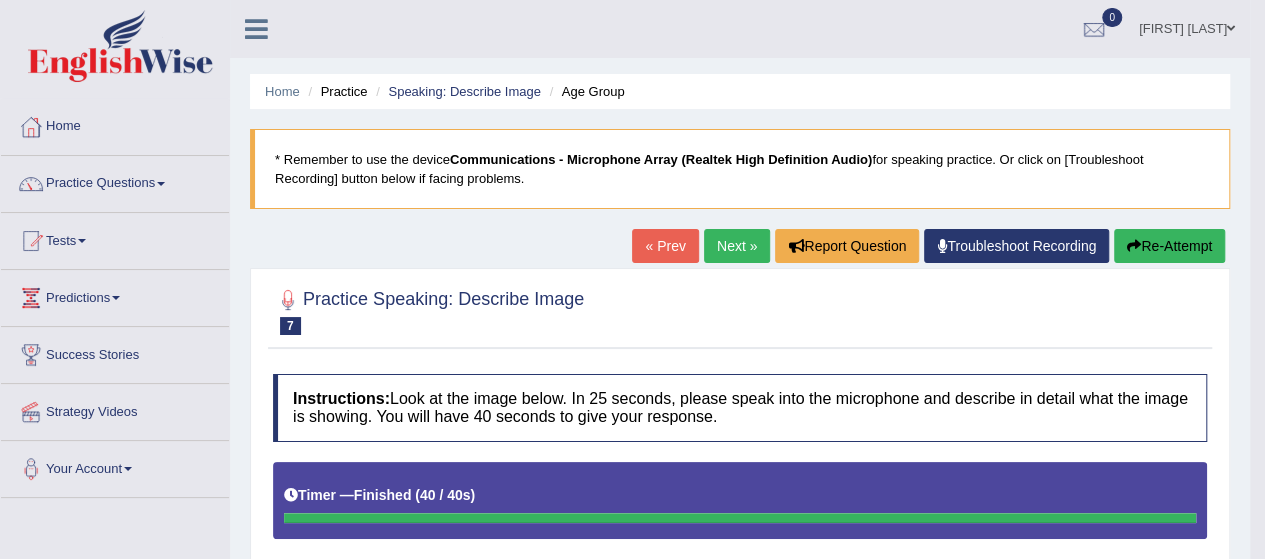 click on "Next »" at bounding box center [737, 246] 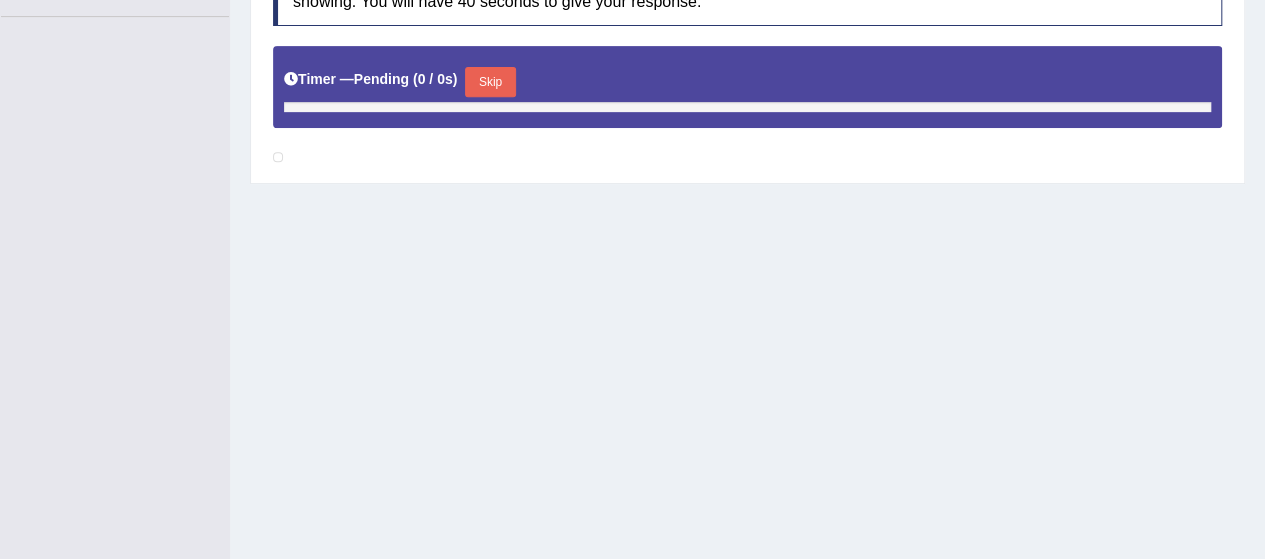 scroll, scrollTop: 0, scrollLeft: 0, axis: both 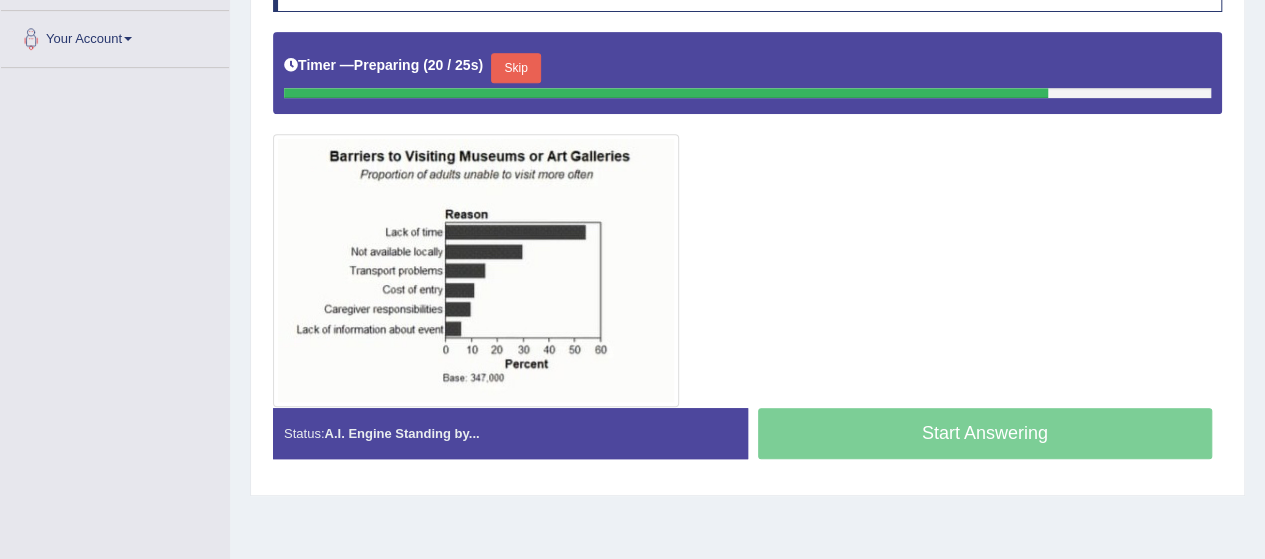 click on "Skip" at bounding box center (516, 68) 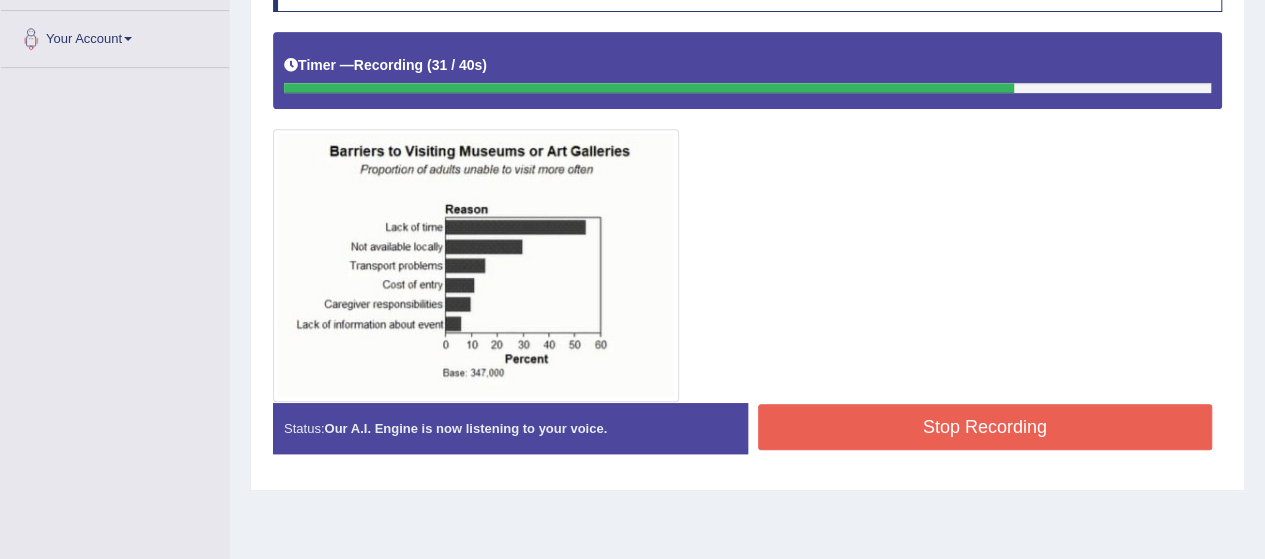 click on "Stop Recording" at bounding box center (985, 427) 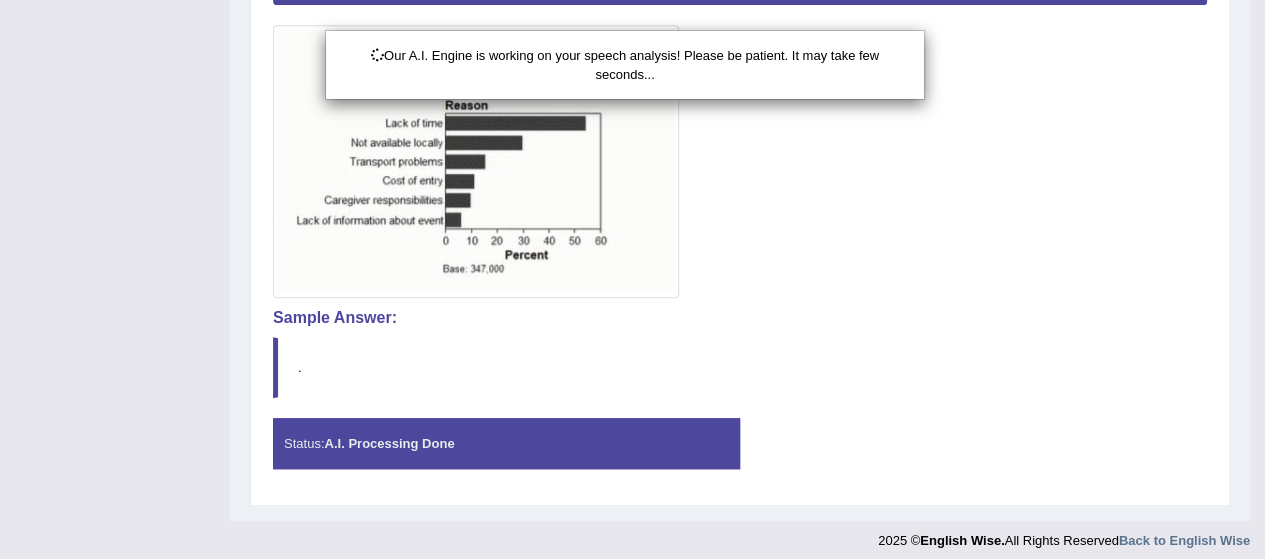 scroll, scrollTop: 540, scrollLeft: 0, axis: vertical 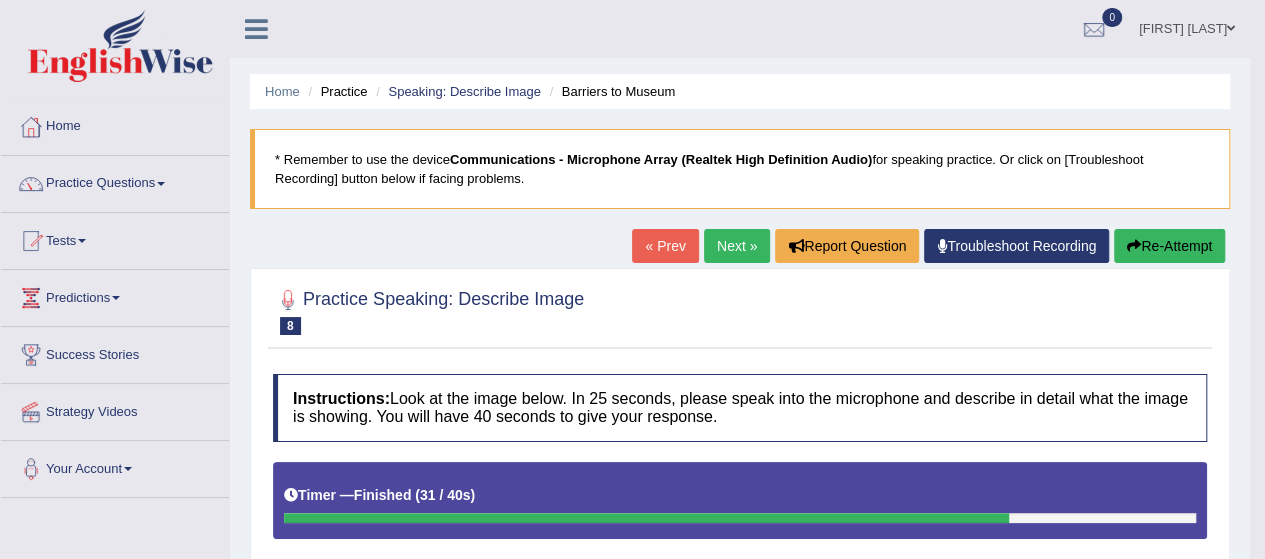 click on "Next »" at bounding box center [737, 246] 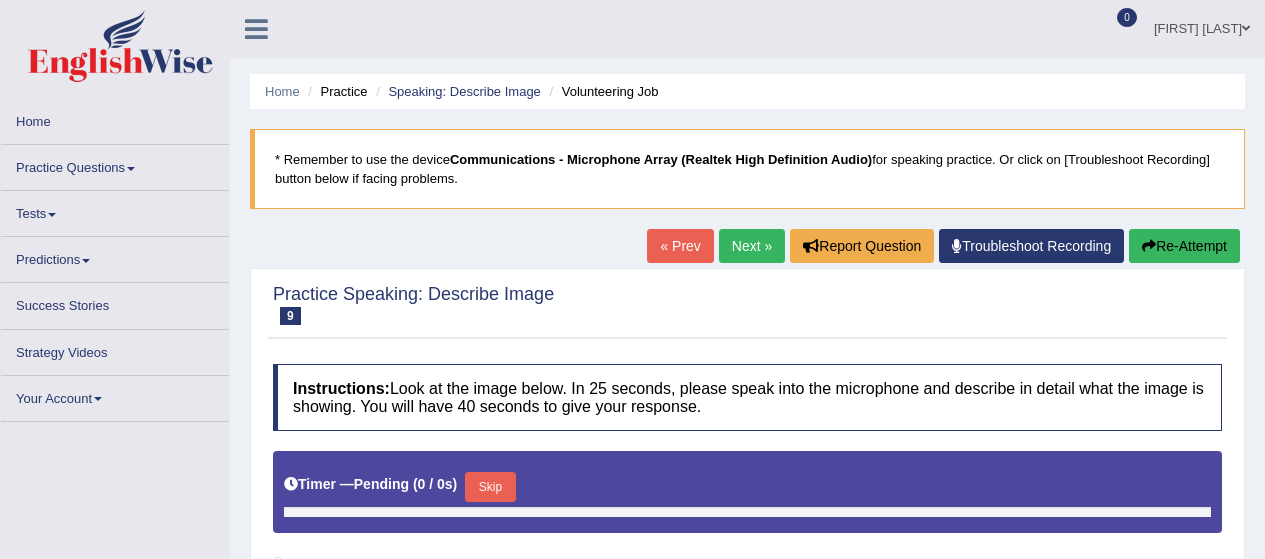 scroll, scrollTop: 0, scrollLeft: 0, axis: both 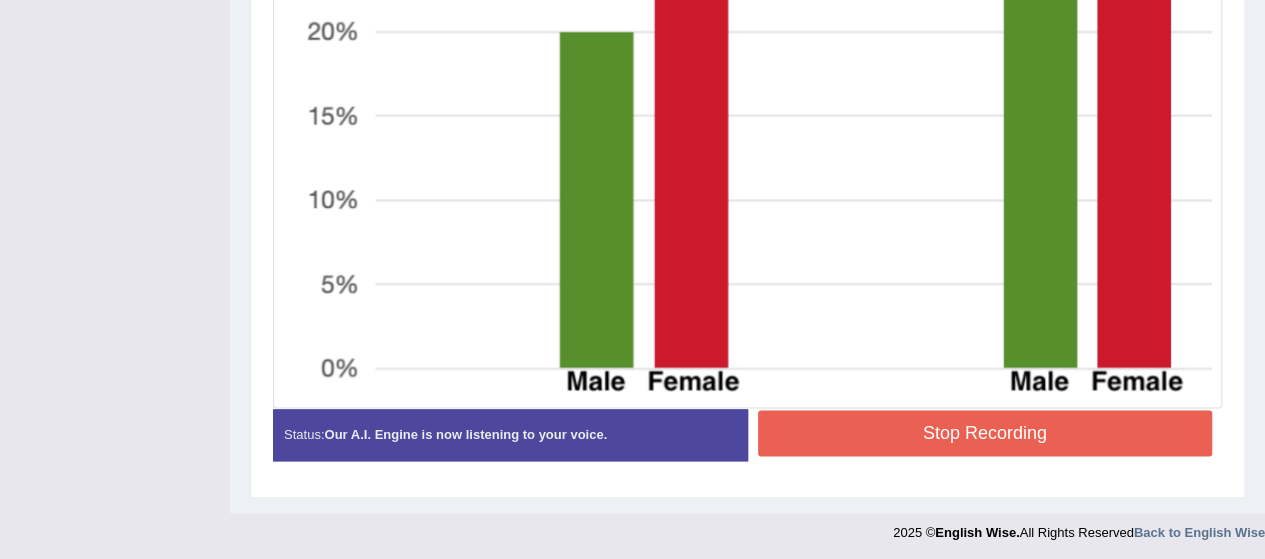 click on "Stop Recording" at bounding box center (985, 433) 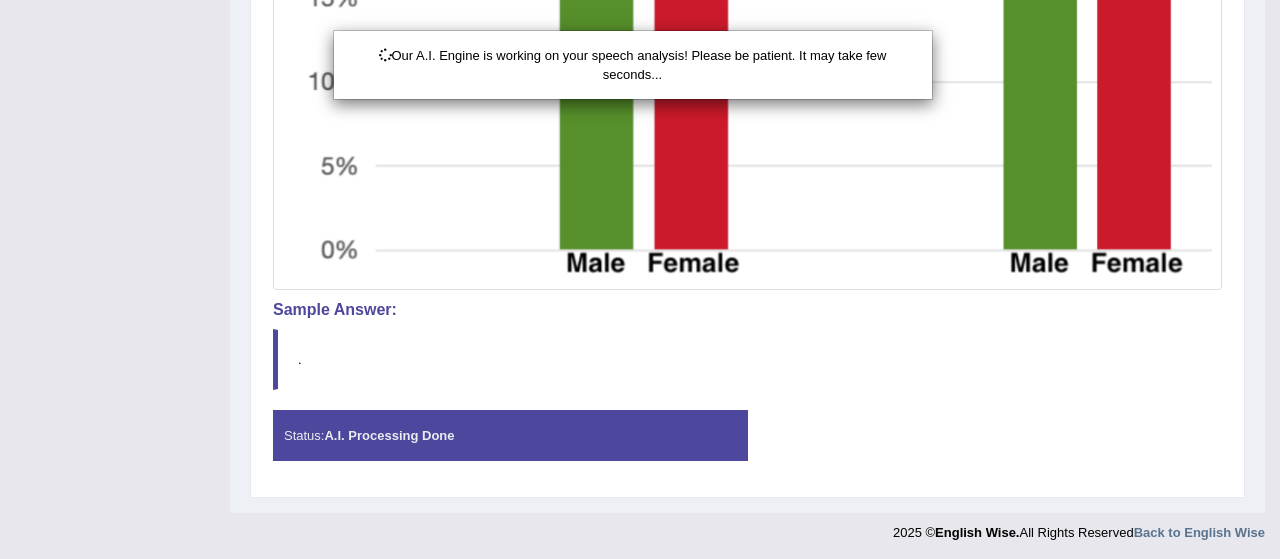 scroll, scrollTop: 1132, scrollLeft: 0, axis: vertical 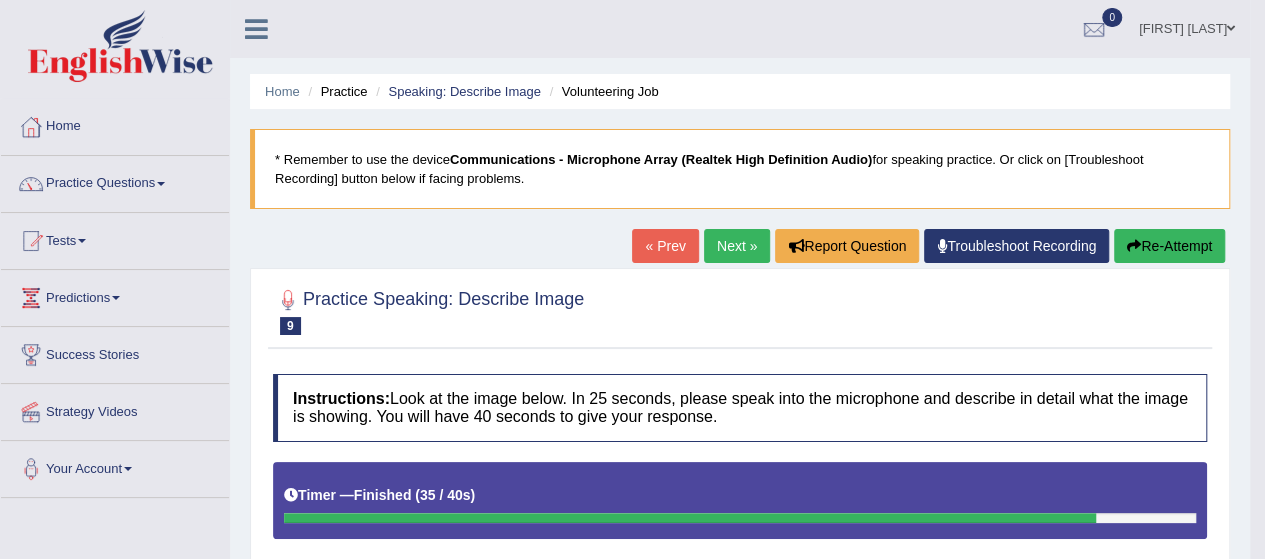 click on "Next »" at bounding box center (737, 246) 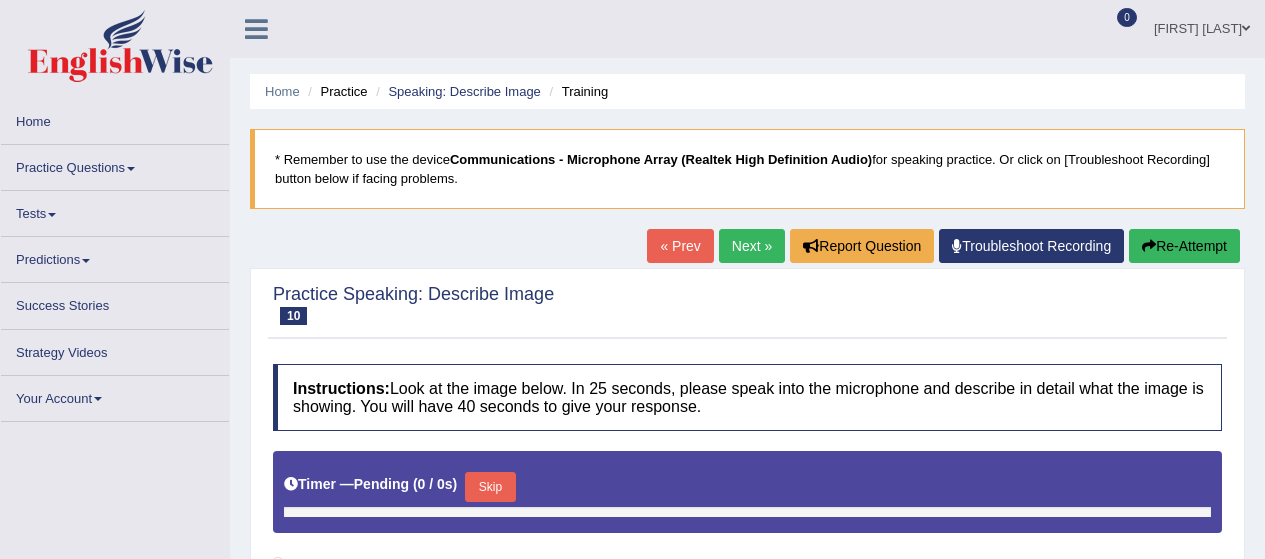 scroll, scrollTop: 0, scrollLeft: 0, axis: both 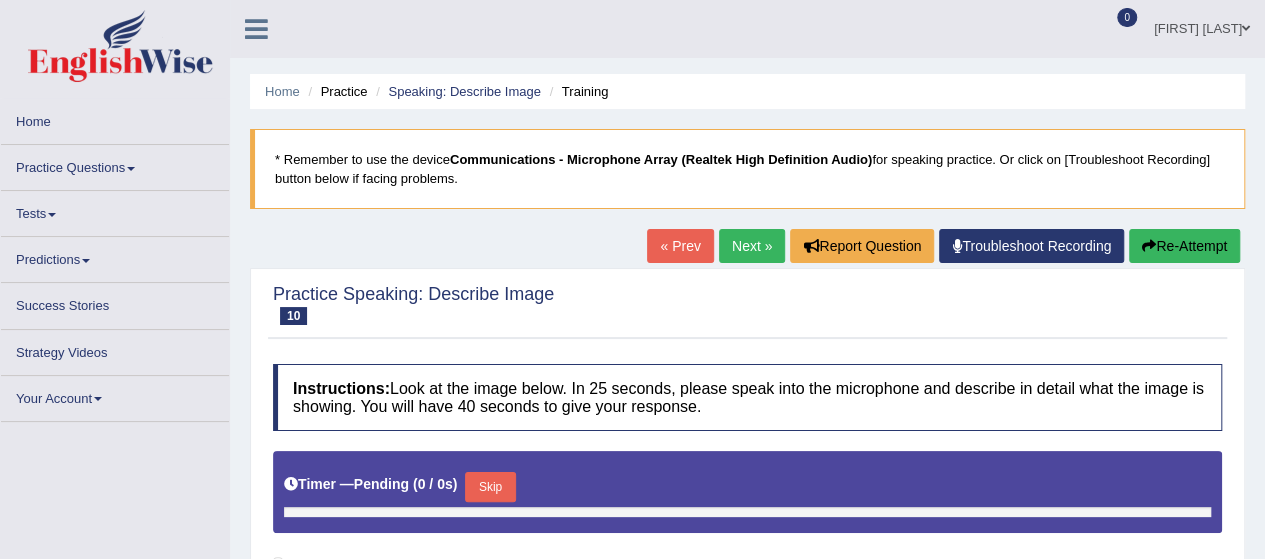 click on "Practice Questions" at bounding box center [115, 164] 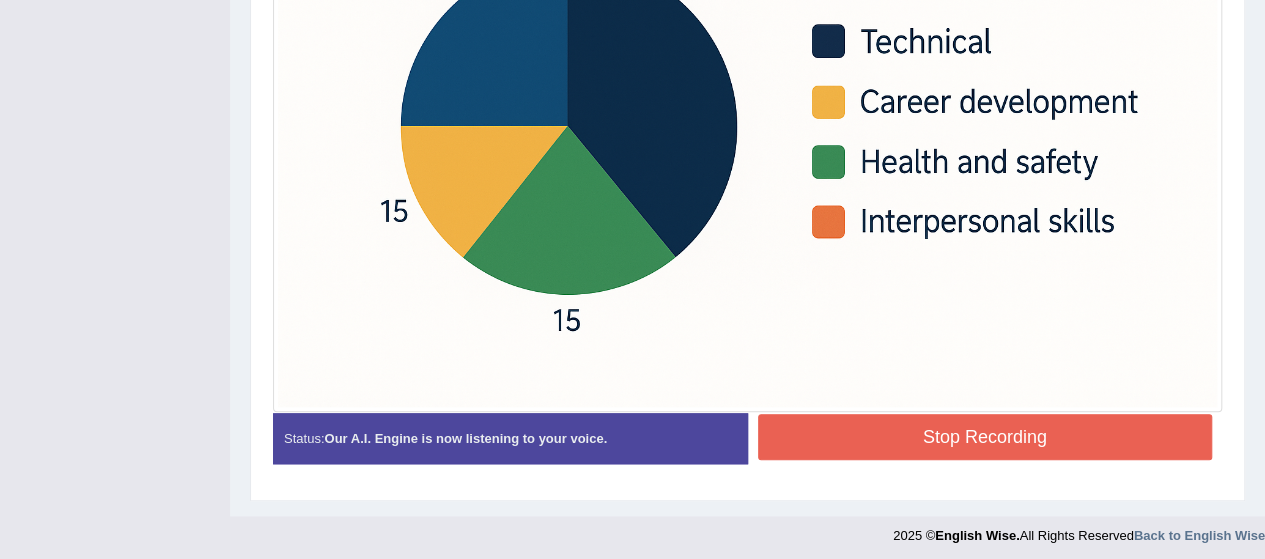 scroll, scrollTop: 786, scrollLeft: 0, axis: vertical 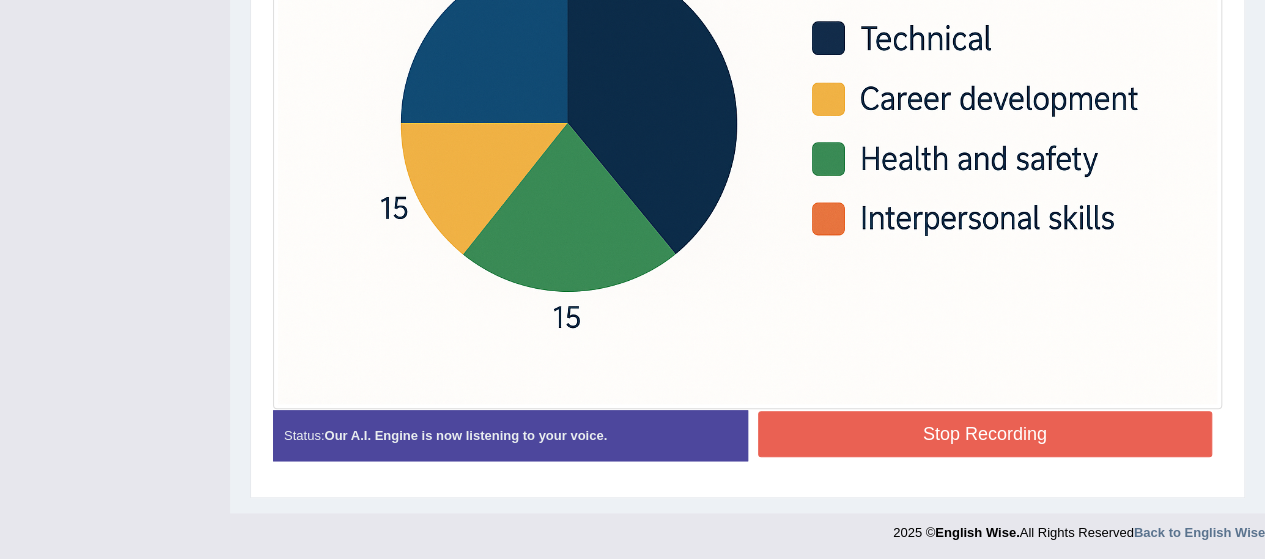click on "Stop Recording" at bounding box center (985, 434) 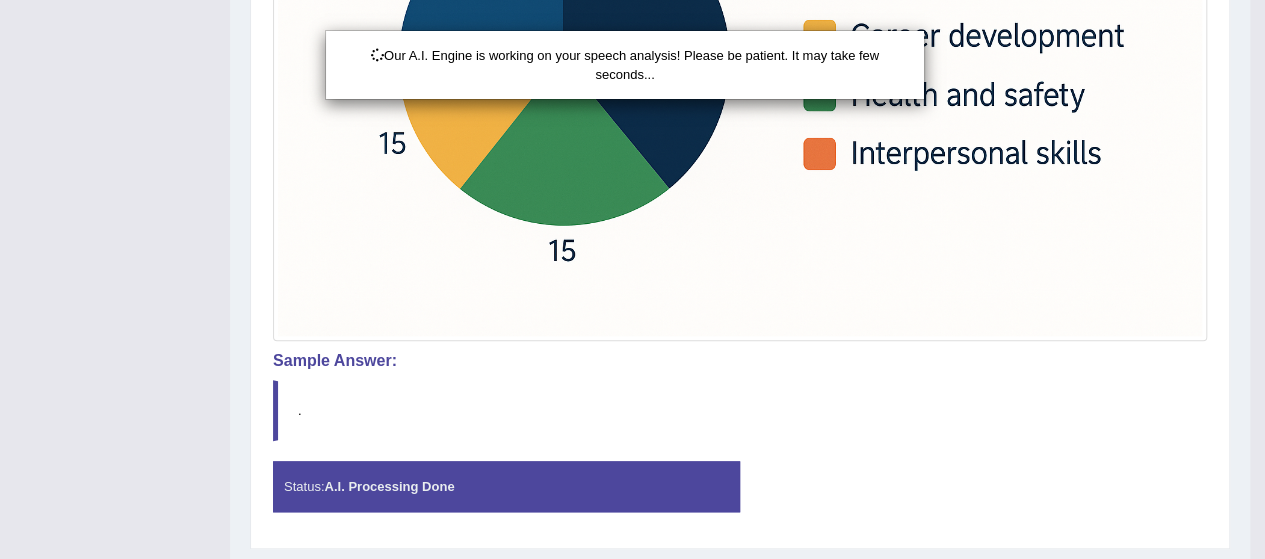 scroll, scrollTop: 894, scrollLeft: 0, axis: vertical 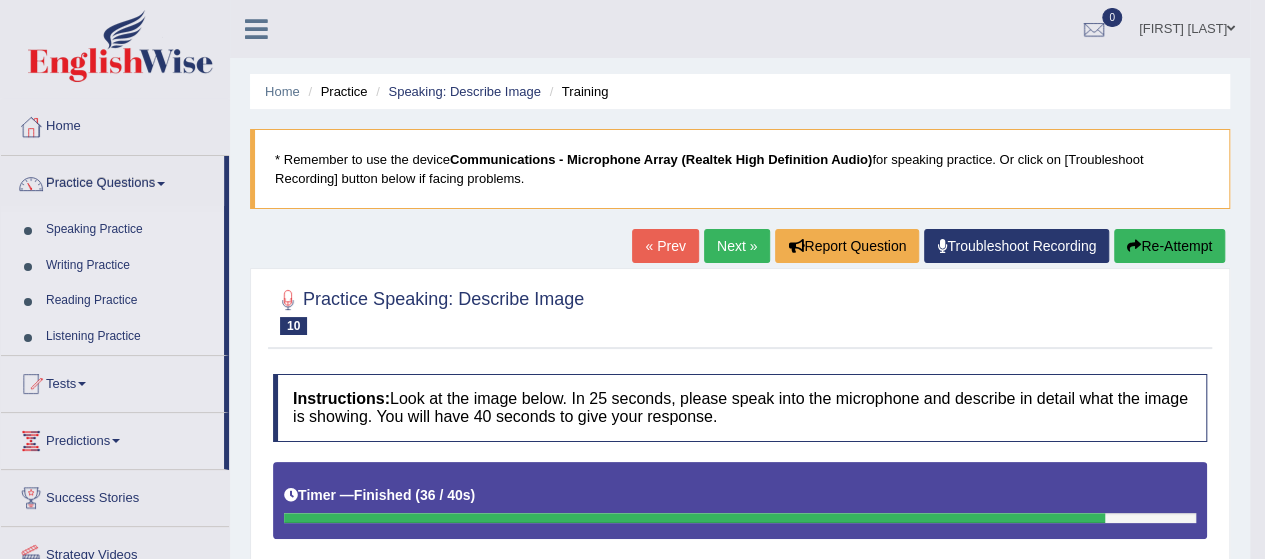 click on "Next »" at bounding box center (737, 246) 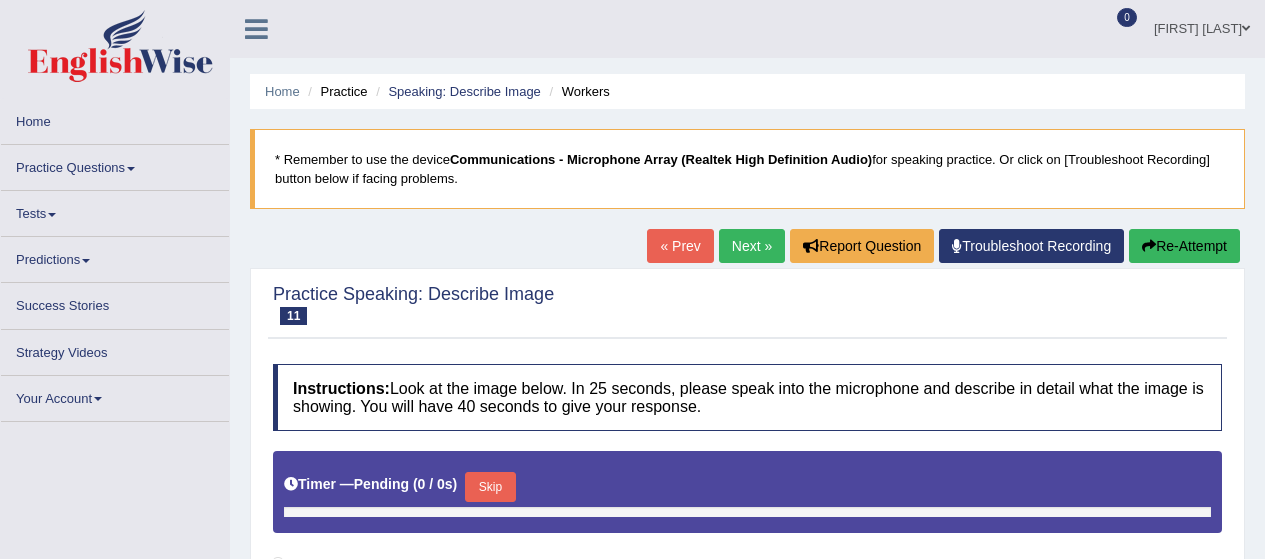 scroll, scrollTop: 0, scrollLeft: 0, axis: both 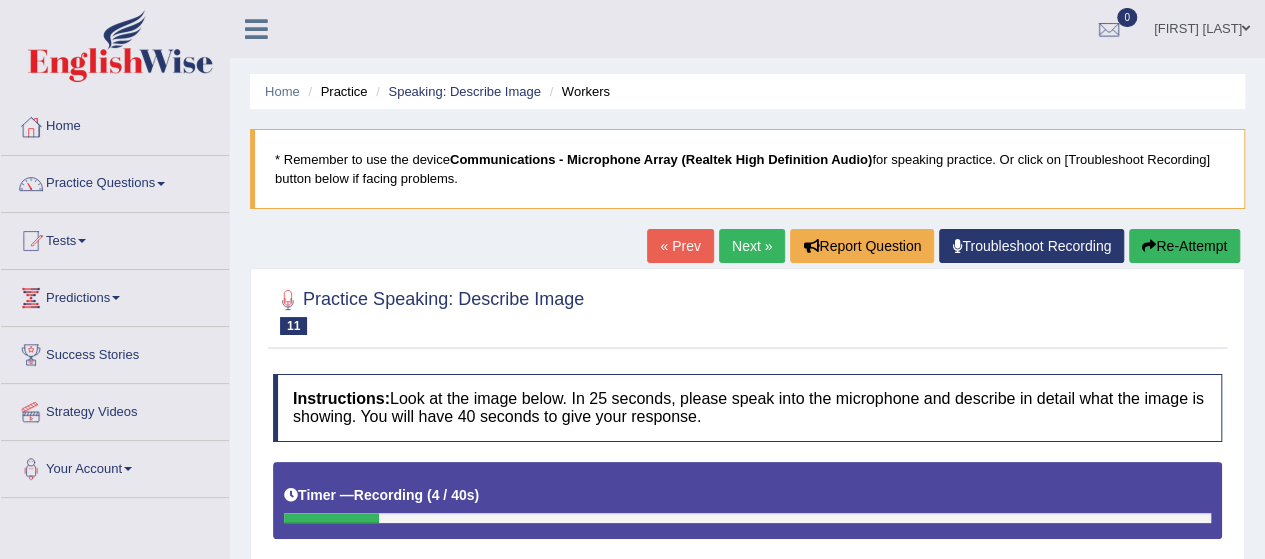 click on "Re-Attempt" at bounding box center (1184, 246) 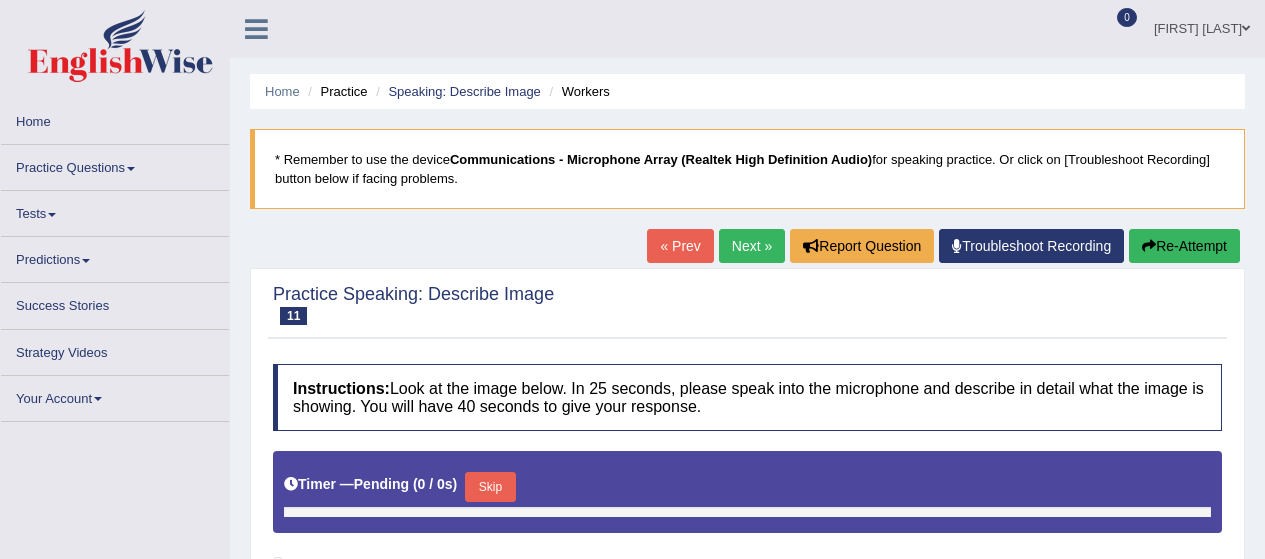 scroll, scrollTop: 449, scrollLeft: 0, axis: vertical 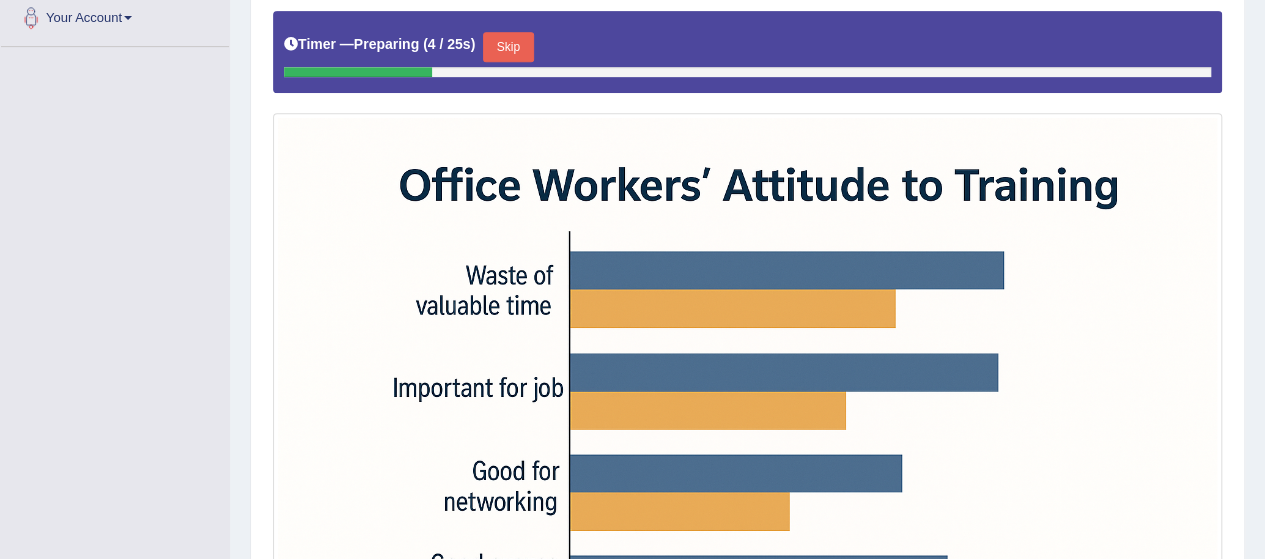 click on "Skip" at bounding box center (508, 47) 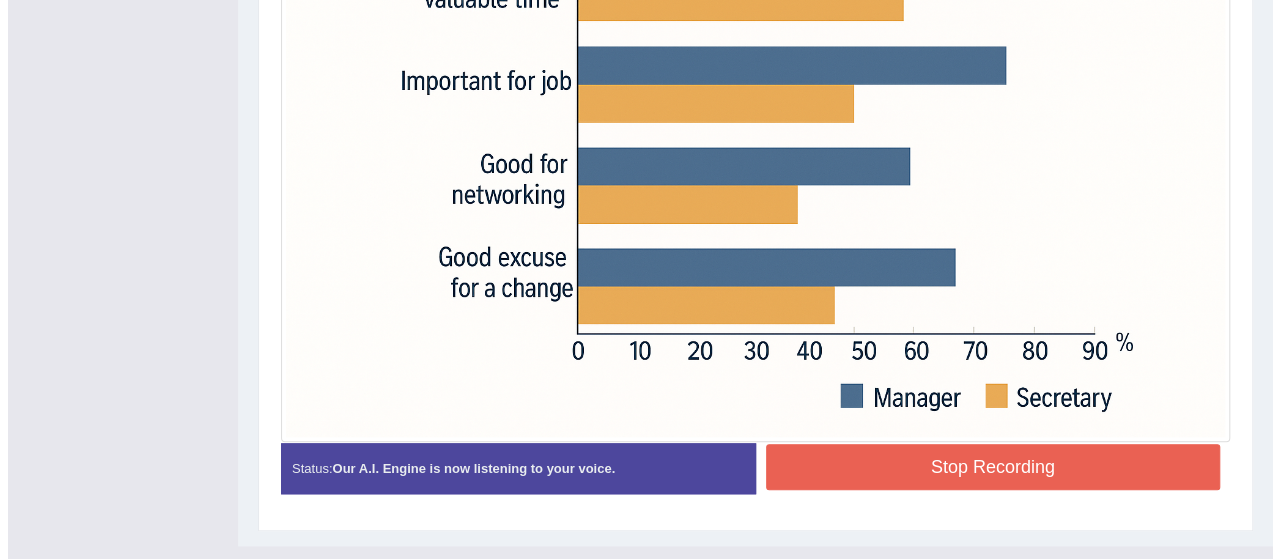 scroll, scrollTop: 778, scrollLeft: 0, axis: vertical 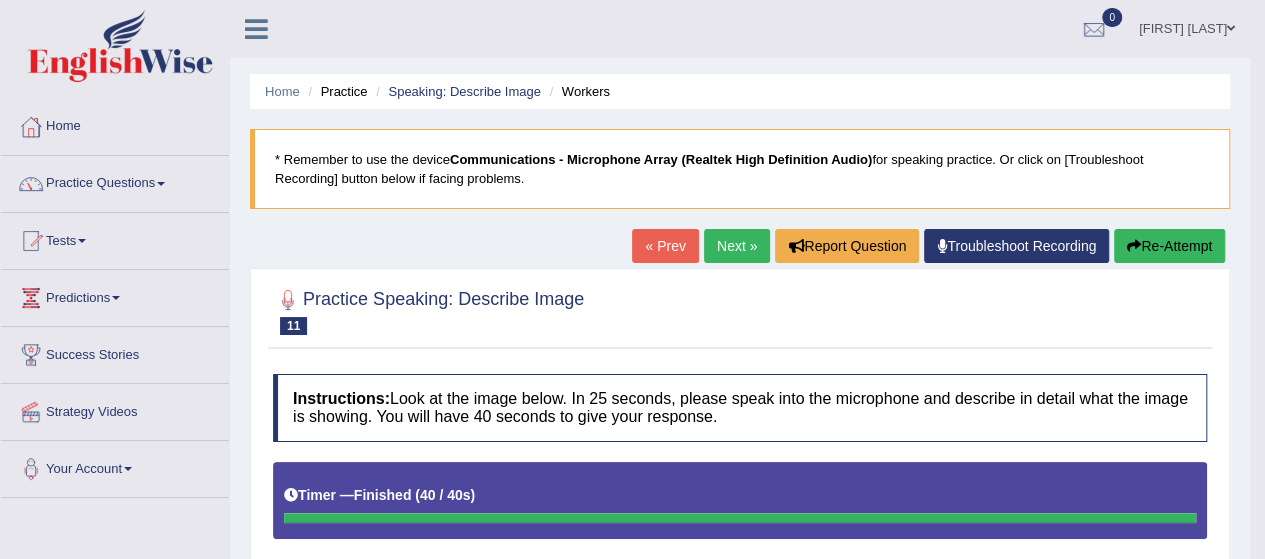 click on "Next »" at bounding box center [737, 246] 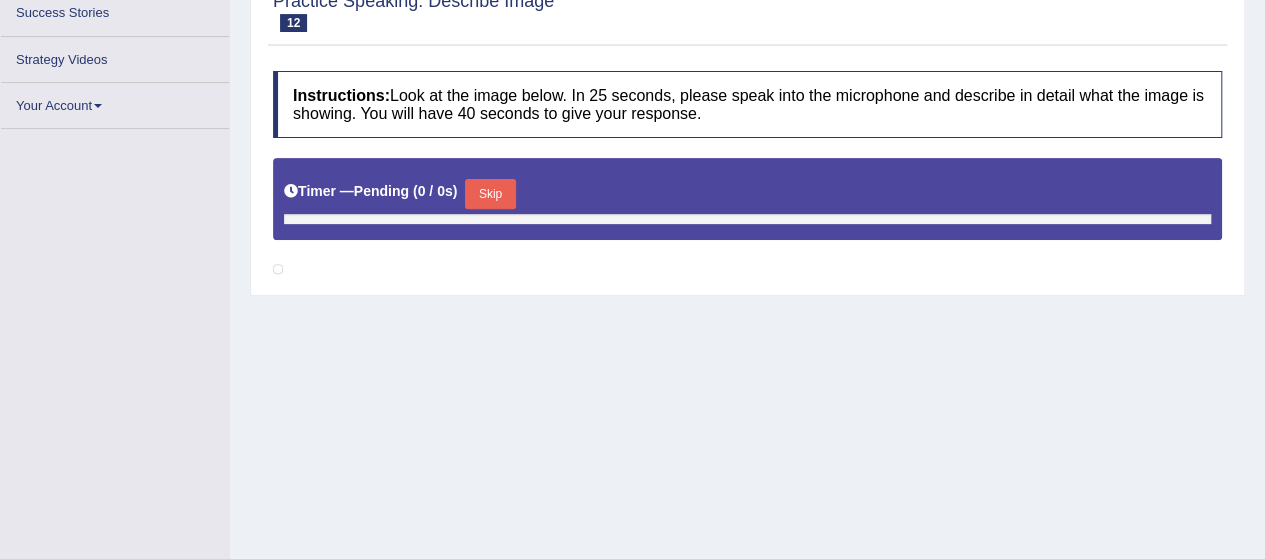 scroll, scrollTop: 0, scrollLeft: 0, axis: both 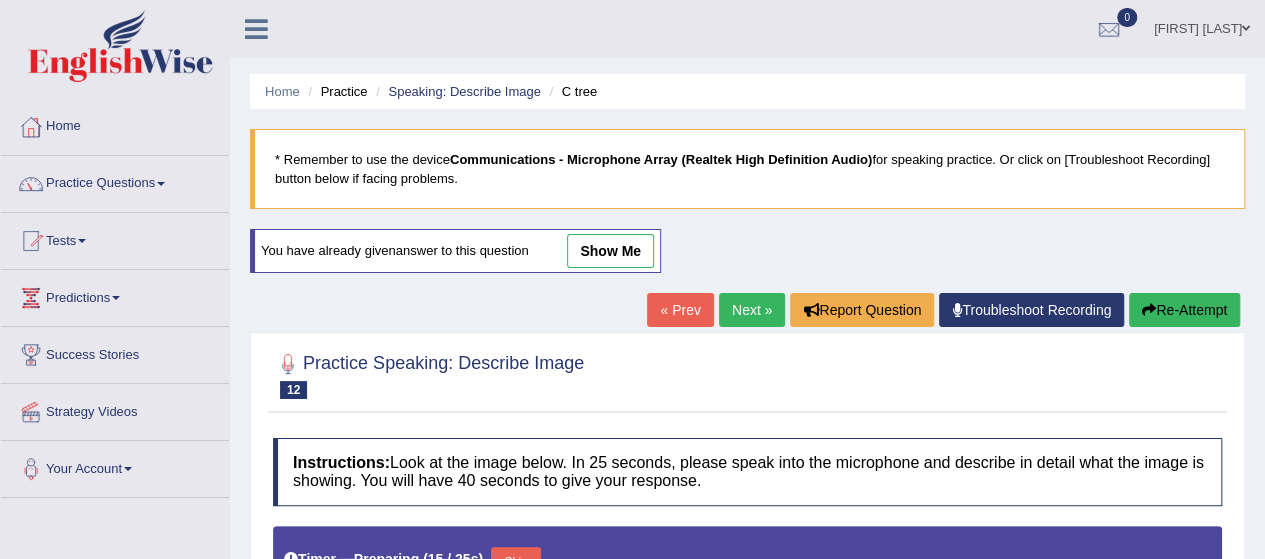 click on "Next »" at bounding box center [752, 310] 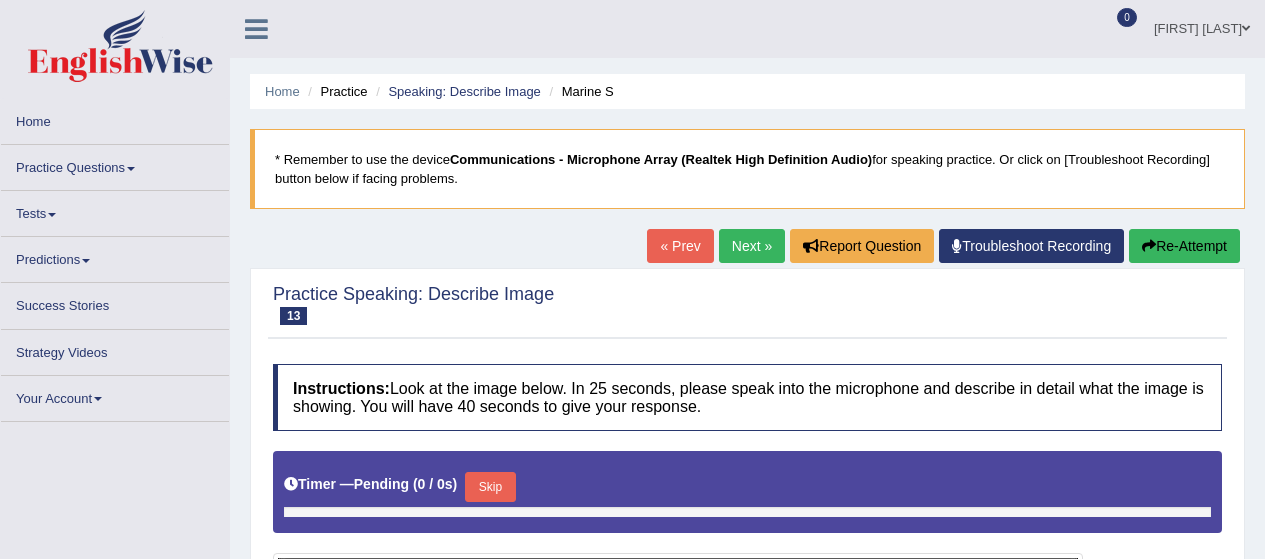 scroll, scrollTop: 0, scrollLeft: 0, axis: both 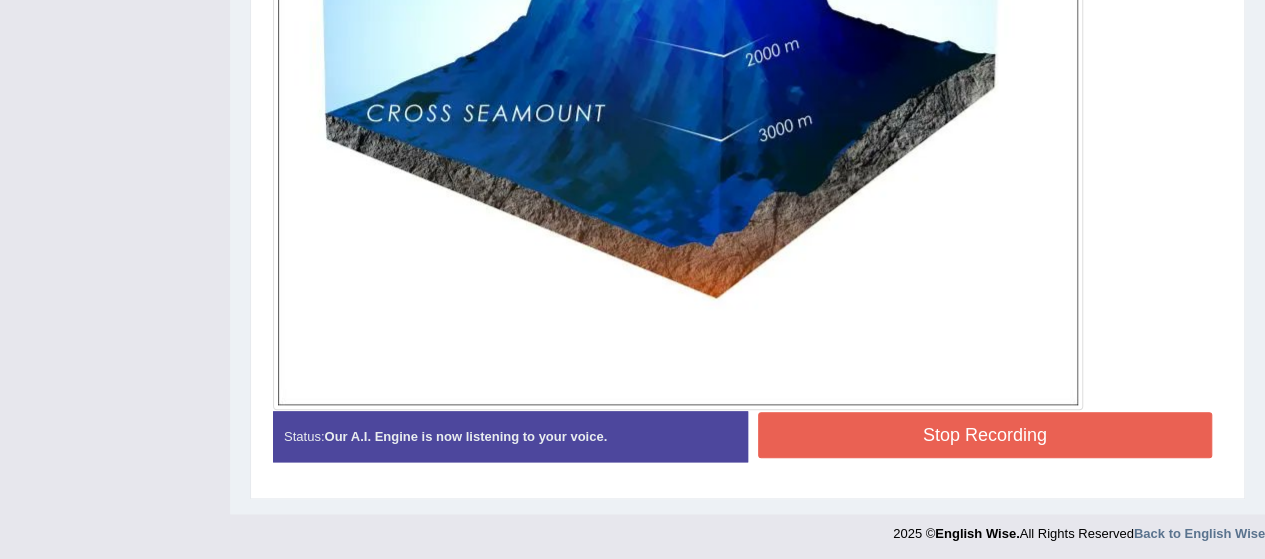 click on "Stop Recording" at bounding box center (985, 435) 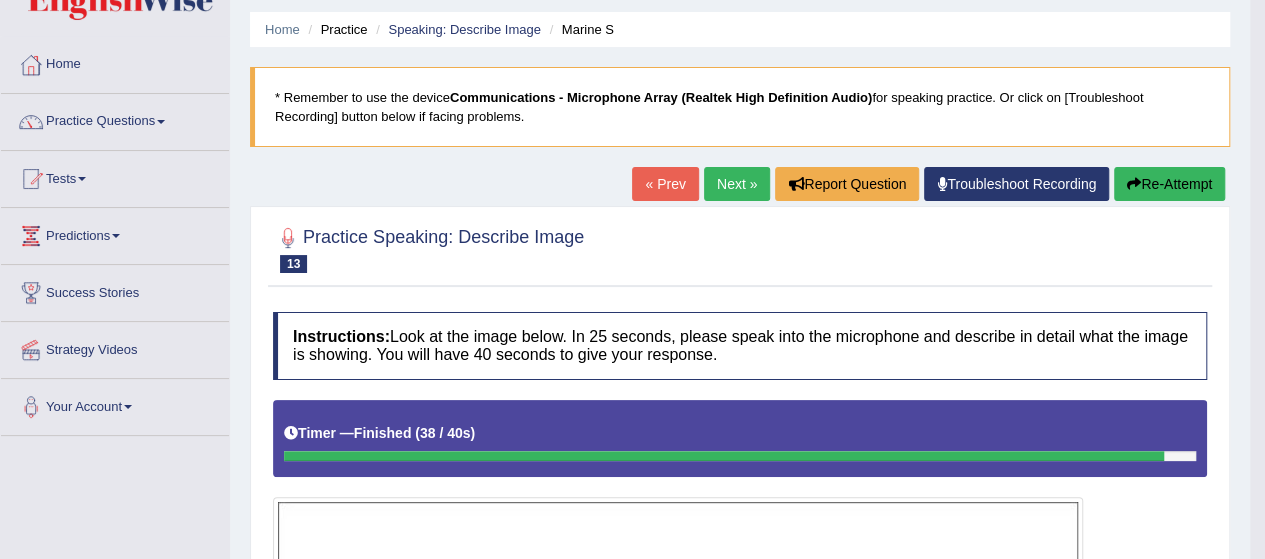 scroll, scrollTop: 0, scrollLeft: 0, axis: both 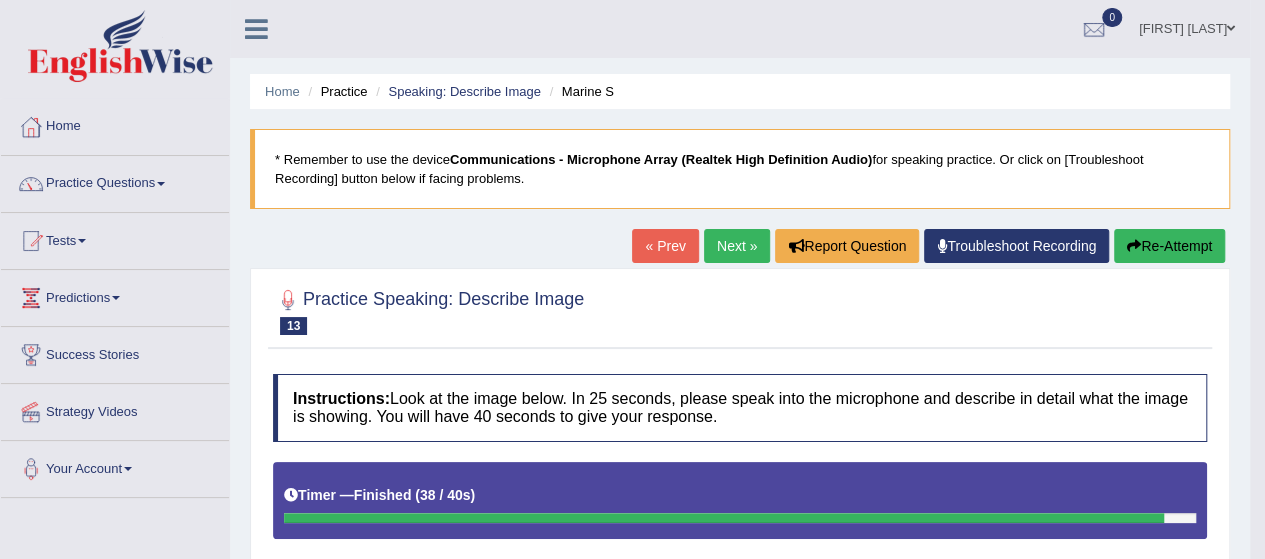 click on "Next »" at bounding box center (737, 246) 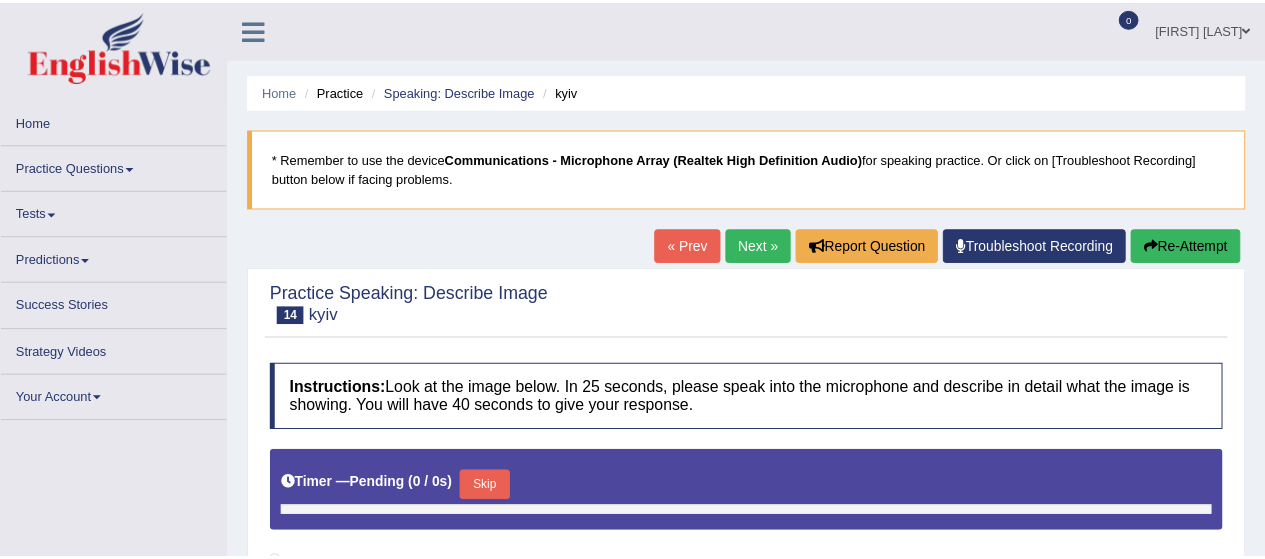 scroll, scrollTop: 0, scrollLeft: 0, axis: both 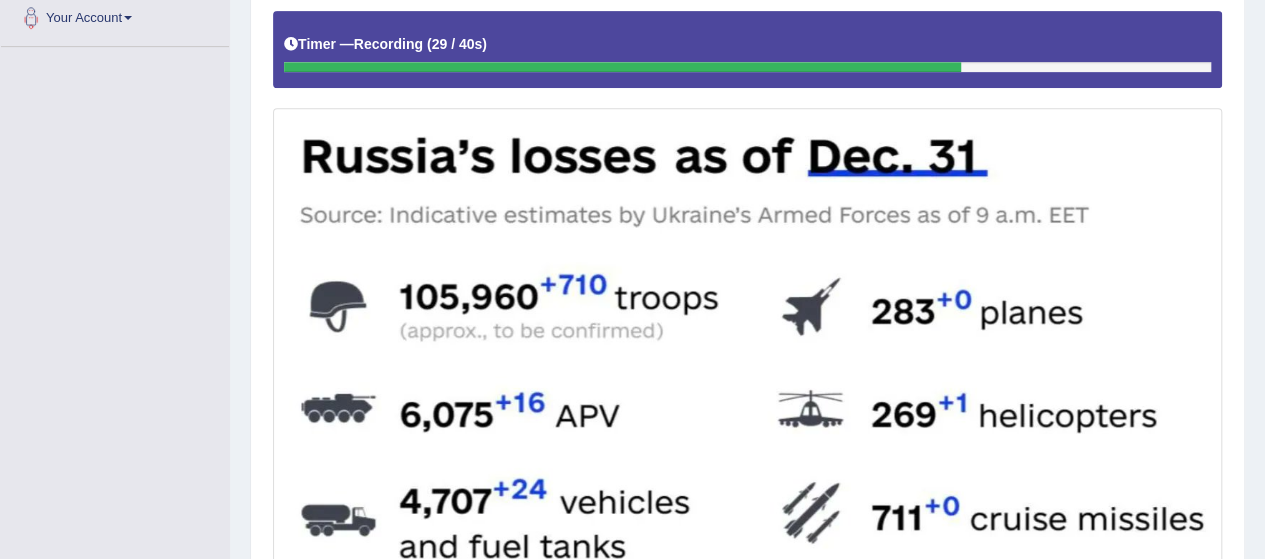 click at bounding box center [747, 584] 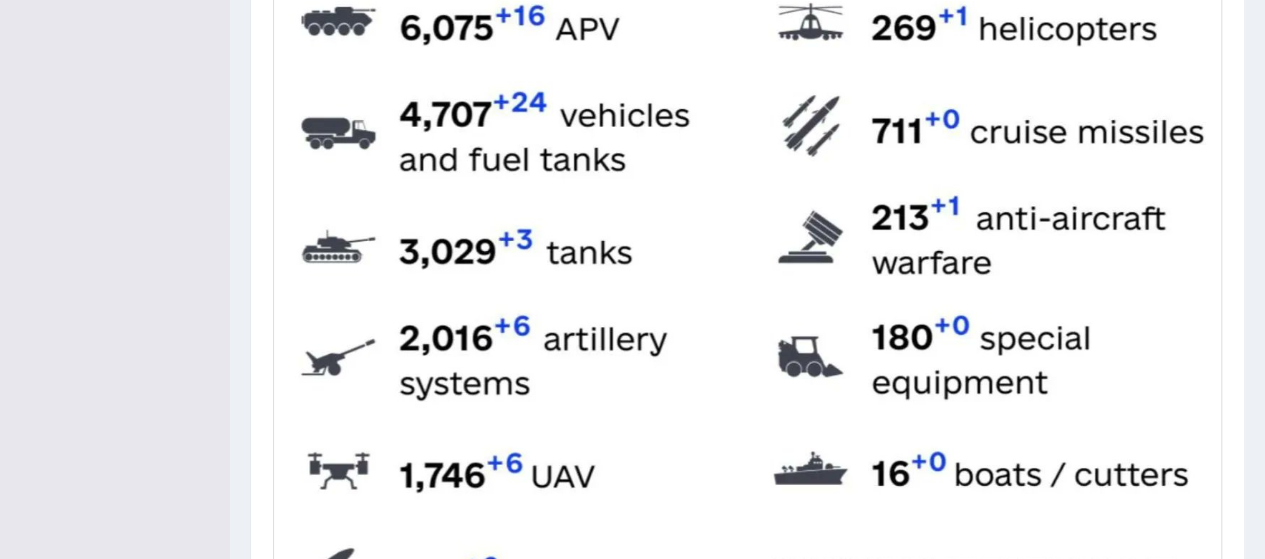 scroll, scrollTop: 842, scrollLeft: 0, axis: vertical 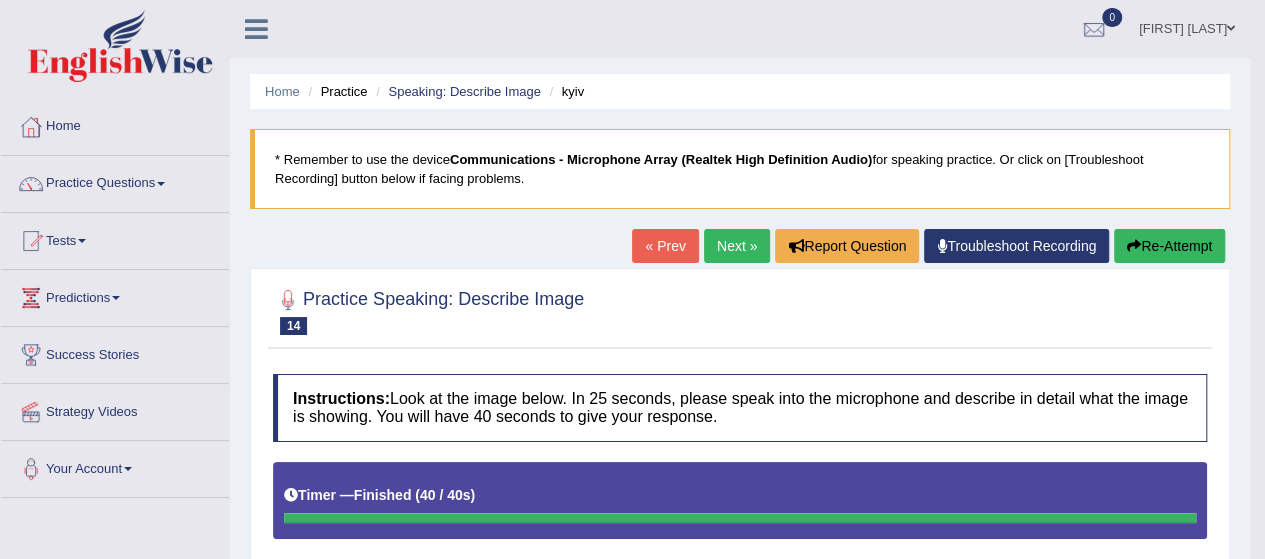 click on "Re-Attempt" at bounding box center (1169, 246) 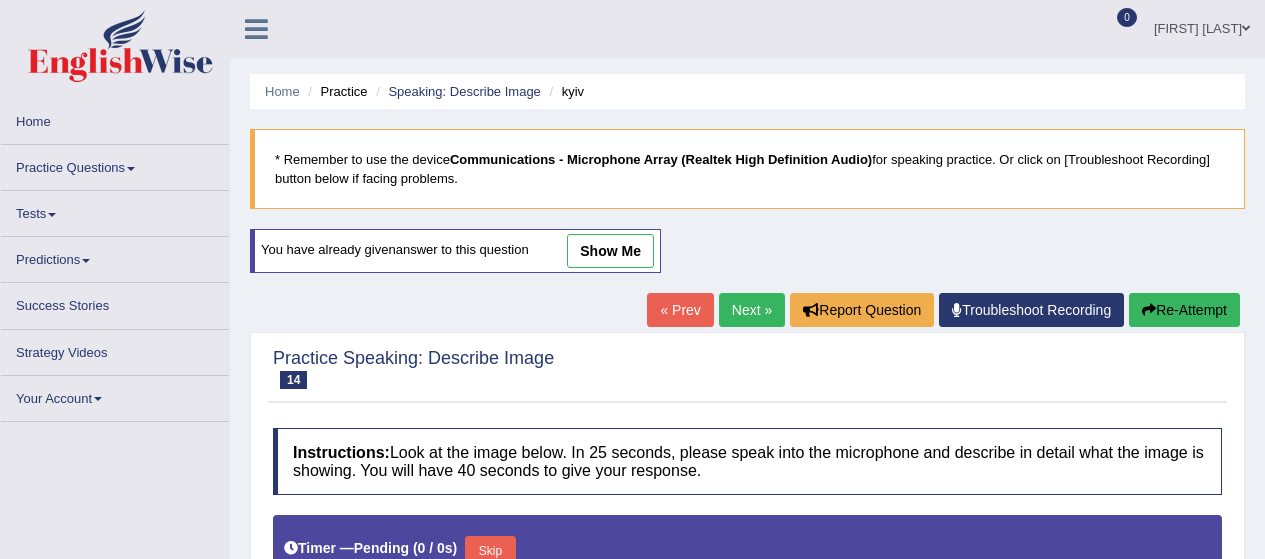 scroll, scrollTop: 0, scrollLeft: 0, axis: both 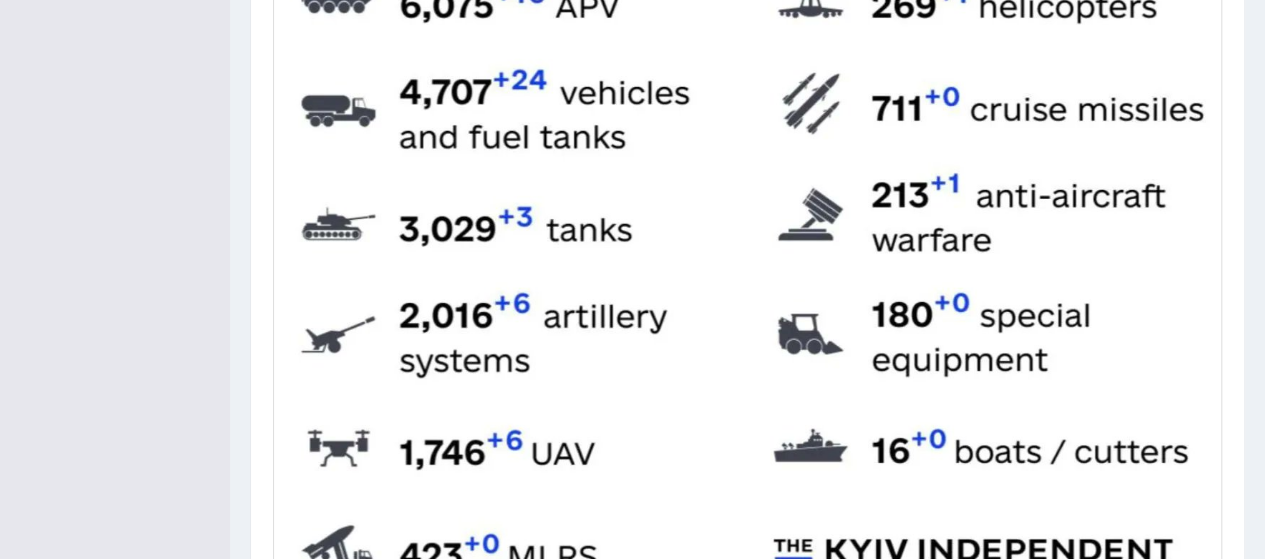 click at bounding box center (747, 175) 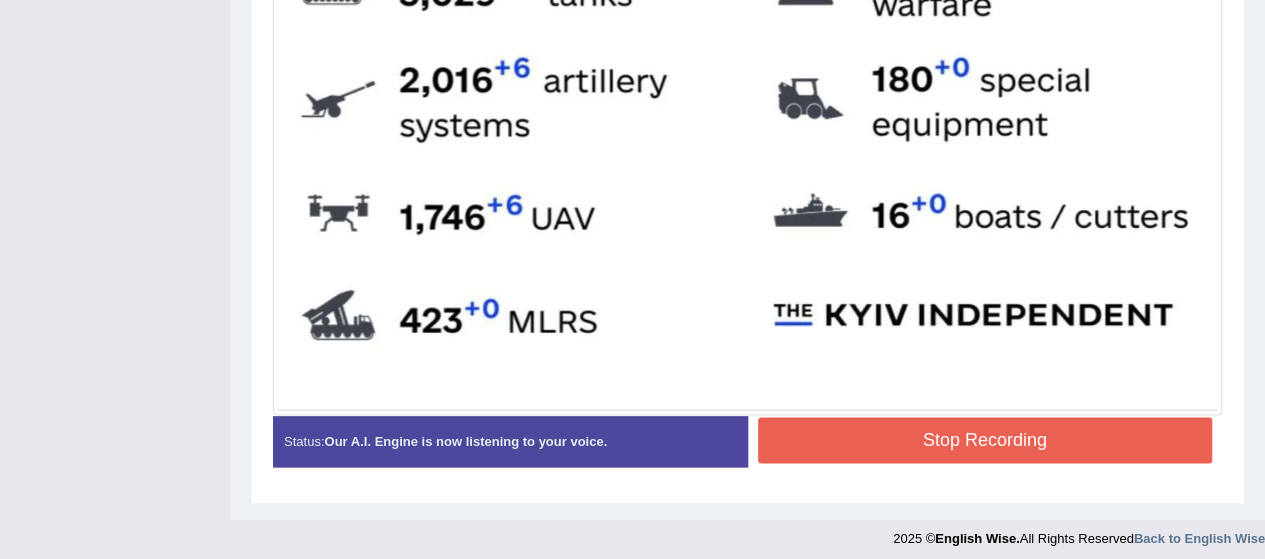 scroll, scrollTop: 1112, scrollLeft: 0, axis: vertical 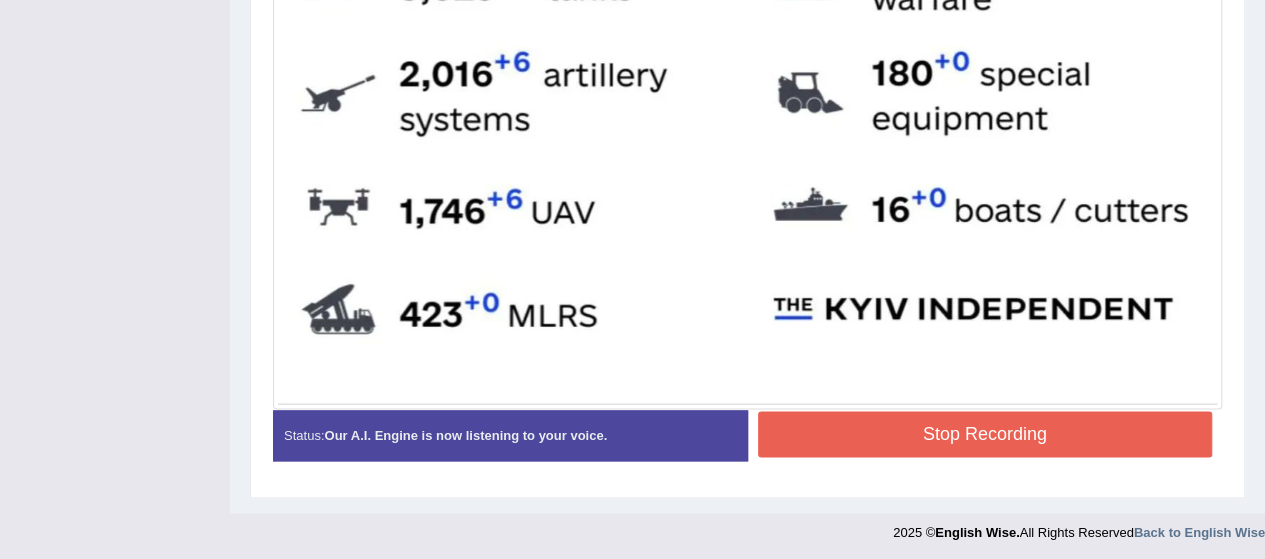 click on "Stop Recording" at bounding box center (985, 434) 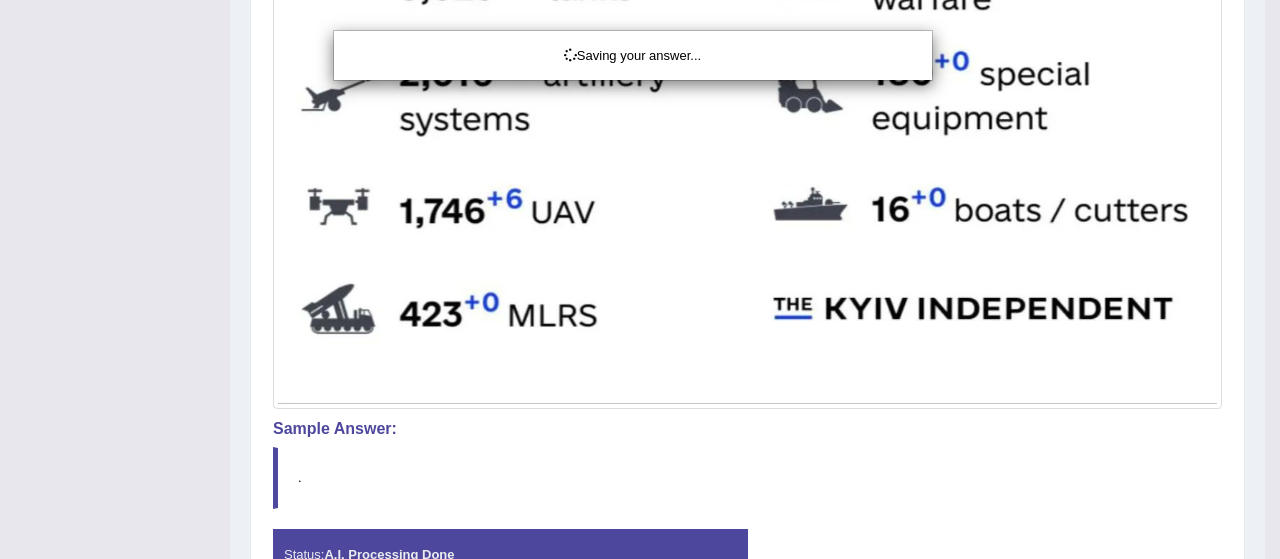 click on "Saving your answer..." at bounding box center (640, 279) 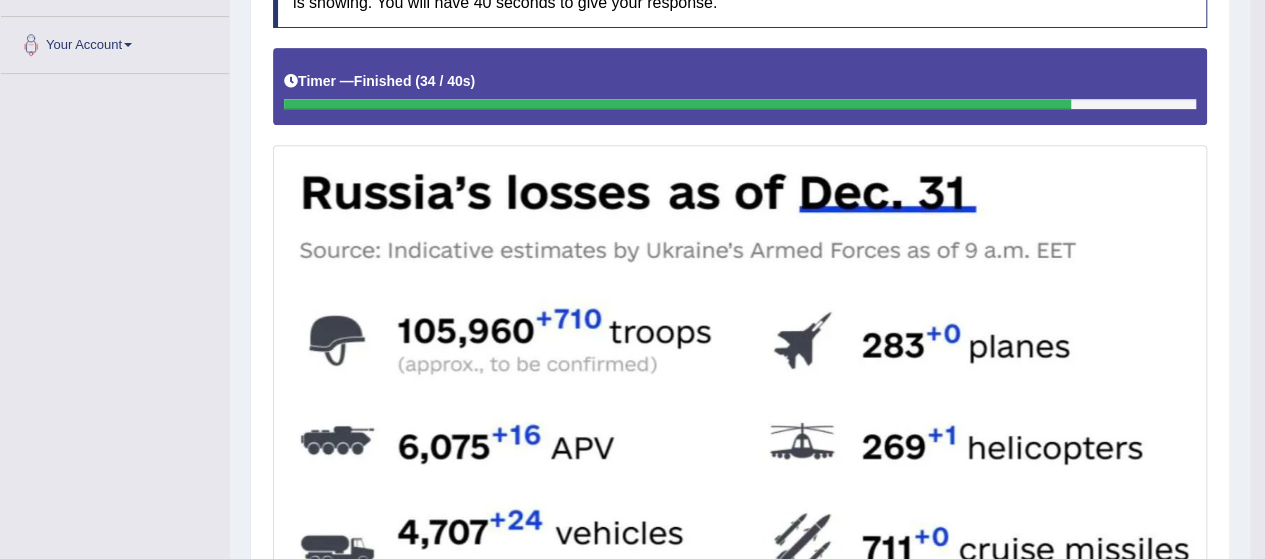 scroll, scrollTop: 0, scrollLeft: 0, axis: both 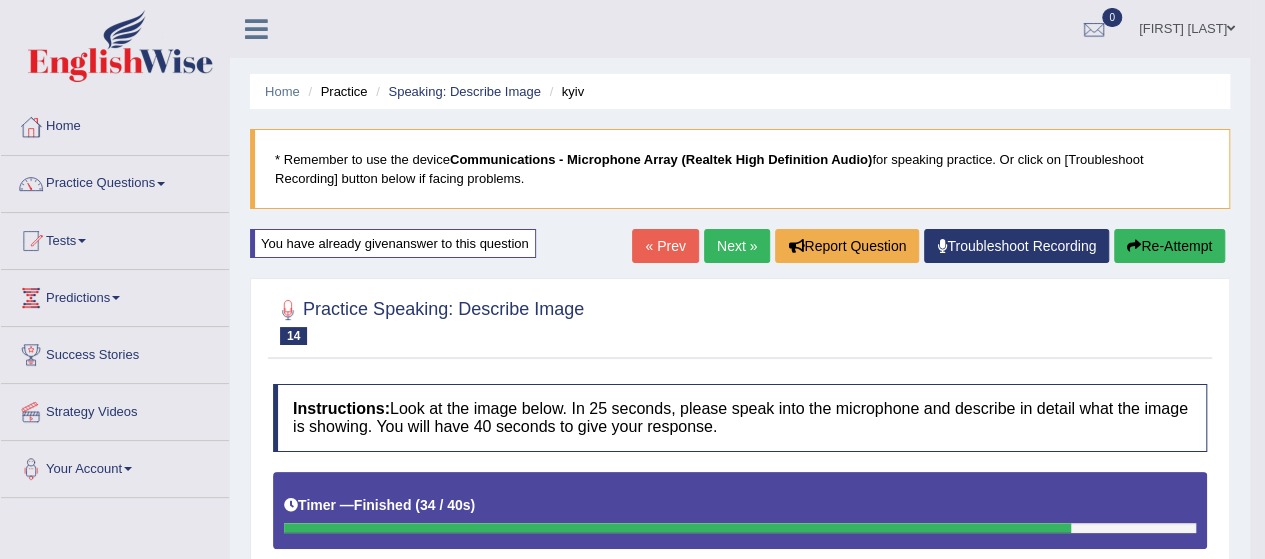 click on "Next »" at bounding box center (737, 246) 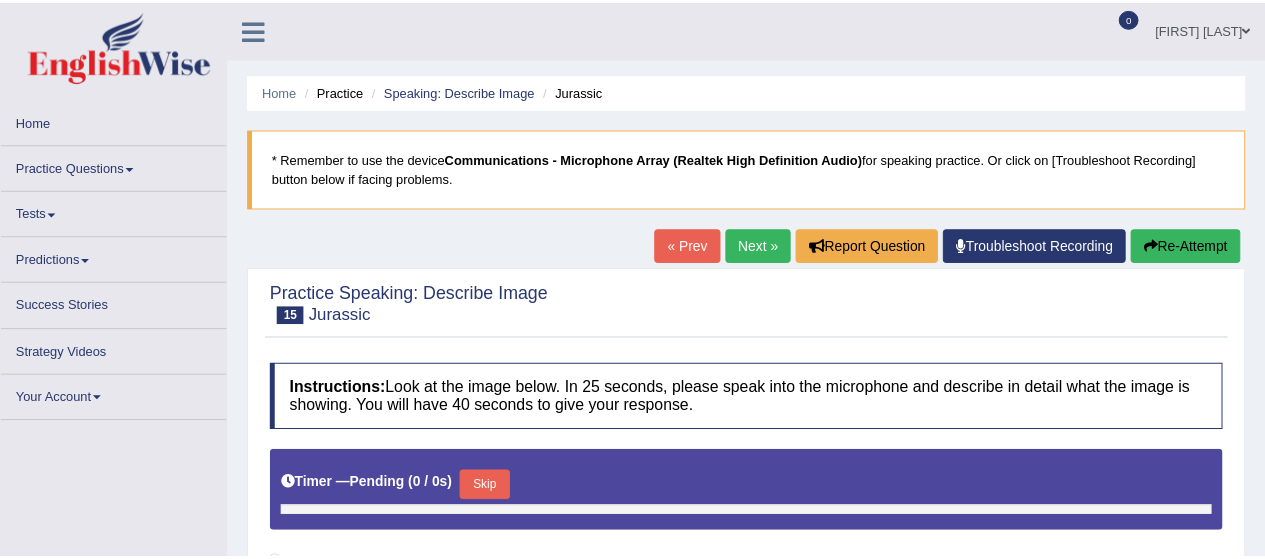 scroll, scrollTop: 0, scrollLeft: 0, axis: both 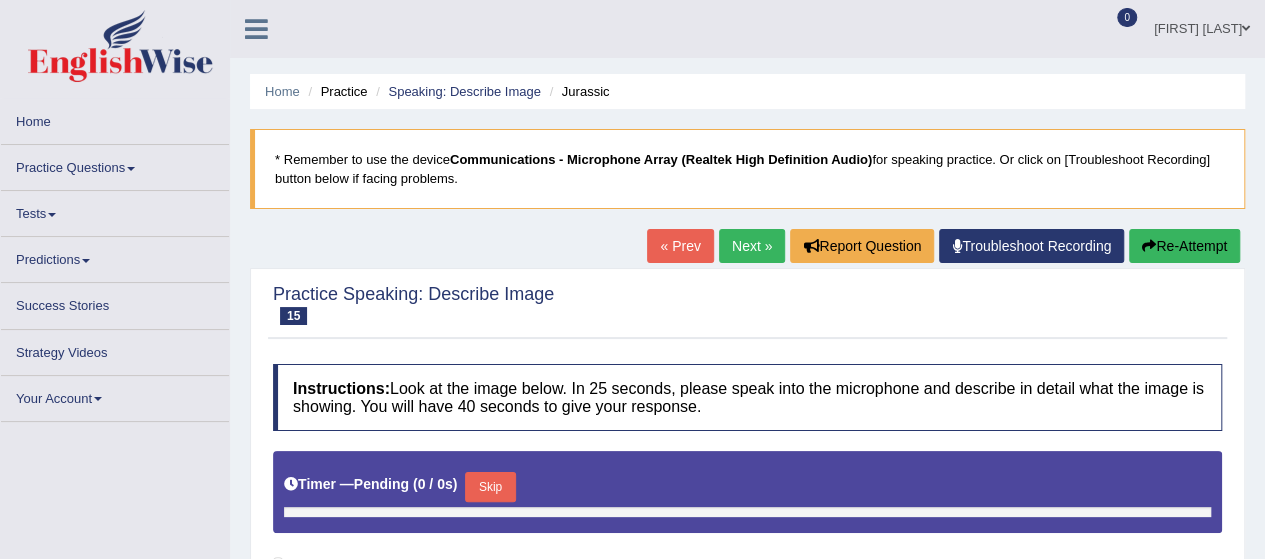 drag, startPoint x: 775, startPoint y: 402, endPoint x: 780, endPoint y: 352, distance: 50.24938 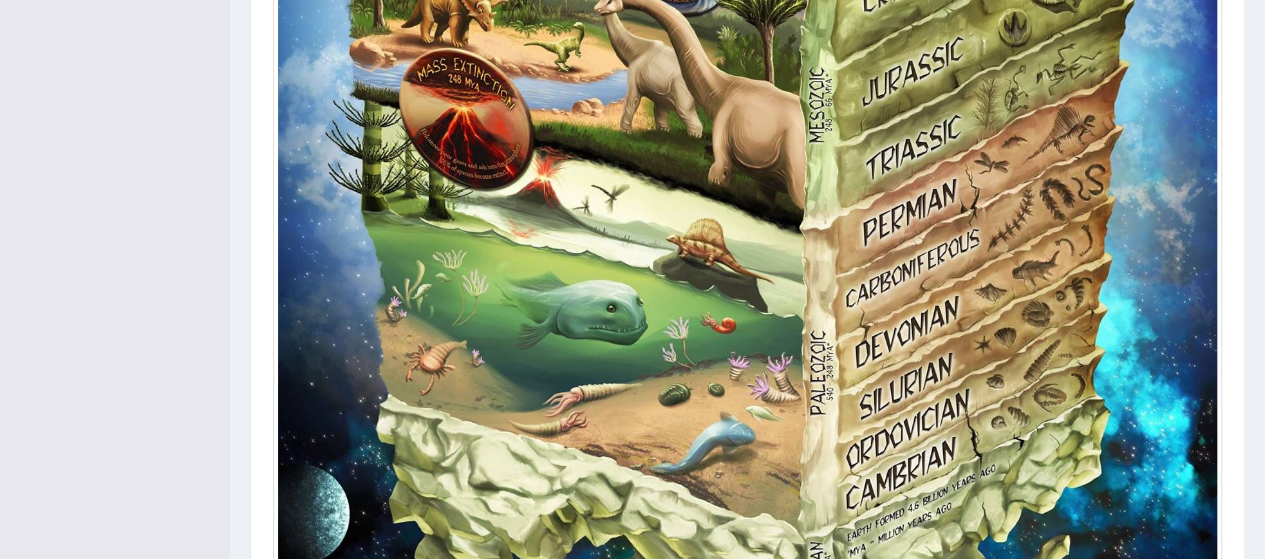 scroll, scrollTop: 1225, scrollLeft: 0, axis: vertical 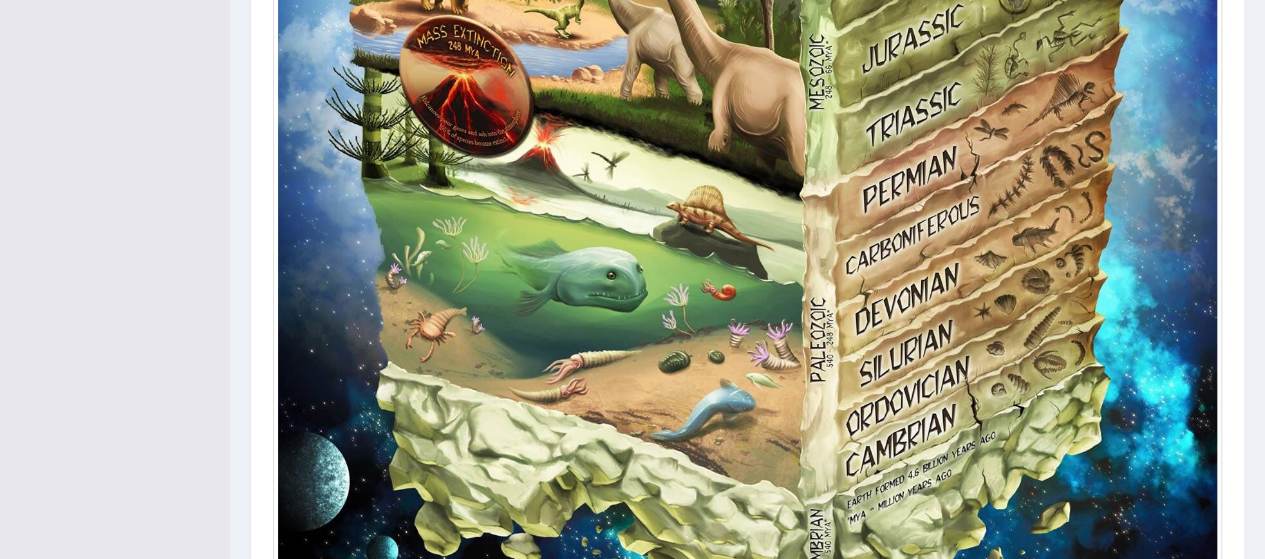 click at bounding box center [747, -2] 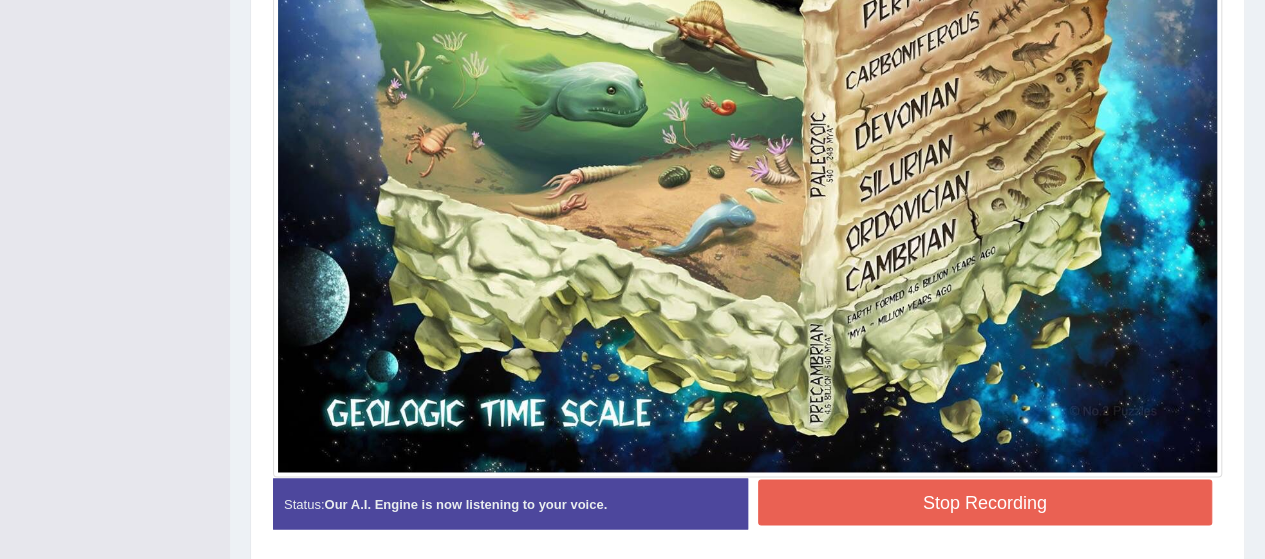 scroll, scrollTop: 1478, scrollLeft: 0, axis: vertical 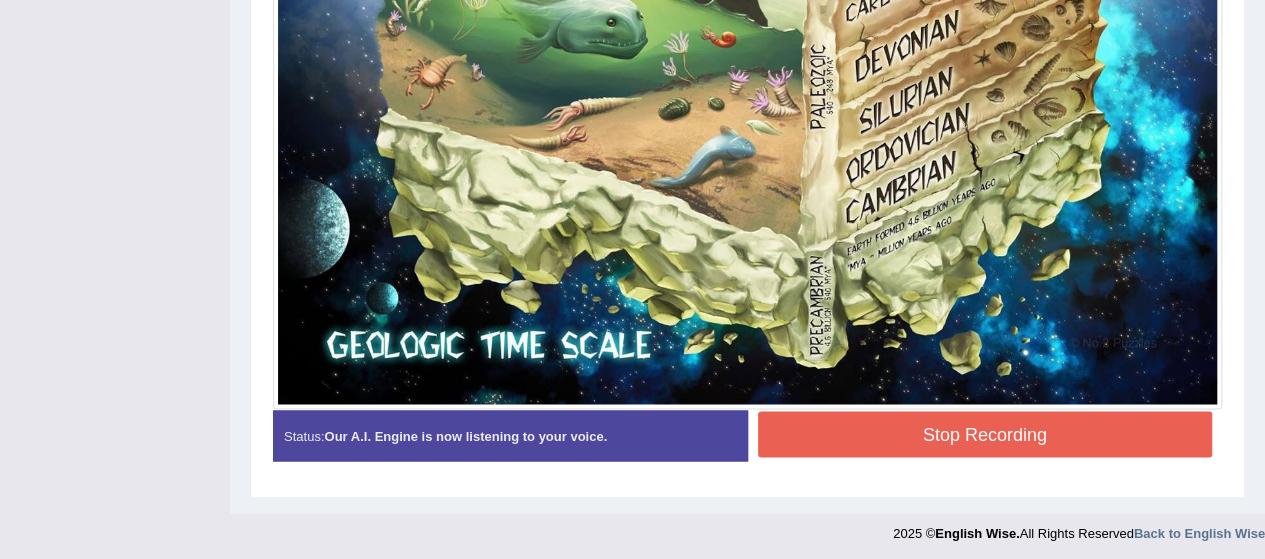 click on "Stop Recording" at bounding box center [985, 434] 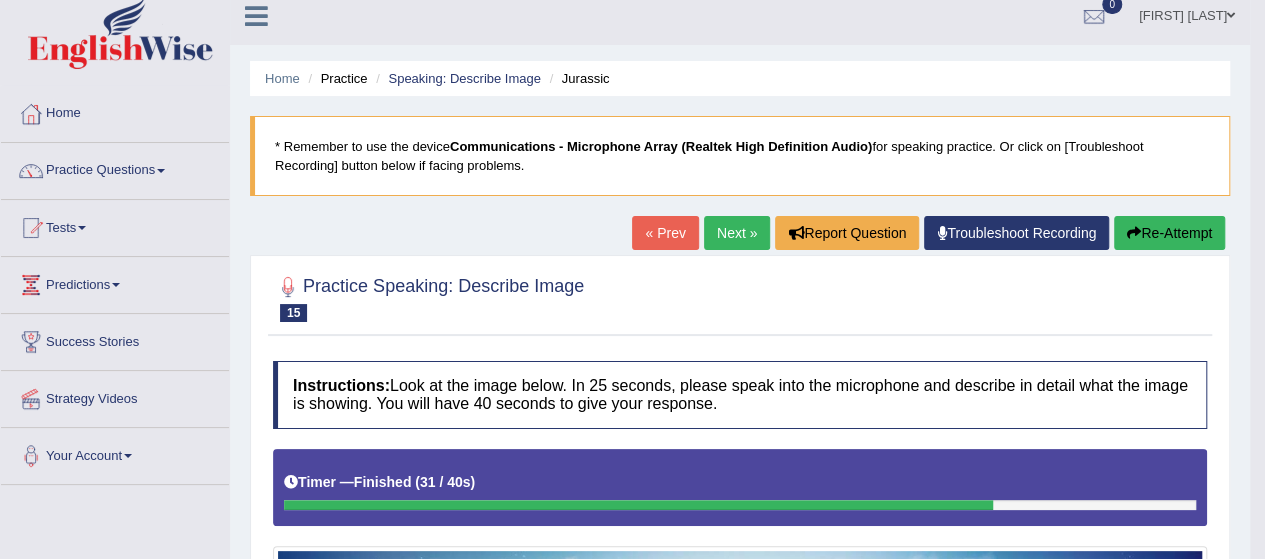 scroll, scrollTop: 0, scrollLeft: 0, axis: both 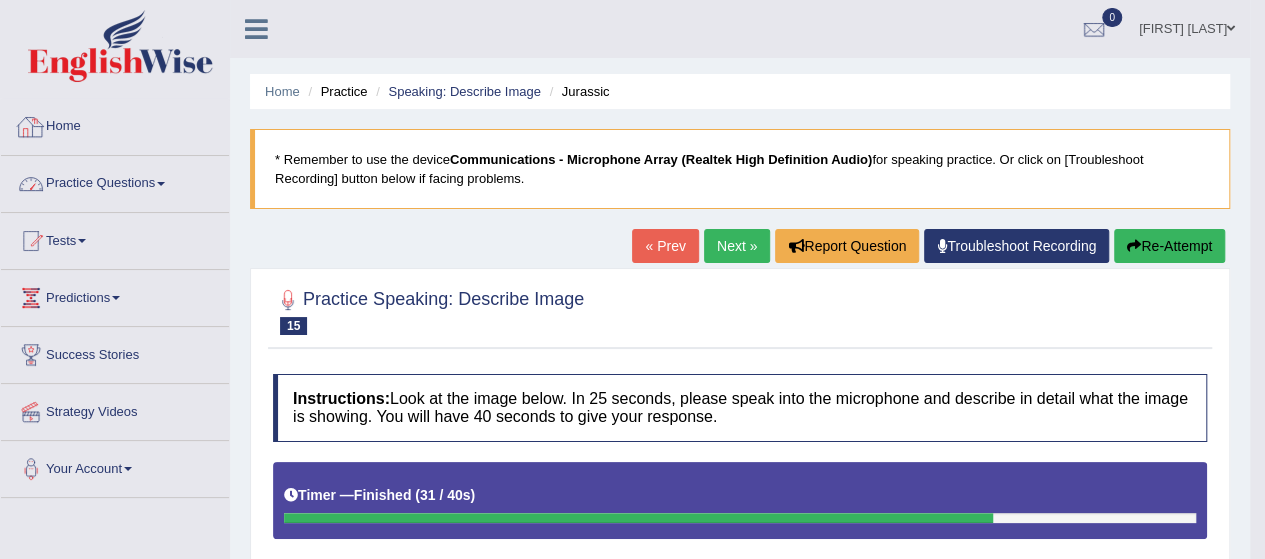 click on "Practice Questions" at bounding box center [115, 181] 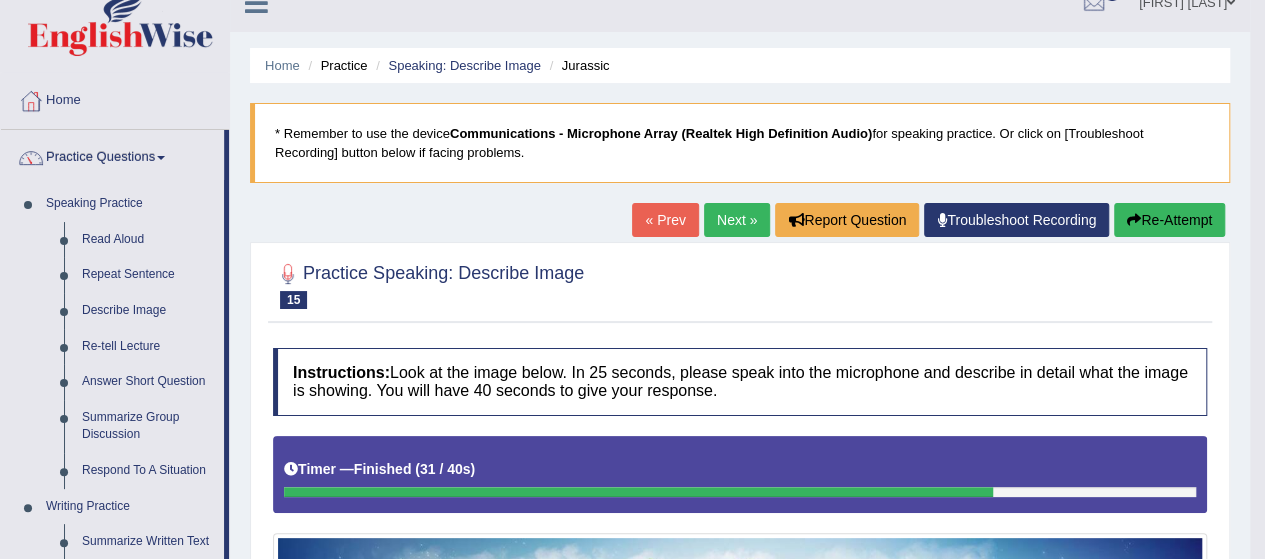 scroll, scrollTop: 20, scrollLeft: 0, axis: vertical 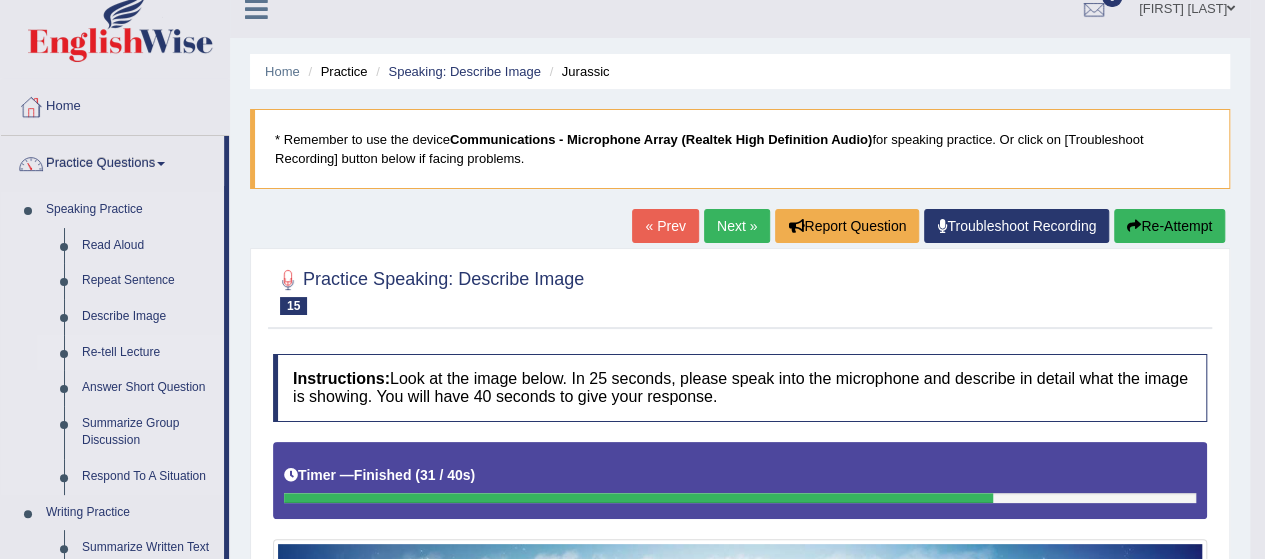 click on "Re-tell Lecture" at bounding box center [148, 353] 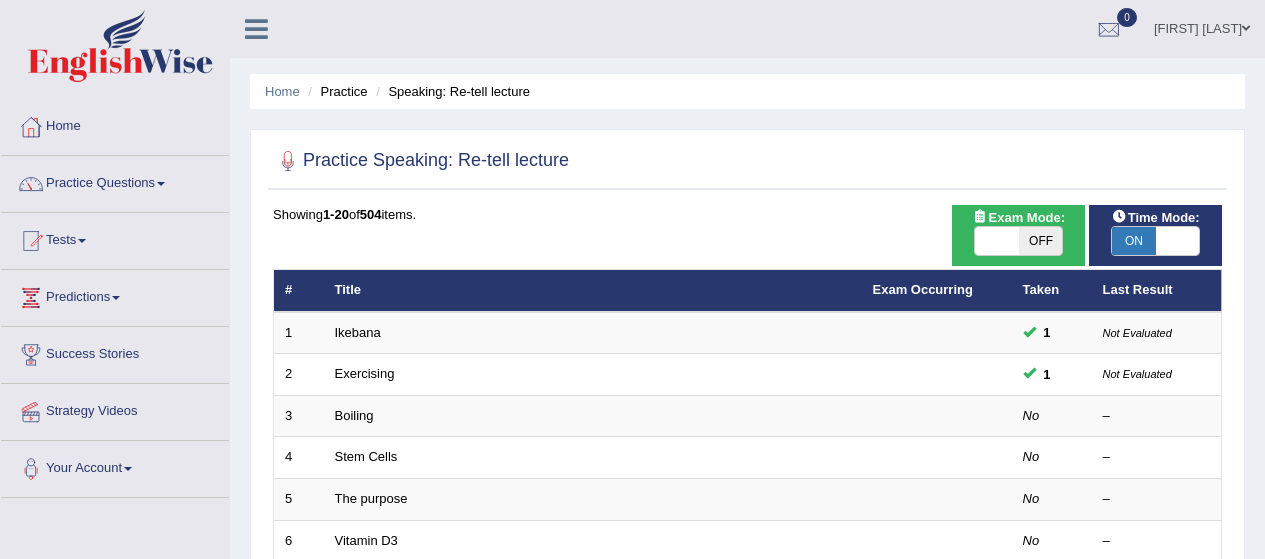 scroll, scrollTop: 0, scrollLeft: 0, axis: both 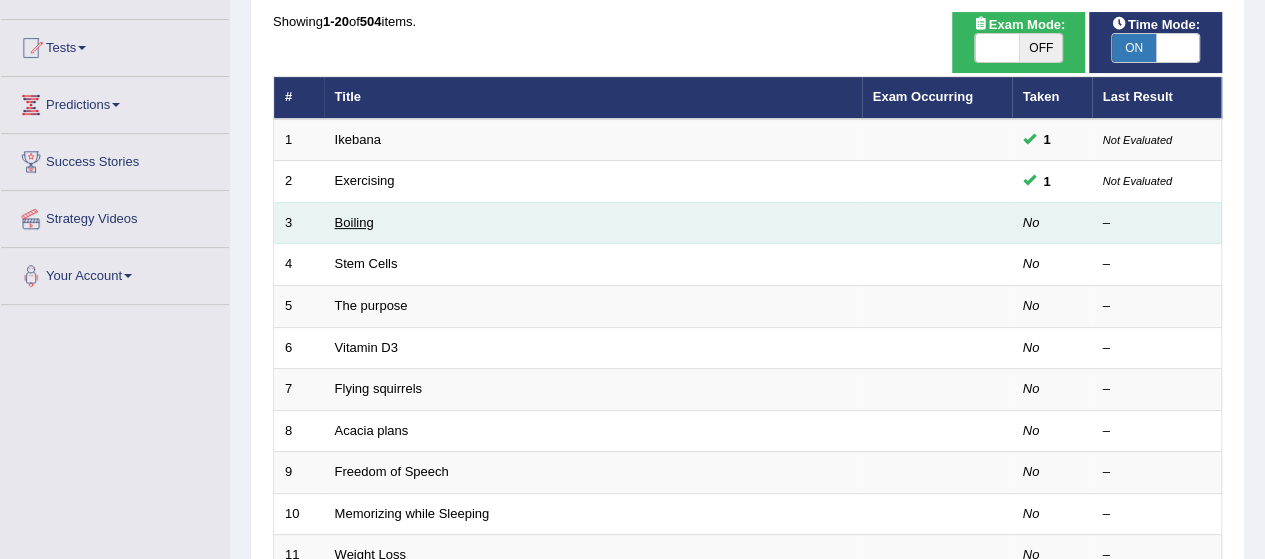 click on "Boiling" at bounding box center [354, 222] 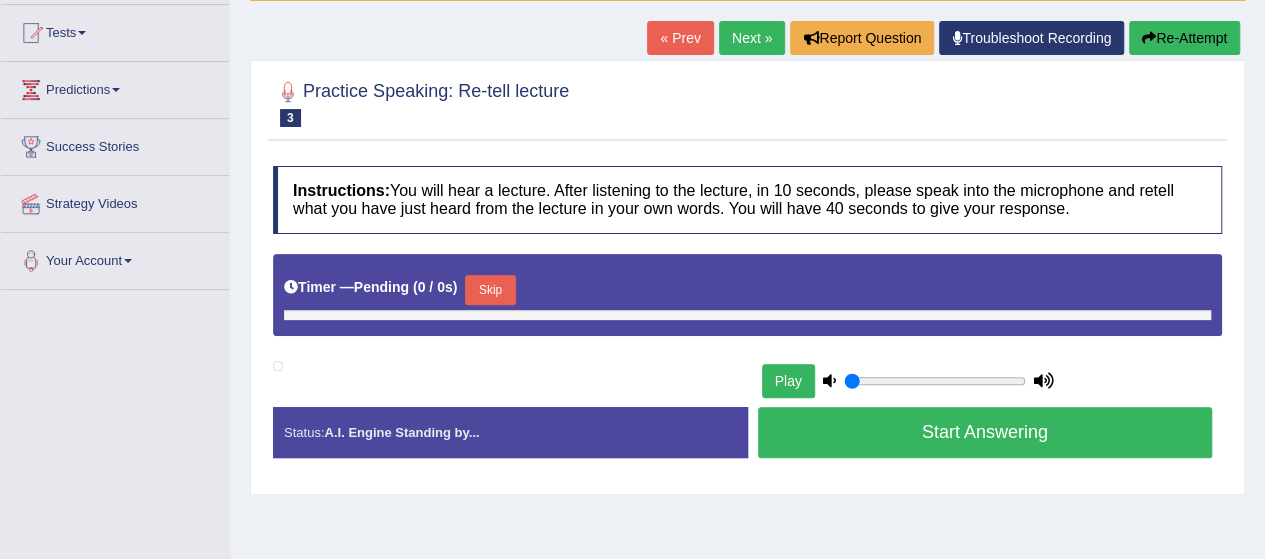 scroll, scrollTop: 0, scrollLeft: 0, axis: both 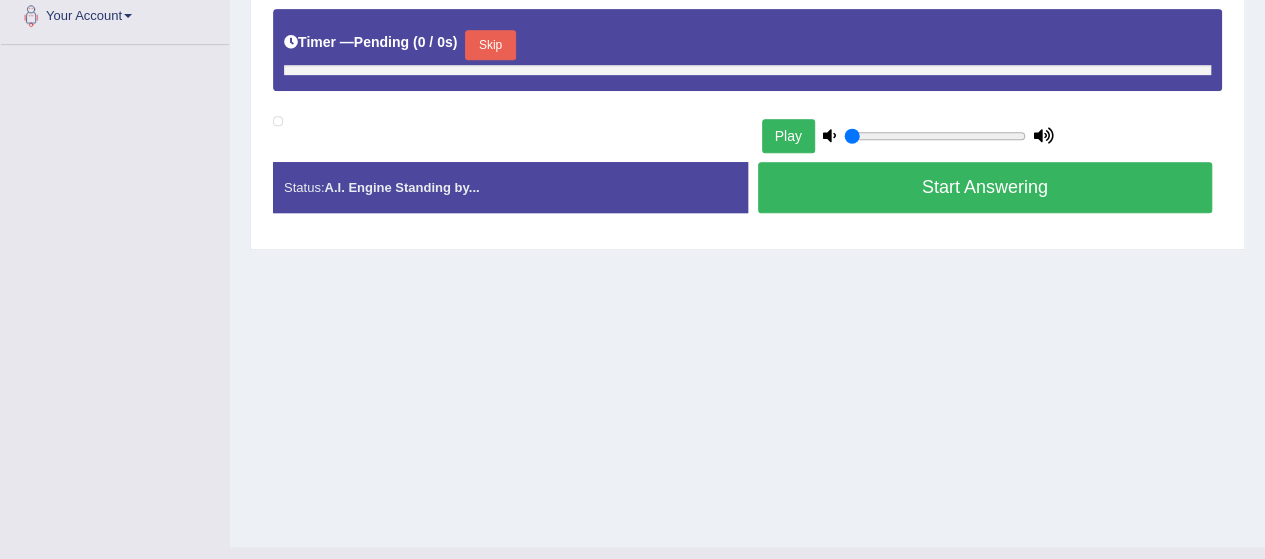 type on "0.85" 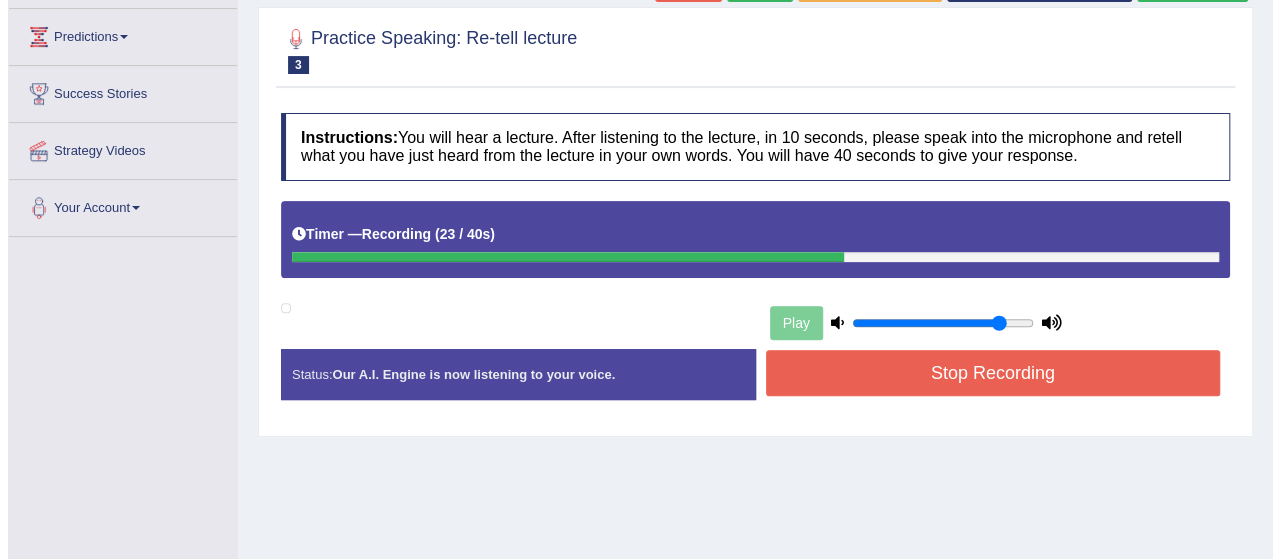 scroll, scrollTop: 340, scrollLeft: 0, axis: vertical 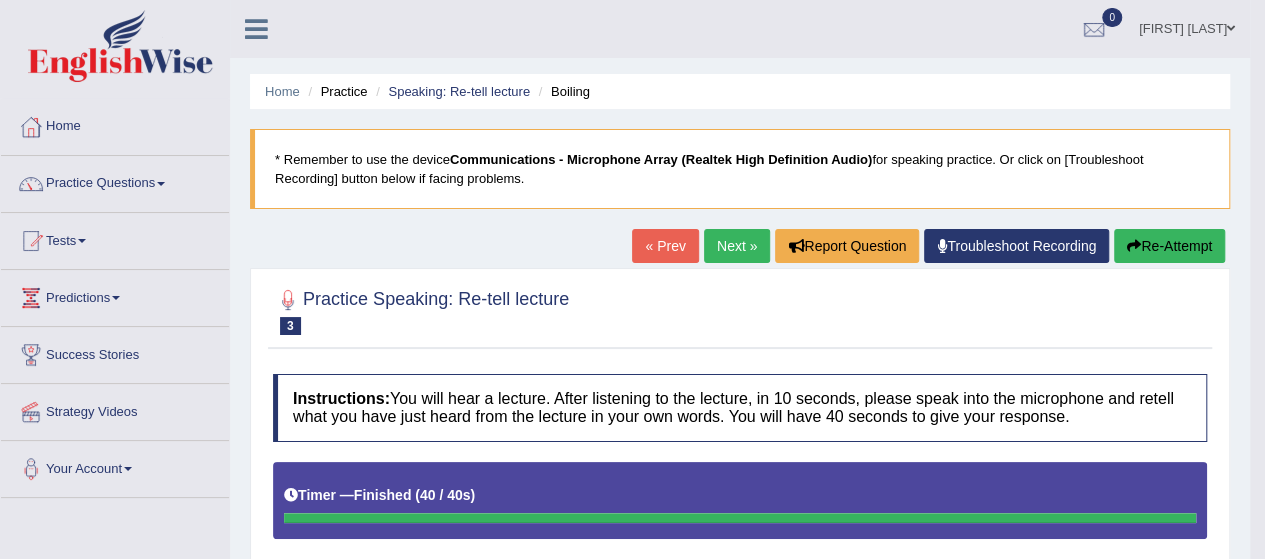 click on "Next »" at bounding box center [737, 246] 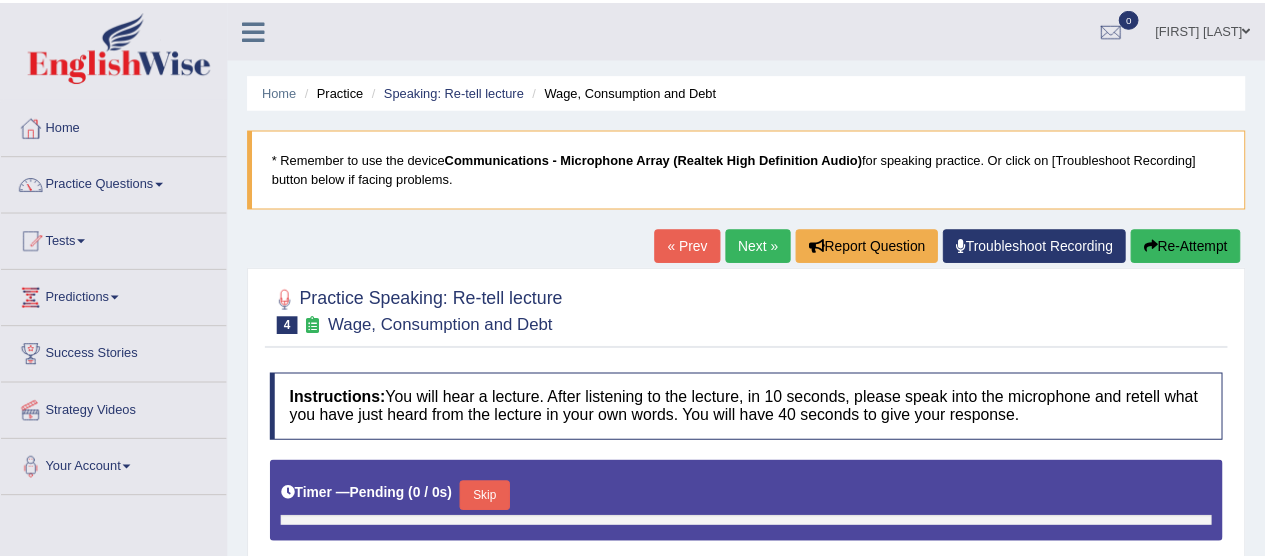 scroll, scrollTop: 0, scrollLeft: 0, axis: both 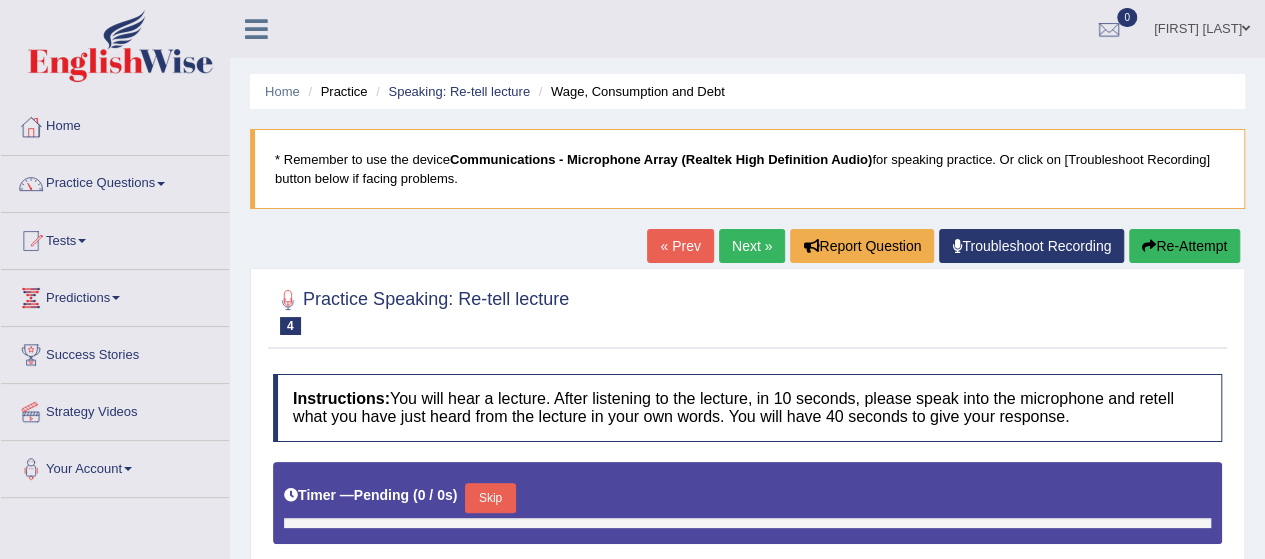 type on "0.85" 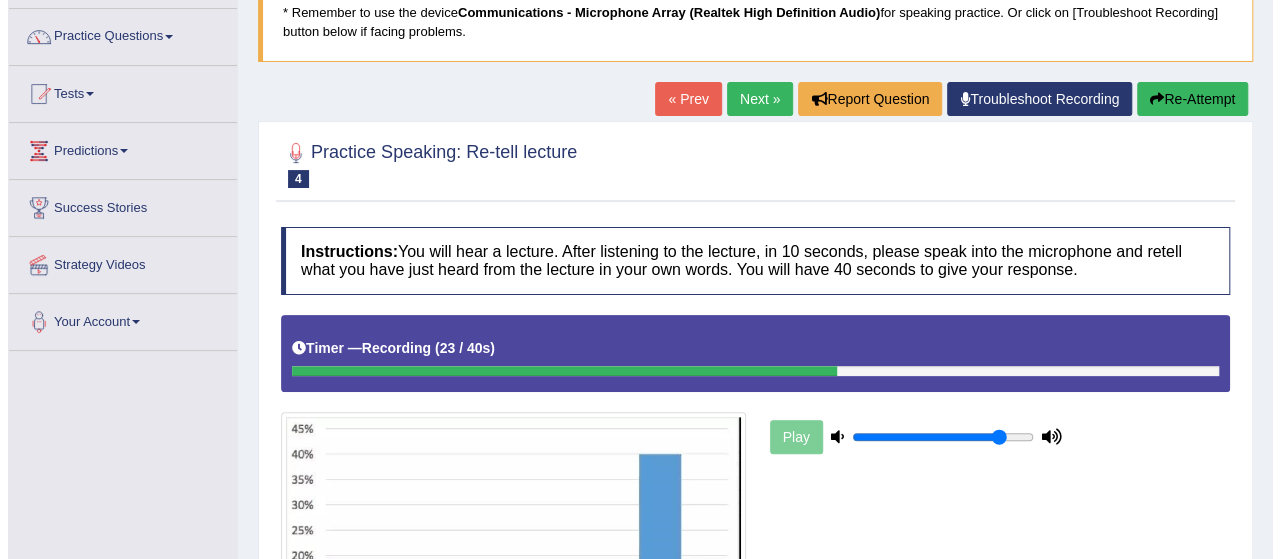 scroll, scrollTop: 490, scrollLeft: 0, axis: vertical 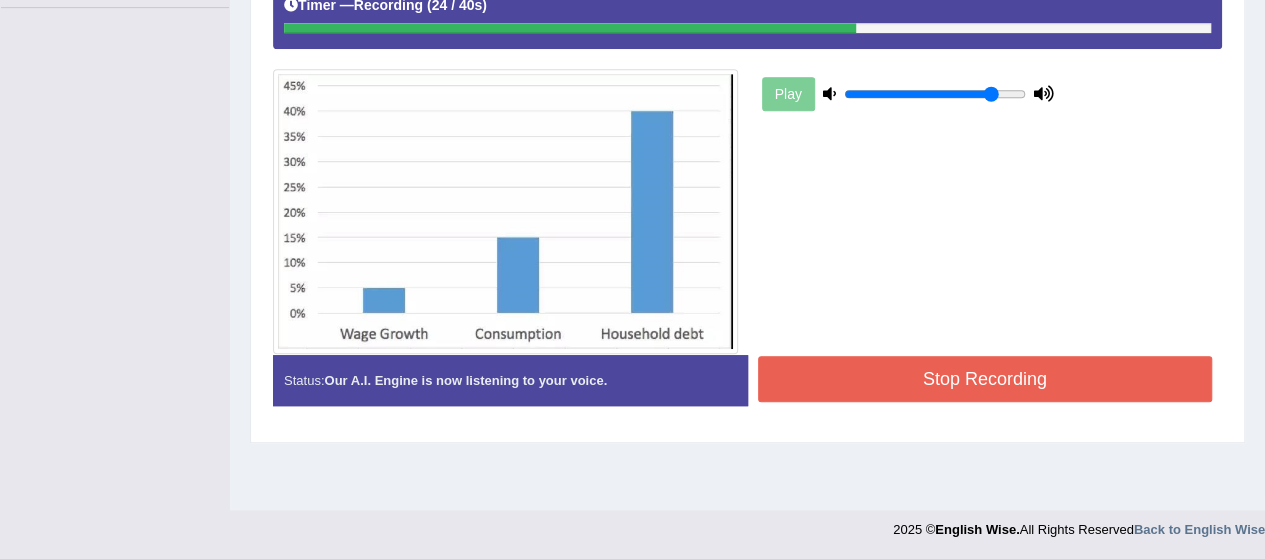 click on "Stop Recording" at bounding box center (985, 379) 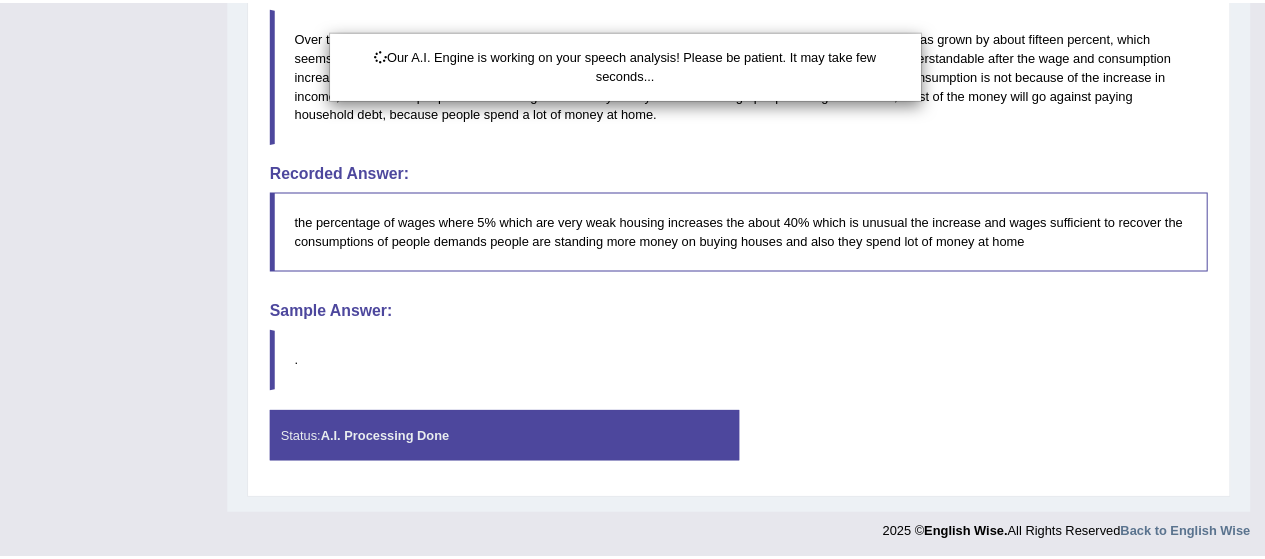 scroll, scrollTop: 870, scrollLeft: 0, axis: vertical 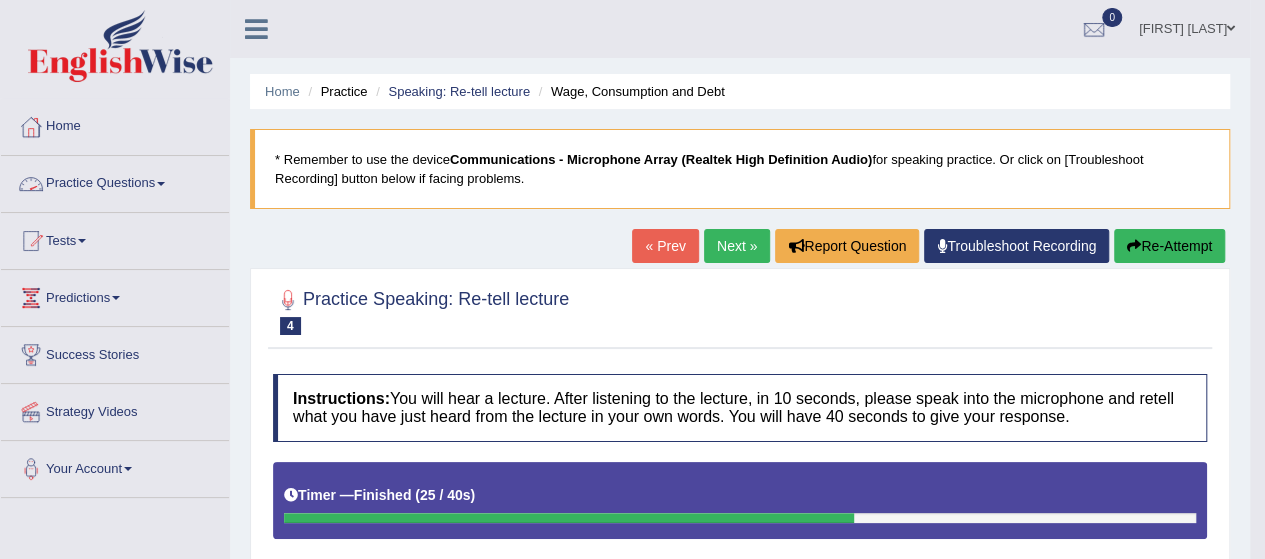click on "Practice Questions" at bounding box center [115, 181] 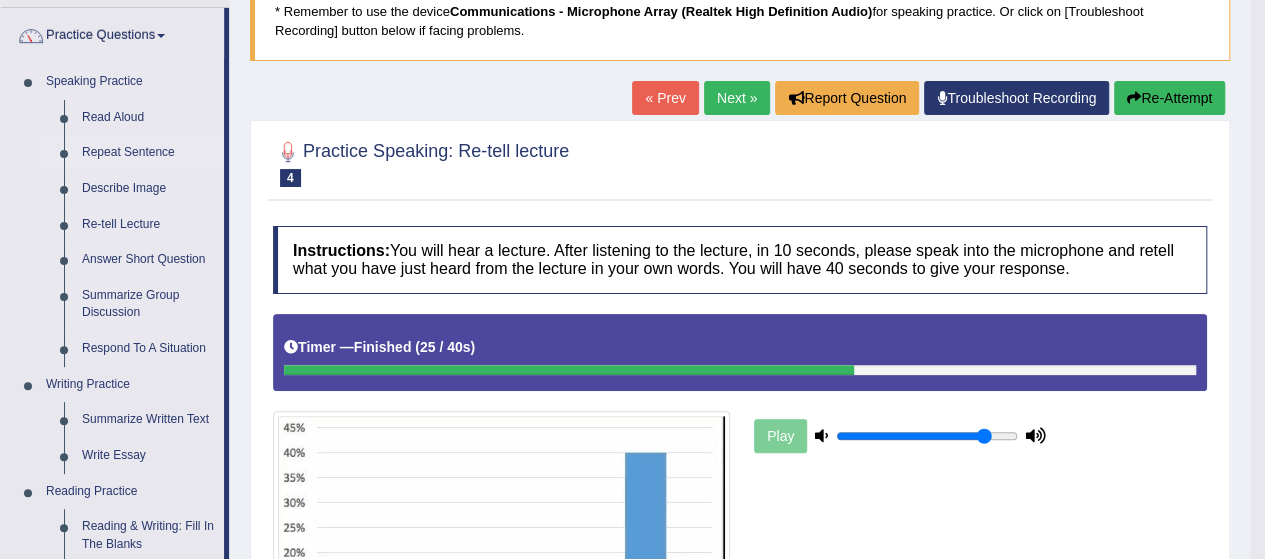 scroll, scrollTop: 153, scrollLeft: 0, axis: vertical 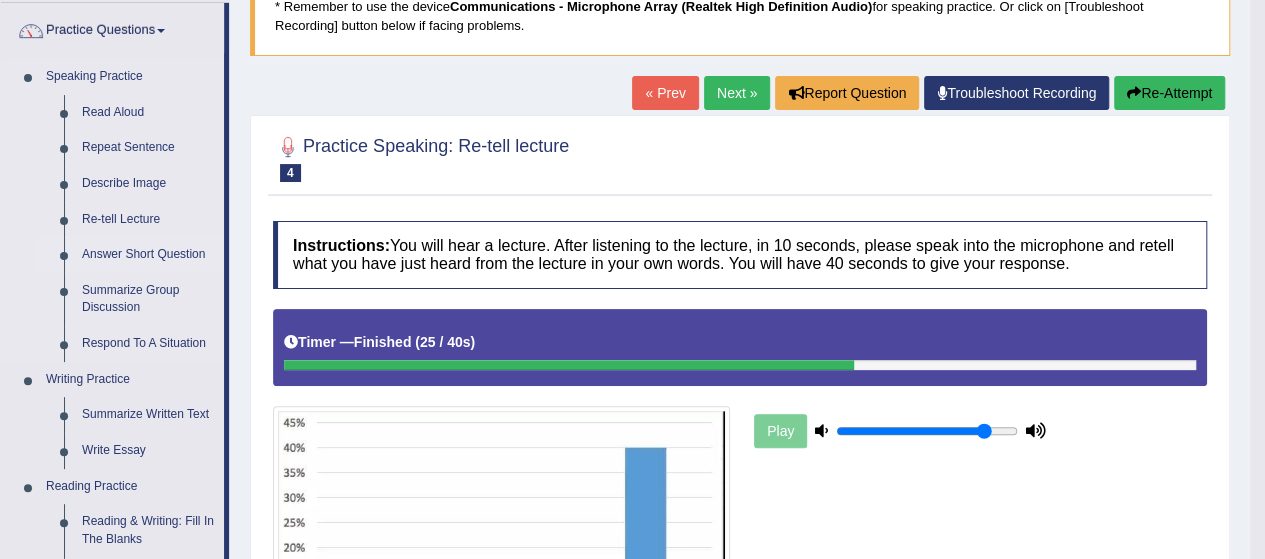 click on "Answer Short Question" at bounding box center [148, 255] 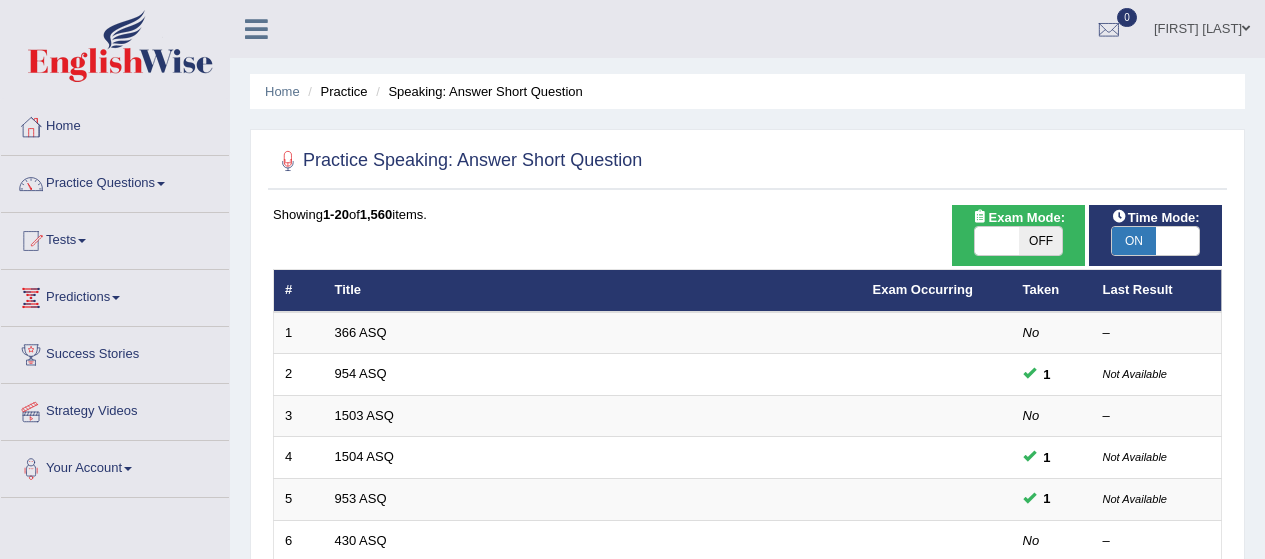 scroll, scrollTop: 328, scrollLeft: 0, axis: vertical 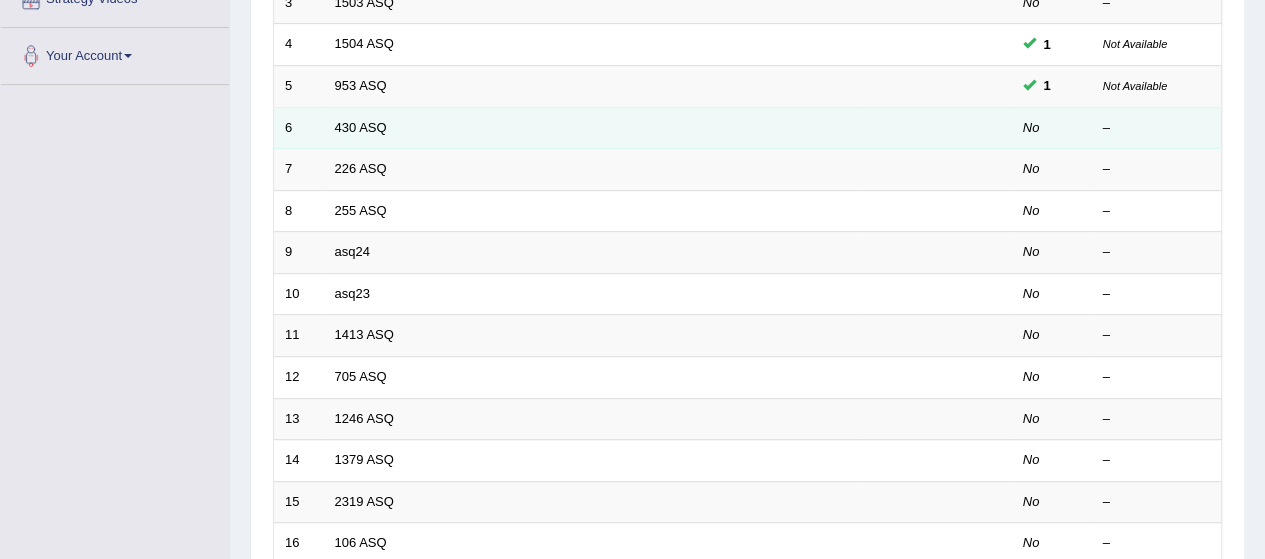 click on "430 ASQ" at bounding box center (593, 128) 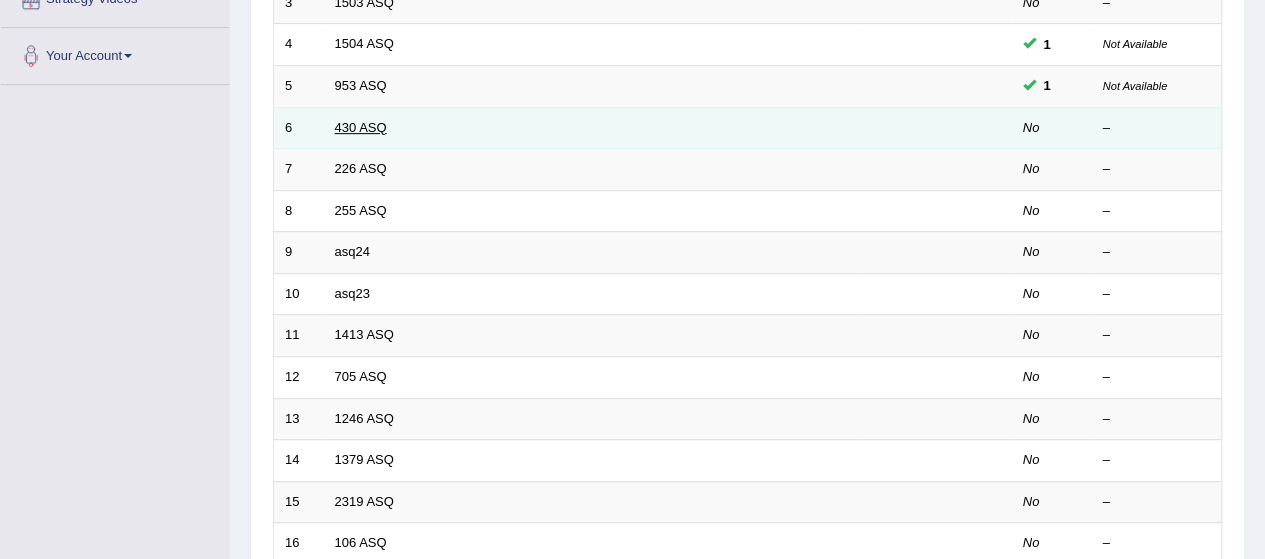 click on "430 ASQ" at bounding box center [361, 127] 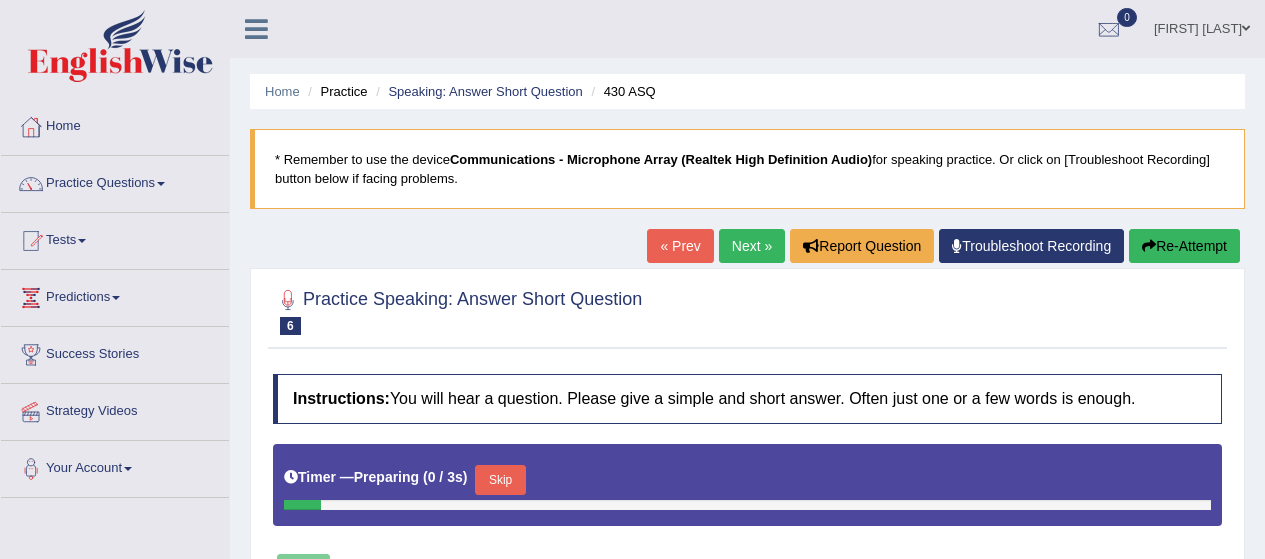 scroll, scrollTop: 0, scrollLeft: 0, axis: both 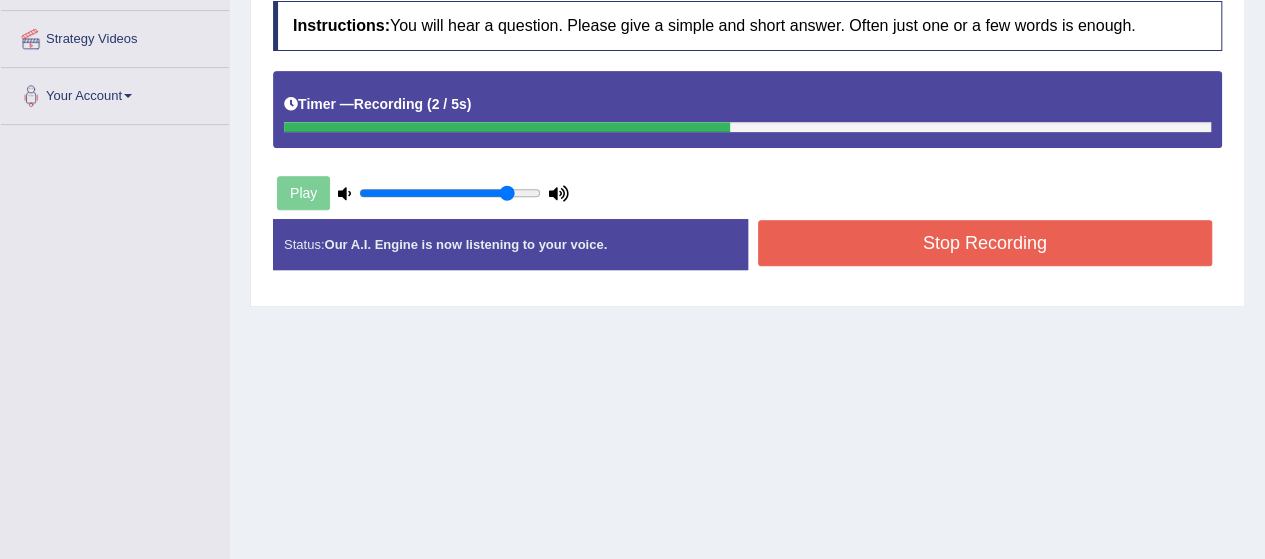 click on "Stop Recording" at bounding box center [985, 243] 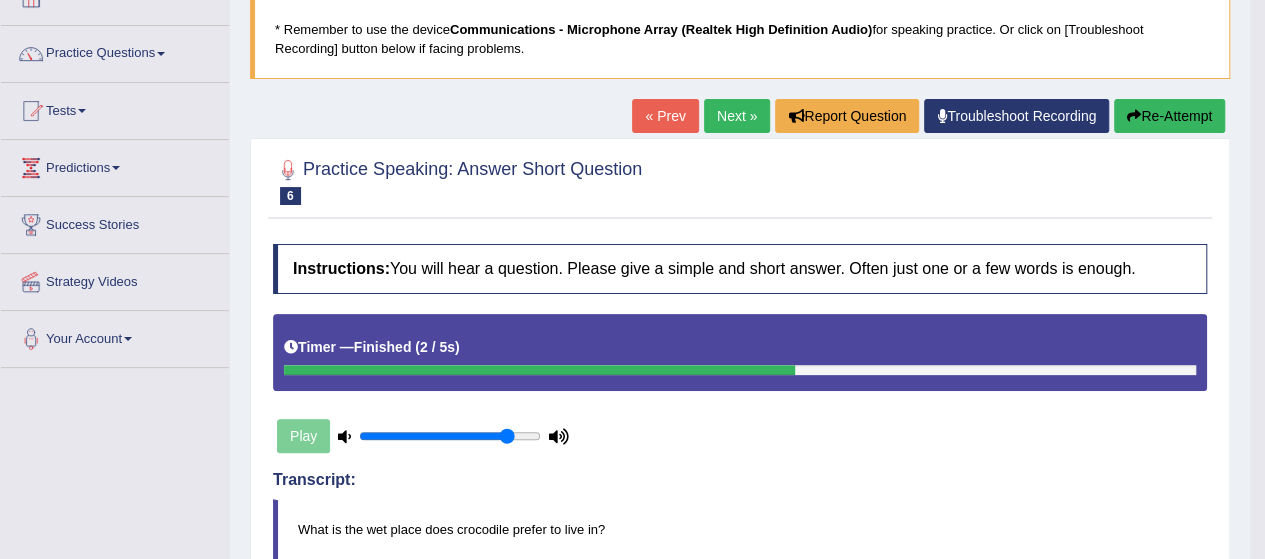 scroll, scrollTop: 226, scrollLeft: 0, axis: vertical 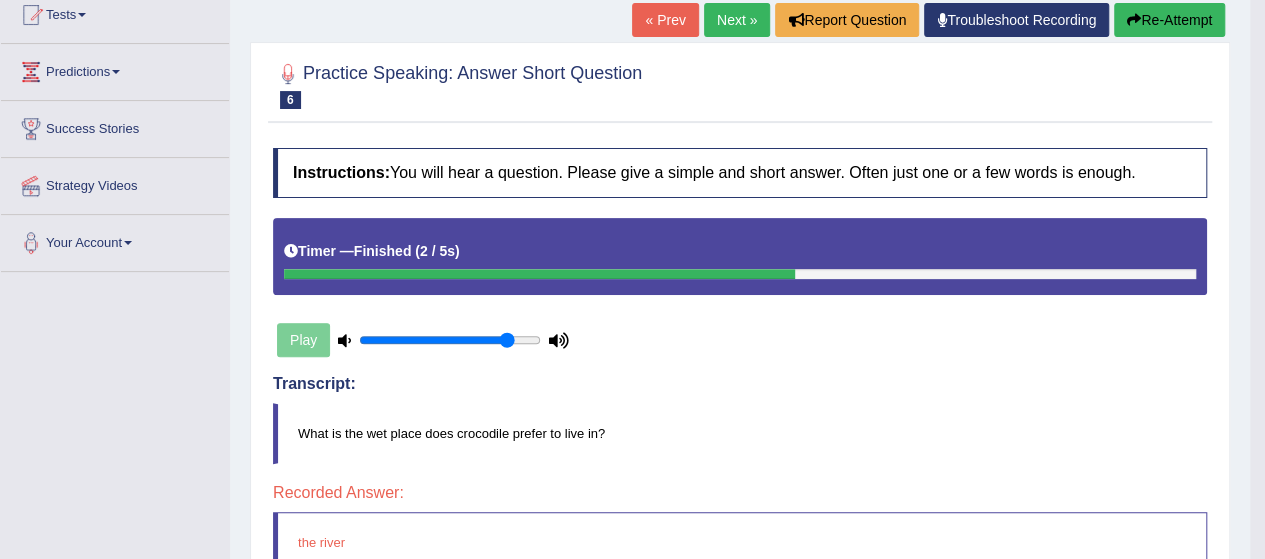 click on "Next »" at bounding box center (737, 20) 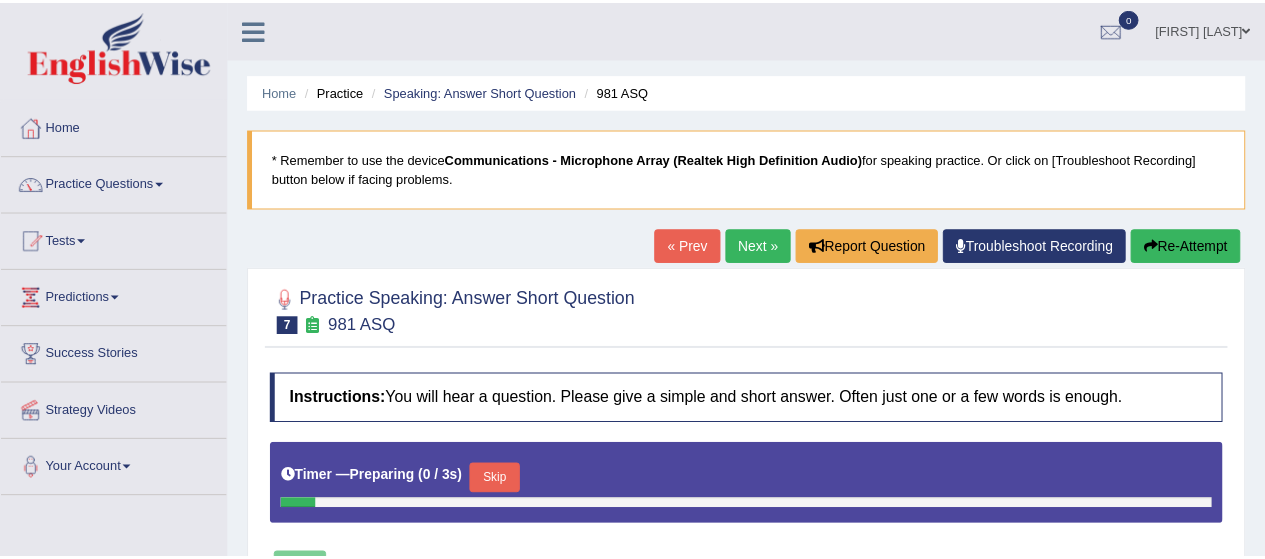 scroll, scrollTop: 0, scrollLeft: 0, axis: both 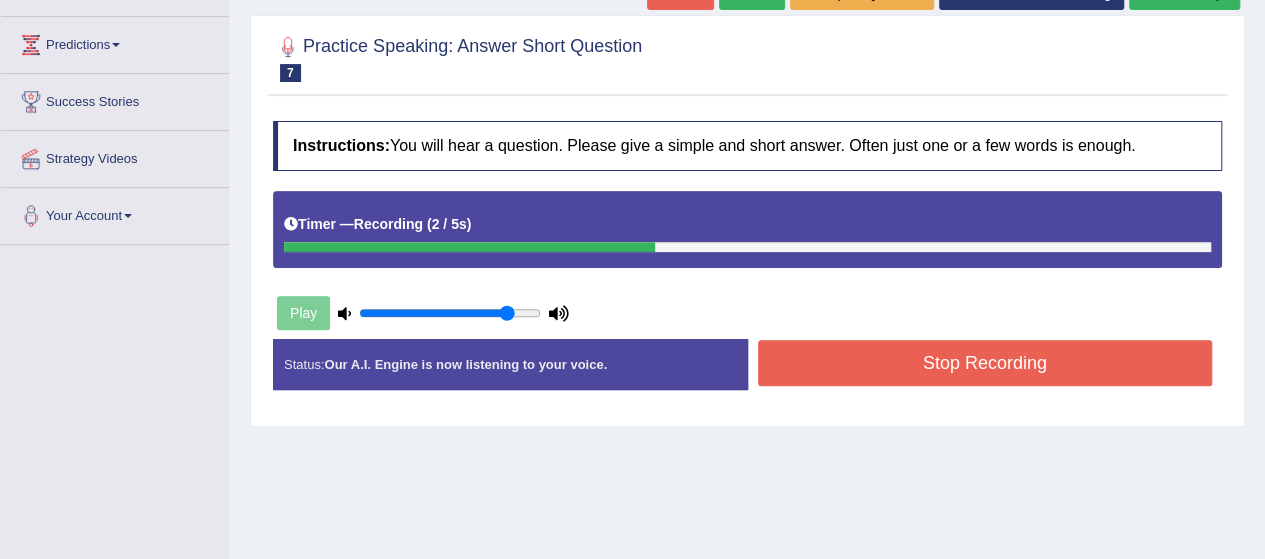 click on "Stop Recording" at bounding box center [985, 363] 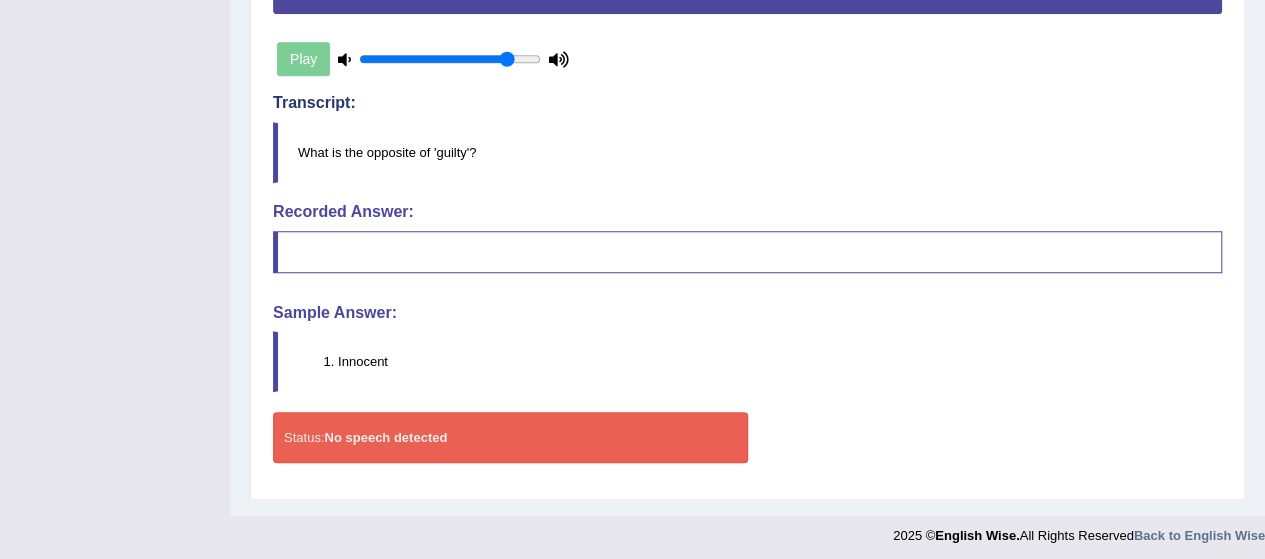 scroll, scrollTop: 20, scrollLeft: 0, axis: vertical 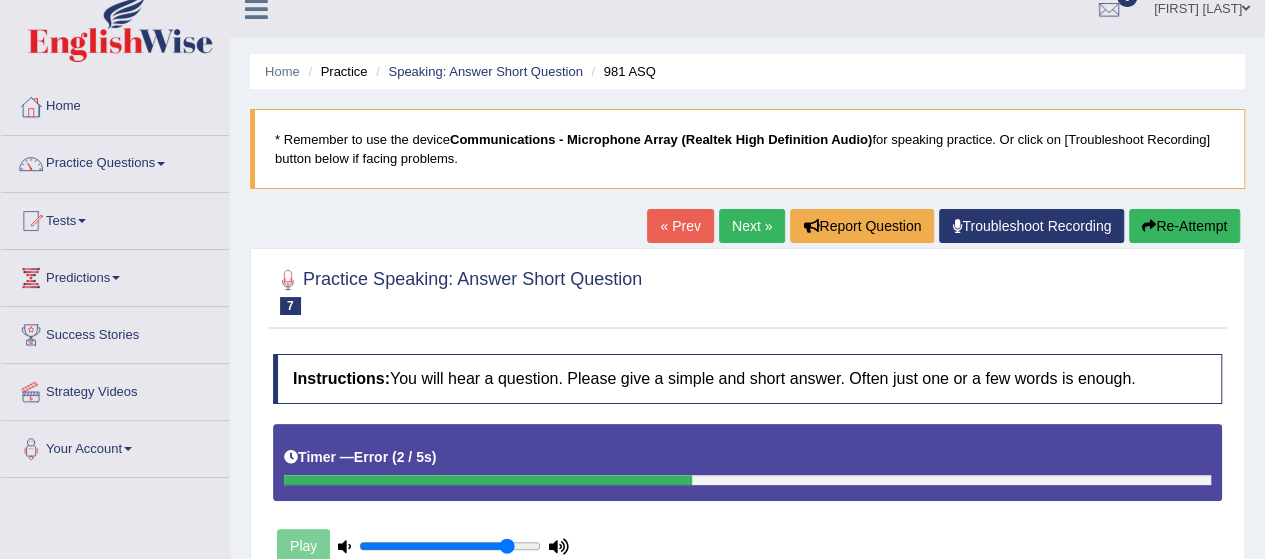 click on "Next »" at bounding box center (752, 226) 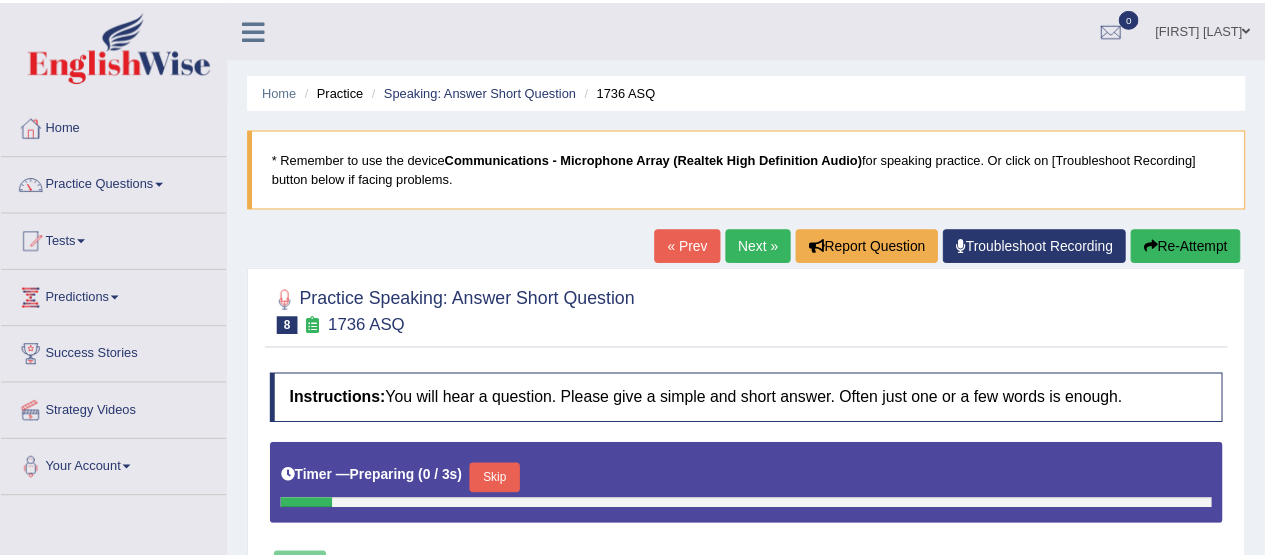 scroll, scrollTop: 0, scrollLeft: 0, axis: both 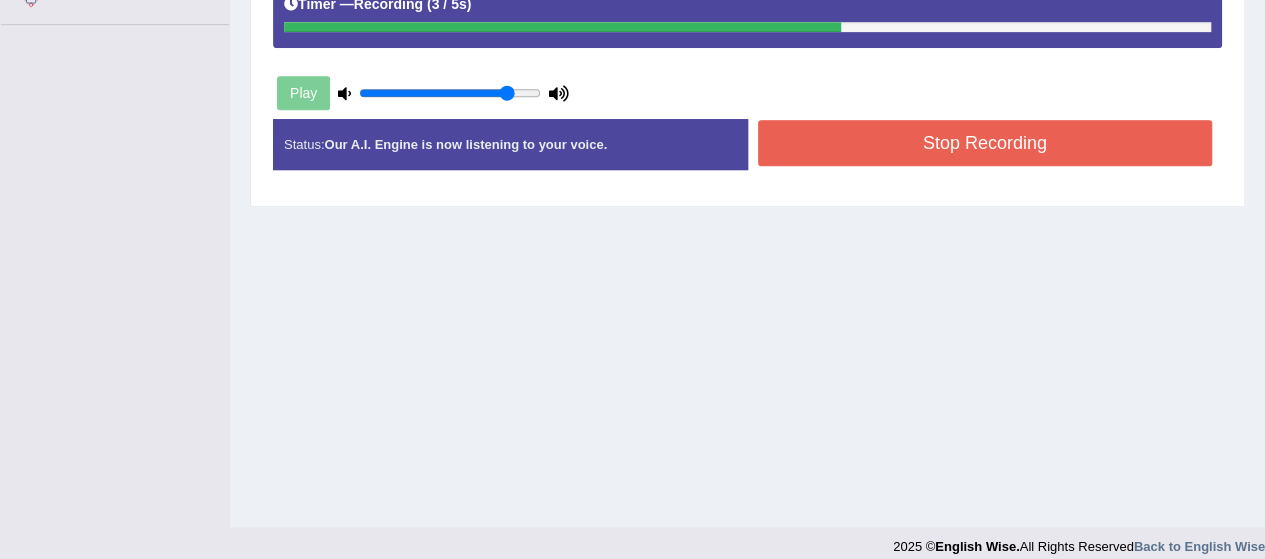 click on "Stop Recording" at bounding box center (985, 143) 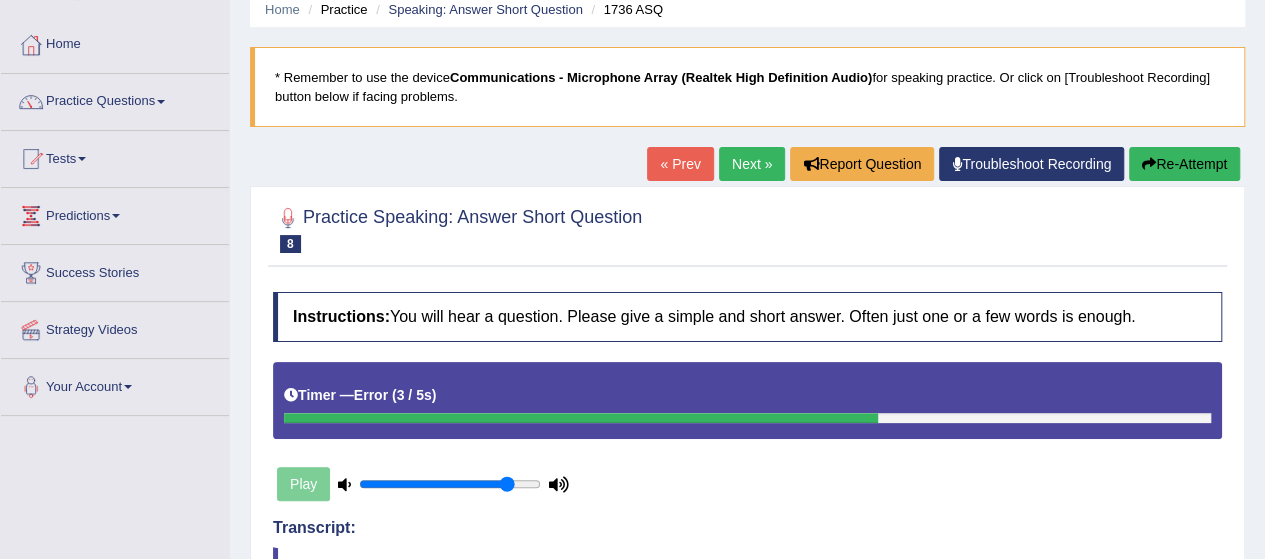 scroll, scrollTop: 0, scrollLeft: 0, axis: both 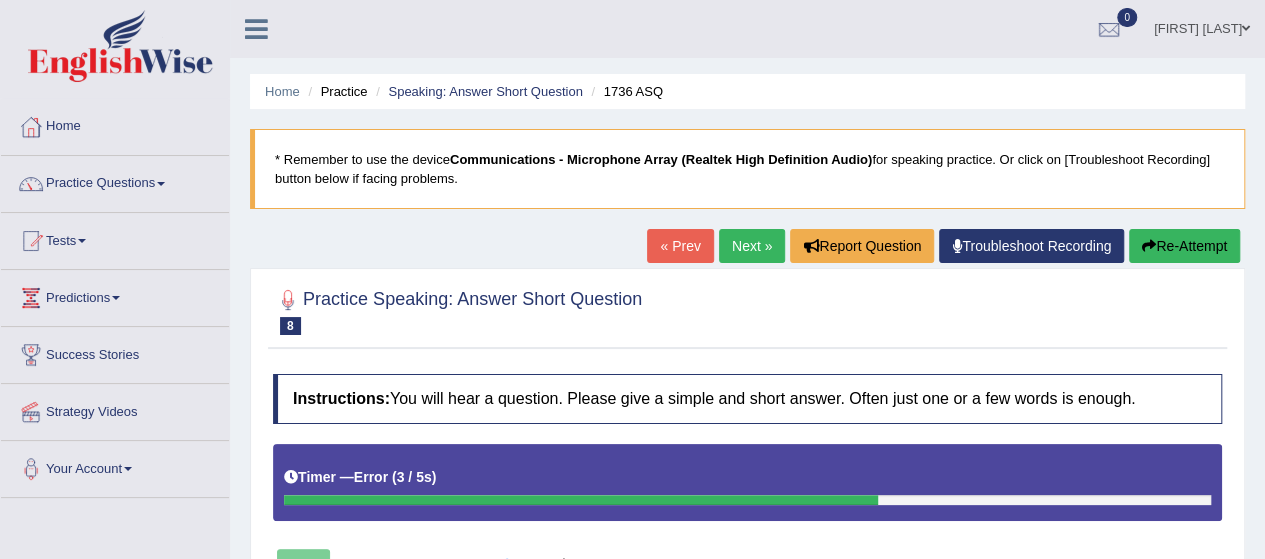 click on "Next »" at bounding box center (752, 246) 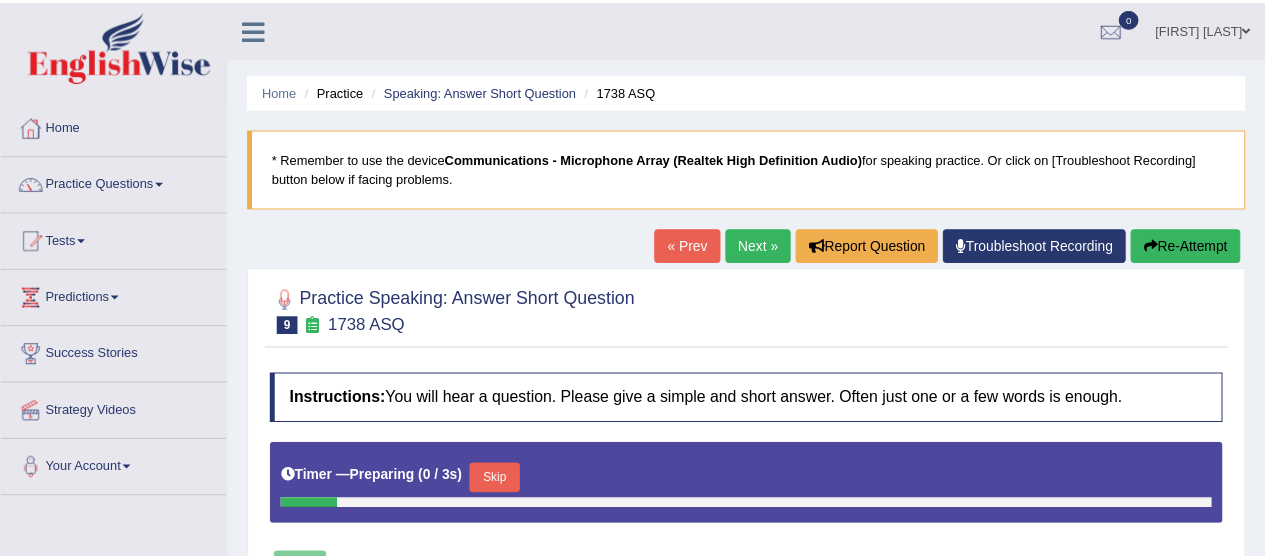 scroll, scrollTop: 490, scrollLeft: 0, axis: vertical 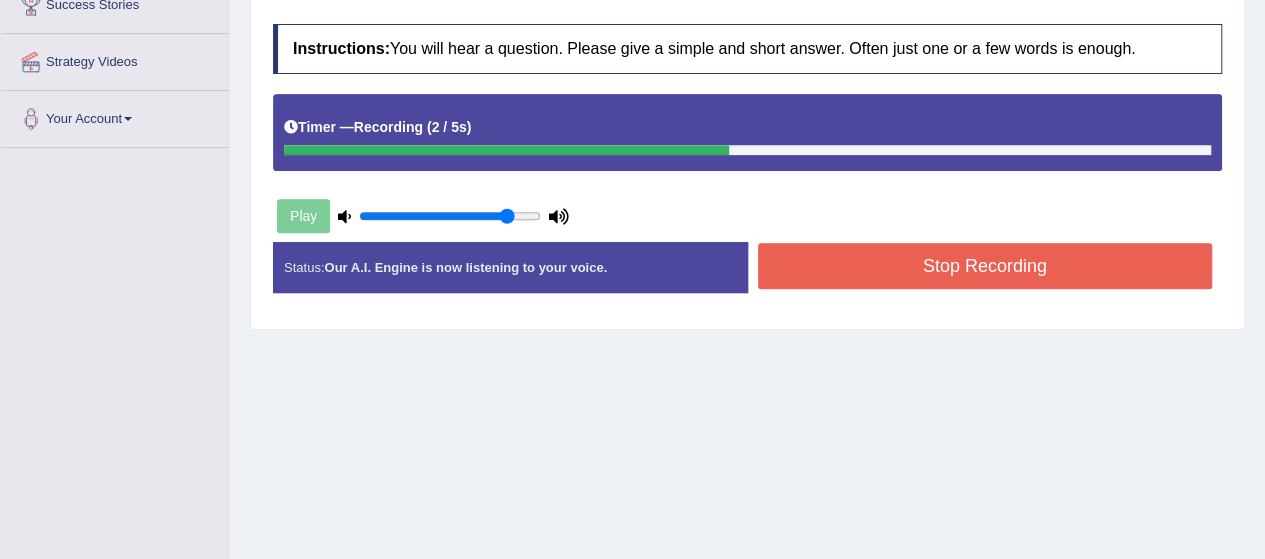 click on "Stop Recording" at bounding box center [985, 266] 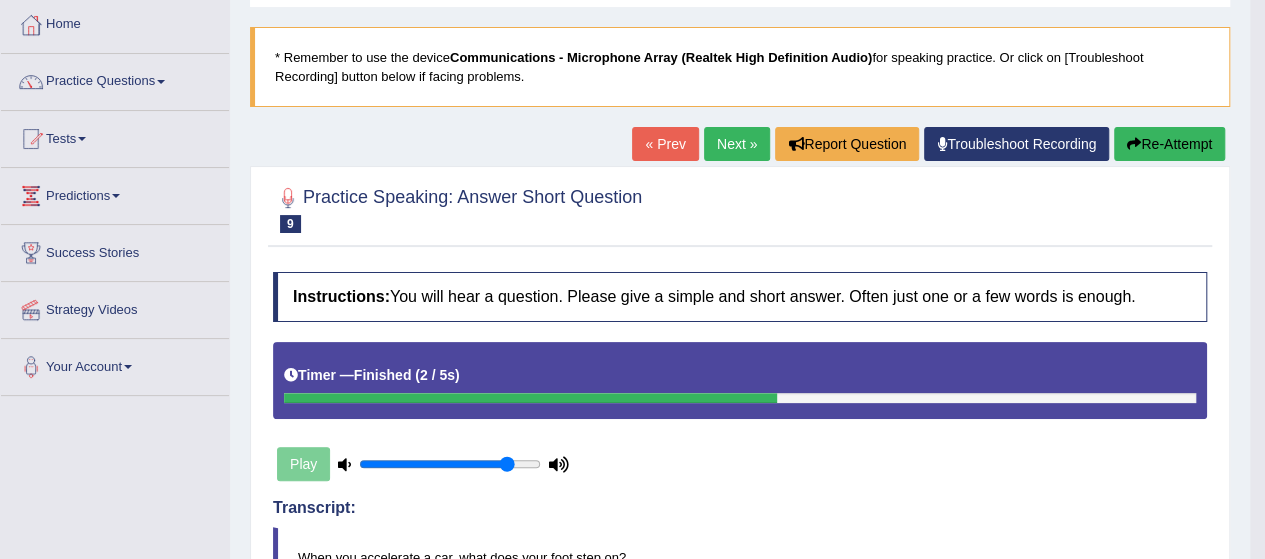scroll, scrollTop: 0, scrollLeft: 0, axis: both 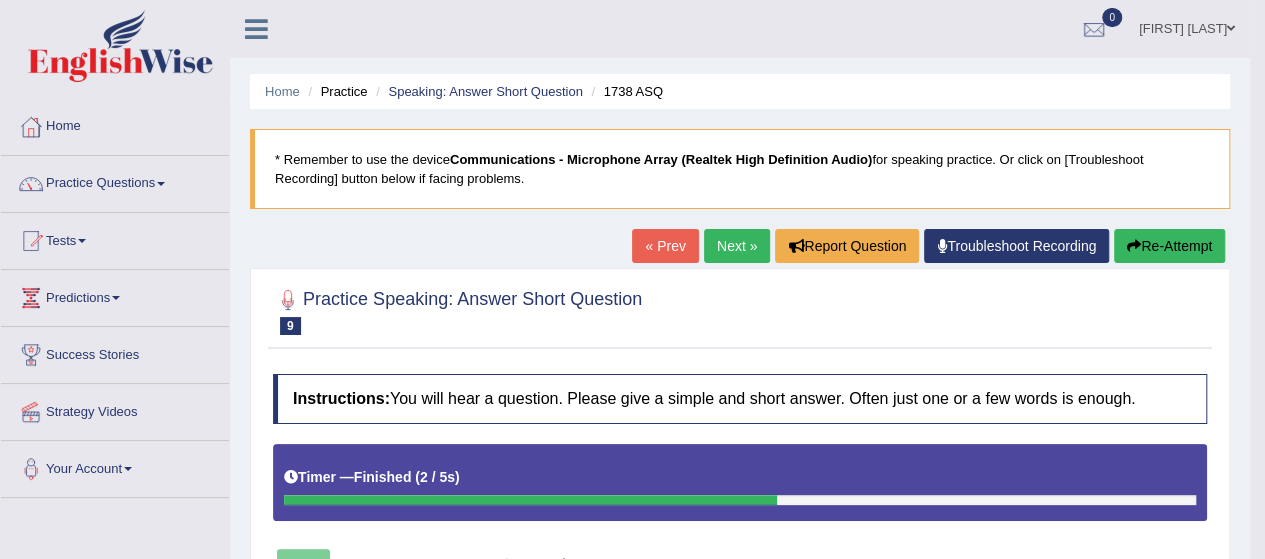 click on "Next »" at bounding box center (737, 246) 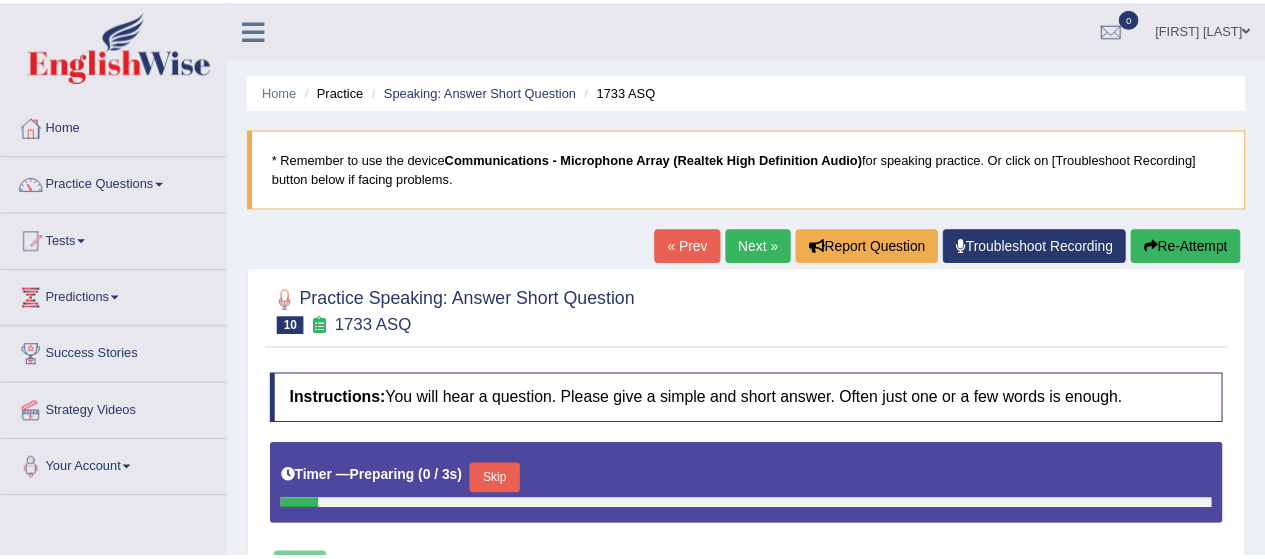 scroll, scrollTop: 0, scrollLeft: 0, axis: both 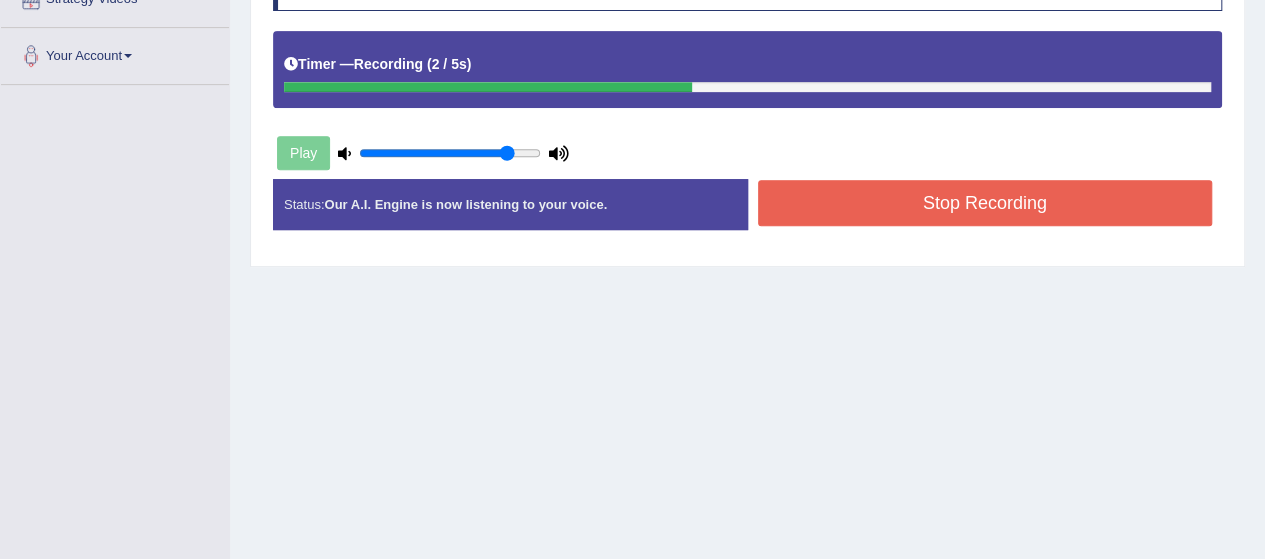click on "Stop Recording" at bounding box center (985, 203) 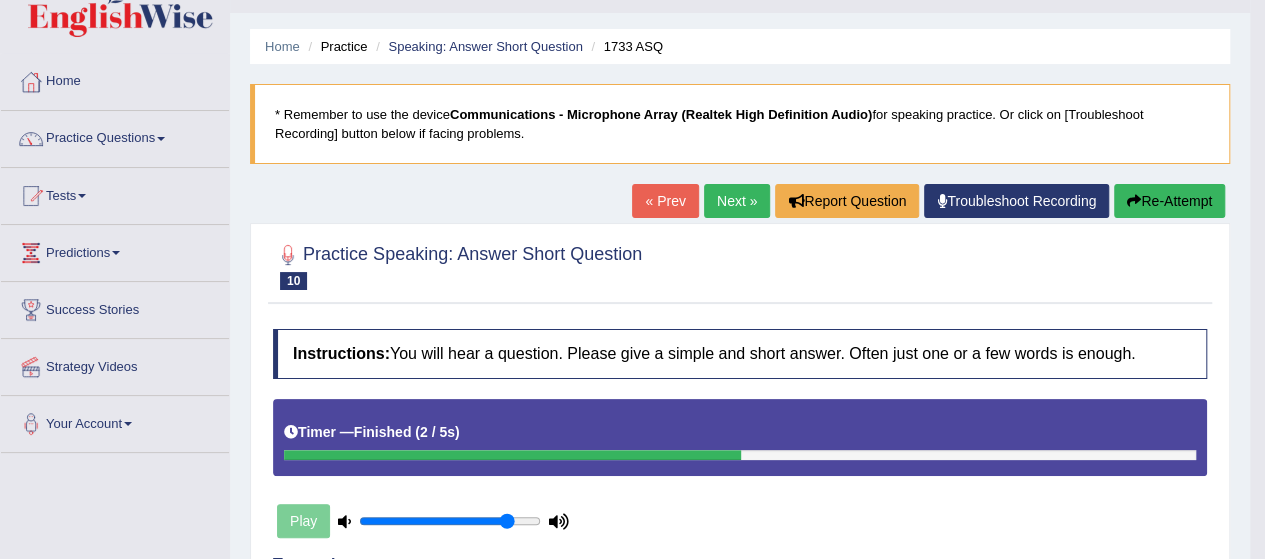 scroll, scrollTop: 0, scrollLeft: 0, axis: both 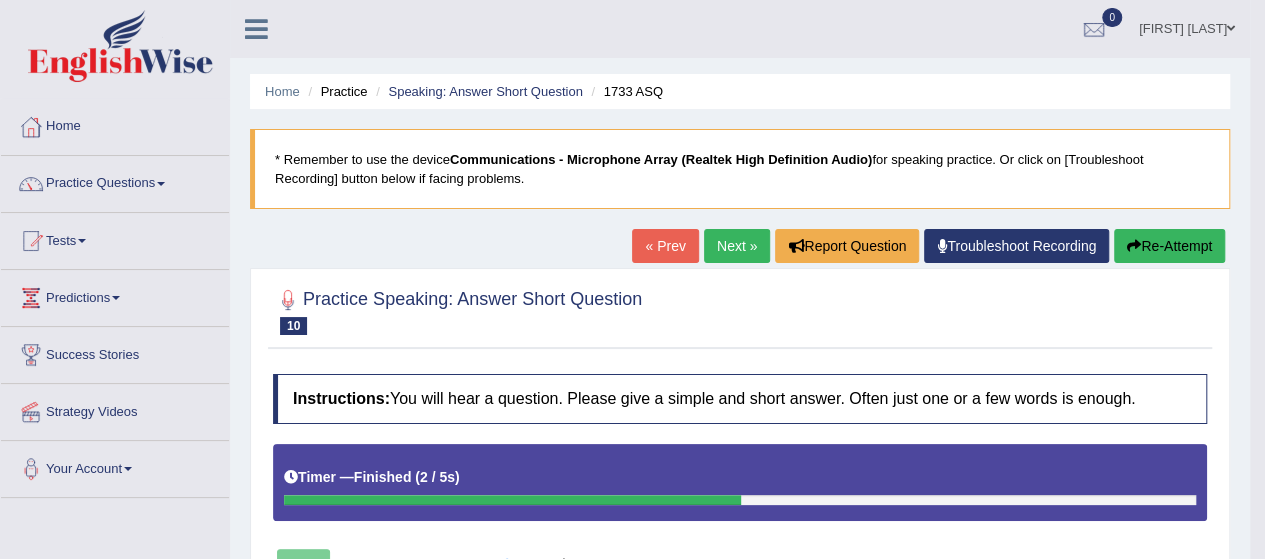 click on "Next »" at bounding box center [737, 246] 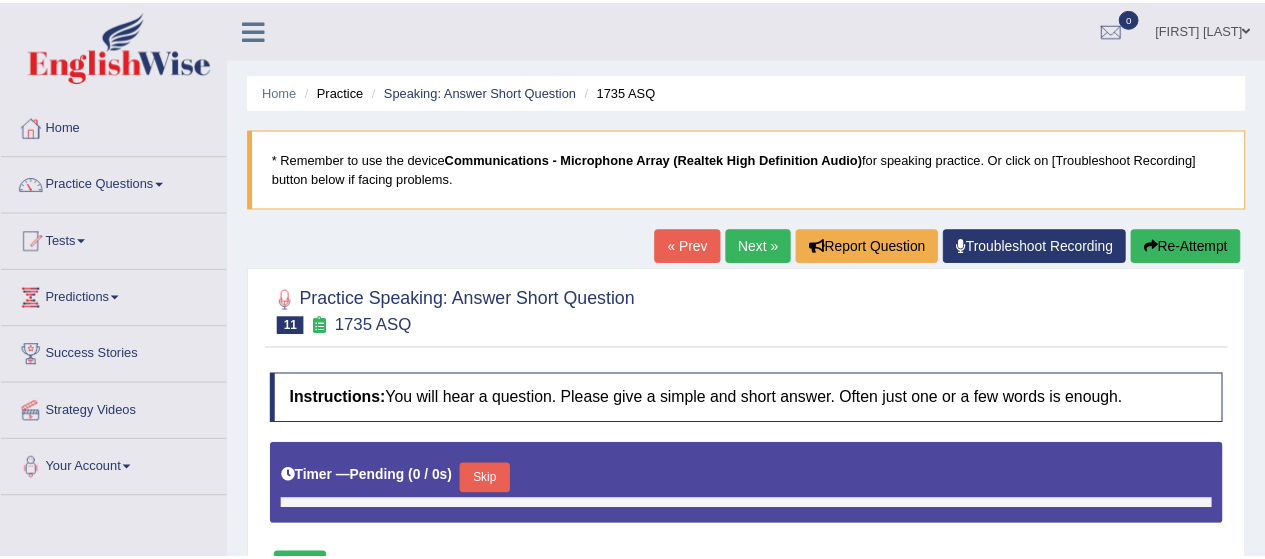 scroll, scrollTop: 0, scrollLeft: 0, axis: both 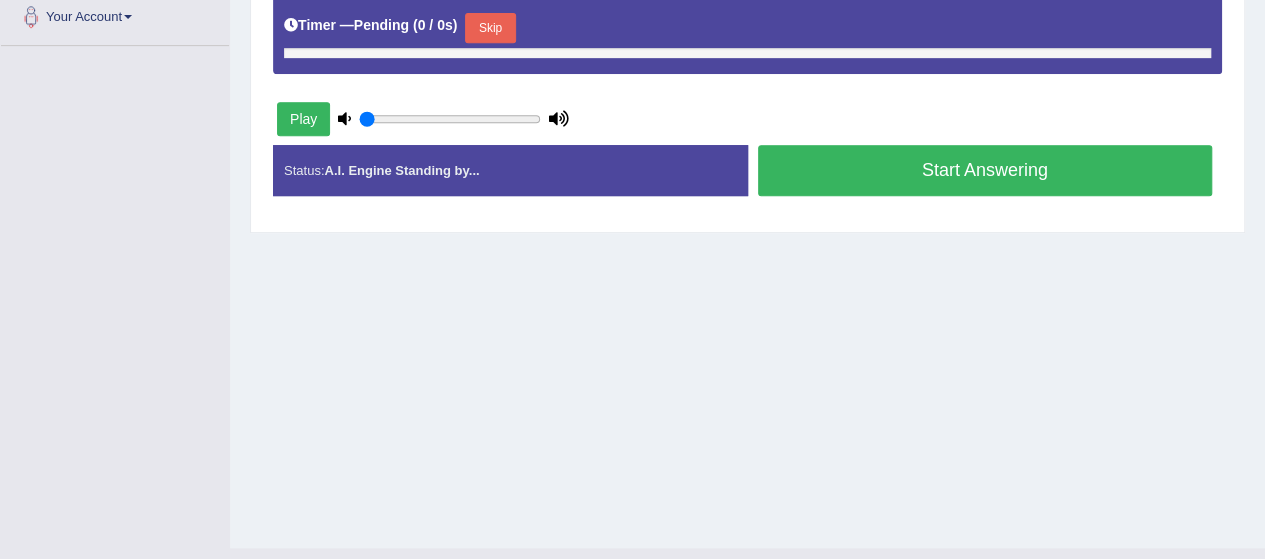 type on "0.85" 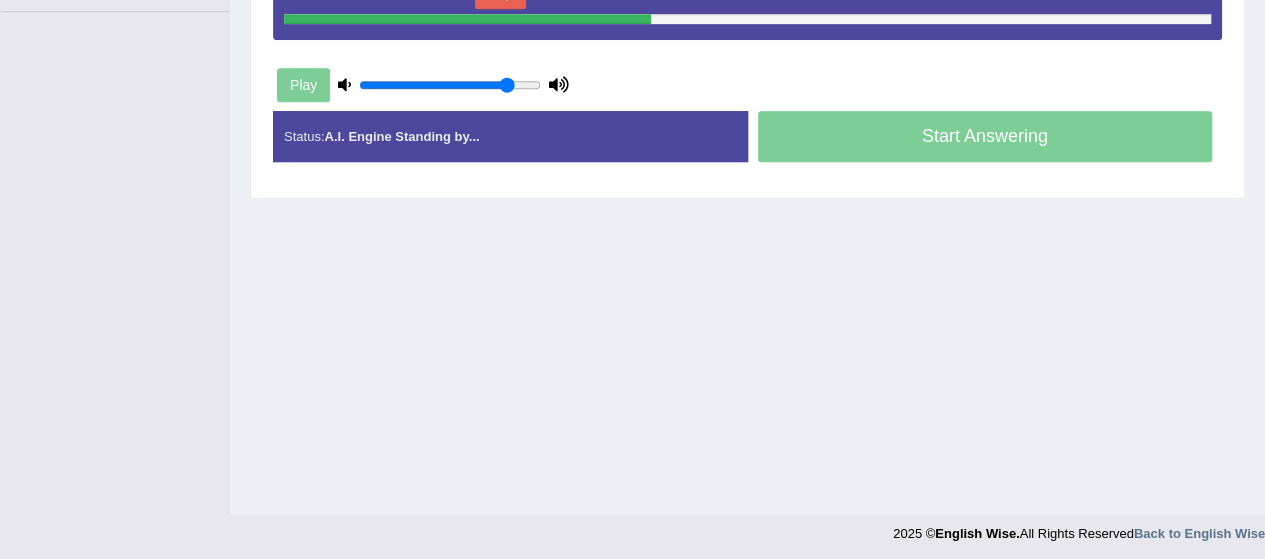 scroll, scrollTop: 364, scrollLeft: 0, axis: vertical 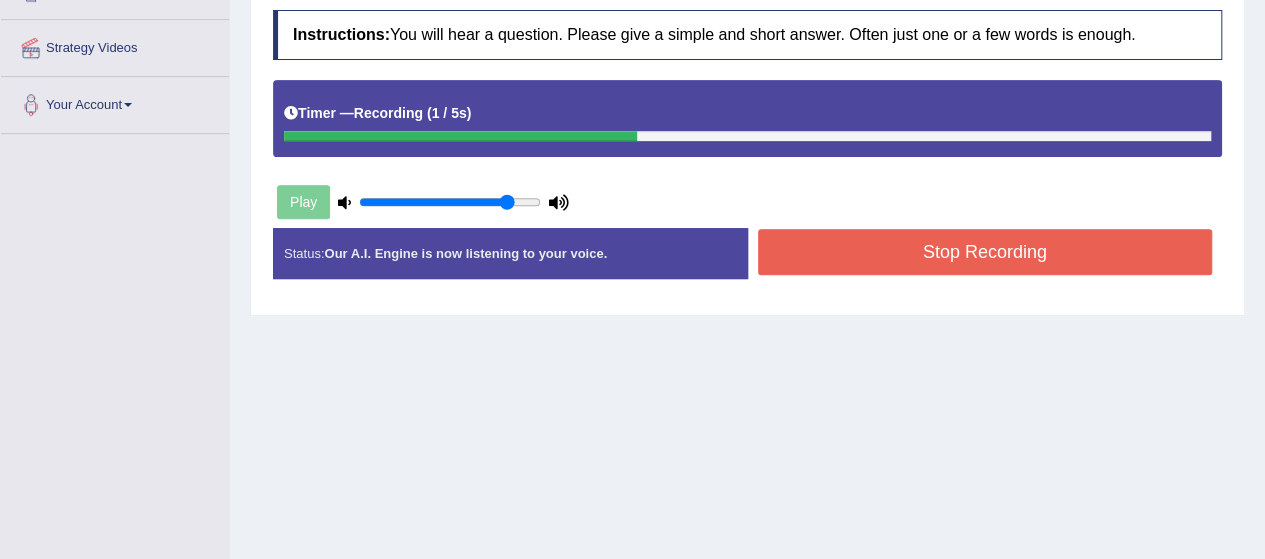 click on "Stop Recording" at bounding box center (985, 252) 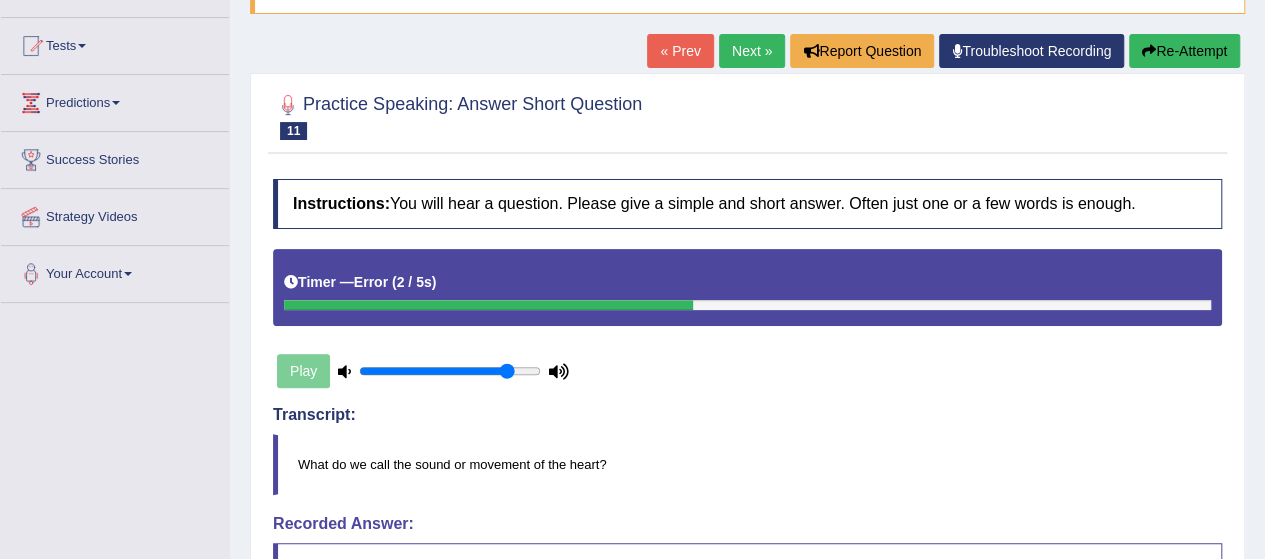 scroll, scrollTop: 0, scrollLeft: 0, axis: both 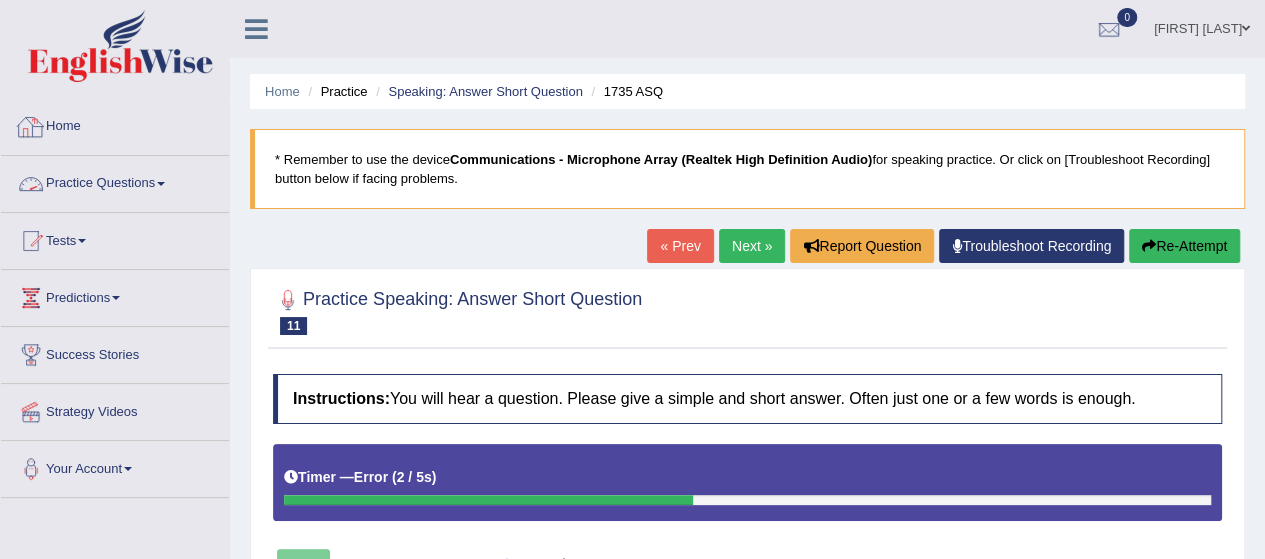 click on "Practice Questions" at bounding box center (115, 181) 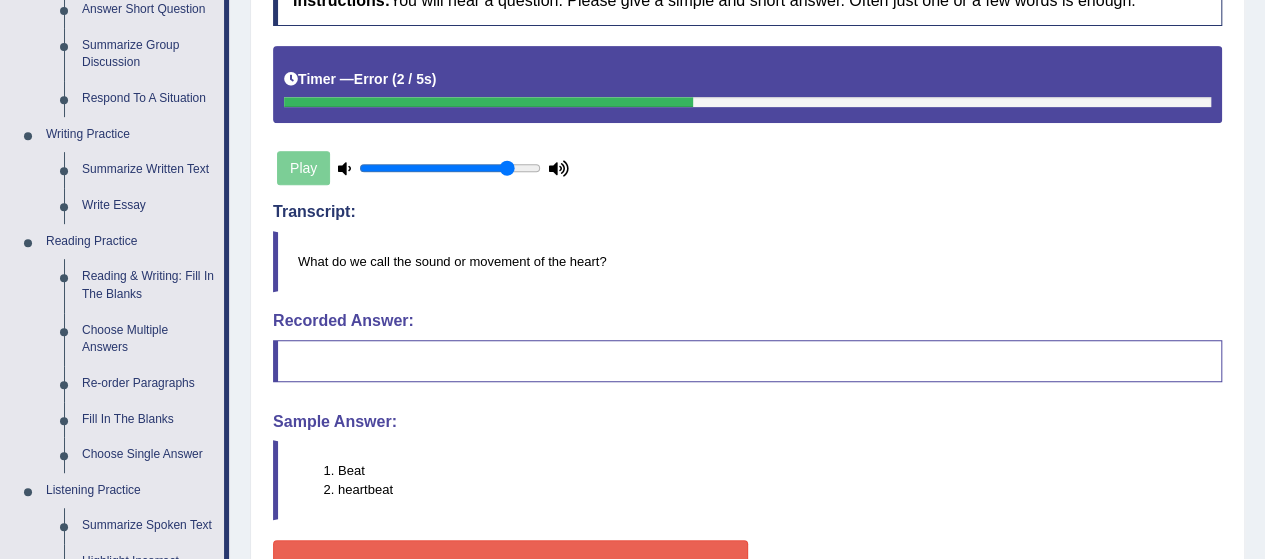 scroll, scrollTop: 0, scrollLeft: 0, axis: both 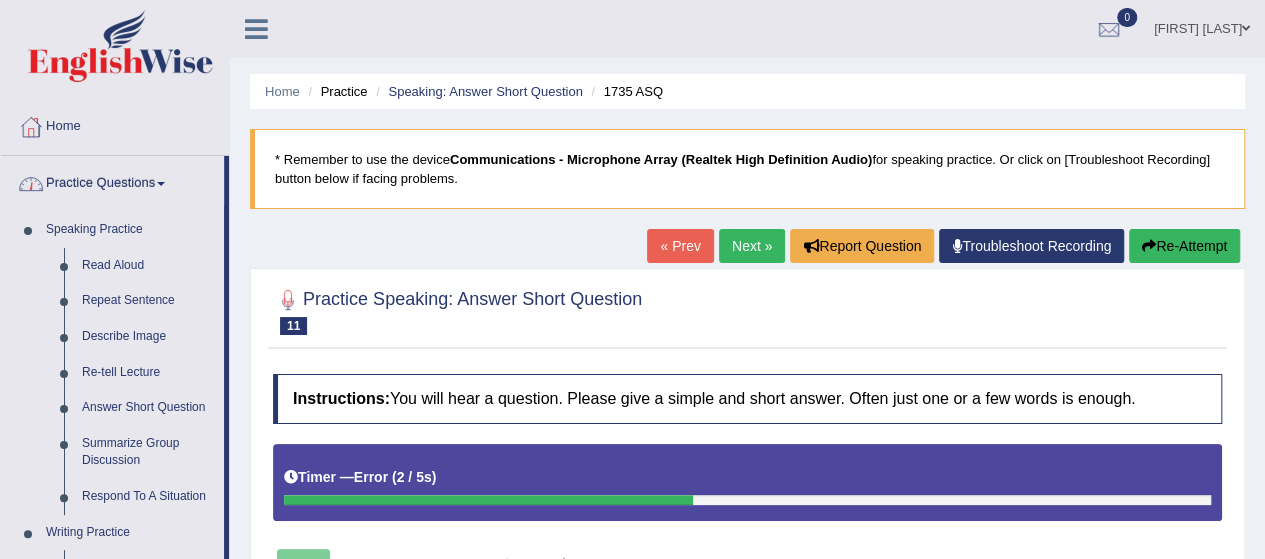 click on "Re-Attempt" at bounding box center (1184, 246) 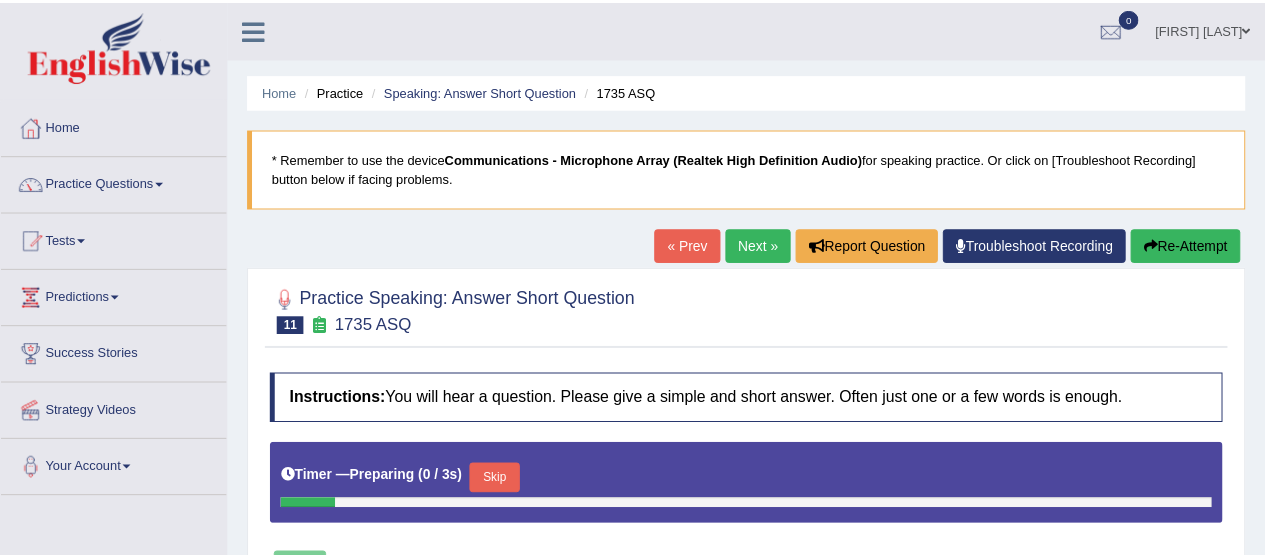 scroll, scrollTop: 0, scrollLeft: 0, axis: both 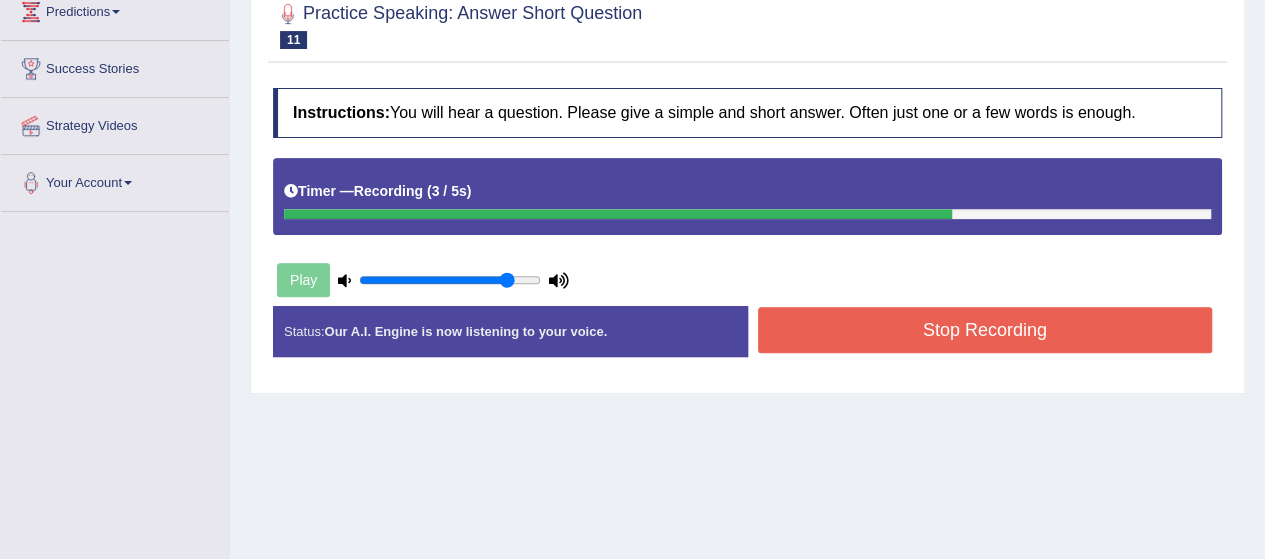 click on "Stop Recording" at bounding box center (985, 330) 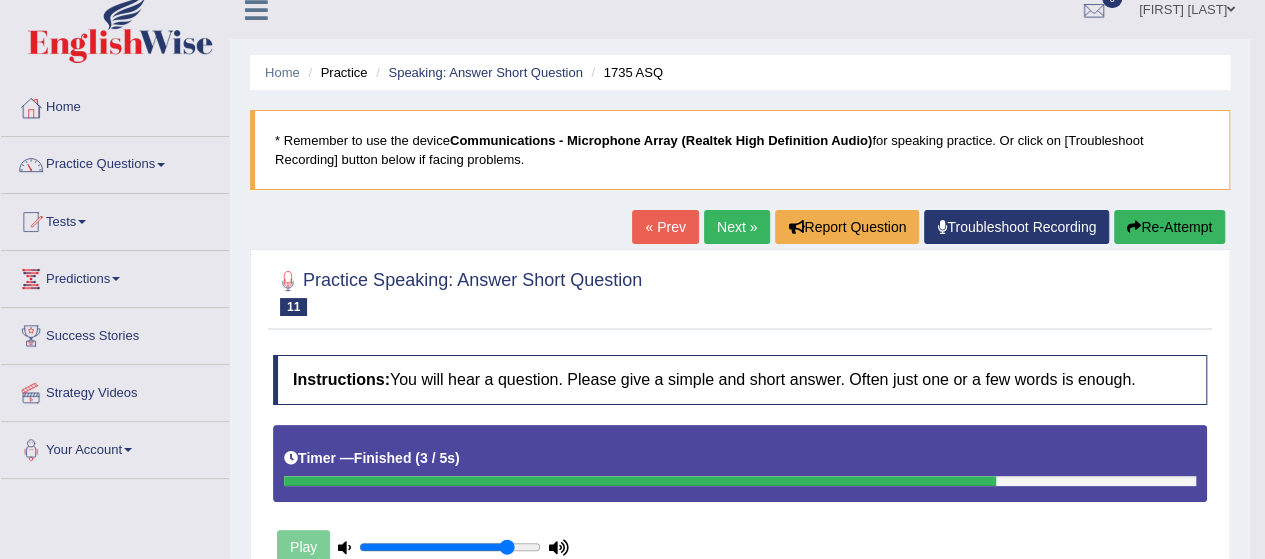 scroll, scrollTop: 0, scrollLeft: 0, axis: both 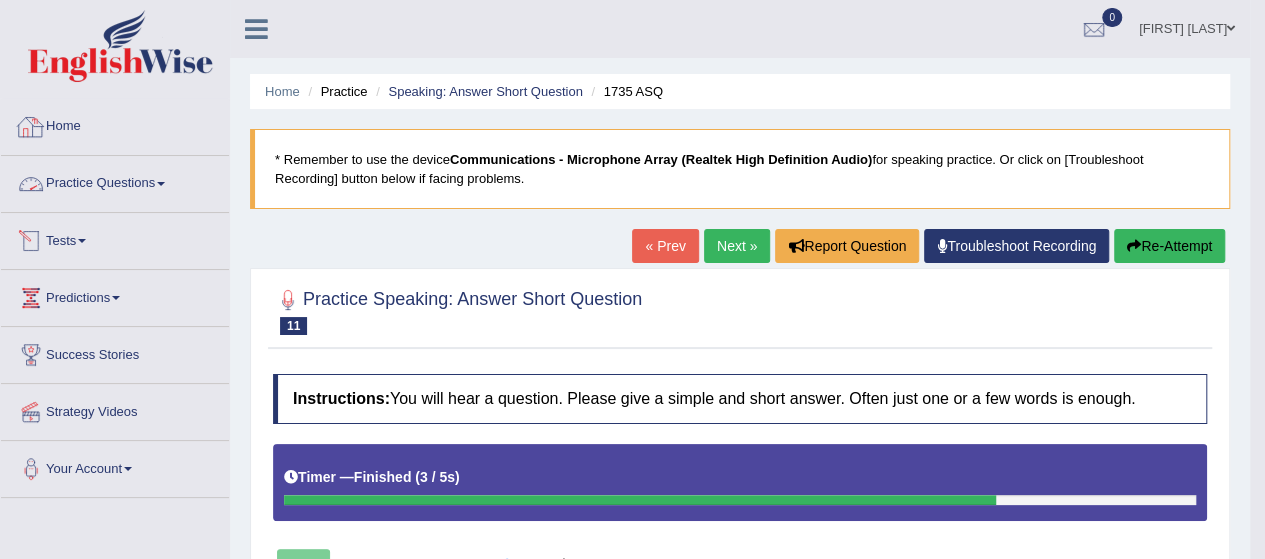 click on "Practice Questions" at bounding box center [115, 181] 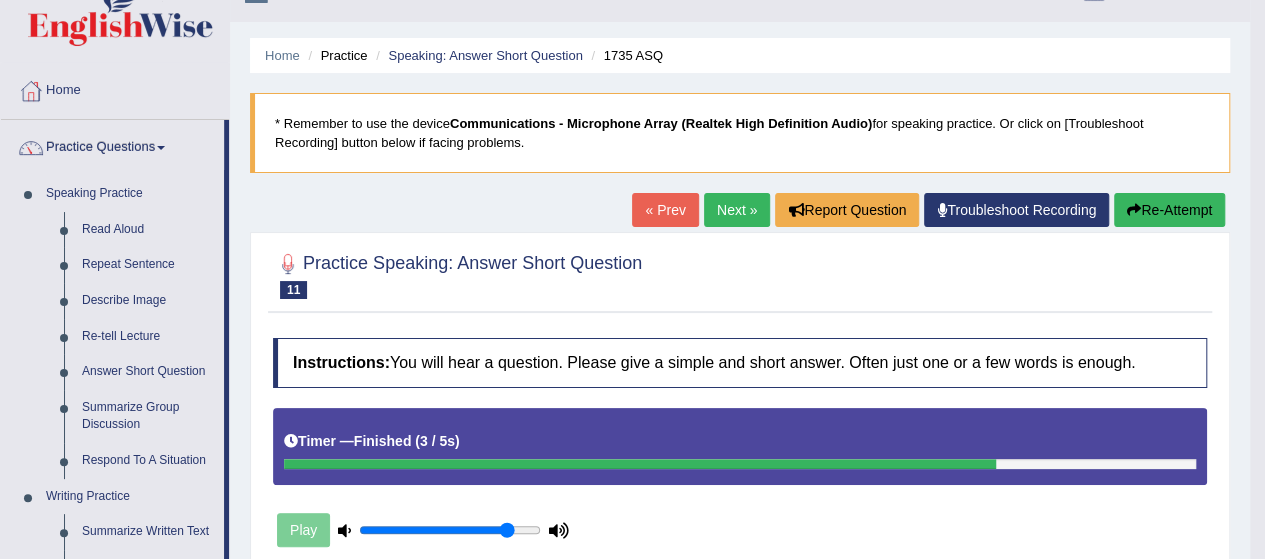 scroll, scrollTop: 46, scrollLeft: 0, axis: vertical 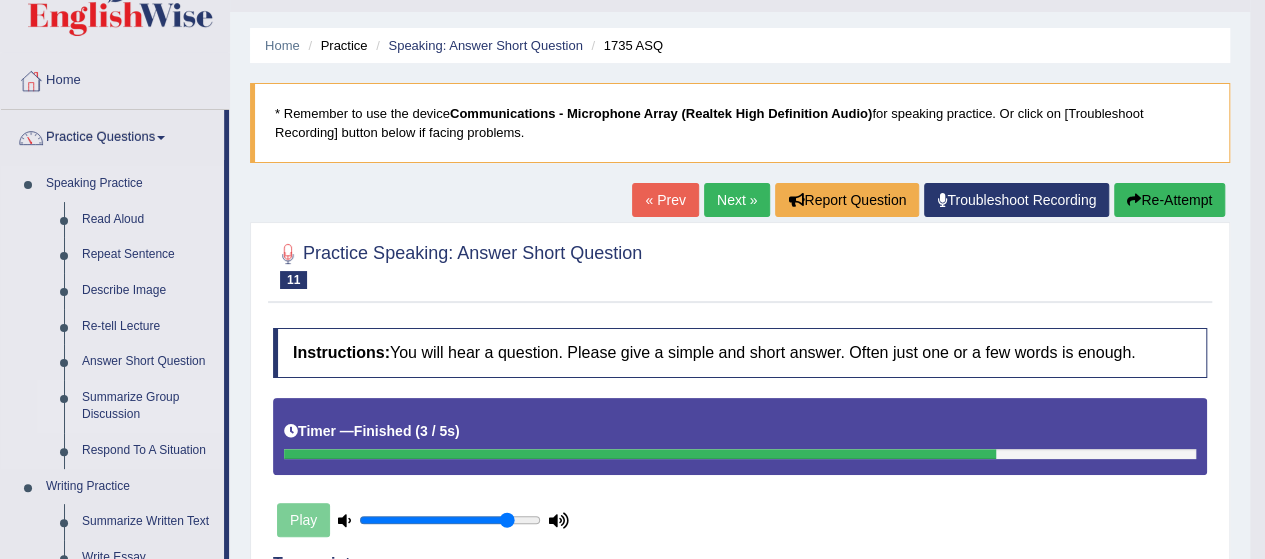 click on "Summarize Group Discussion" at bounding box center [148, 406] 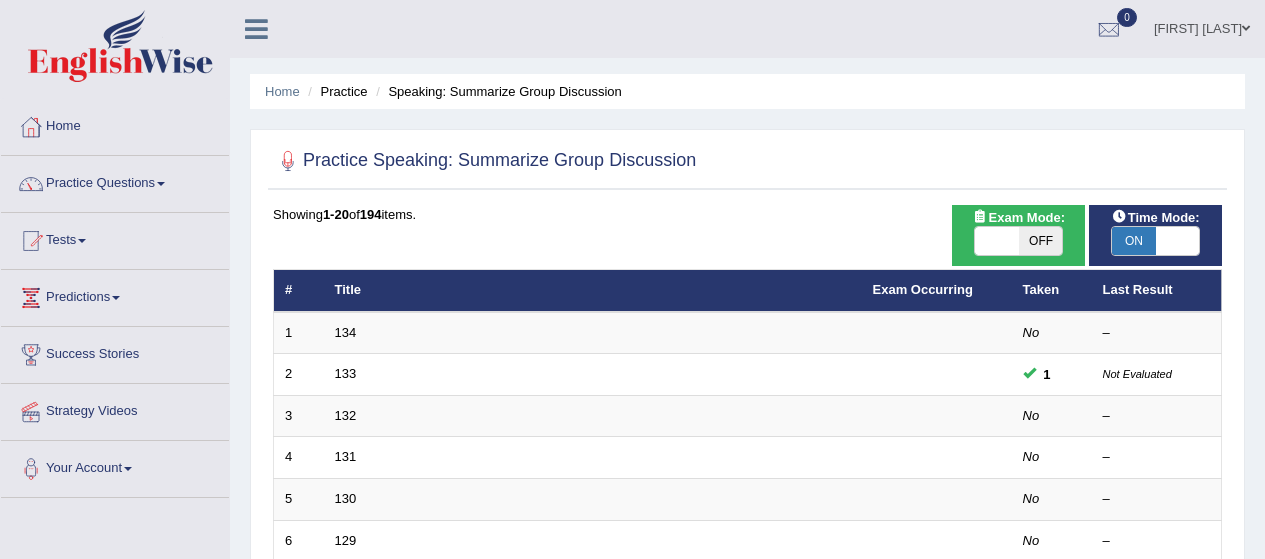scroll, scrollTop: 0, scrollLeft: 0, axis: both 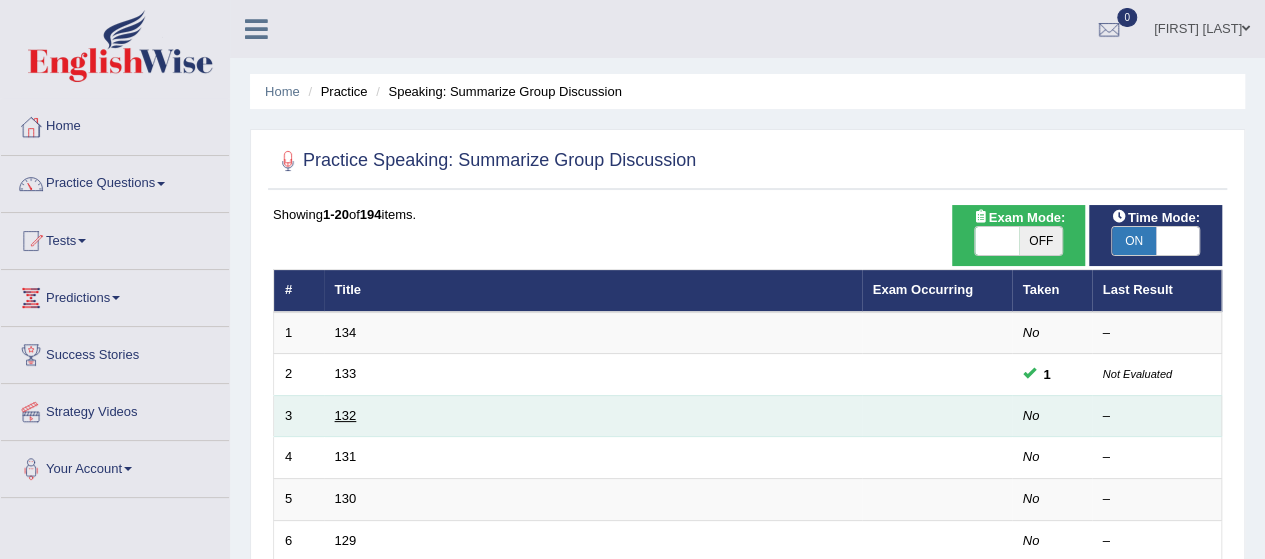 click on "132" at bounding box center (346, 415) 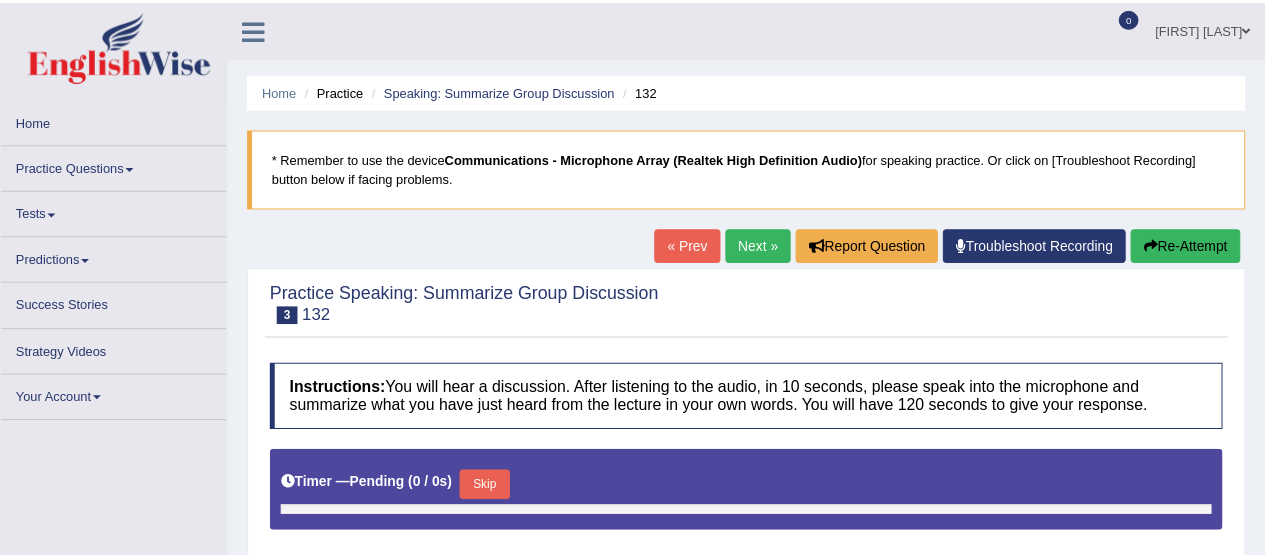 scroll, scrollTop: 0, scrollLeft: 0, axis: both 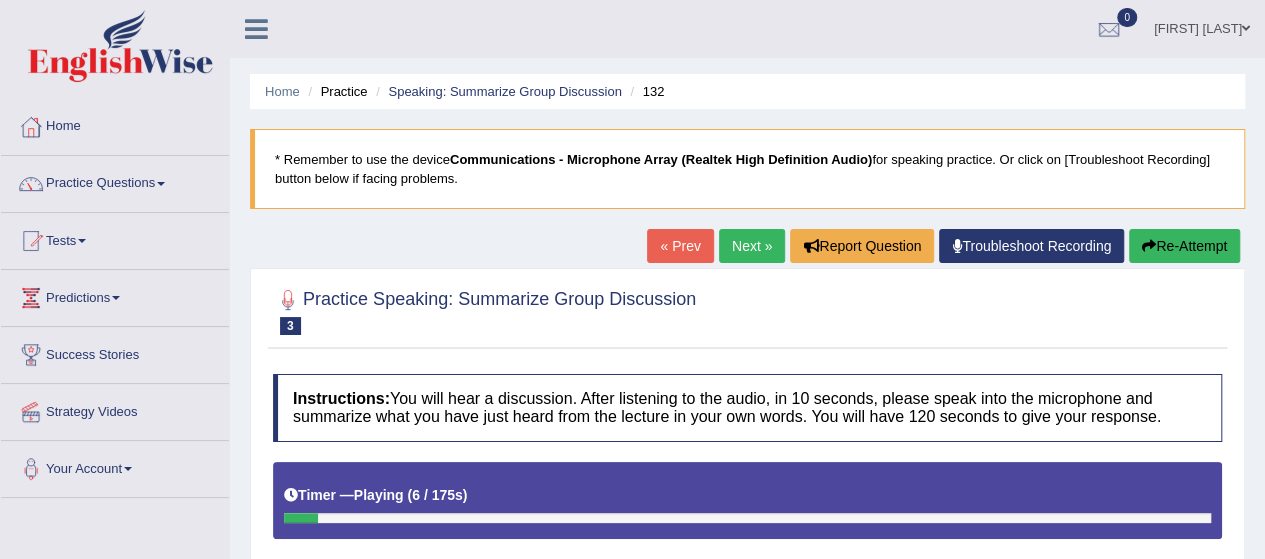 click on "Next »" at bounding box center (752, 246) 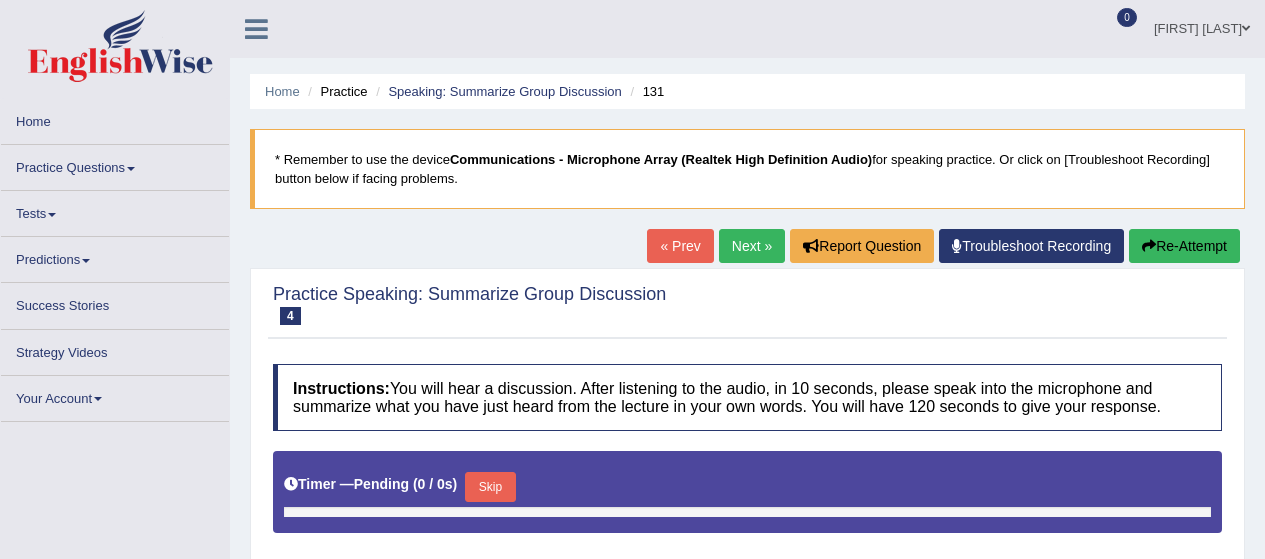 scroll, scrollTop: 0, scrollLeft: 0, axis: both 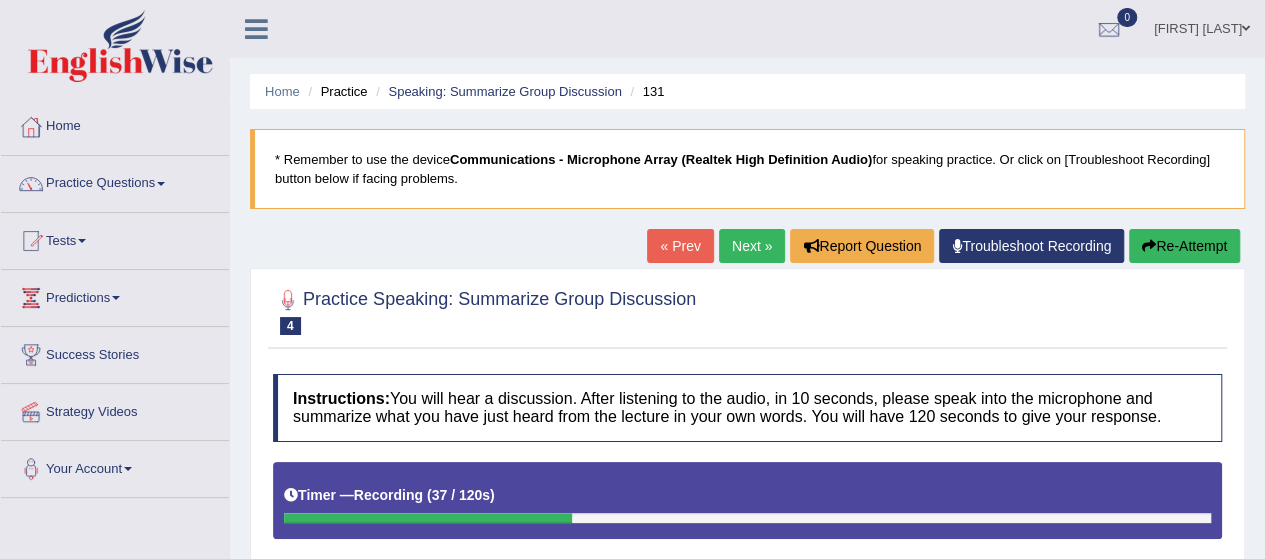 click on "Re-Attempt" at bounding box center [1184, 246] 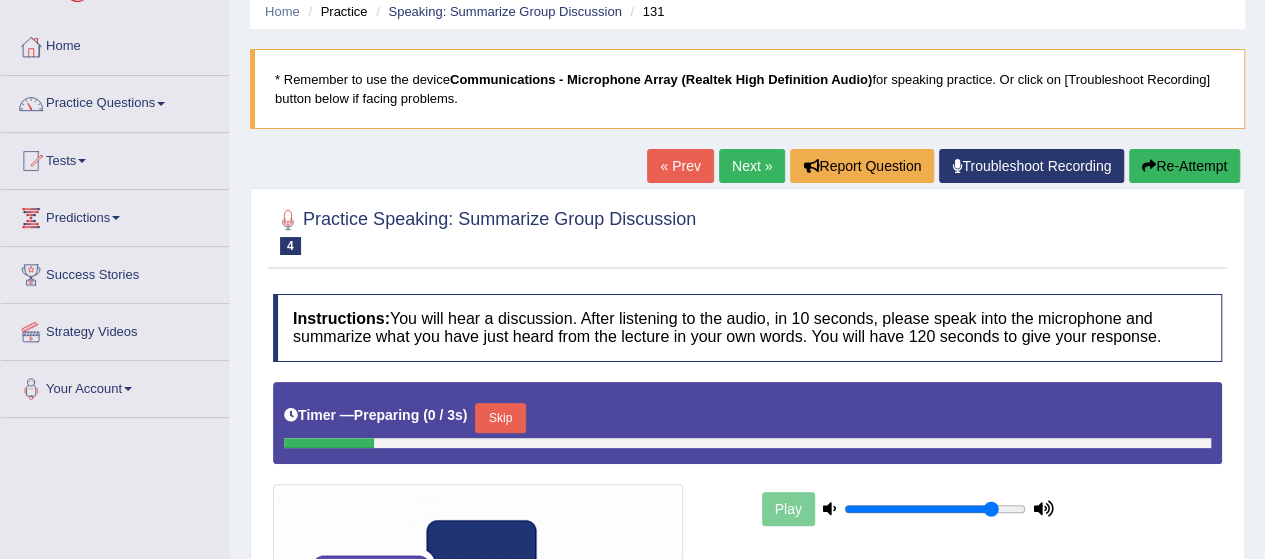 scroll, scrollTop: 152, scrollLeft: 0, axis: vertical 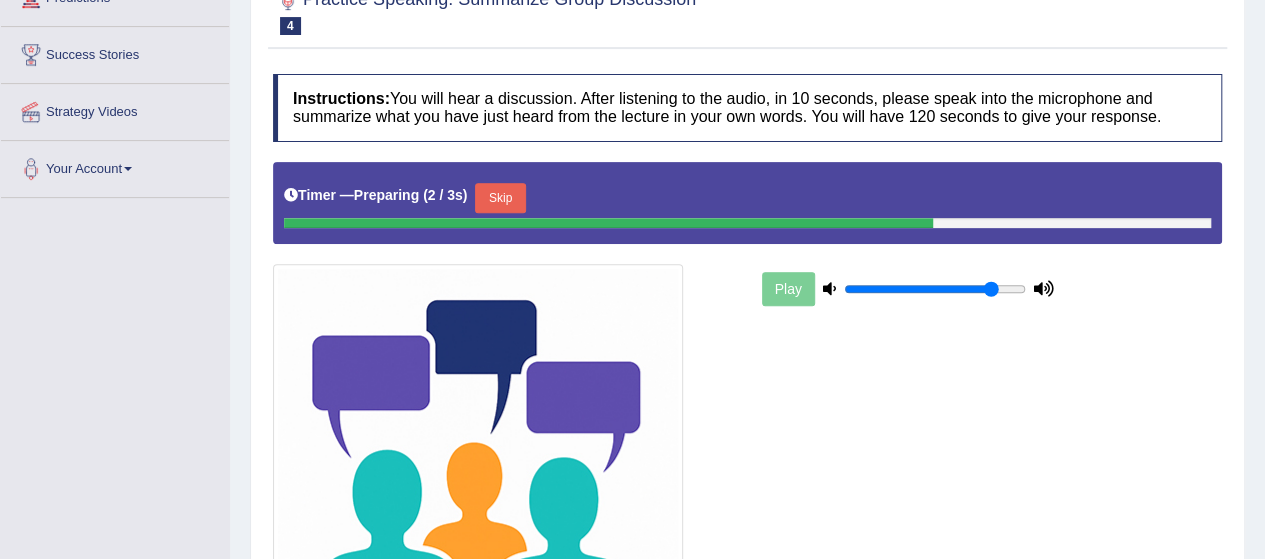 click on "Skip" at bounding box center [500, 198] 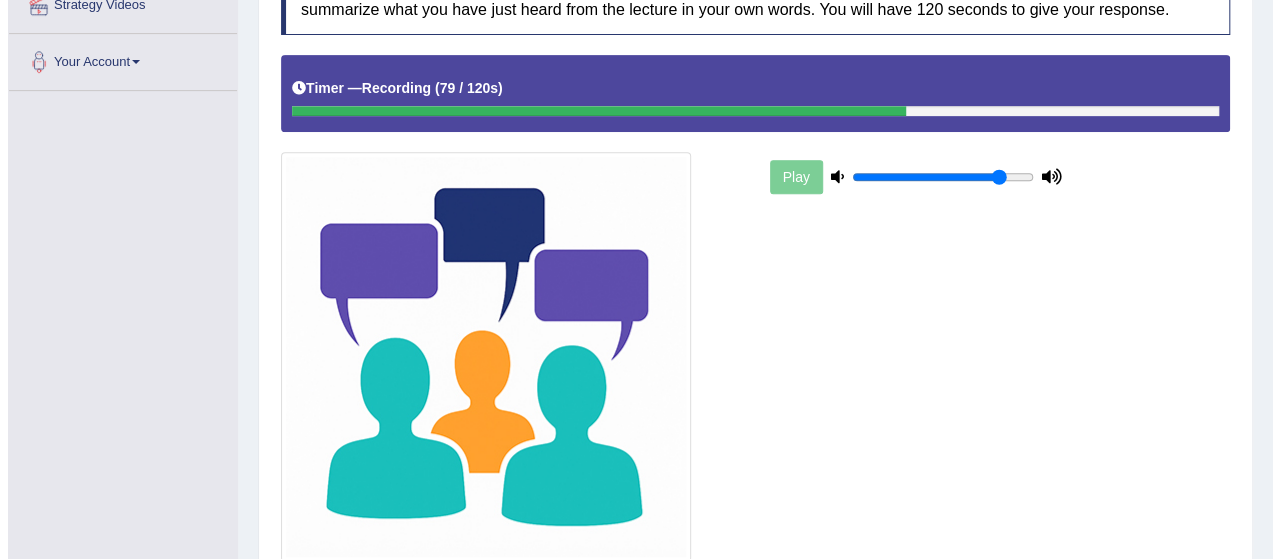 scroll, scrollTop: 559, scrollLeft: 0, axis: vertical 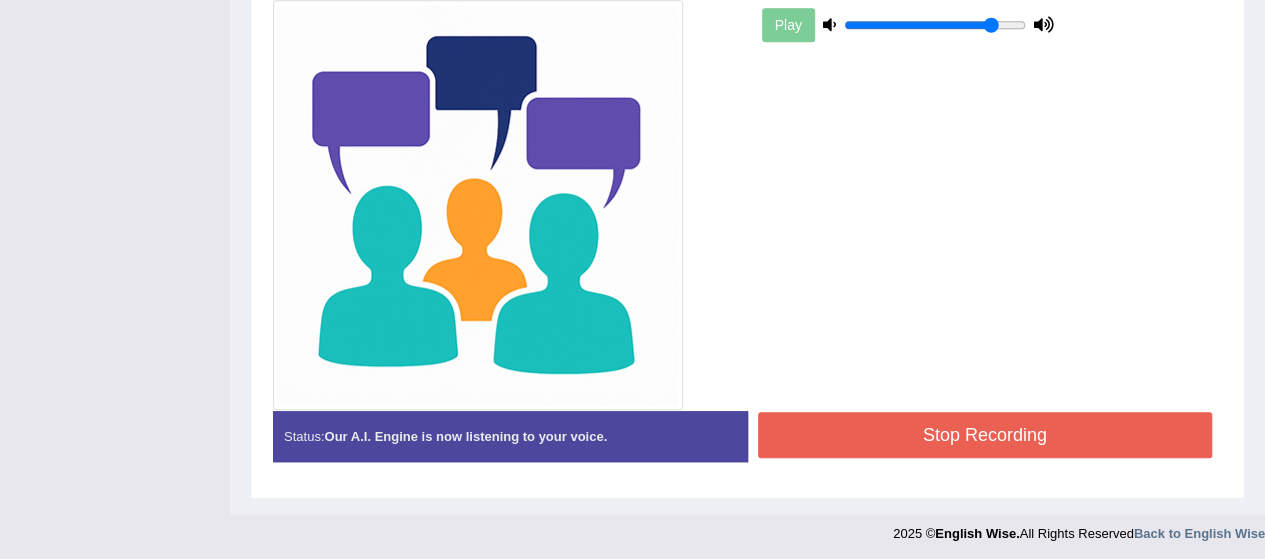 click on "Stop Recording" at bounding box center [985, 435] 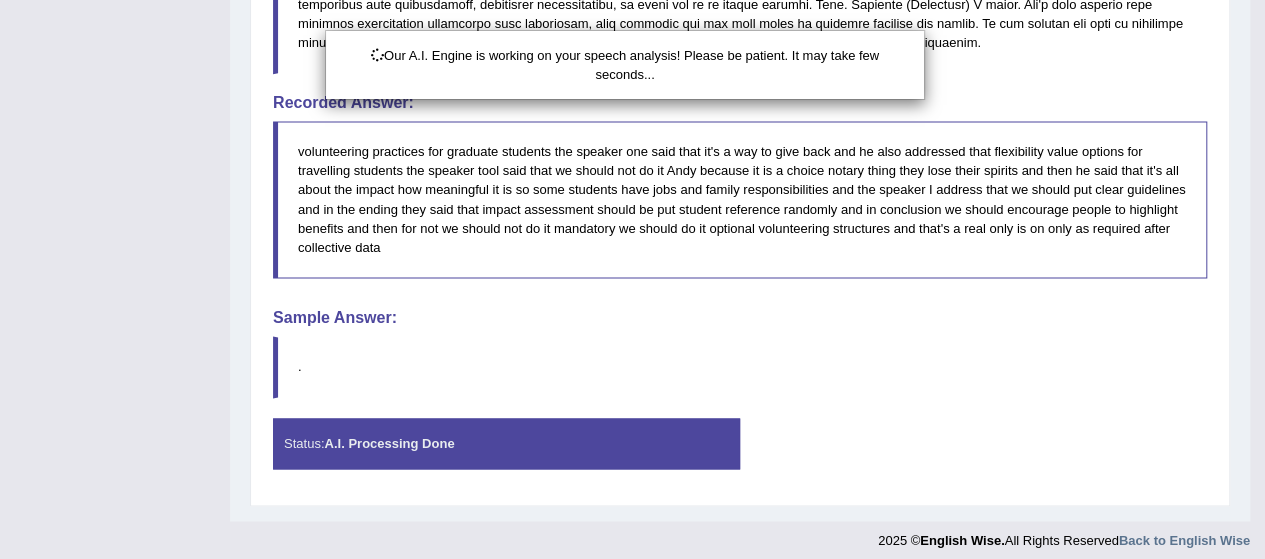 scroll, scrollTop: 1343, scrollLeft: 0, axis: vertical 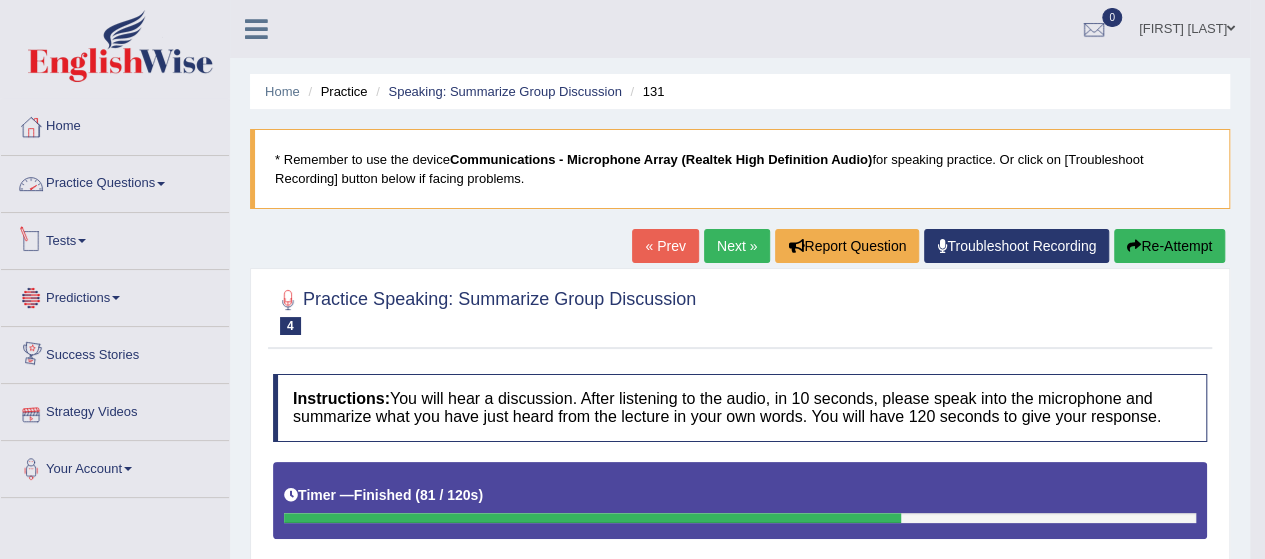click on "Practice Questions" at bounding box center (115, 181) 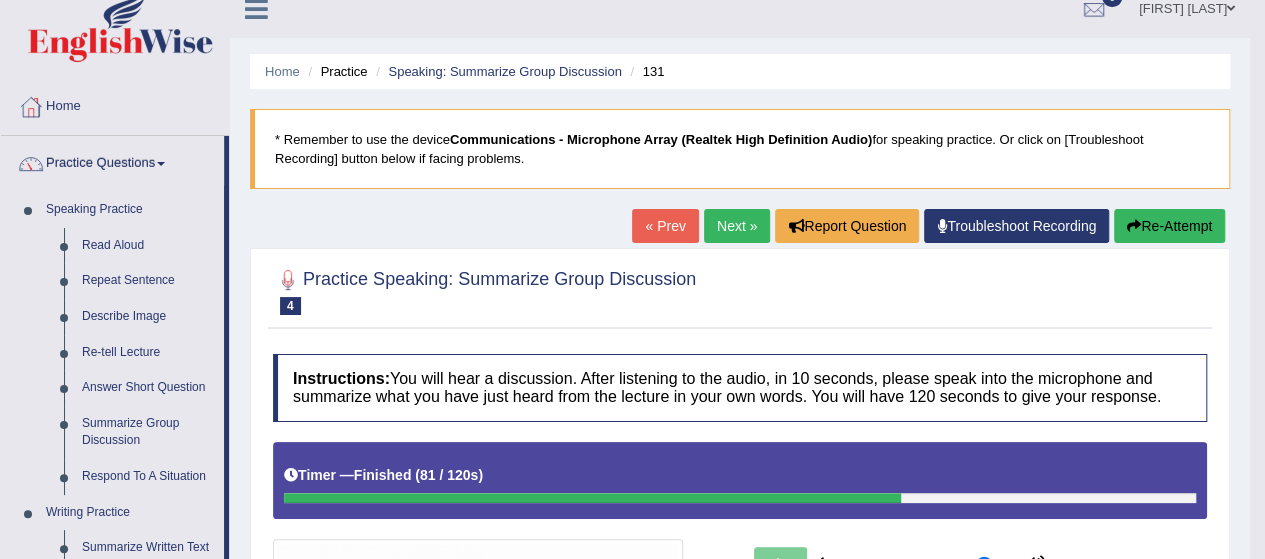 scroll, scrollTop: 0, scrollLeft: 0, axis: both 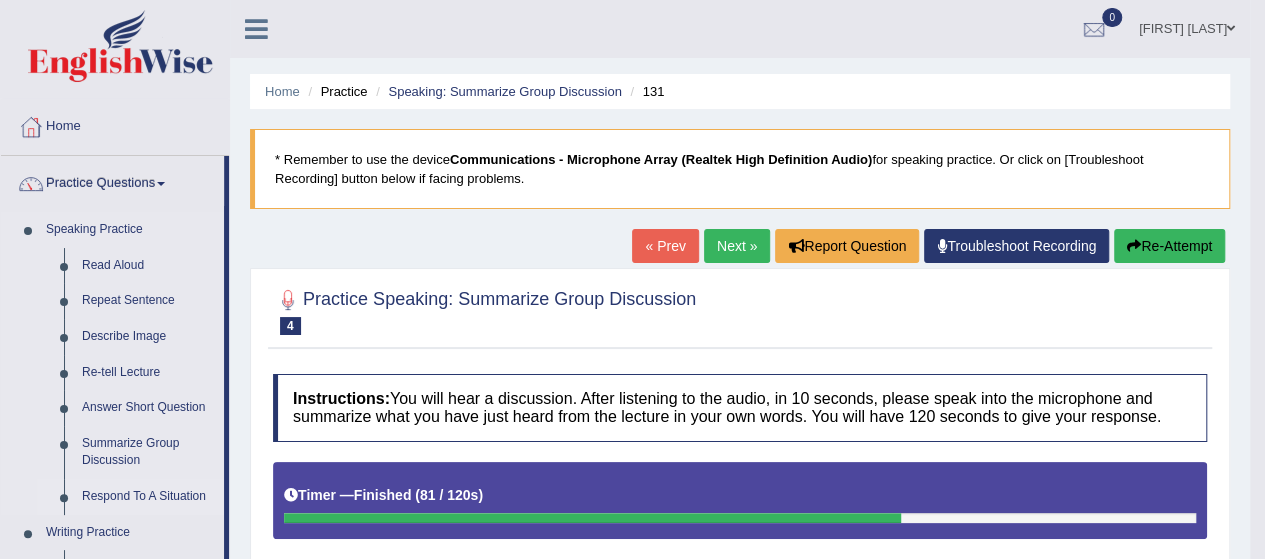 click on "Respond To A Situation" at bounding box center [148, 497] 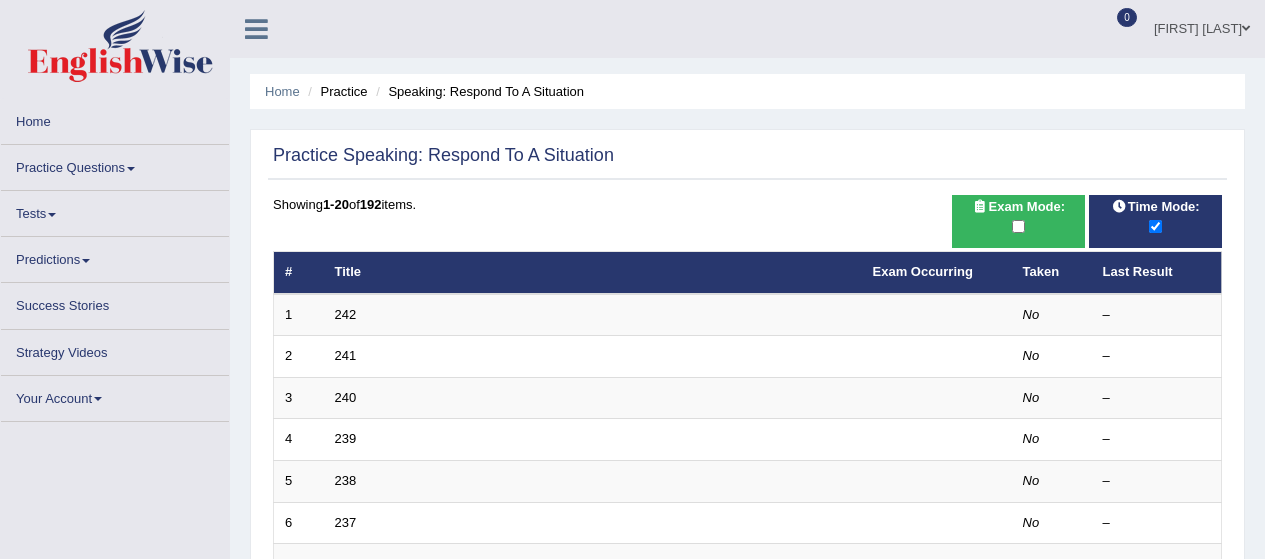 scroll, scrollTop: 0, scrollLeft: 0, axis: both 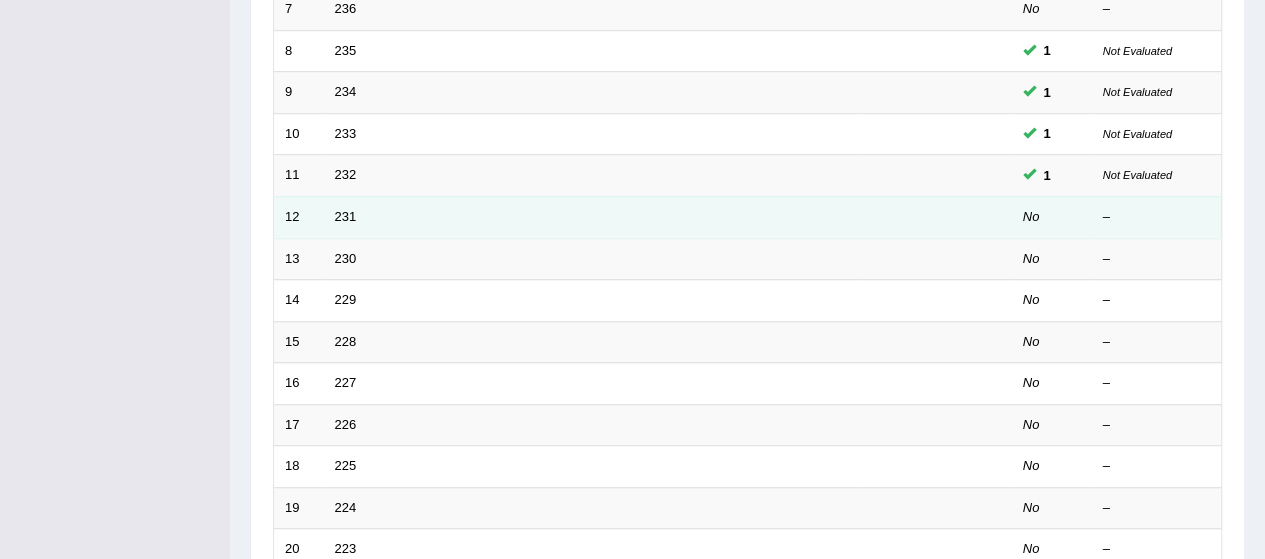 click on "231" at bounding box center [593, 217] 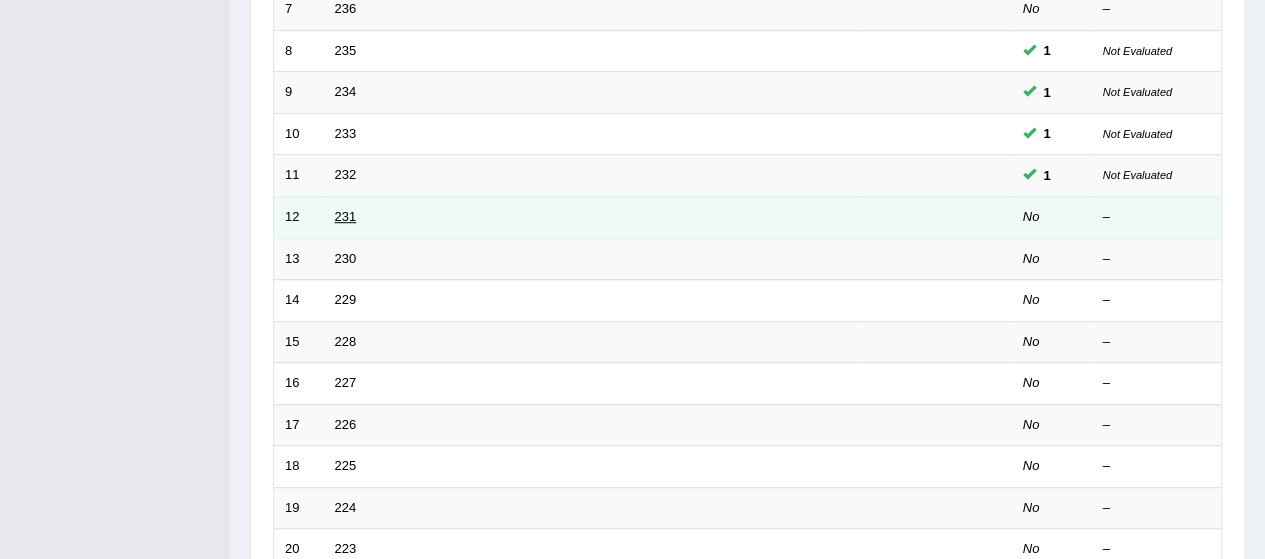 click on "231" at bounding box center (346, 216) 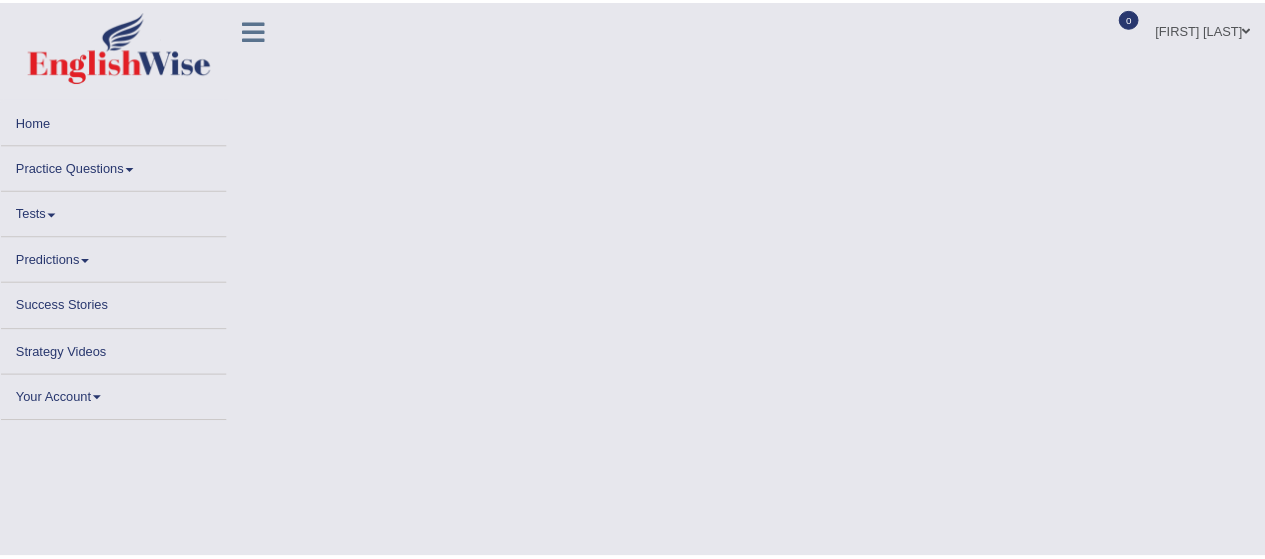scroll, scrollTop: 0, scrollLeft: 0, axis: both 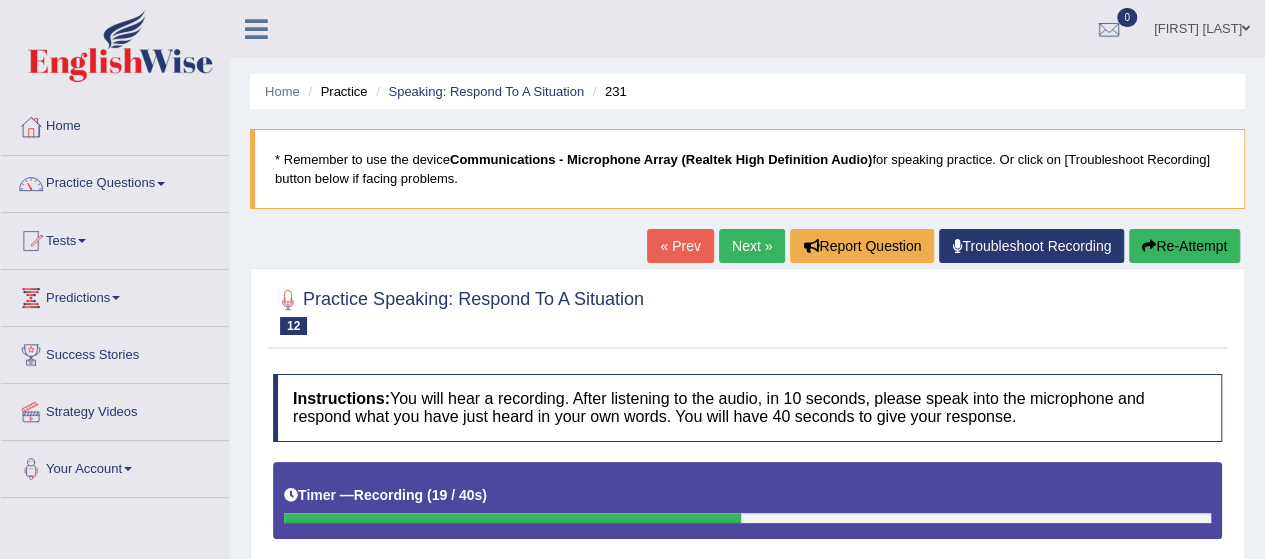 click on "Re-Attempt" at bounding box center (1184, 246) 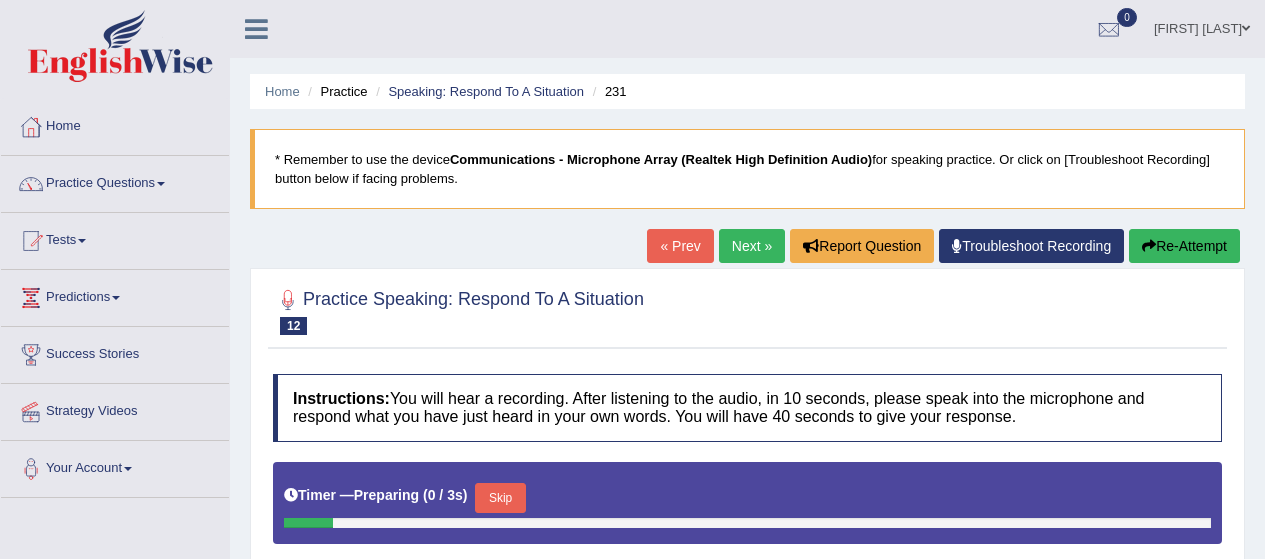scroll, scrollTop: 0, scrollLeft: 0, axis: both 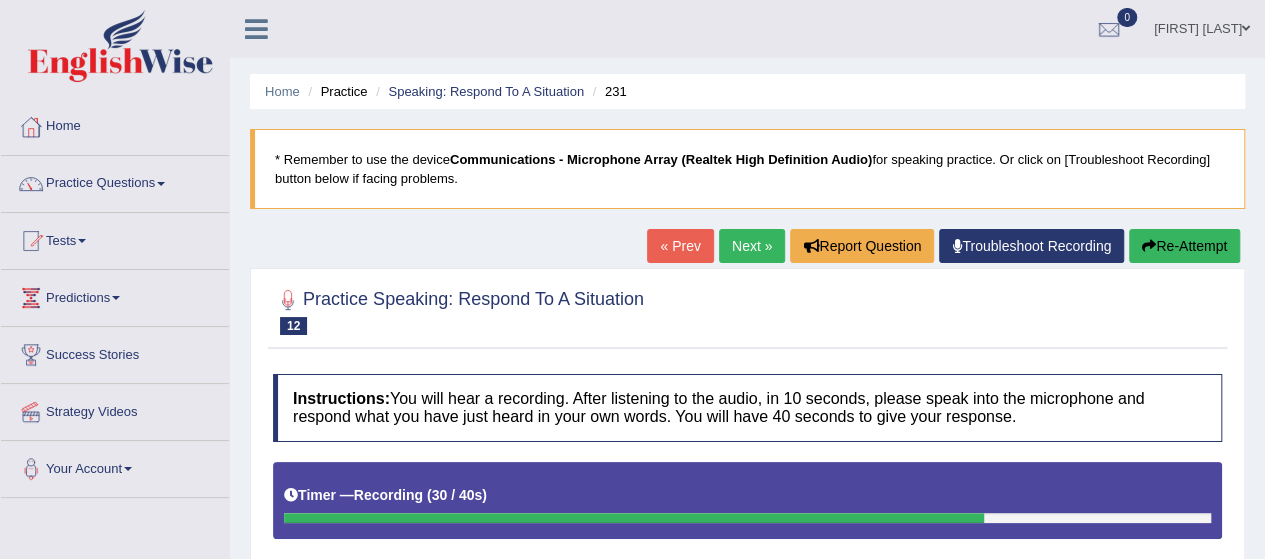 click on "Re-Attempt" at bounding box center (1184, 246) 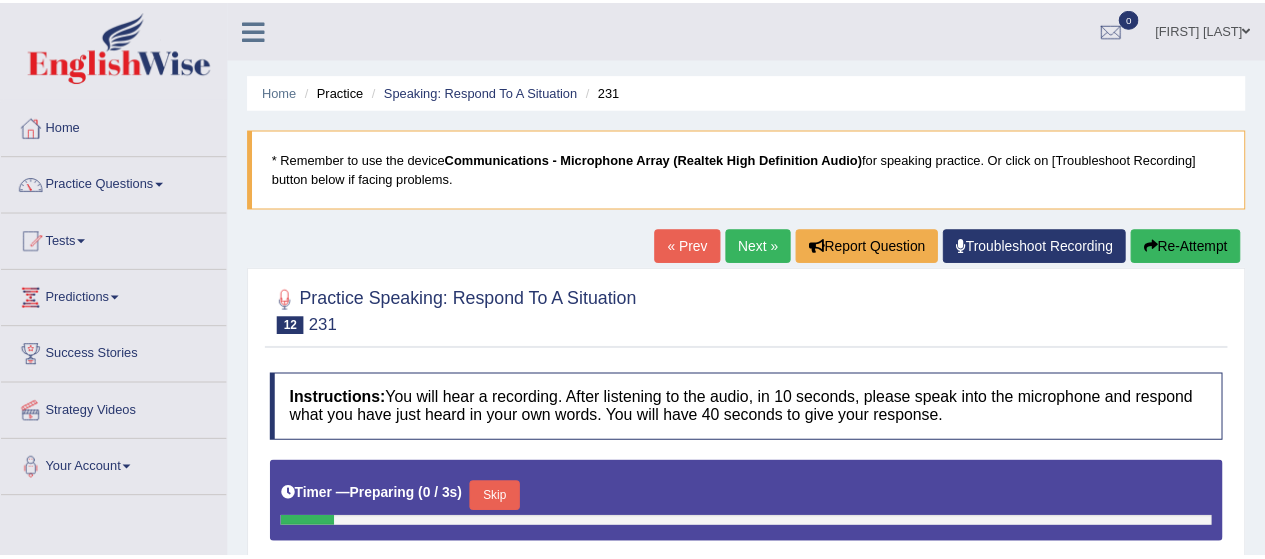 scroll, scrollTop: 275, scrollLeft: 0, axis: vertical 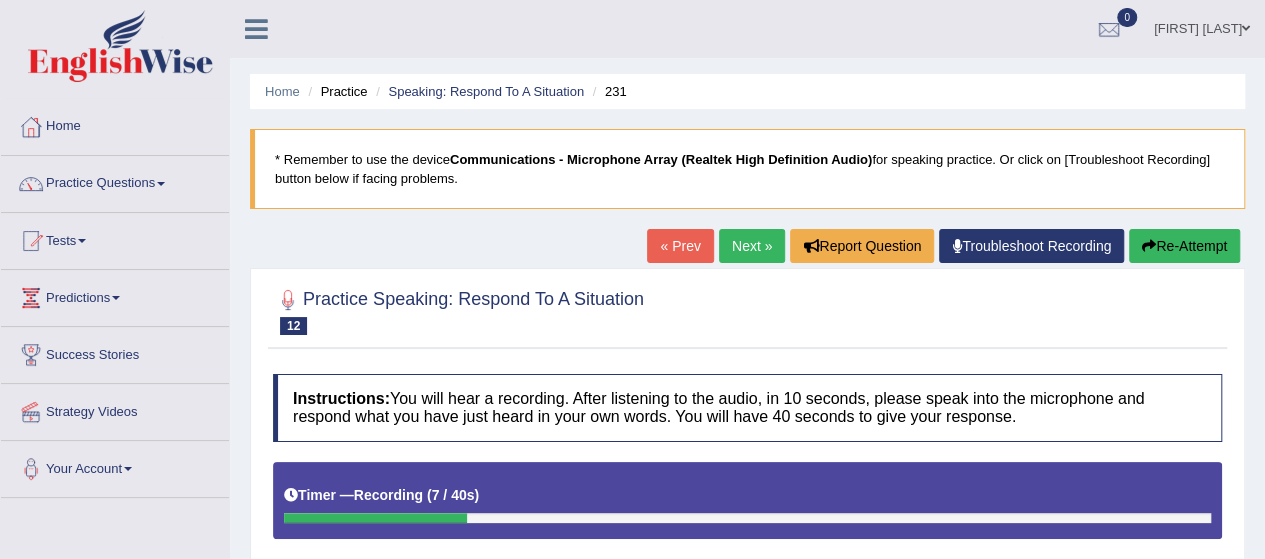click on "Re-Attempt" at bounding box center (1184, 246) 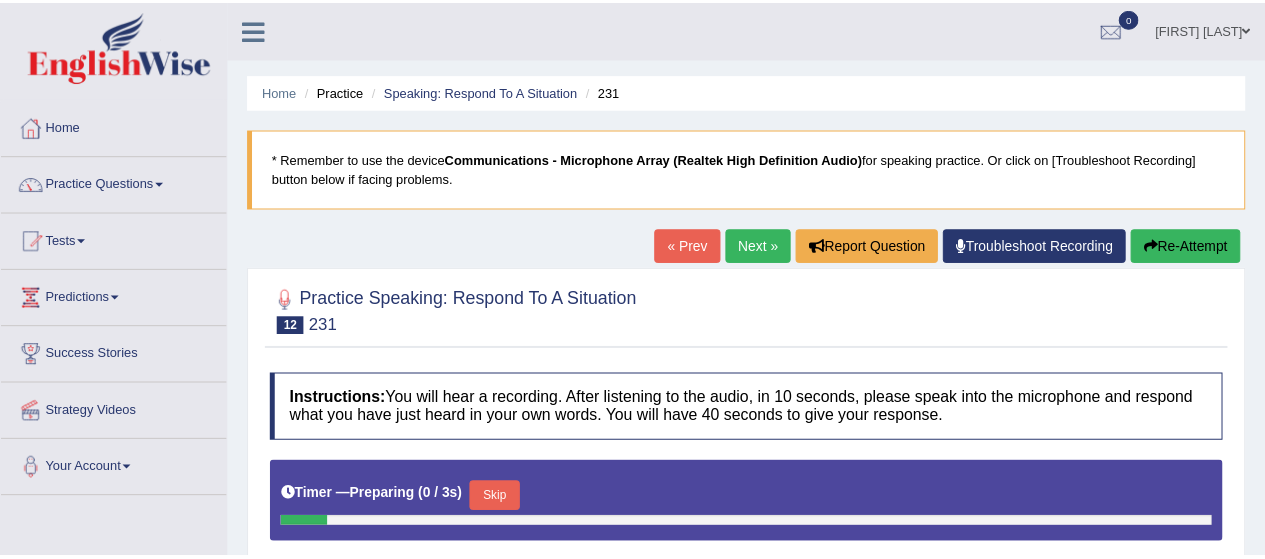 scroll, scrollTop: 0, scrollLeft: 0, axis: both 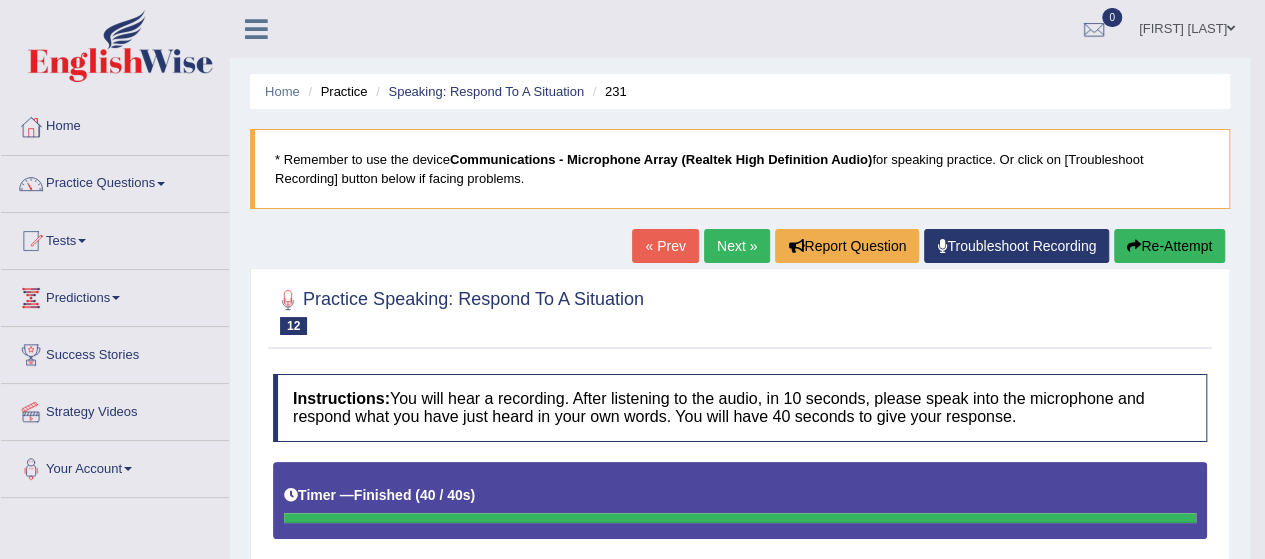 click on "Next »" at bounding box center (737, 246) 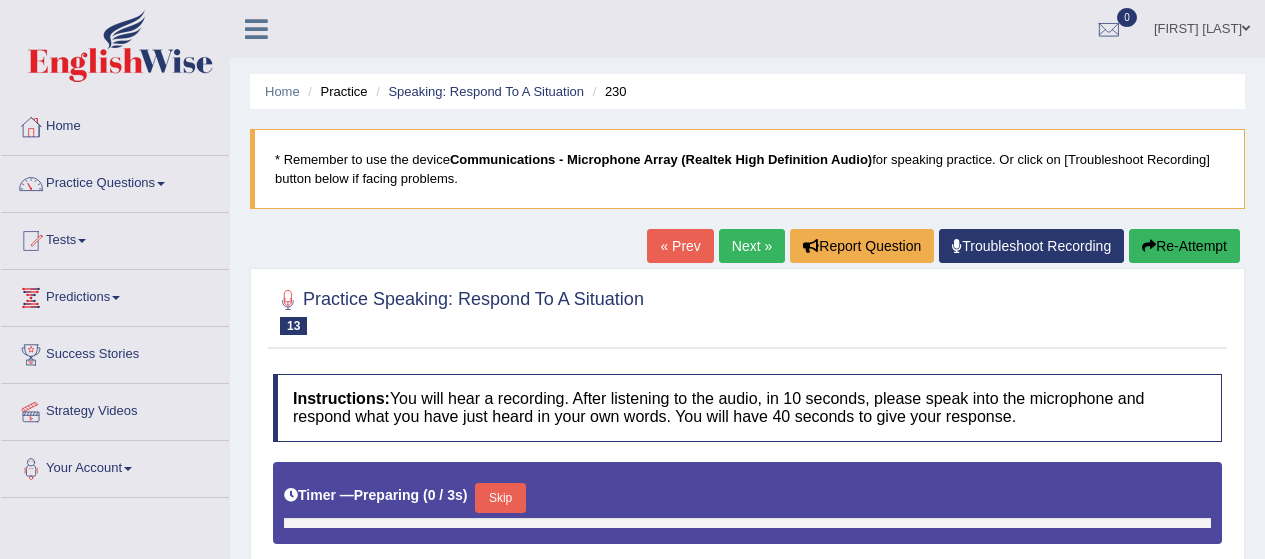 scroll, scrollTop: 0, scrollLeft: 0, axis: both 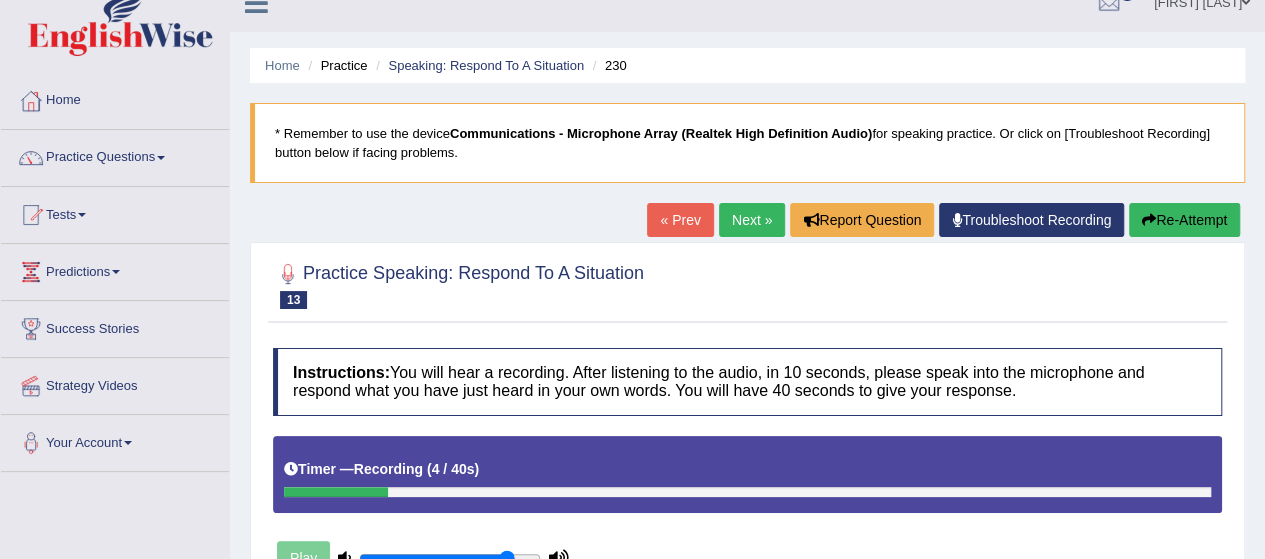 click on "Re-Attempt" at bounding box center [1184, 220] 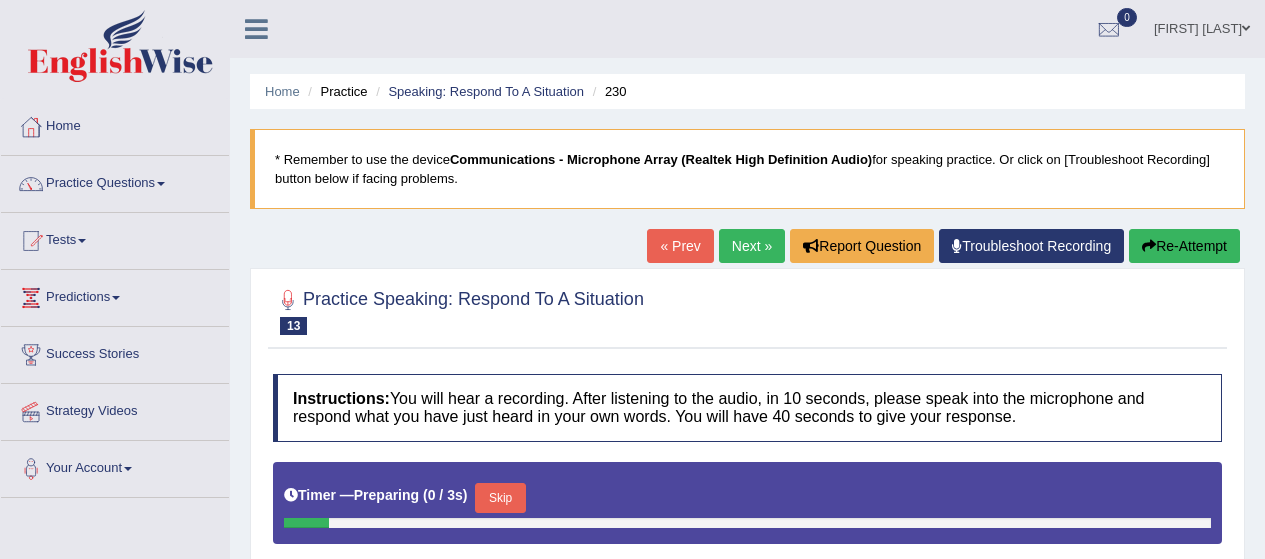 scroll, scrollTop: 256, scrollLeft: 0, axis: vertical 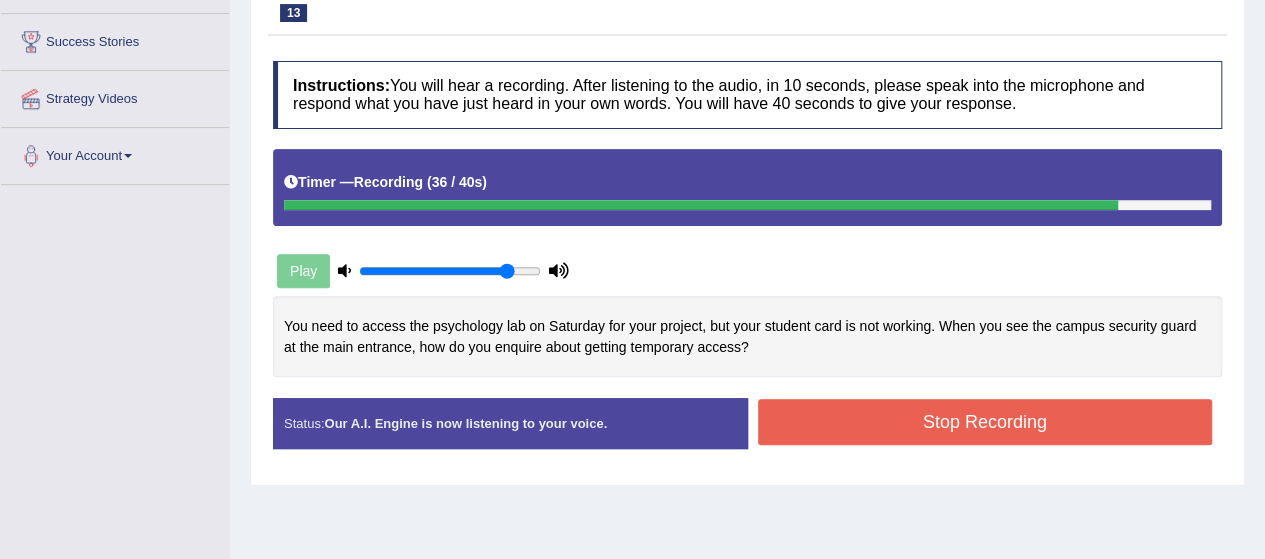 click on "Stop Recording" at bounding box center (985, 422) 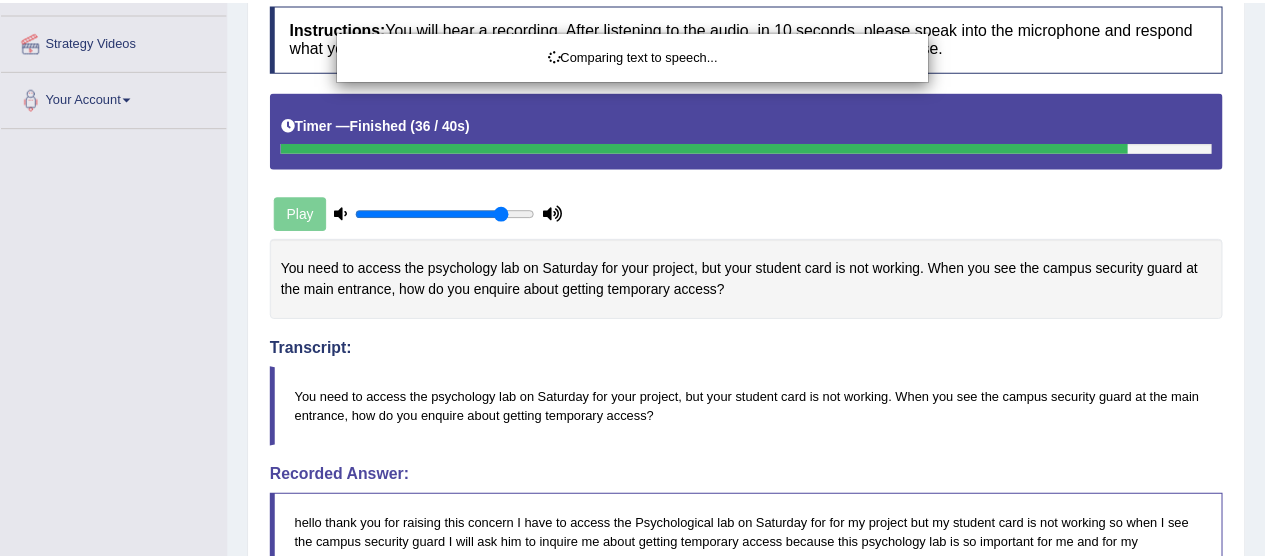 scroll, scrollTop: 393, scrollLeft: 0, axis: vertical 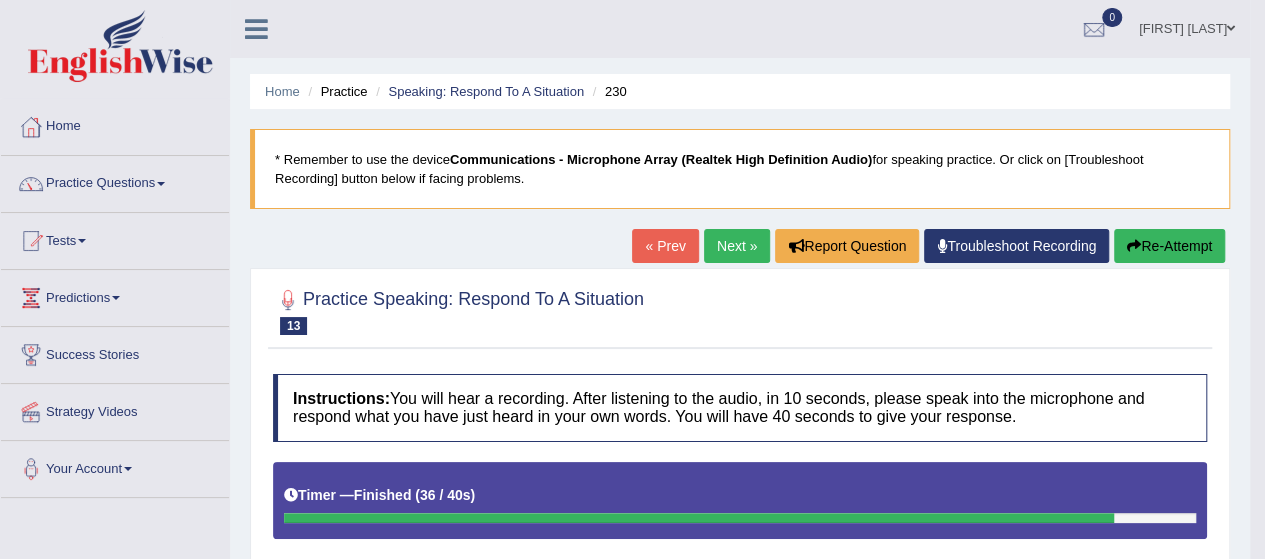 click on "Next »" at bounding box center [737, 246] 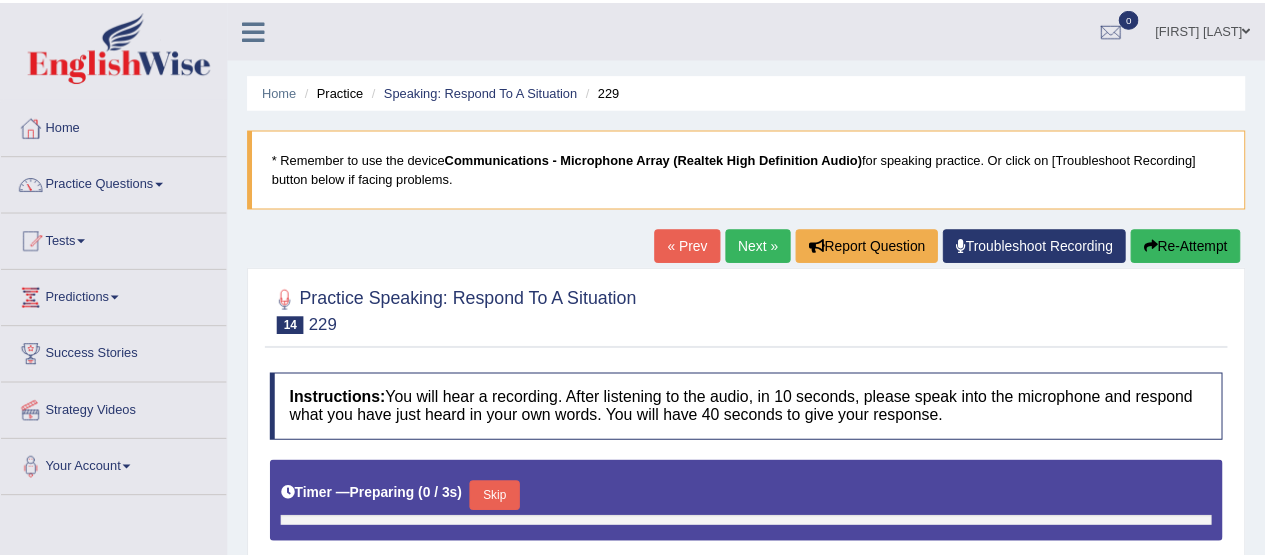 scroll, scrollTop: 0, scrollLeft: 0, axis: both 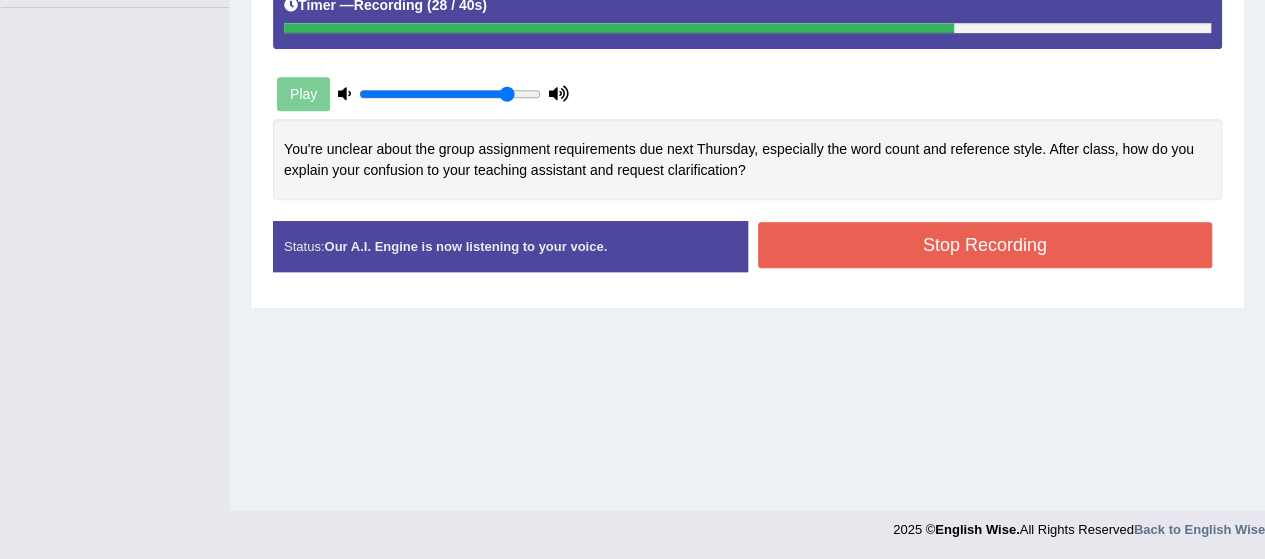click on "Stop Recording" at bounding box center [985, 245] 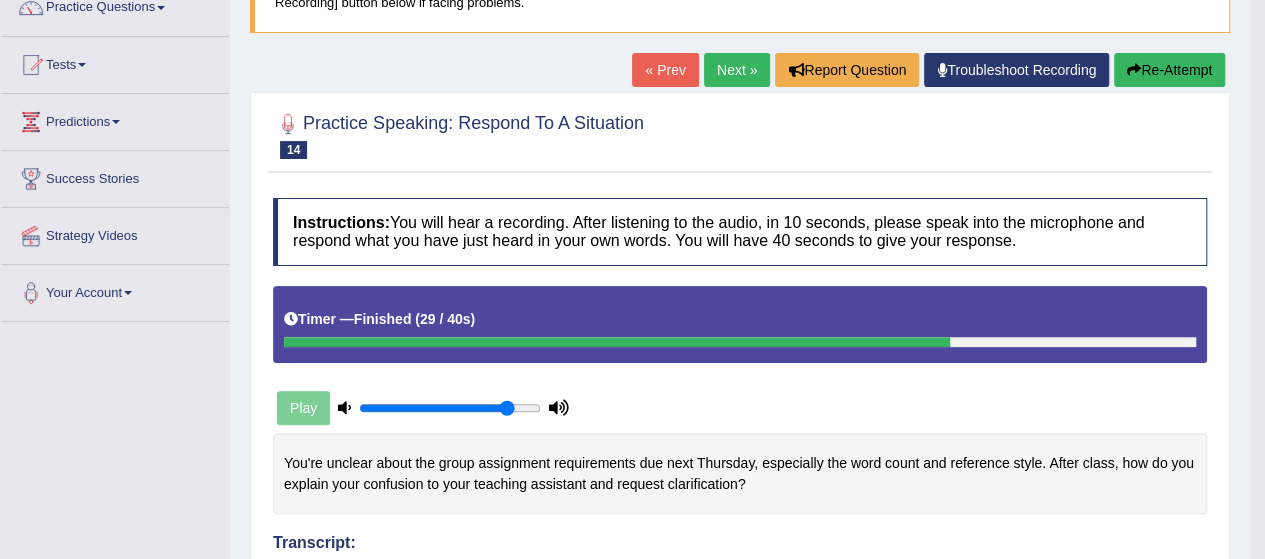 scroll, scrollTop: 0, scrollLeft: 0, axis: both 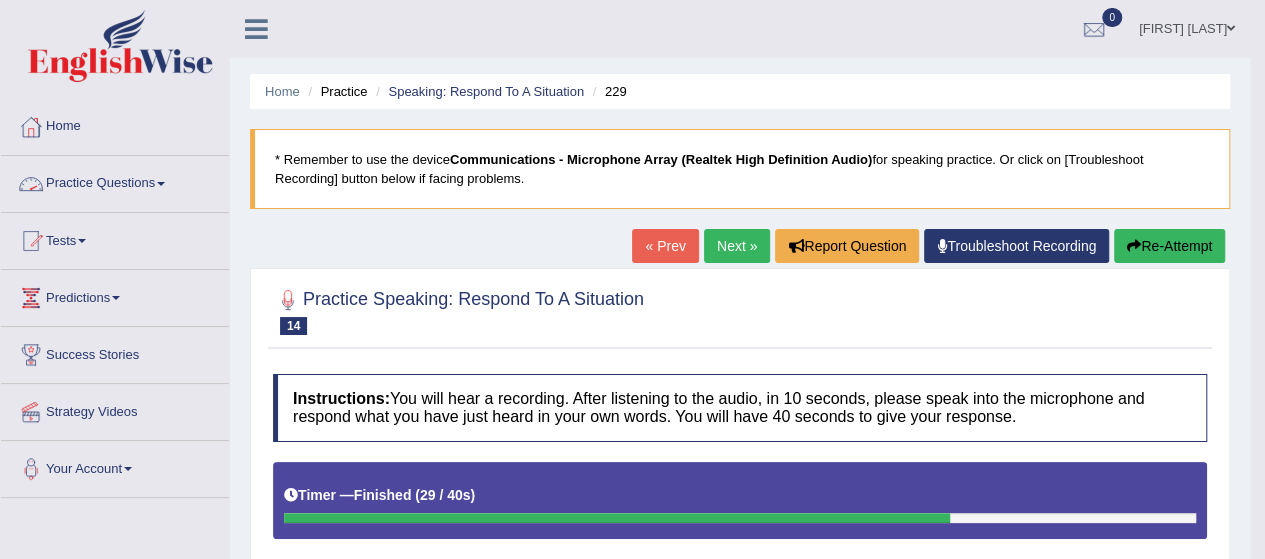click on "Practice Questions" at bounding box center [115, 181] 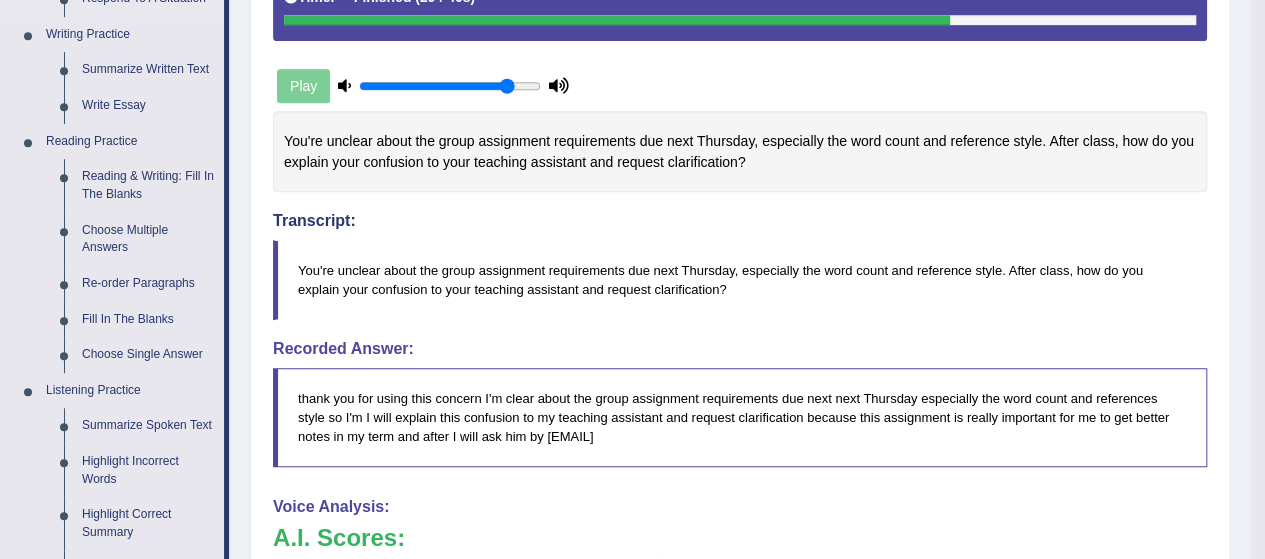 scroll, scrollTop: 493, scrollLeft: 0, axis: vertical 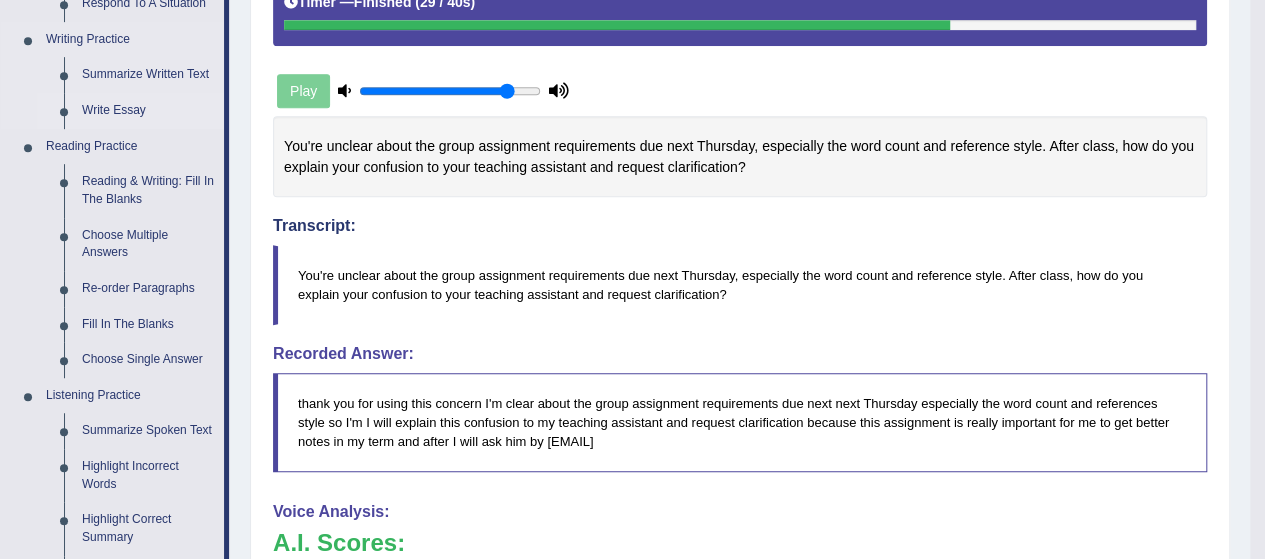click on "Write Essay" at bounding box center [148, 111] 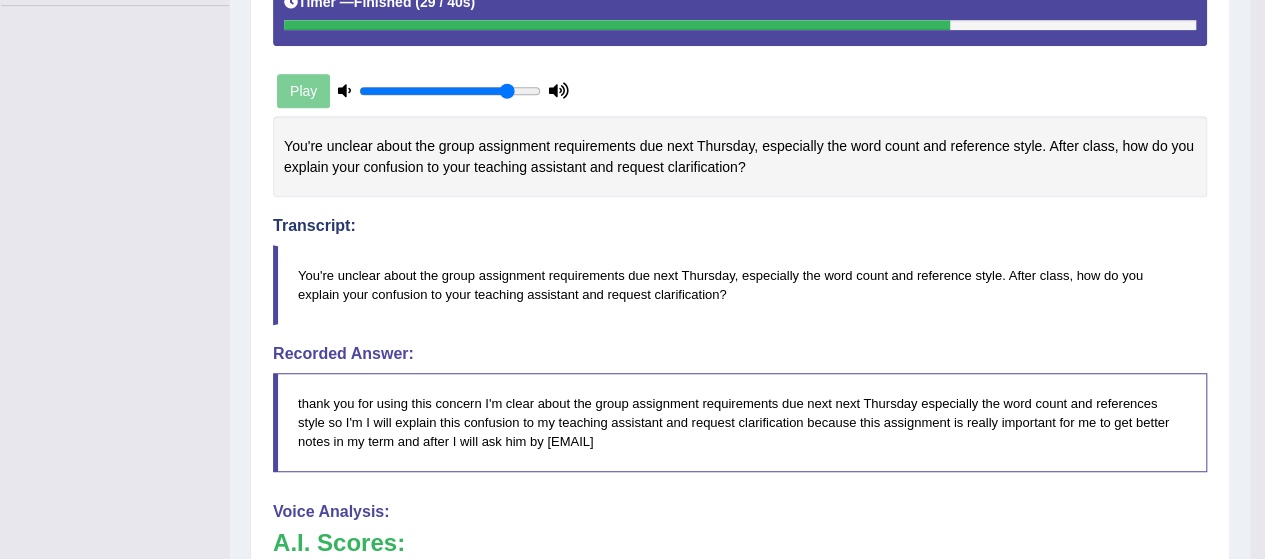 scroll, scrollTop: 498, scrollLeft: 0, axis: vertical 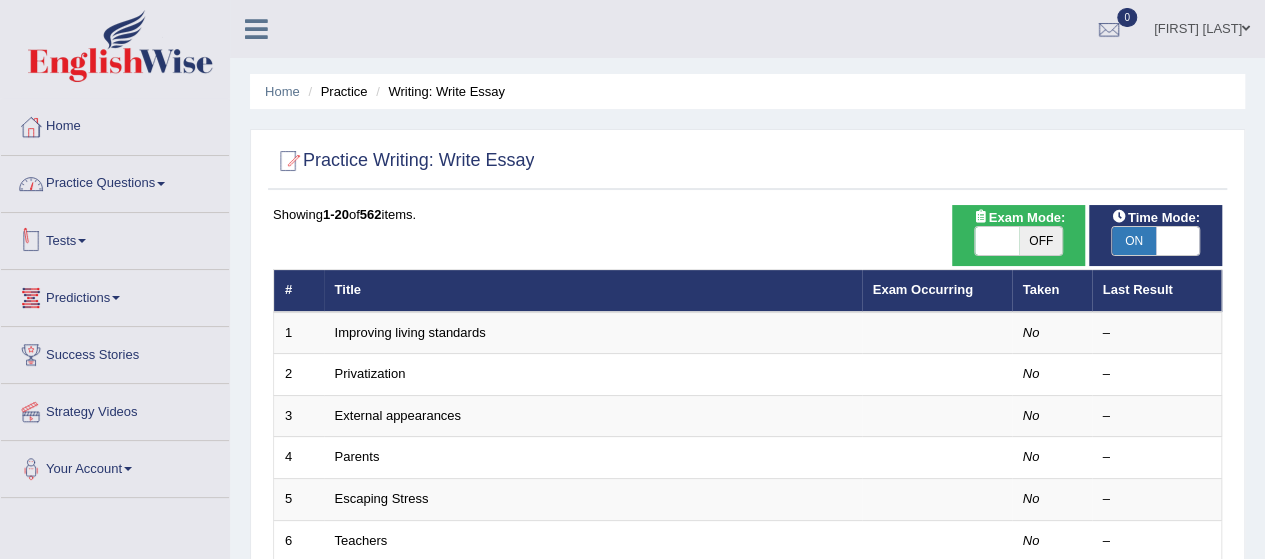 click on "Practice Questions" at bounding box center (115, 181) 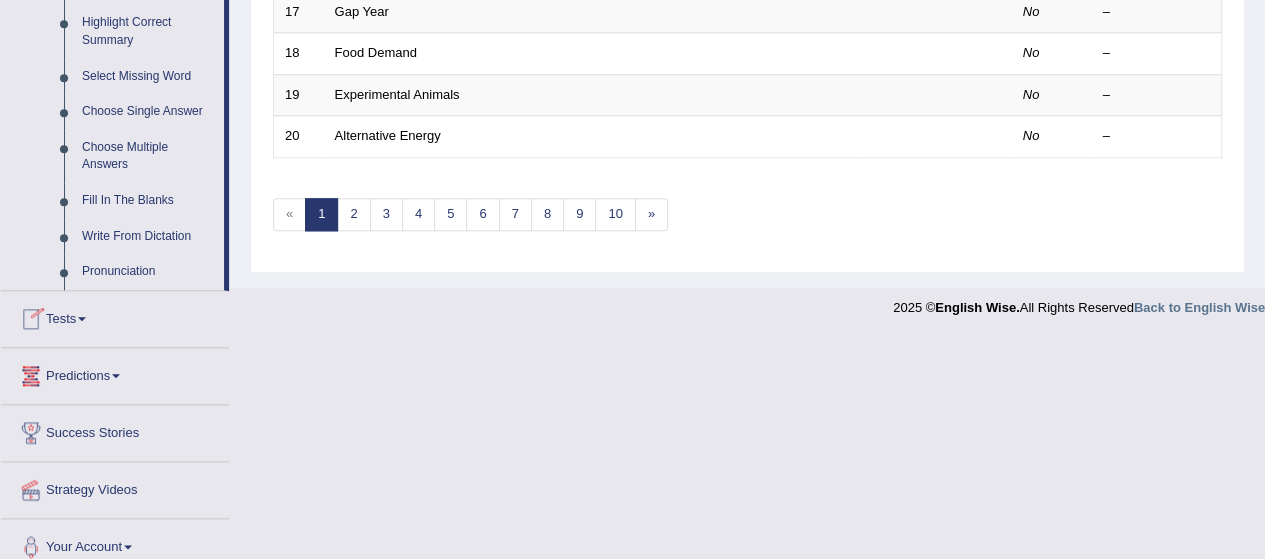 scroll, scrollTop: 1004, scrollLeft: 0, axis: vertical 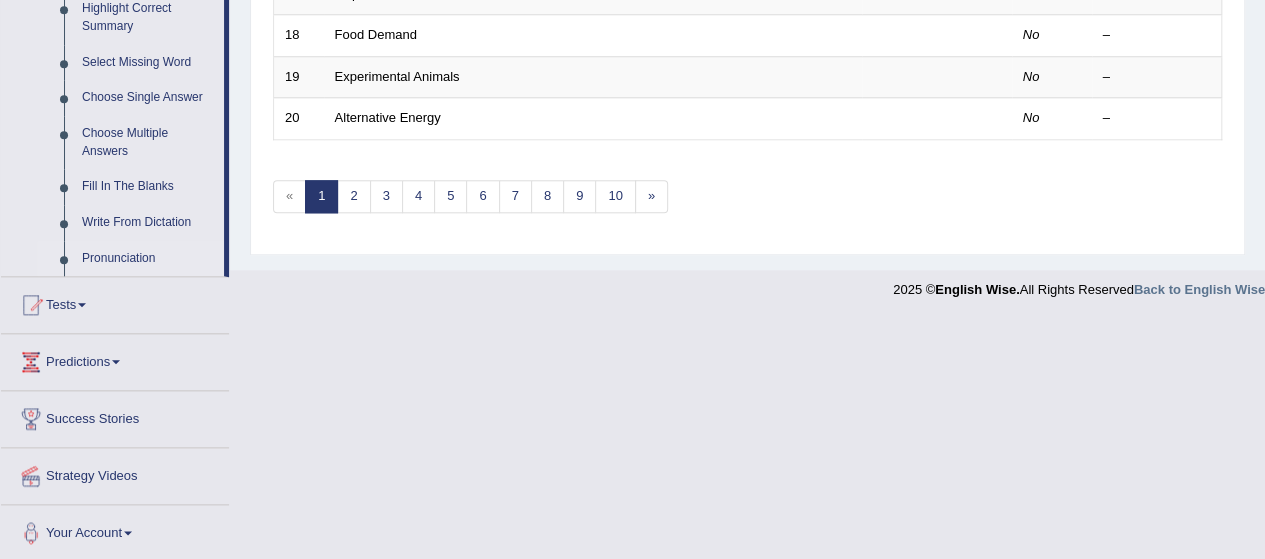 click on "Pronunciation" at bounding box center (148, 259) 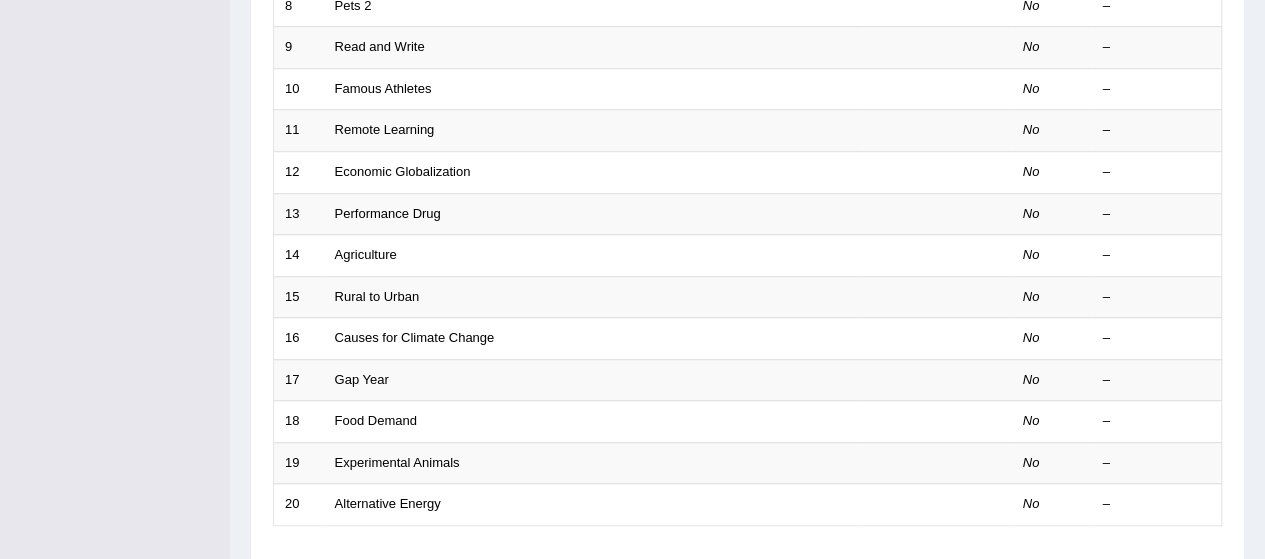 scroll, scrollTop: 262, scrollLeft: 0, axis: vertical 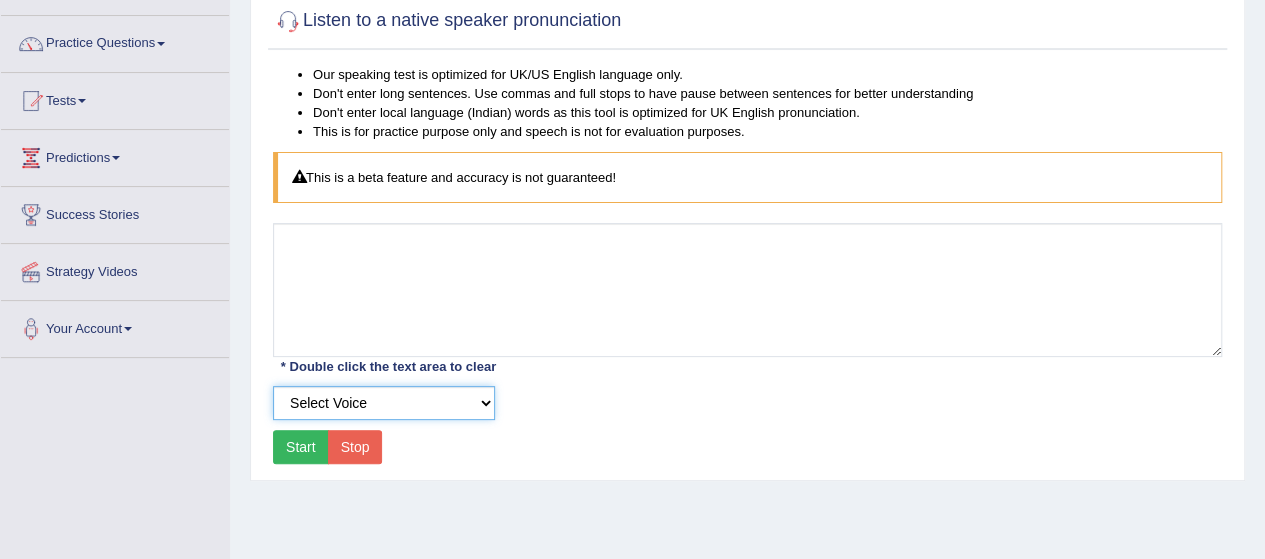 click on "Select Voice  UK English Female  UK English Male" at bounding box center (384, 403) 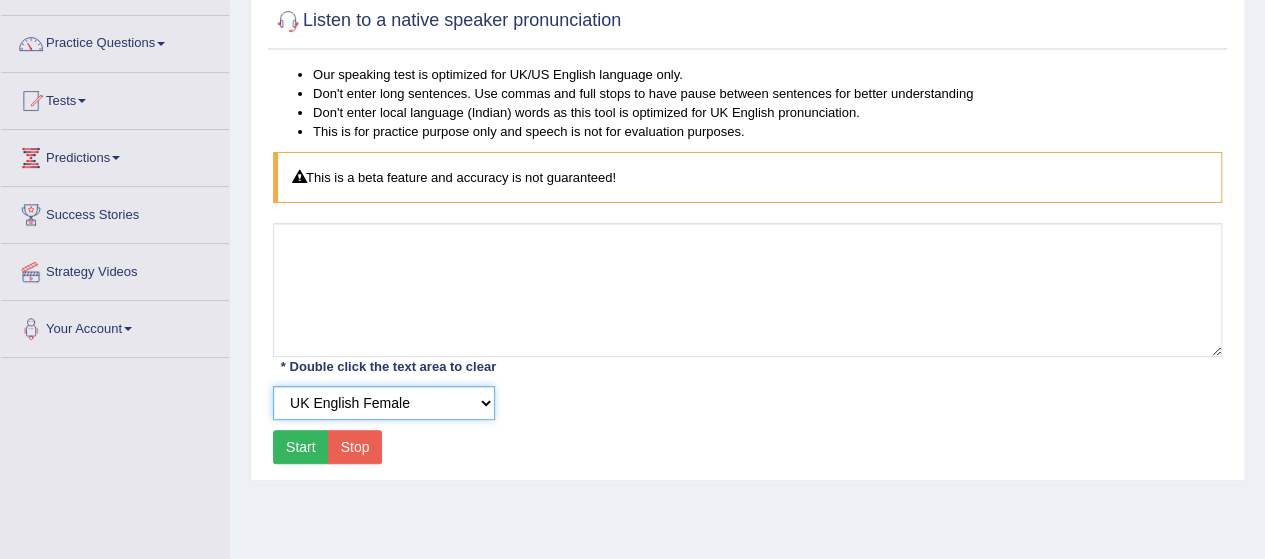 click on "Select Voice  UK English Female  UK English Male" at bounding box center [384, 403] 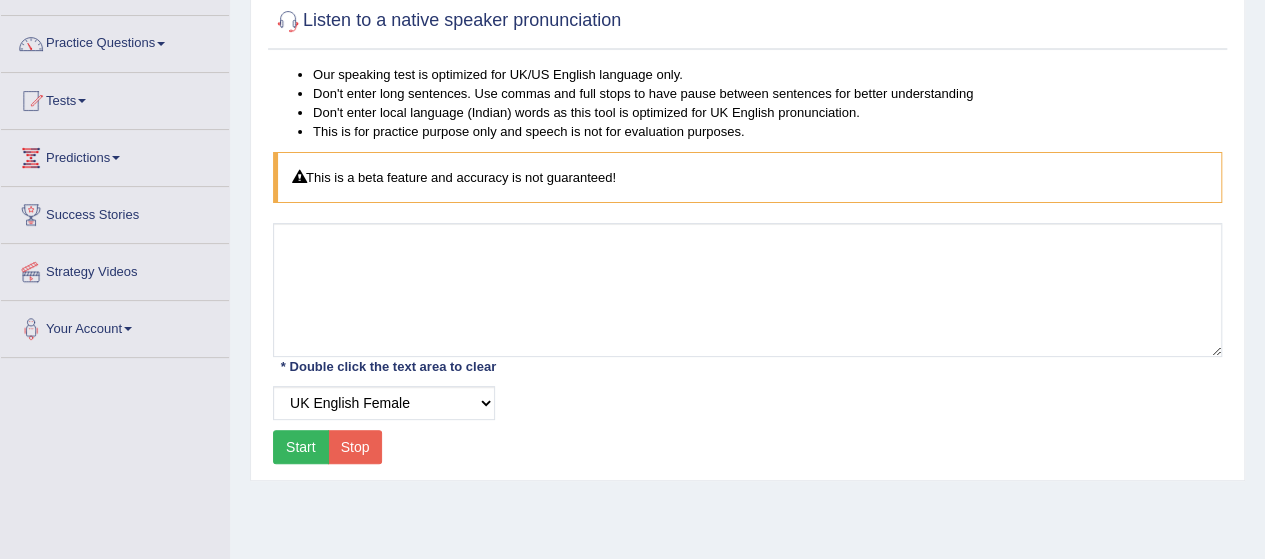 click on "Start" at bounding box center (301, 447) 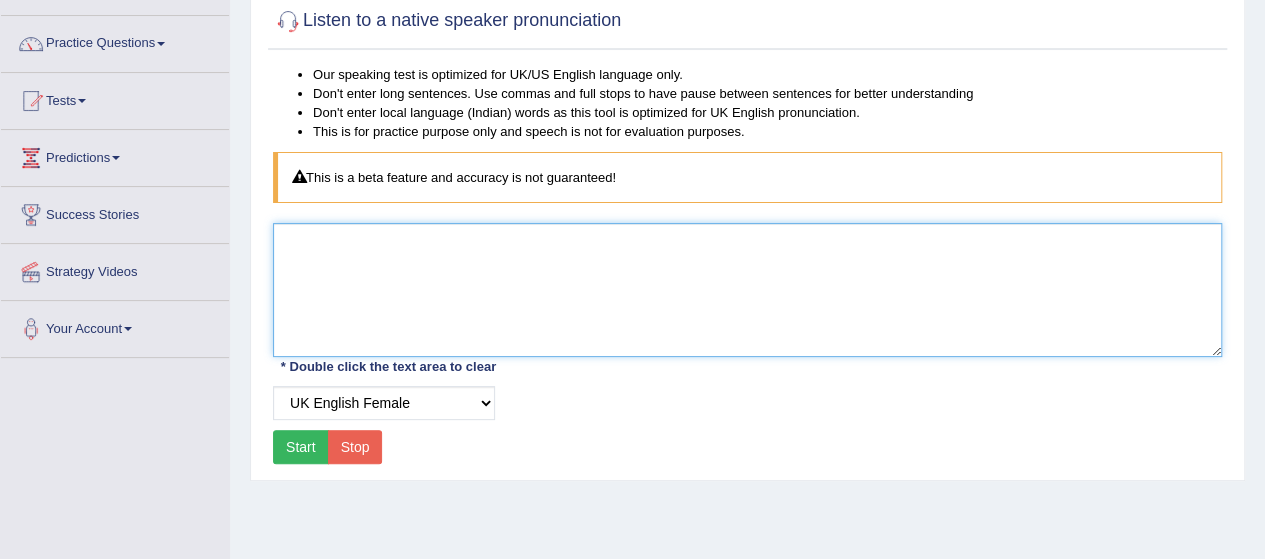 click at bounding box center (747, 290) 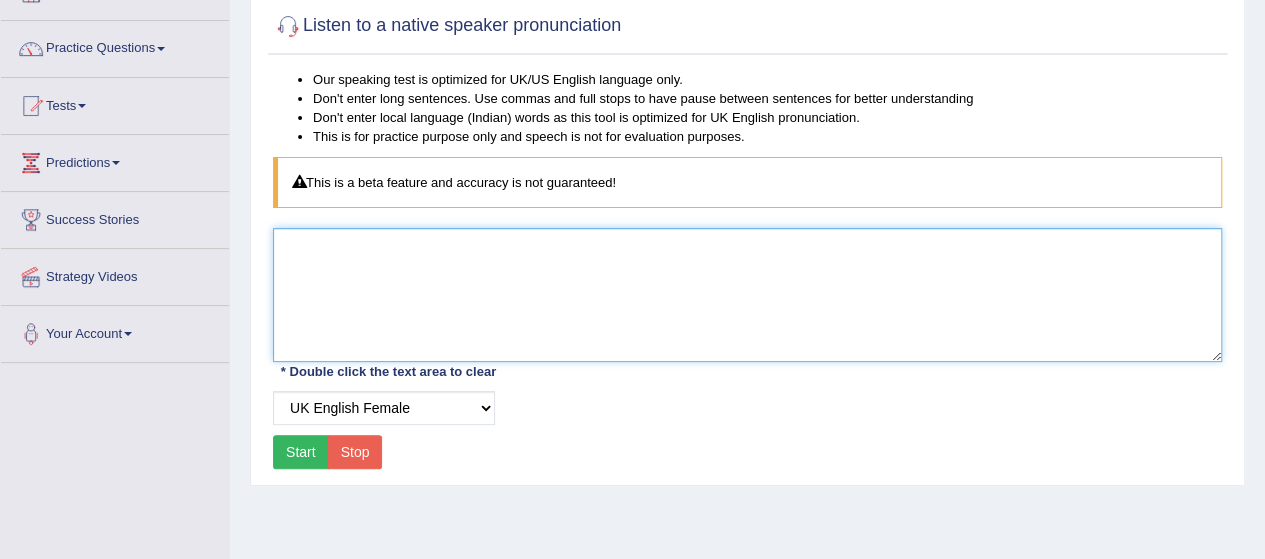 scroll, scrollTop: 173, scrollLeft: 0, axis: vertical 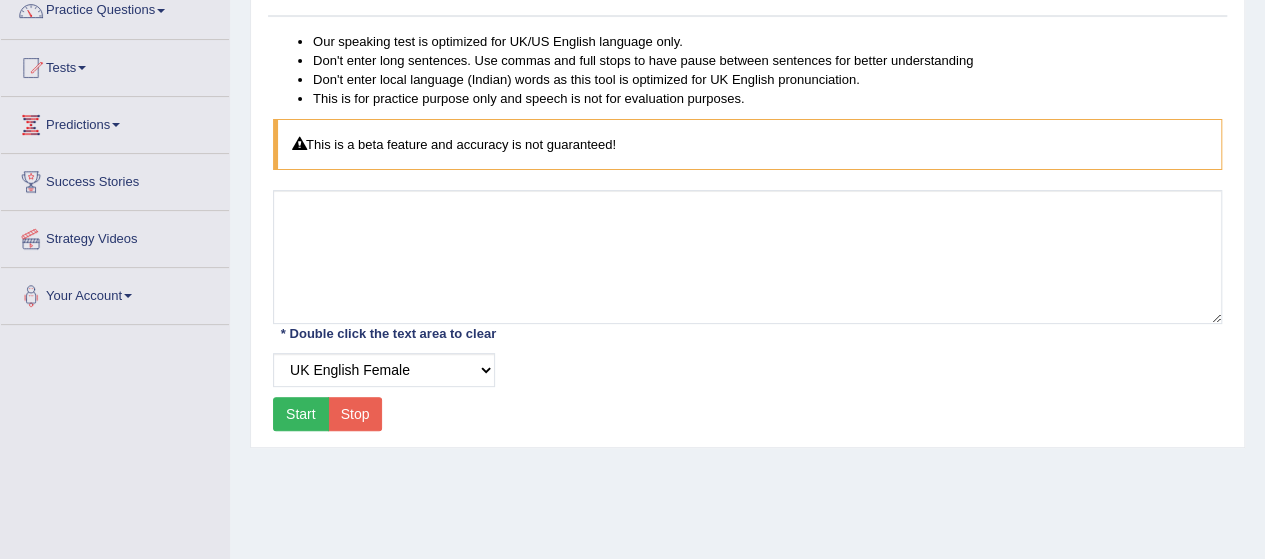 click on "Start" at bounding box center [301, 414] 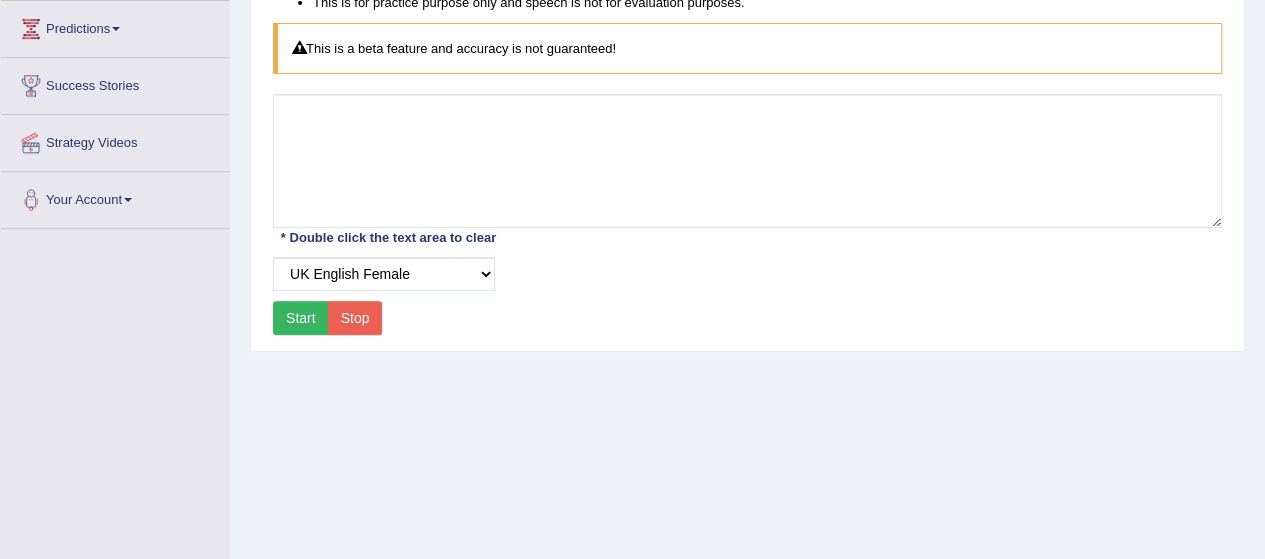 scroll, scrollTop: 273, scrollLeft: 0, axis: vertical 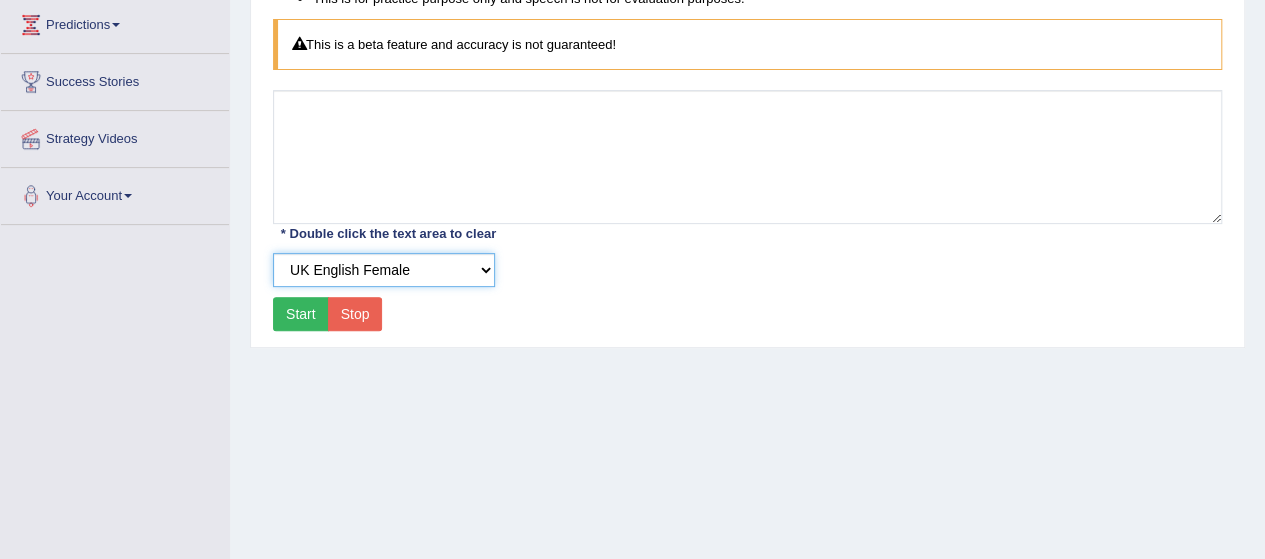 click on "Select Voice  UK English Female  UK English Male" at bounding box center [384, 270] 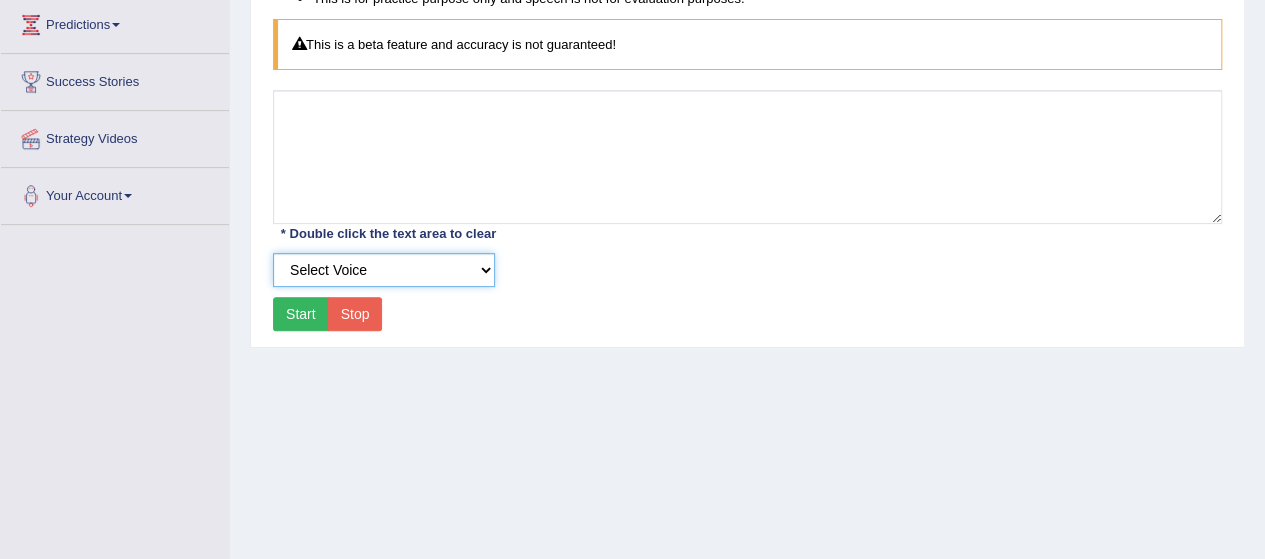 click on "Select Voice  UK English Female  UK English Male" at bounding box center (384, 270) 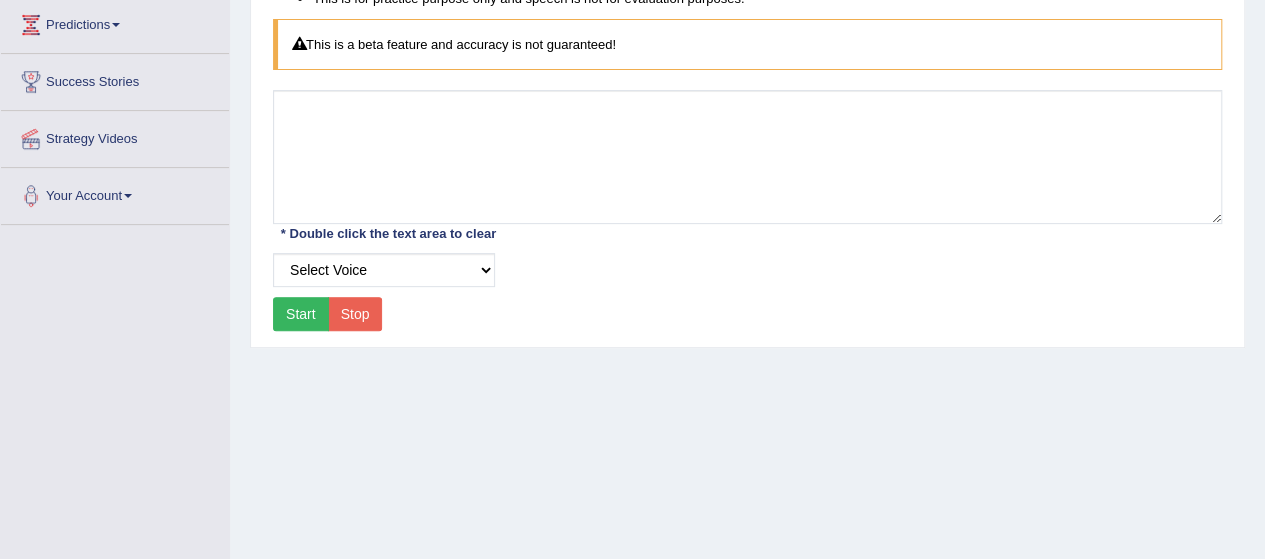 click on "Start" at bounding box center (301, 314) 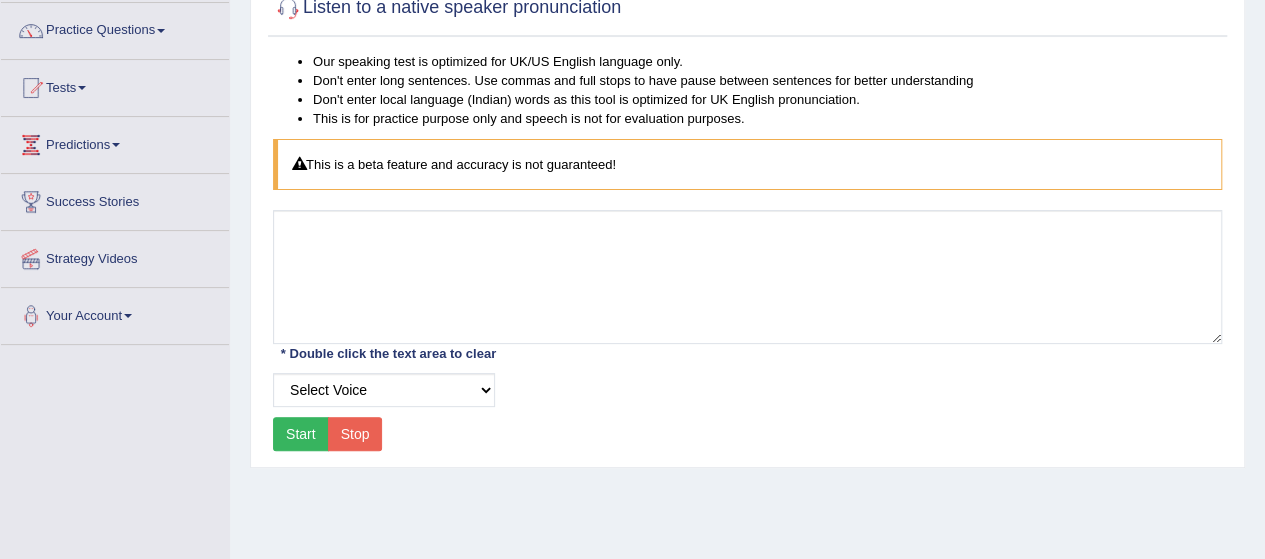 scroll, scrollTop: 160, scrollLeft: 0, axis: vertical 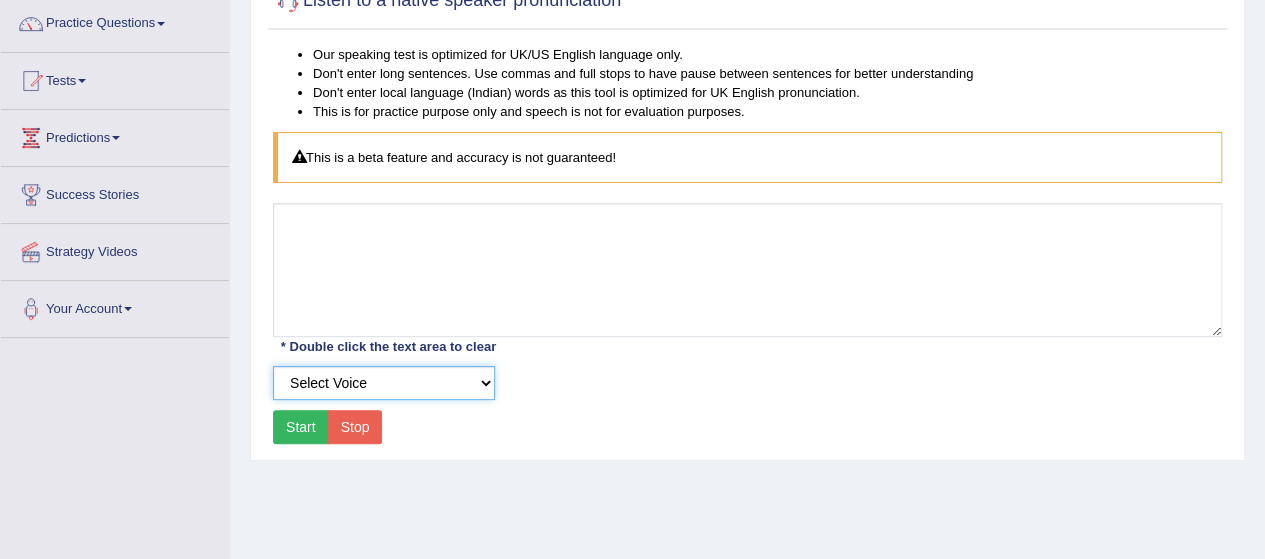 click on "Select Voice  UK English Female  UK English Male" at bounding box center (384, 383) 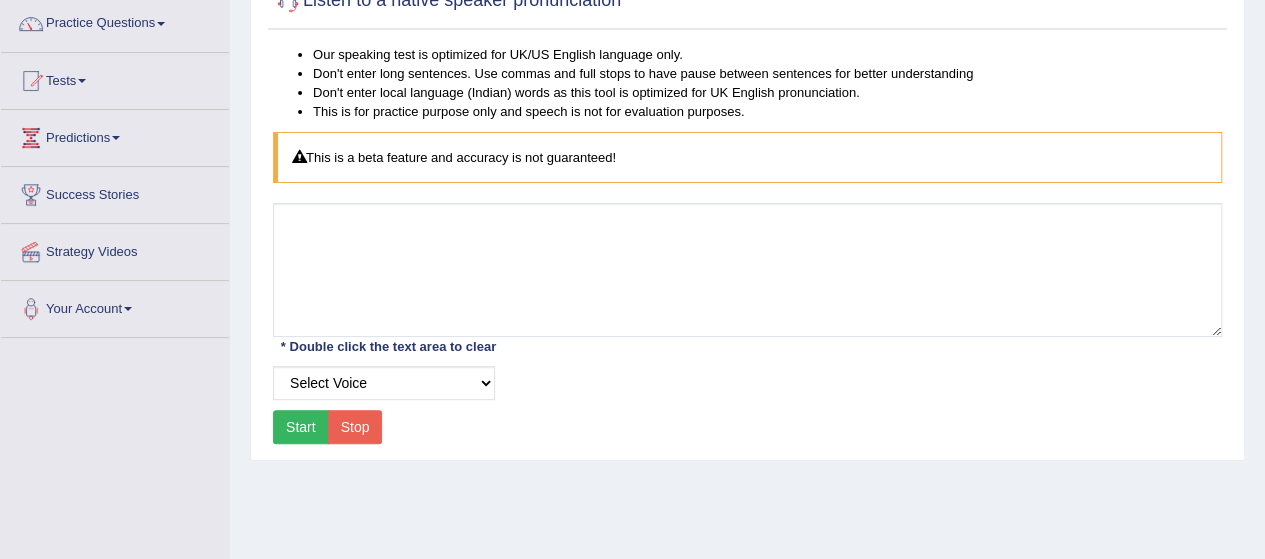click on "Select Voice  UK English Female  UK English Male" at bounding box center [747, 383] 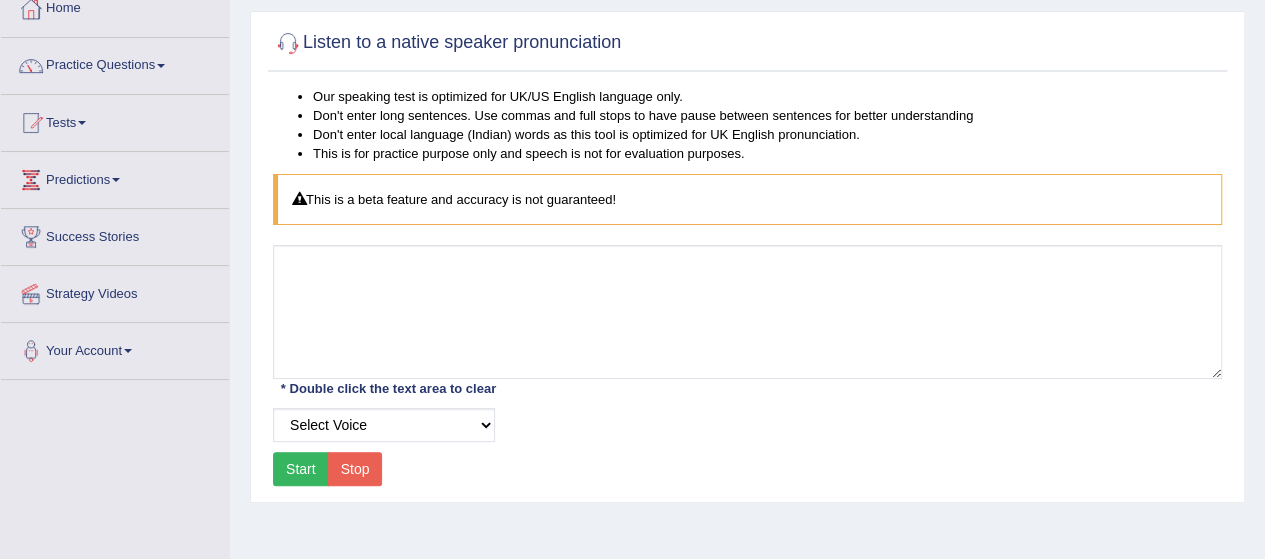 scroll, scrollTop: 126, scrollLeft: 0, axis: vertical 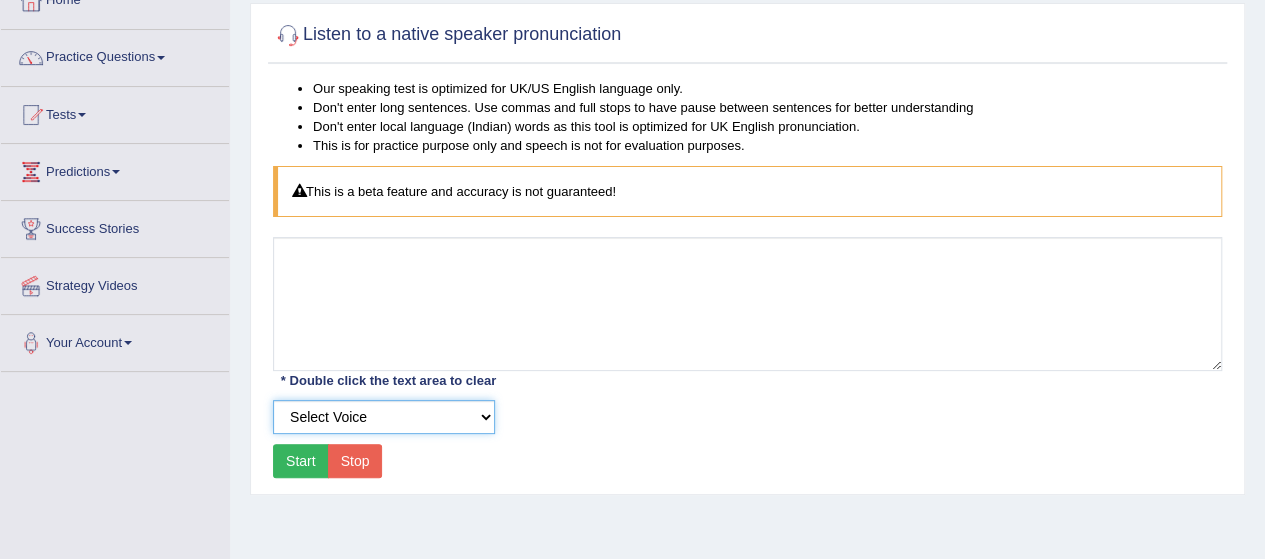 click on "Select Voice  UK English Female  UK English Male" at bounding box center (384, 417) 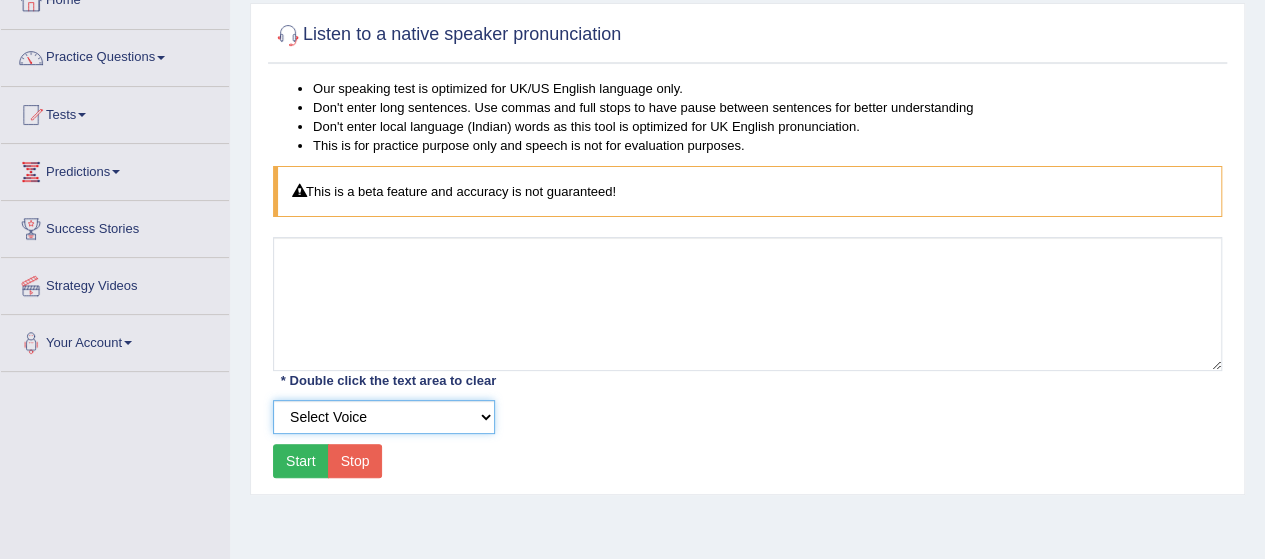 select on "3" 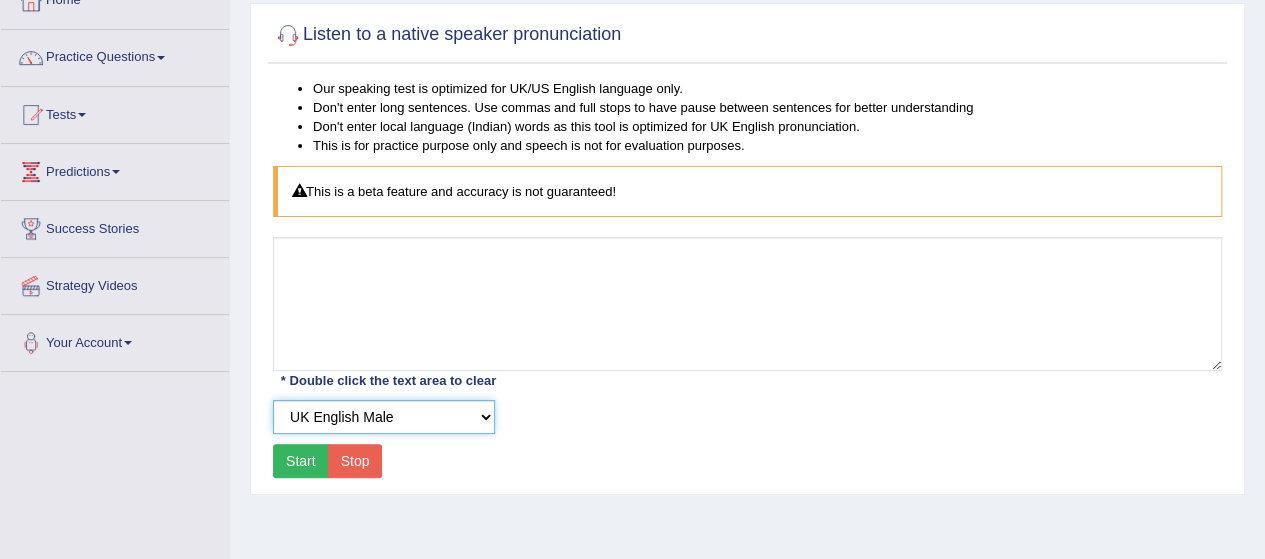 click on "Select Voice  UK English Female  UK English Male" at bounding box center [384, 417] 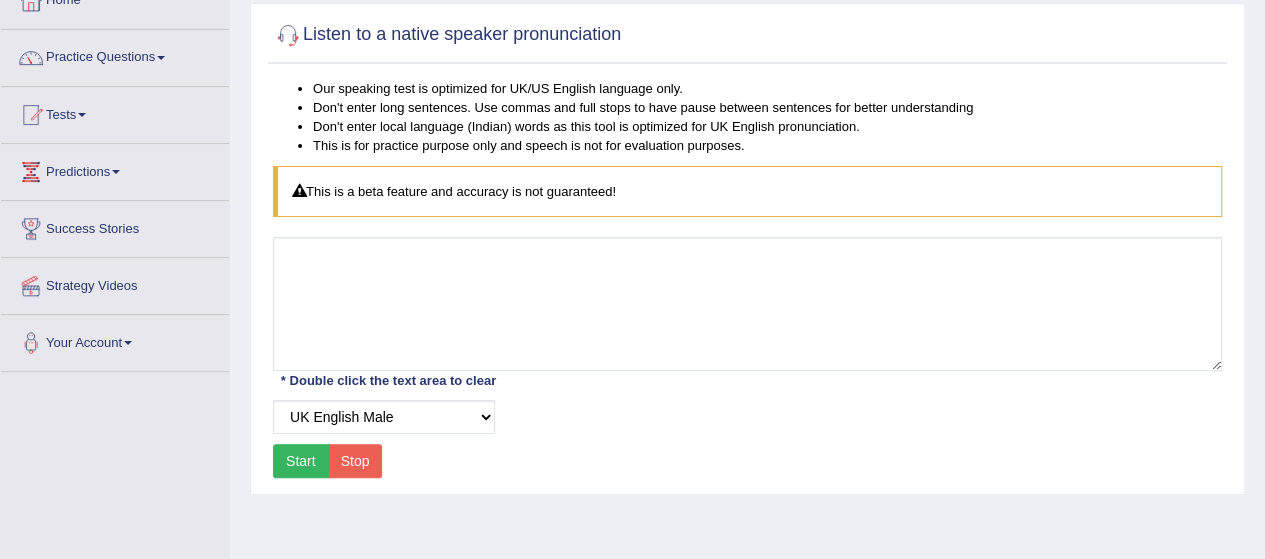 click on "Start" at bounding box center [301, 461] 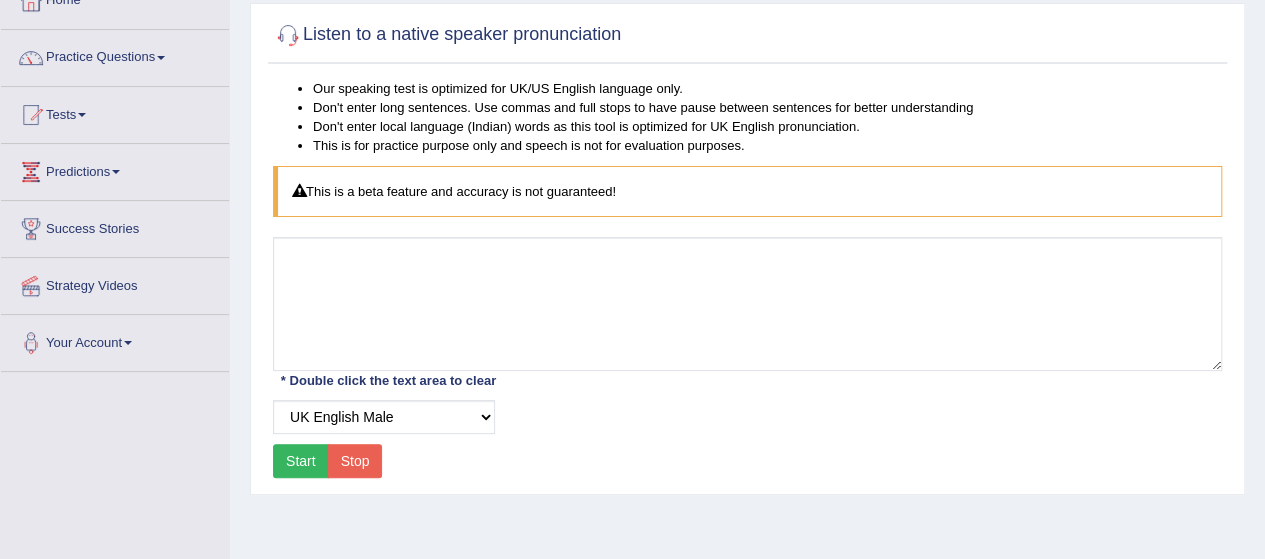 click on "This is a beta feature and accuracy is not guaranteed!" at bounding box center [747, 191] 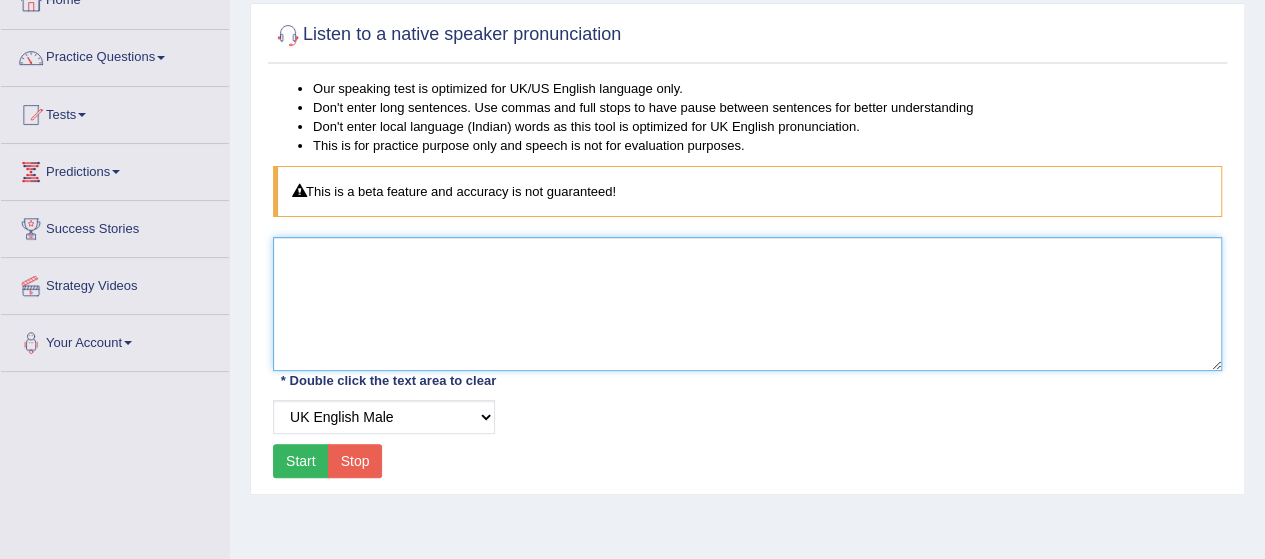 click at bounding box center (747, 304) 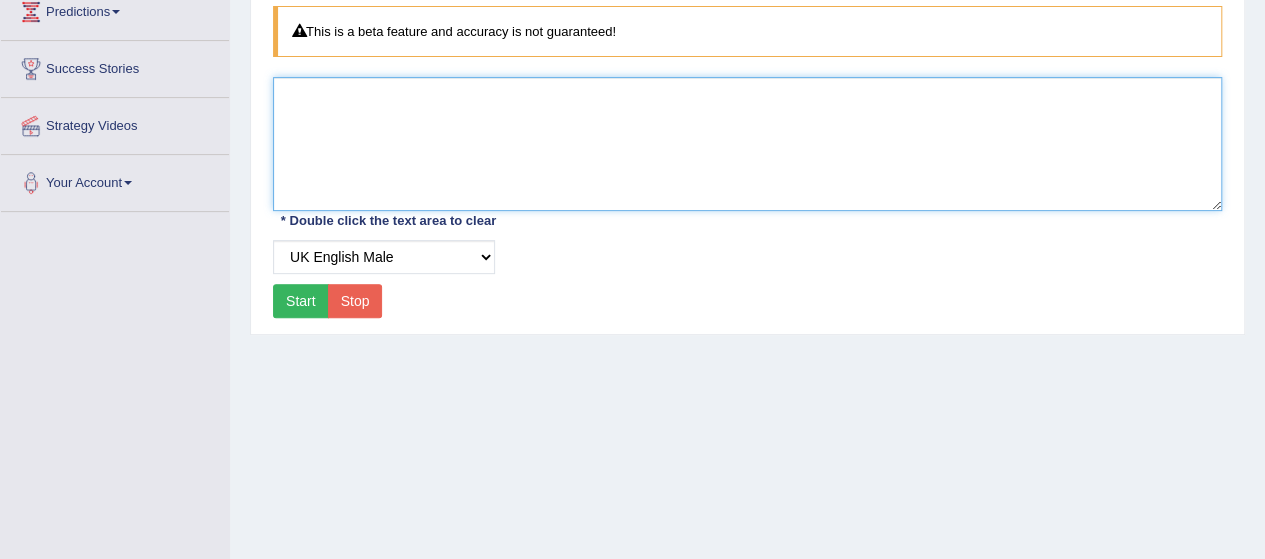 scroll, scrollTop: 0, scrollLeft: 0, axis: both 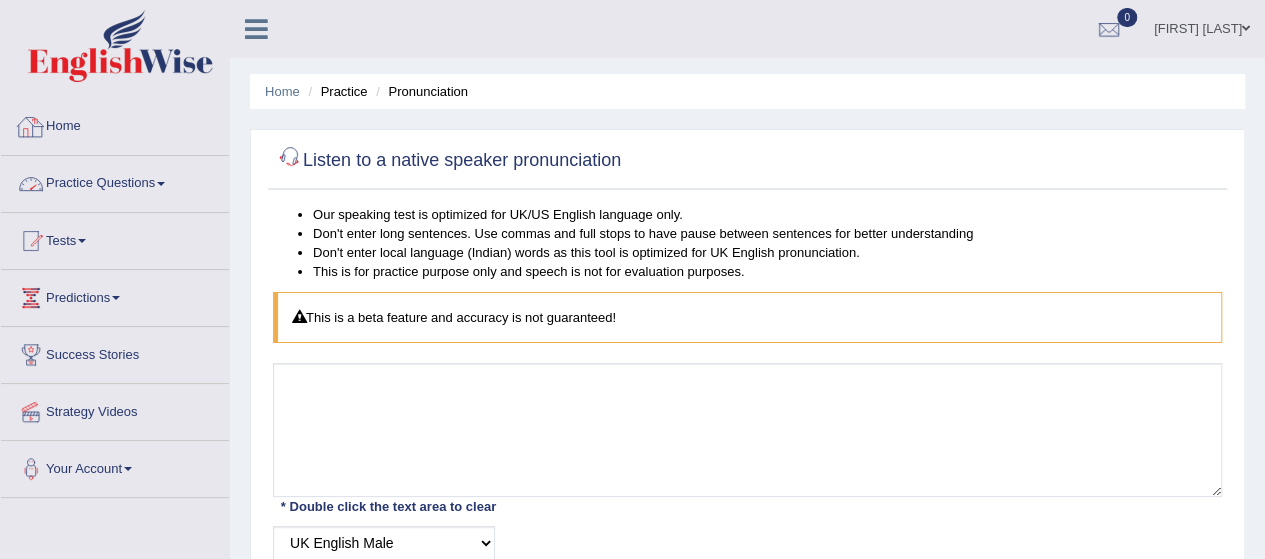click on "Practice Questions" at bounding box center (115, 181) 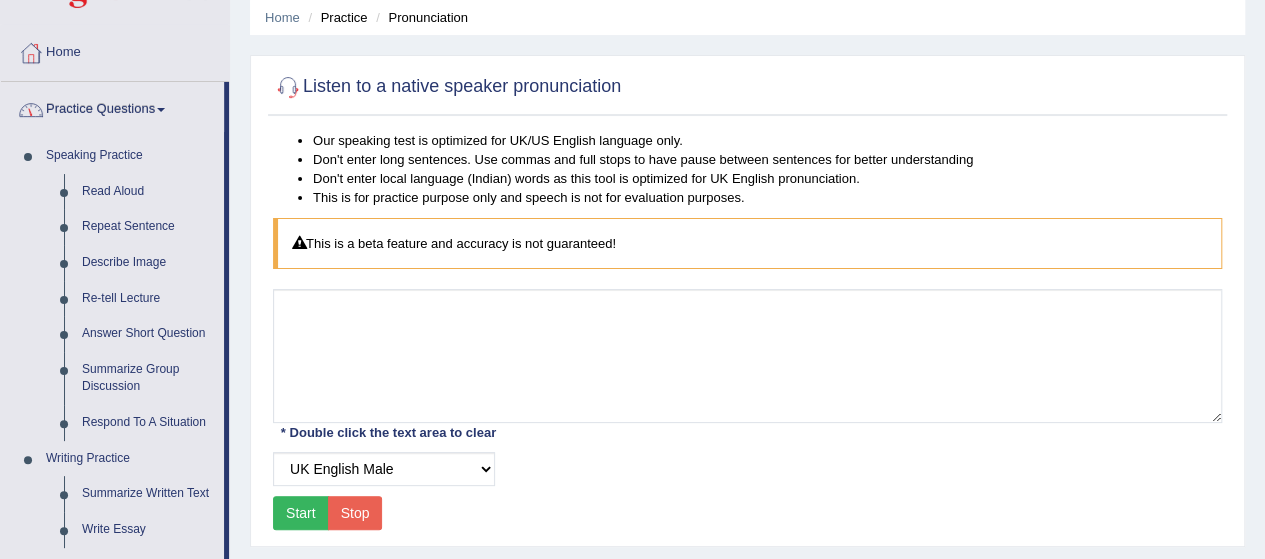 scroll, scrollTop: 320, scrollLeft: 0, axis: vertical 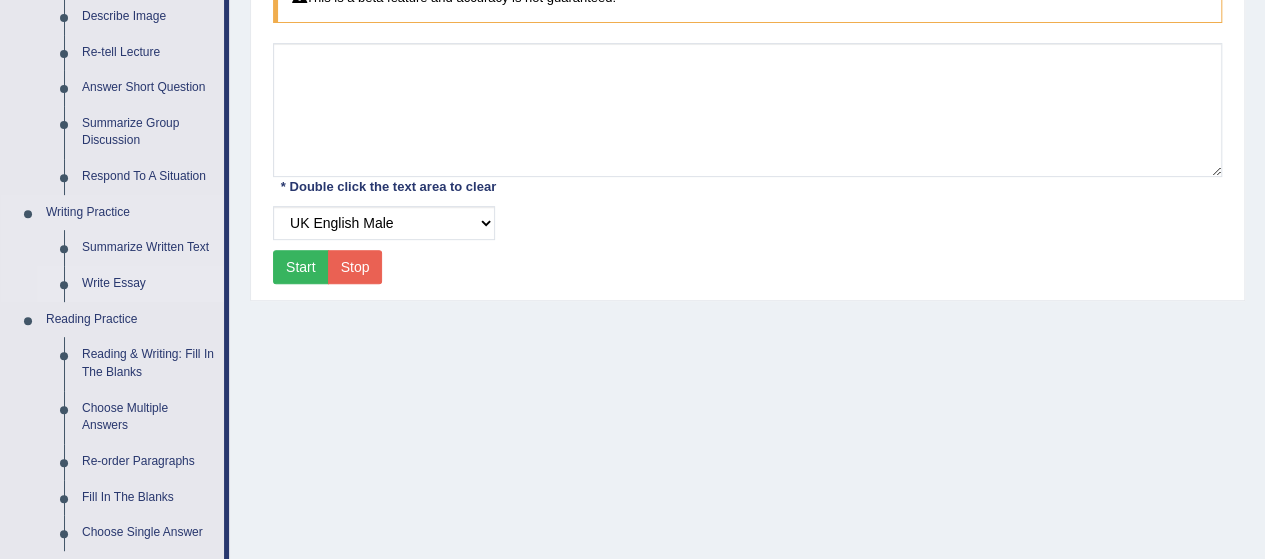 click on "Write Essay" at bounding box center [148, 284] 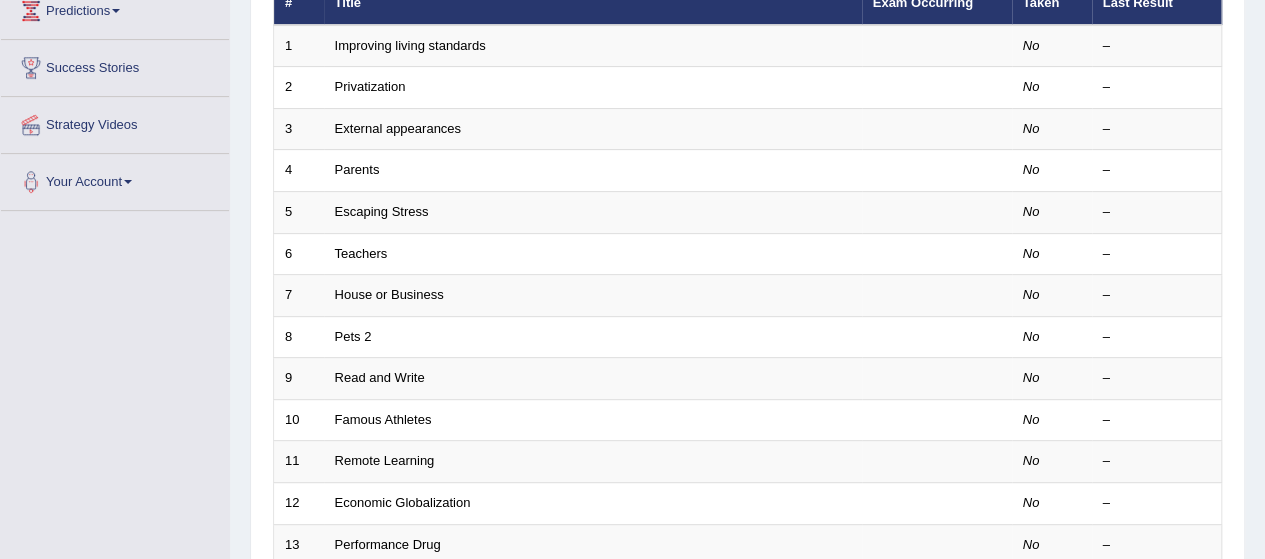 scroll, scrollTop: 0, scrollLeft: 0, axis: both 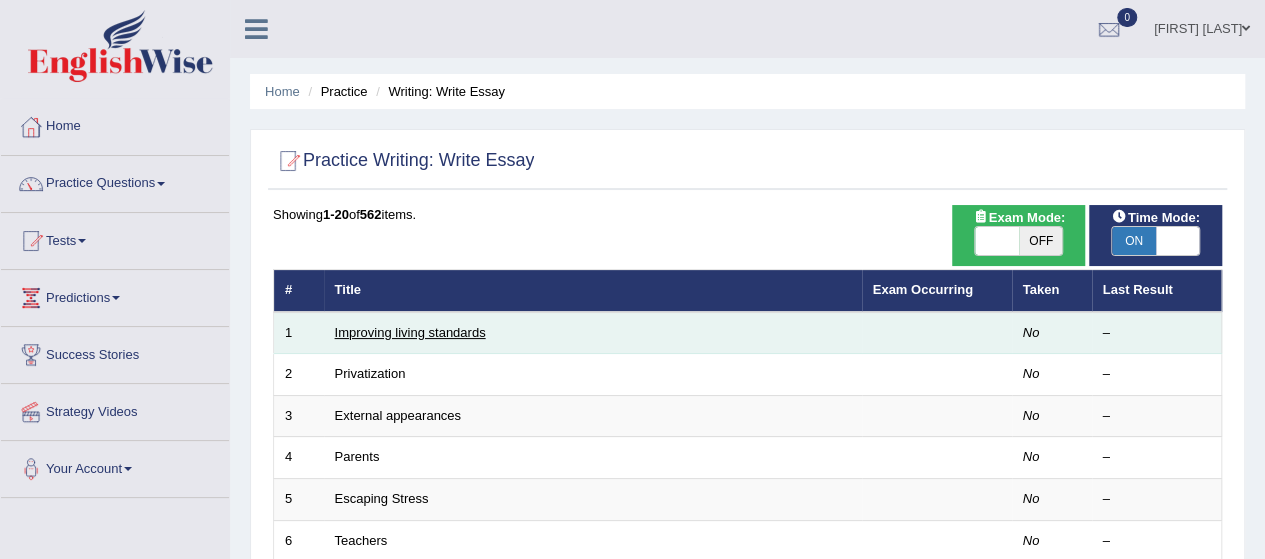 click on "Improving living standards" at bounding box center [410, 332] 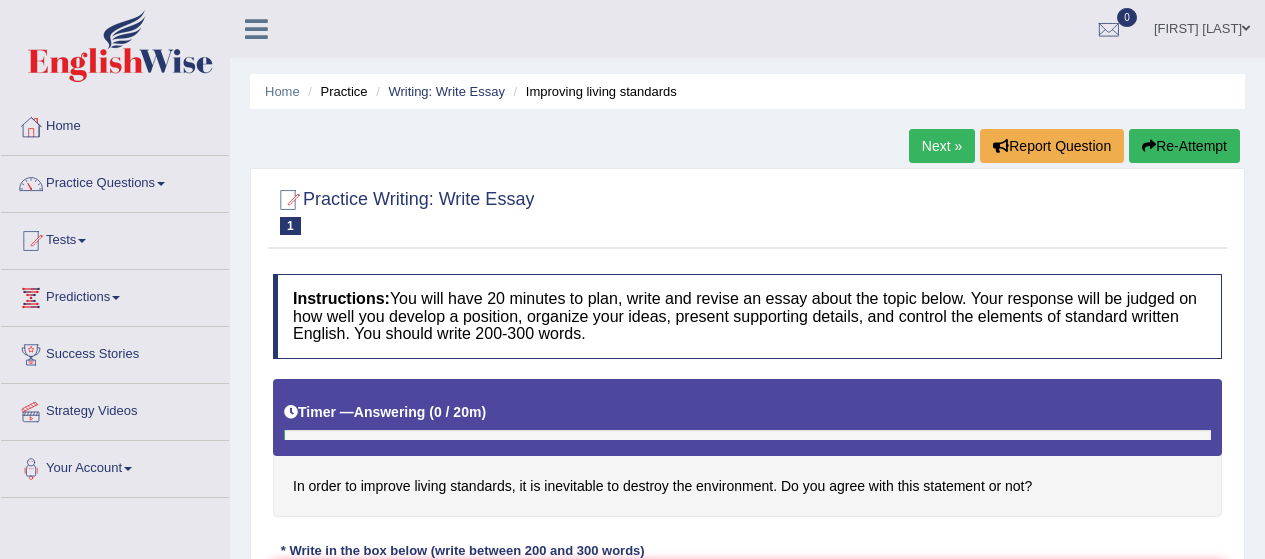 scroll, scrollTop: 0, scrollLeft: 0, axis: both 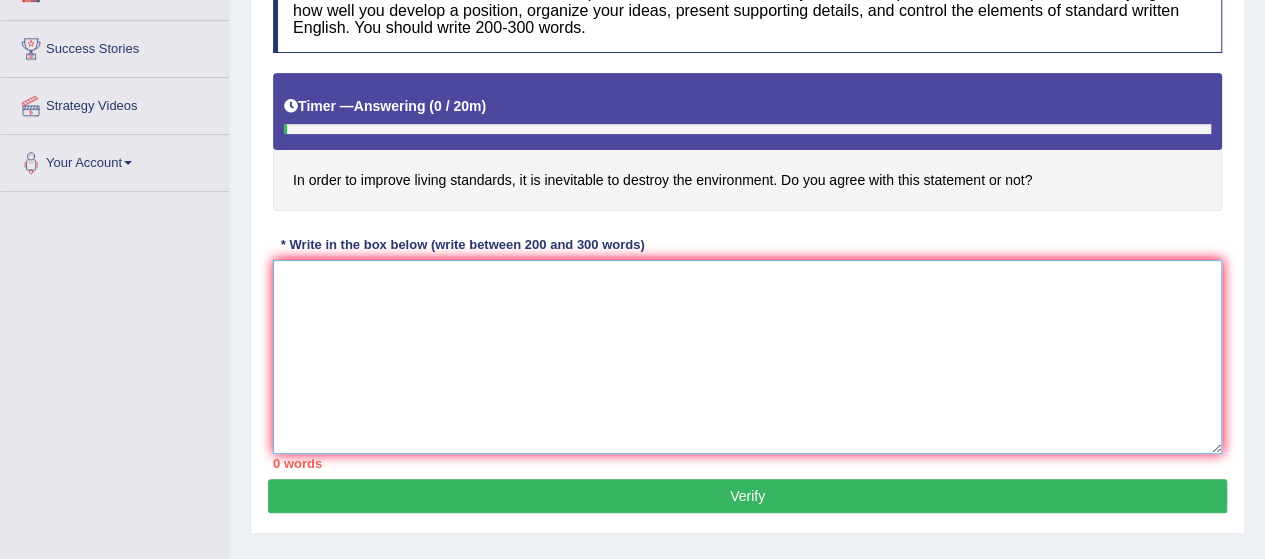 click at bounding box center [747, 357] 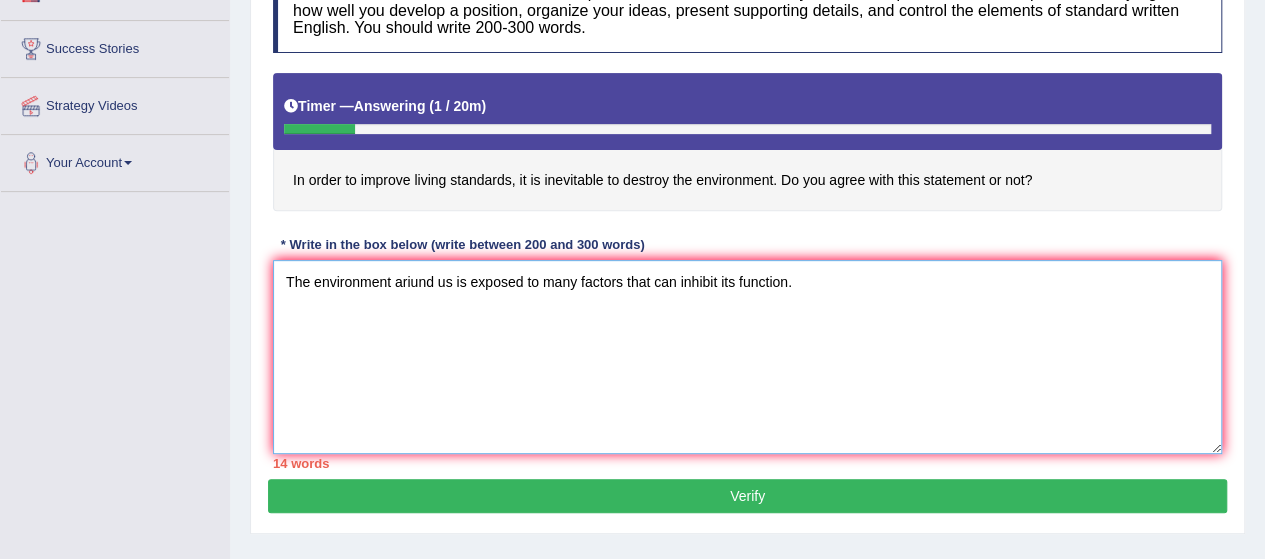 click on "The environment ariund us is exposed to many factors that can inhibit its function." at bounding box center (747, 357) 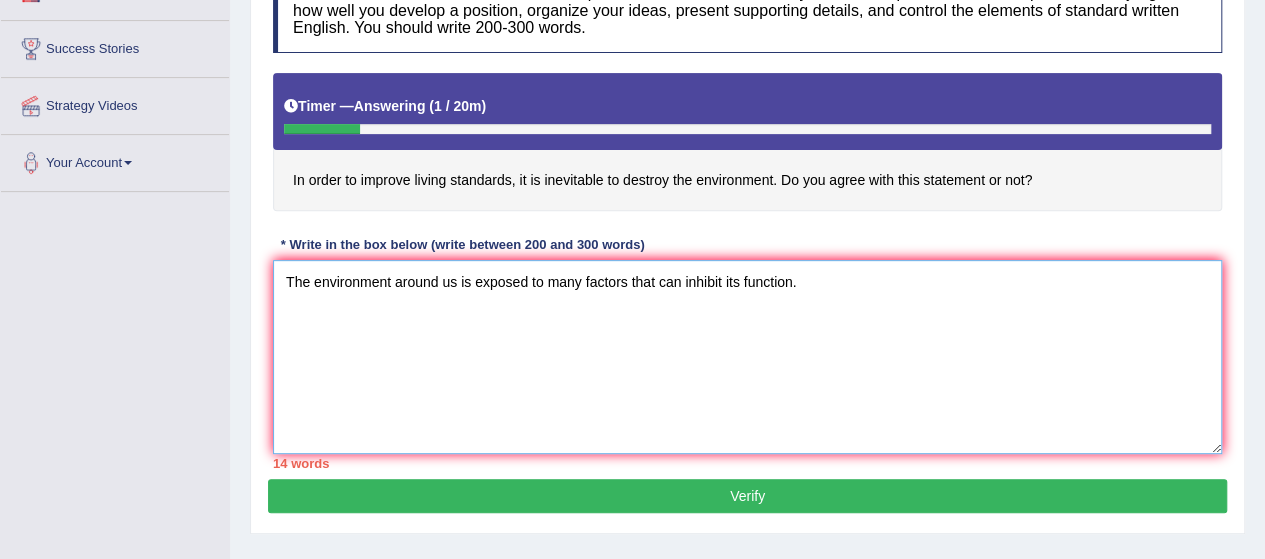 click on "The environment around us is exposed to many factors that can inhibit its function." at bounding box center [747, 357] 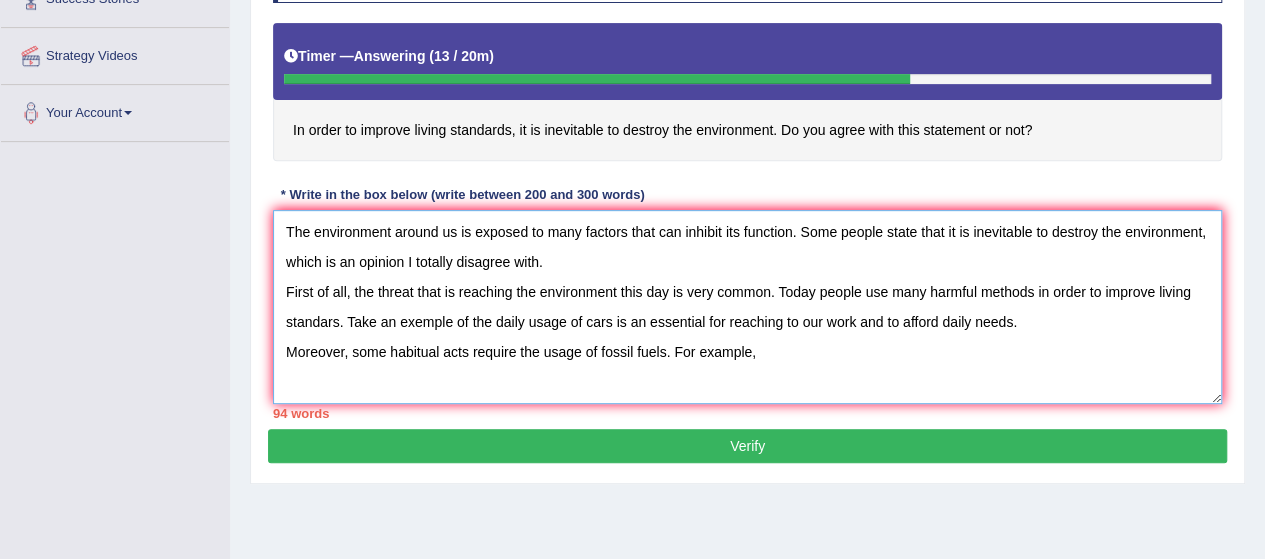 scroll, scrollTop: 353, scrollLeft: 0, axis: vertical 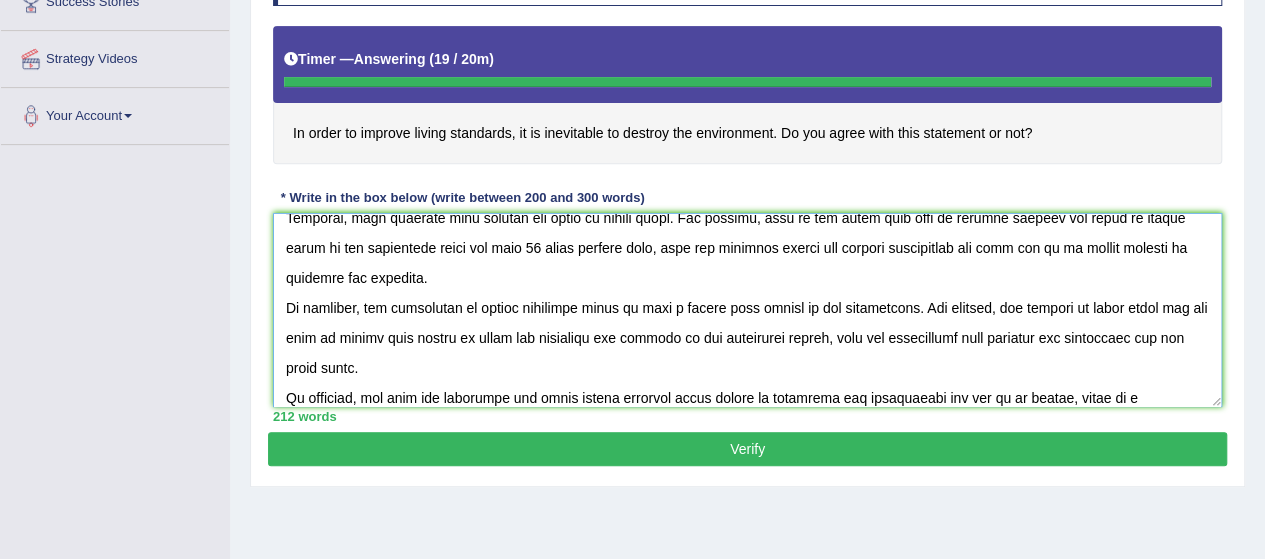 type on "The environment around us is exposed to many factors that can inhibit its function. Some people state that it is inevitable to destroy the environment, which is an opinion I totally disagree with.
First of all, the threat that is reaching the environment this day is very common. Today people use many harmful methods in order to improve living standars. Take an exemple of the daily usage of cars is an essential for reaching to our work and to afford daily needs.
Moreover, some habitual acts require the usage of fossil fuels. For example, many of our needs like food or clothes require the usage of fossil fuels in the industries which can work 24 hours without stop, this can directly affect the healthy environment and will put us in danger because of polluted air exposure.
In addition, the domination of modern buildings begin to make a really huge threat to the environment. For example, the cutting of green trees and the need to afford many spaces to build new buildings for trading or for economical reason,..." 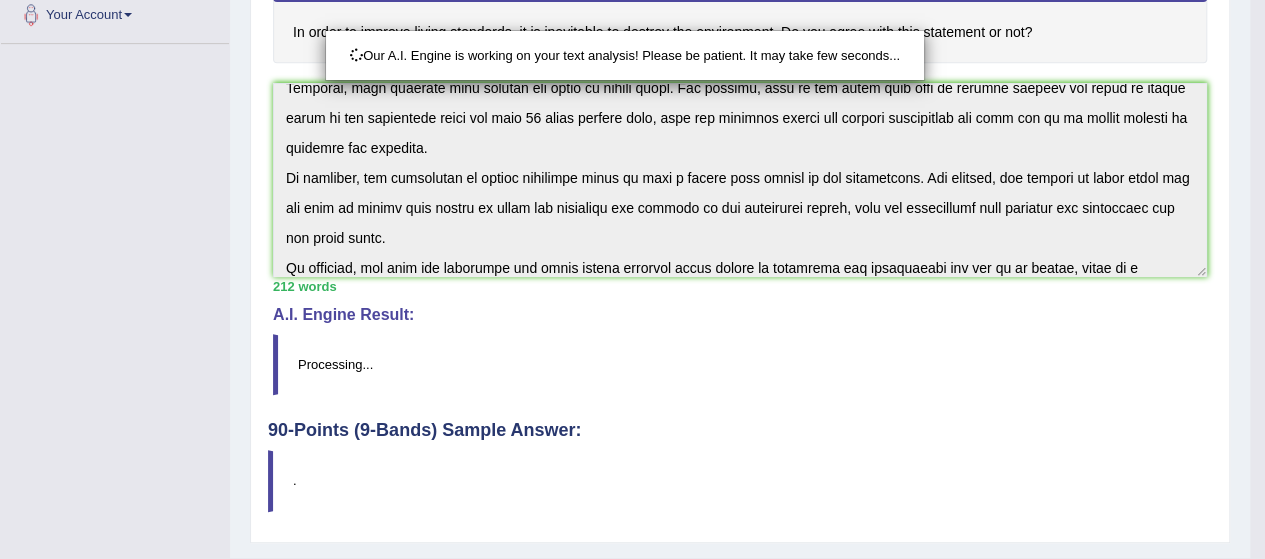 scroll, scrollTop: 498, scrollLeft: 0, axis: vertical 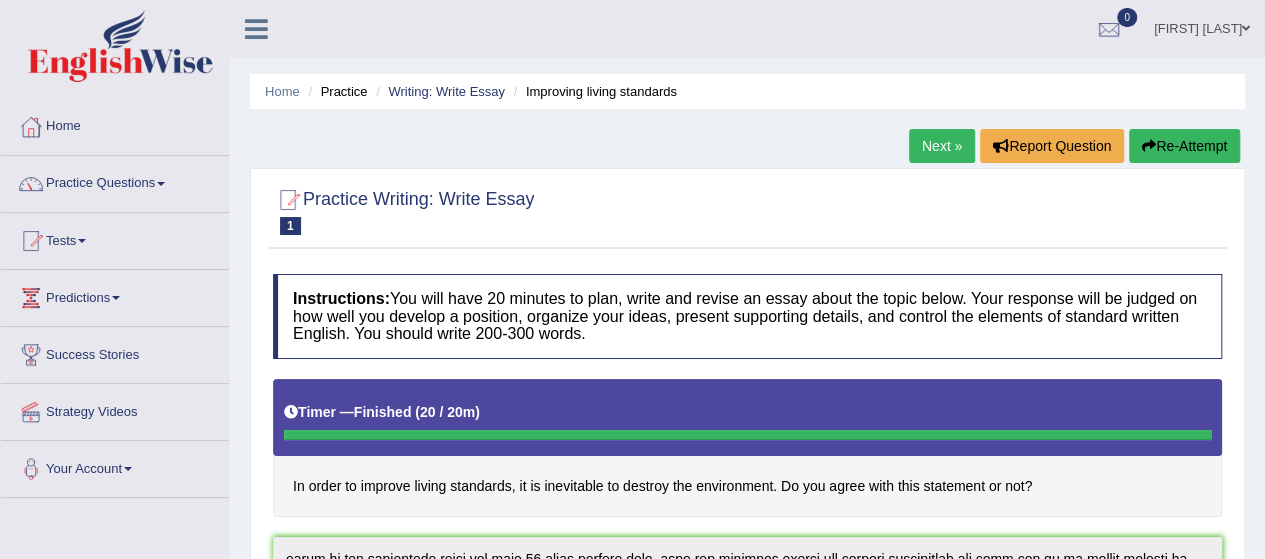 click on "Next »" at bounding box center [942, 146] 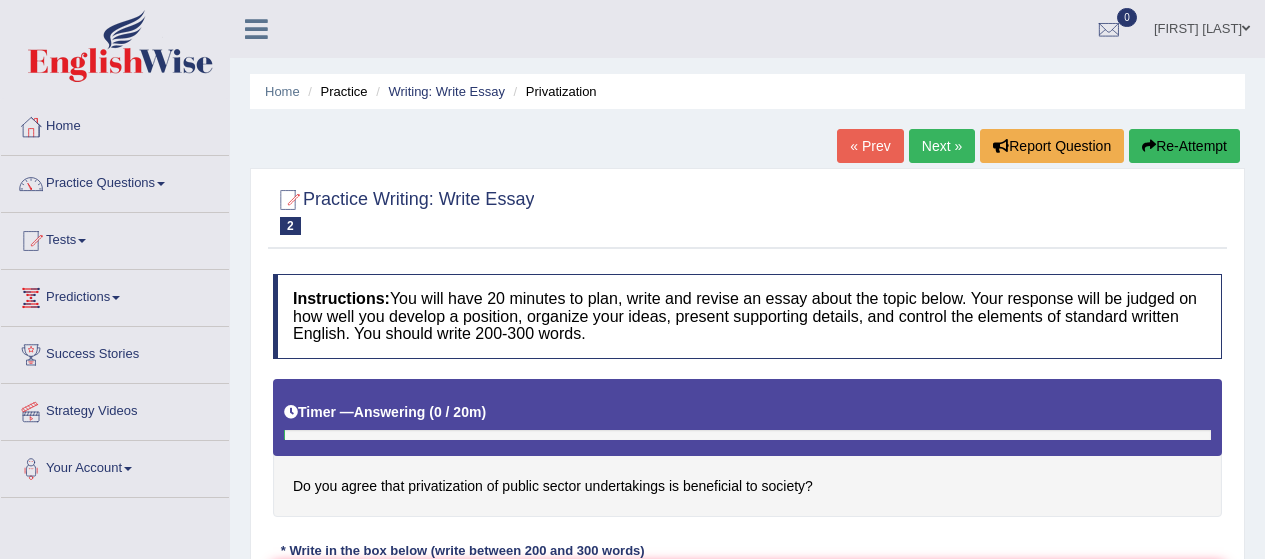 scroll, scrollTop: 0, scrollLeft: 0, axis: both 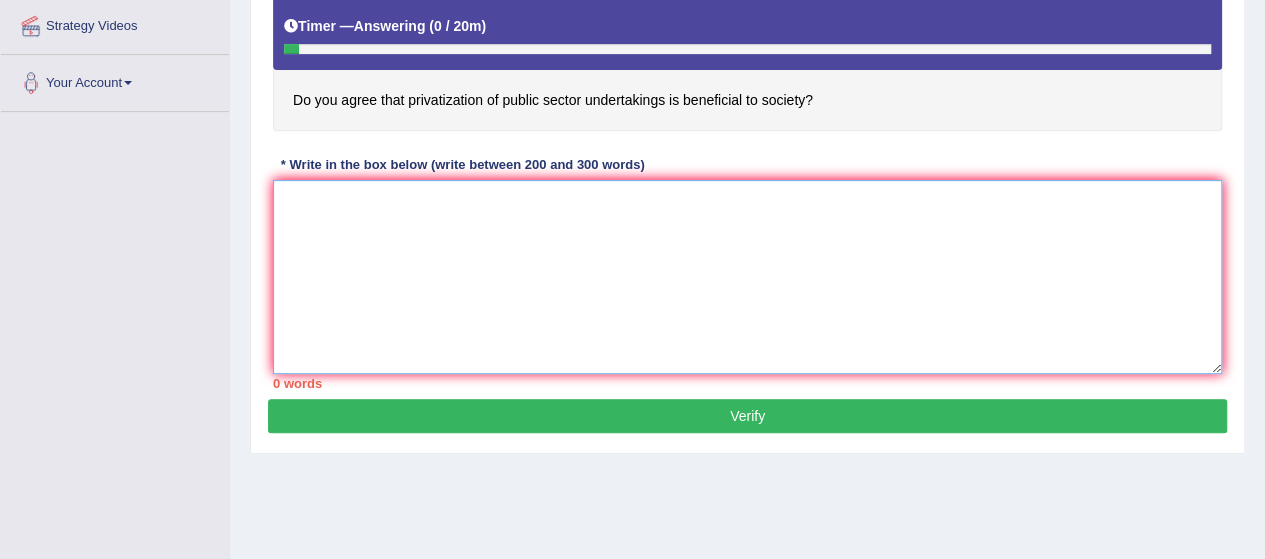 click at bounding box center (747, 277) 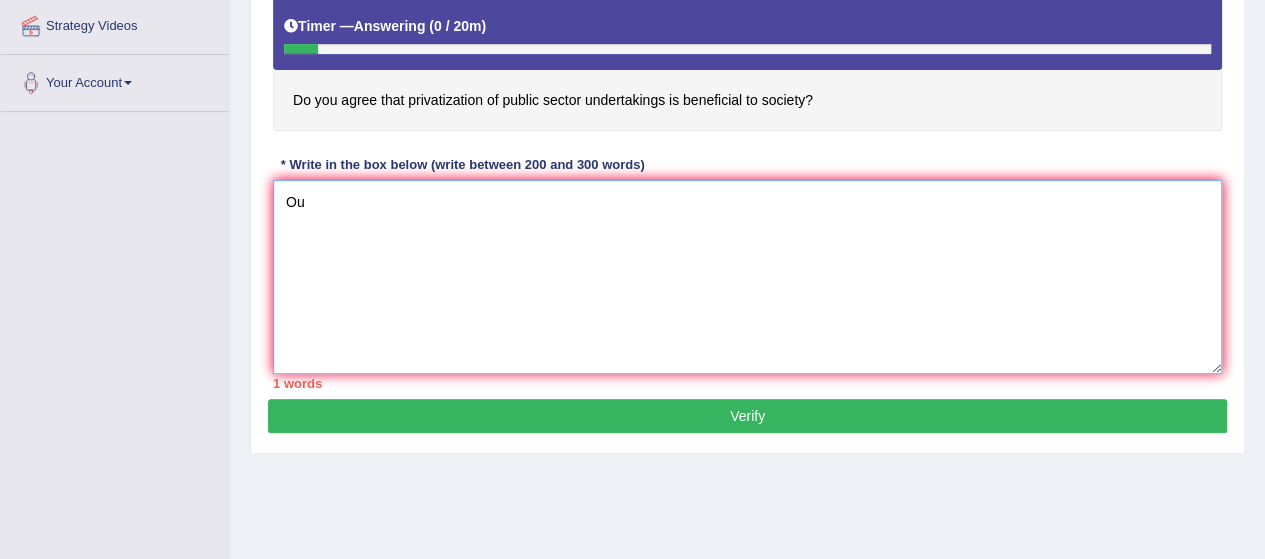 type on "O" 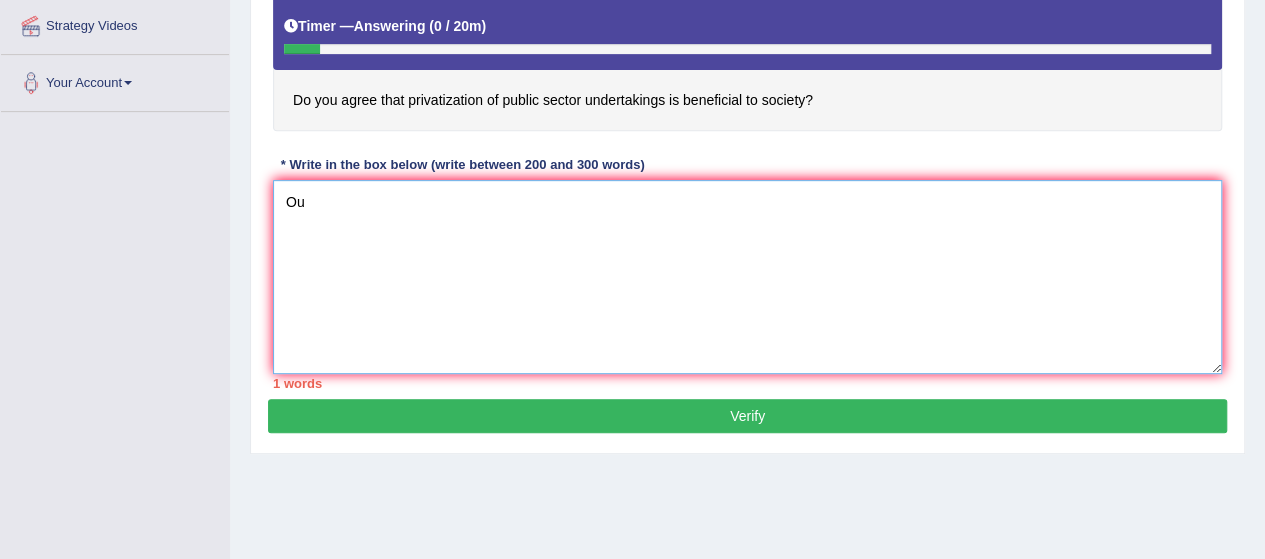 type on "O" 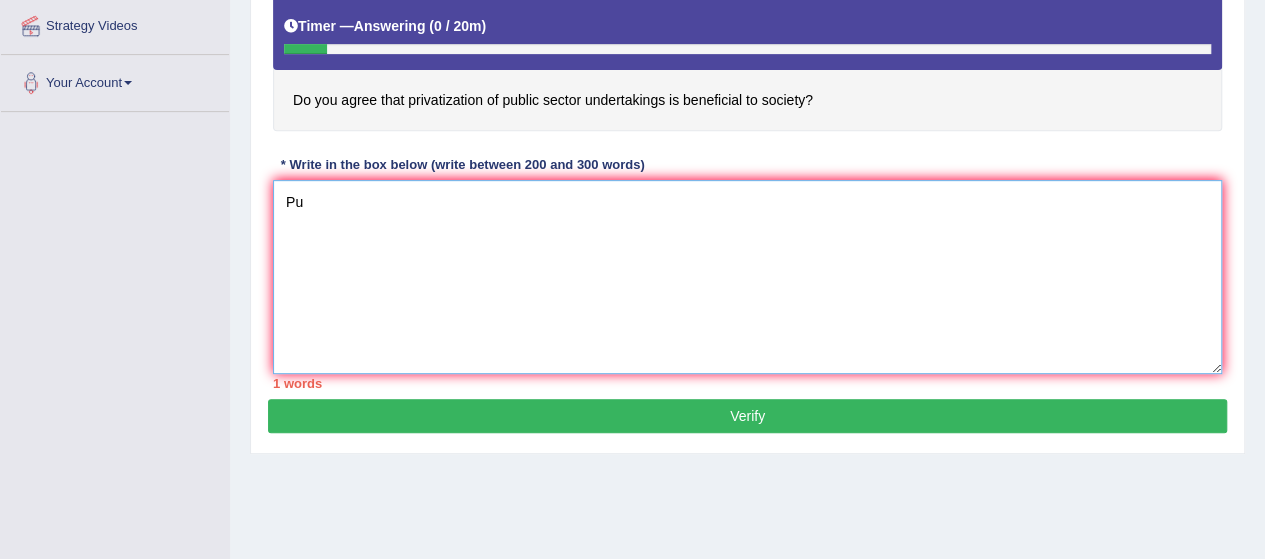 type on "Pu" 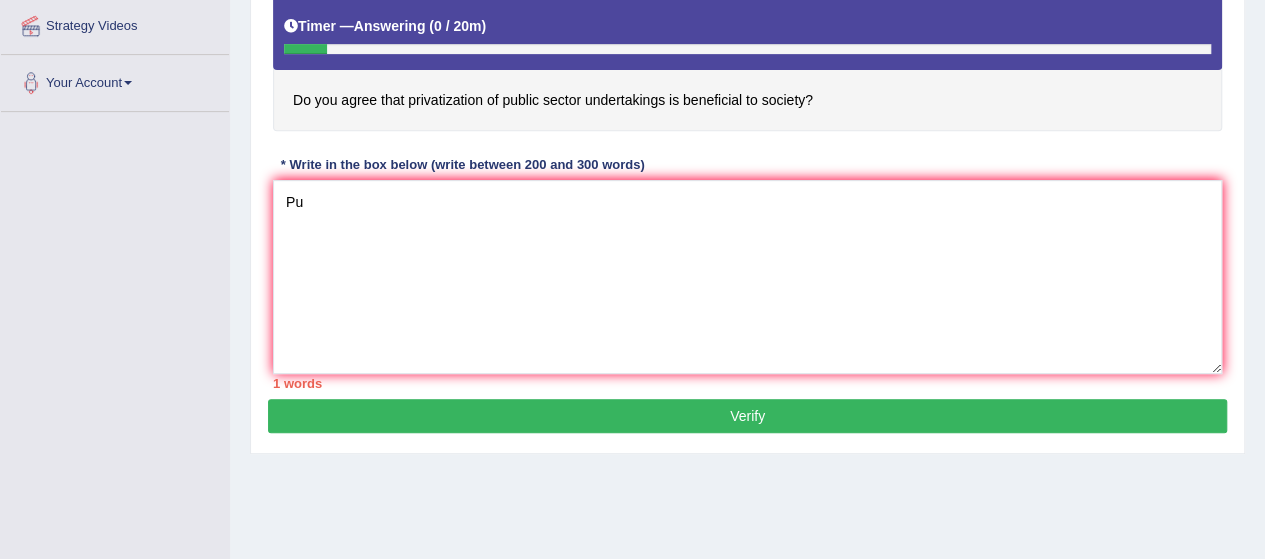 type 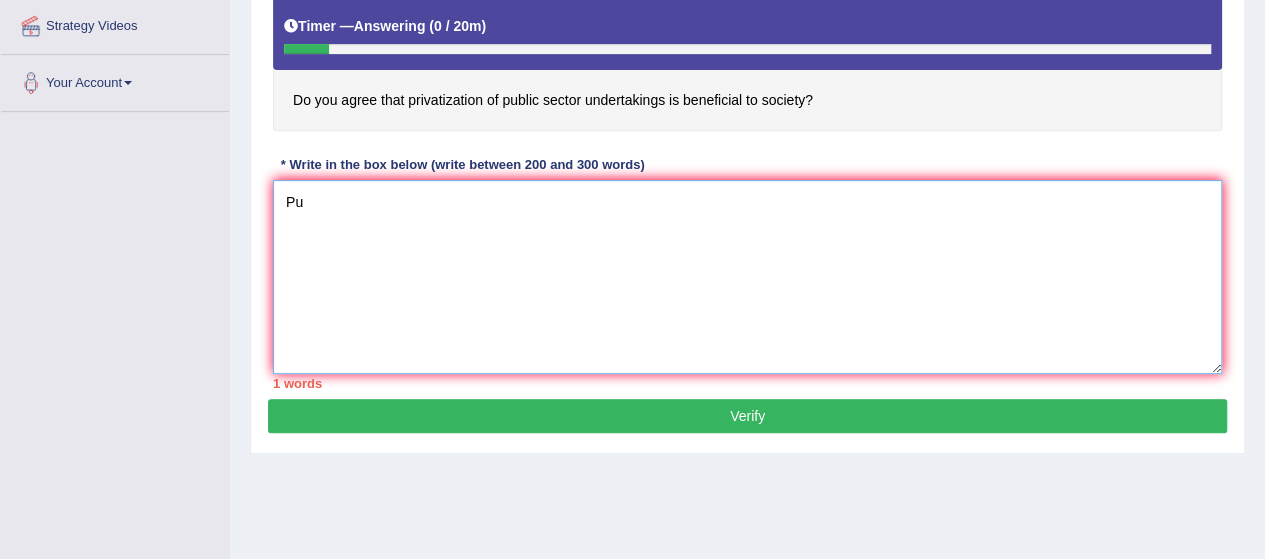 click on "Pu" at bounding box center [747, 277] 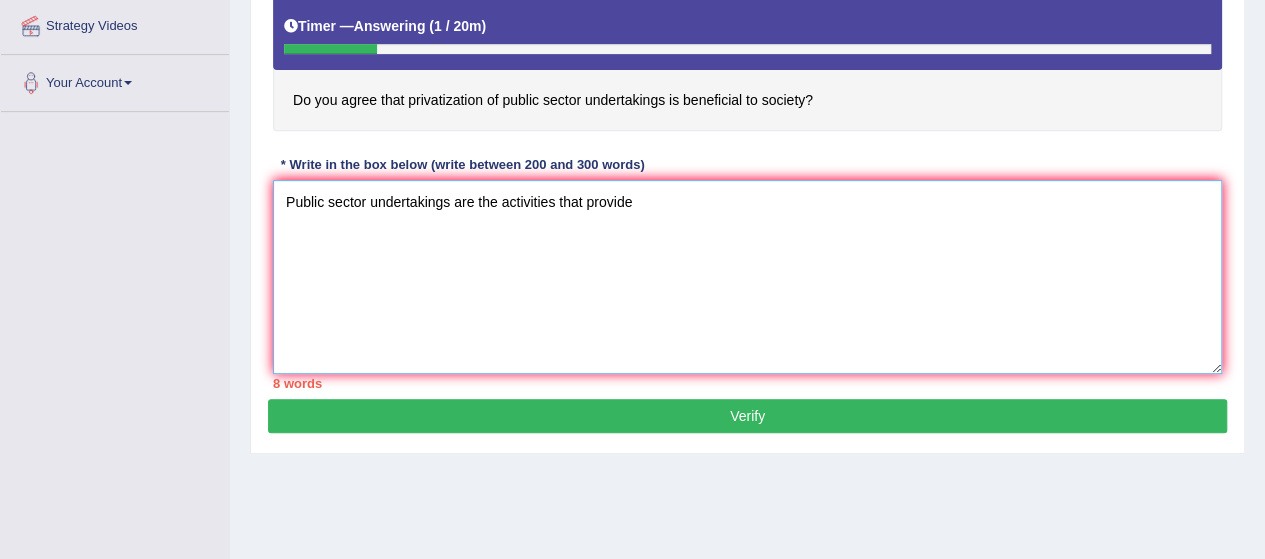 drag, startPoint x: 530, startPoint y: 214, endPoint x: 481, endPoint y: 215, distance: 49.010204 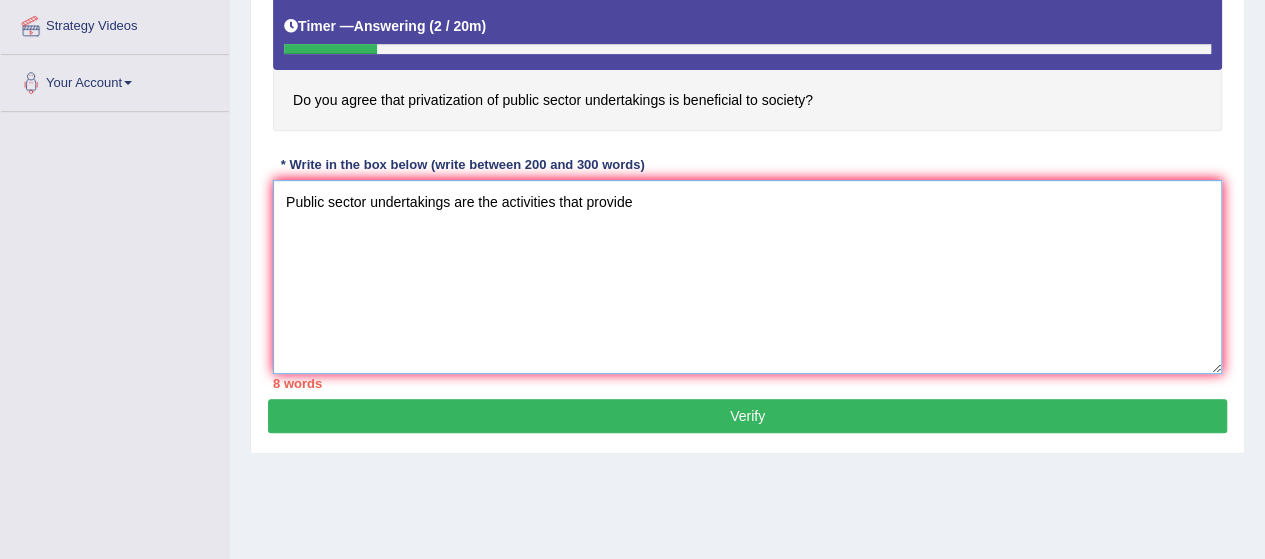 click on "Public sector undertakings are the activities that provide" at bounding box center [747, 277] 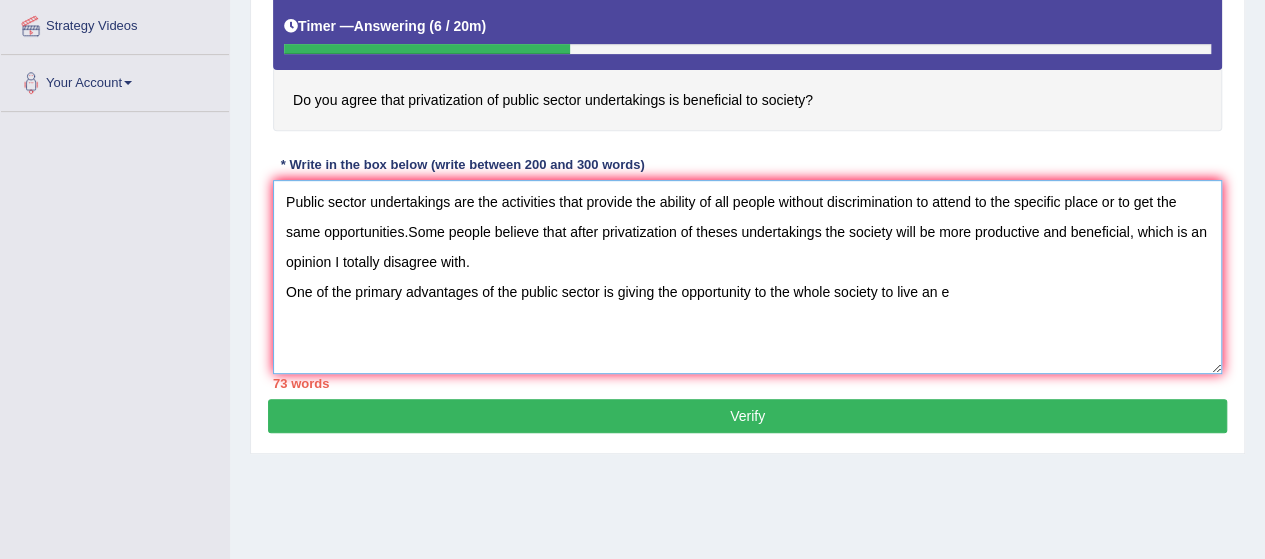 click on "Public sector undertakings are the activities that provide the ability of all people without discrimination to attend to the specific place or to get the same opportunities.Some people believe that after privatization of theses undertakings the society will be more productive and beneficial, which is an opinion I totally disagree with.
One of the primary advantages of the public sector is giving the opportunity to the whole society to live an e" at bounding box center (747, 277) 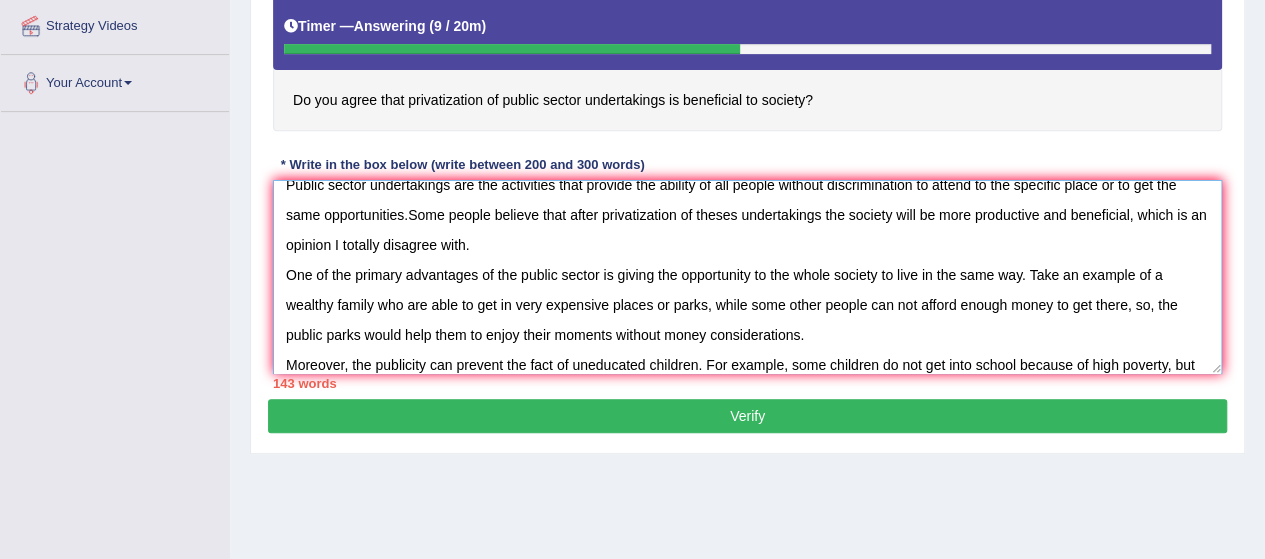 scroll, scrollTop: 47, scrollLeft: 0, axis: vertical 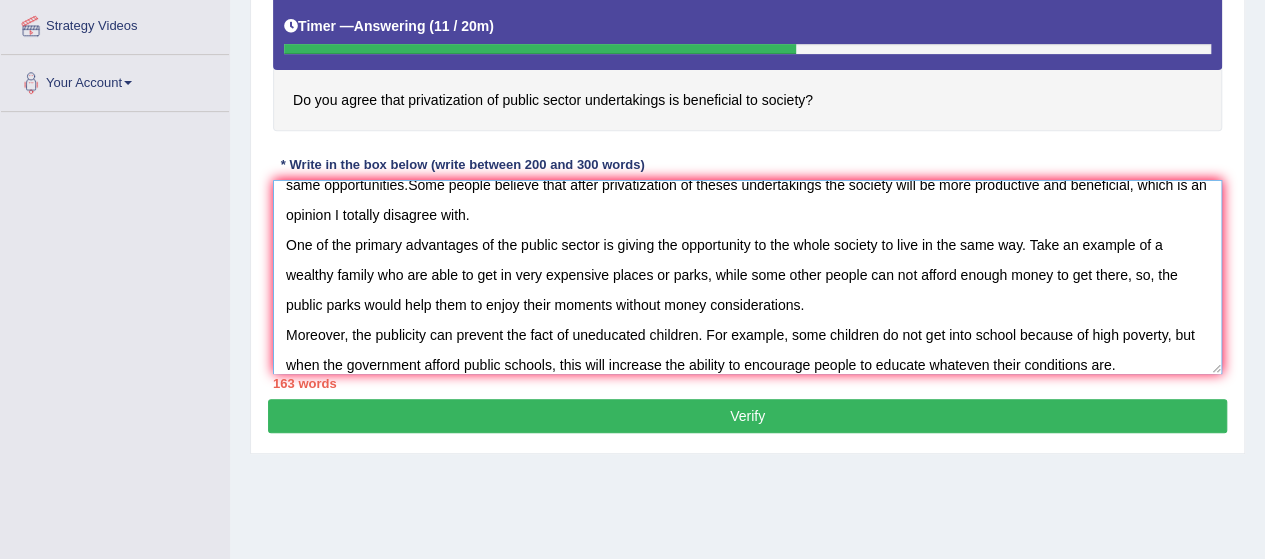 click on "Public sector undertakings are the activities that provide the ability of all people without discrimination to attend to the specific place or to get the same opportunities.Some people believe that after privatization of theses undertakings the society will be more productive and beneficial, which is an opinion I totally disagree with.
One of the primary advantages of the public sector is giving the opportunity to the whole society to live in the same way. Take an example of a wealthy family who are able to get in very expensive places or parks, while some other people can not afford enough money to get there, so, the public parks would help them to enjoy their moments without money considerations.
Moreover, the publicity can prevent the fact of uneducated children. For example, some children do not get into school because of high poverty, but when the government afford public schools, this will increase the ability to encourage people to educate whateven their conditions are." at bounding box center [747, 277] 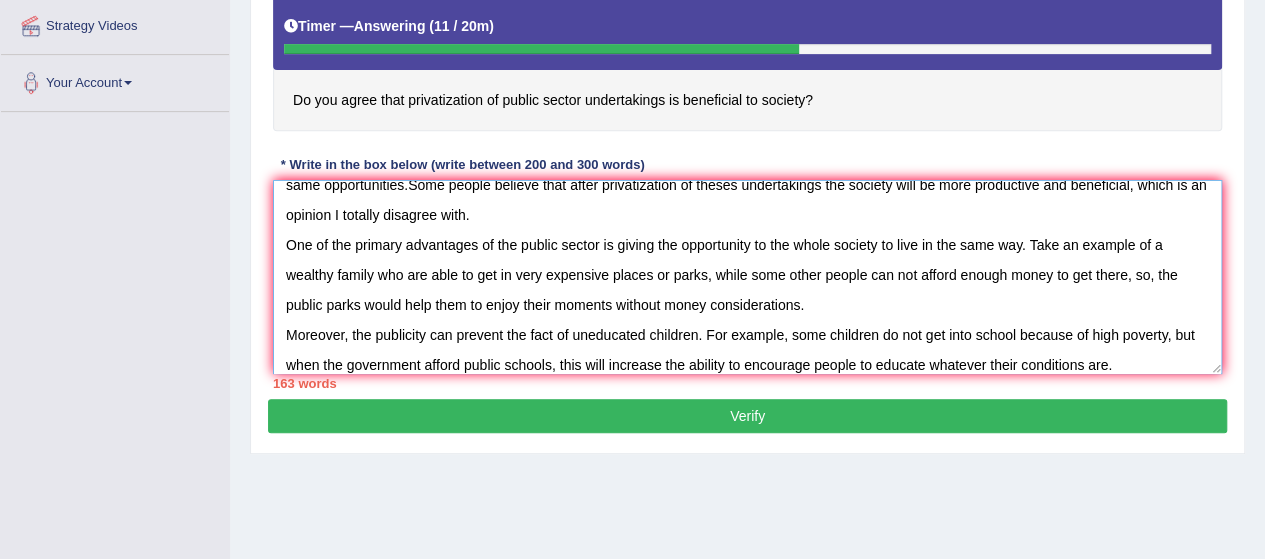 click on "Public sector undertakings are the activities that provide the ability of all people without discrimination to attend to the specific place or to get the same opportunities.Some people believe that after privatization of theses undertakings the society will be more productive and beneficial, which is an opinion I totally disagree with.
One of the primary advantages of the public sector is giving the opportunity to the whole society to live in the same way. Take an example of a wealthy family who are able to get in very expensive places or parks, while some other people can not afford enough money to get there, so, the public parks would help them to enjoy their moments without money considerations.
Moreover, the publicity can prevent the fact of uneducated children. For example, some children do not get into school because of high poverty, but when the government afford public schools, this will increase the ability to encourage people to educate whatever their conditions are." at bounding box center [747, 277] 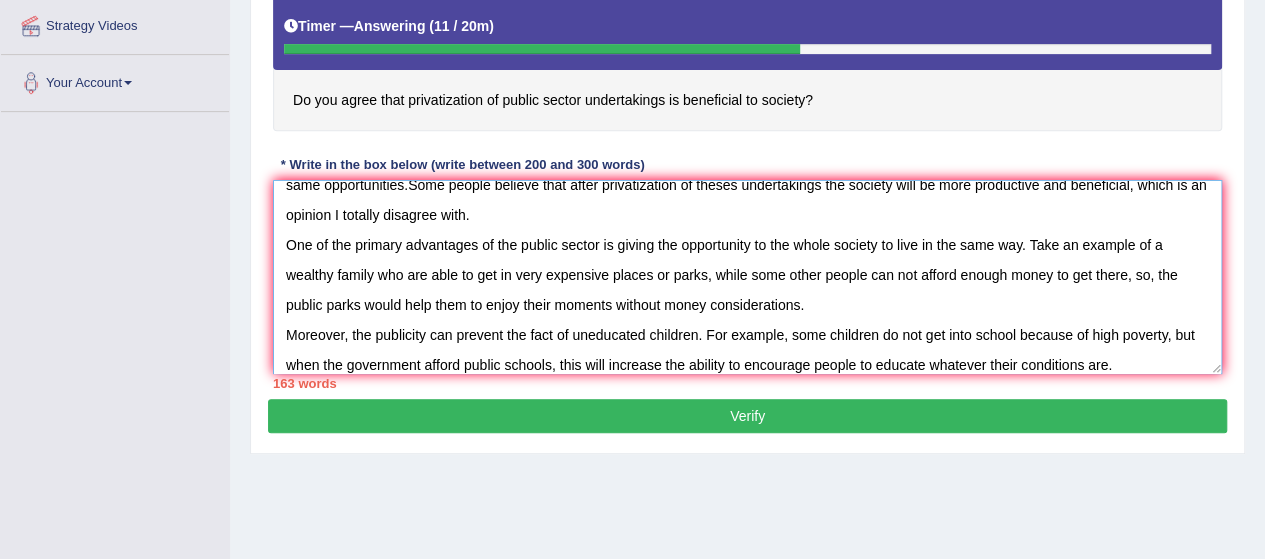 click on "Public sector undertakings are the activities that provide the ability of all people without discrimination to attend to the specific place or to get the same opportunities.Some people believe that after privatization of theses undertakings the society will be more productive and beneficial, which is an opinion I totally disagree with.
One of the primary advantages of the public sector is giving the opportunity to the whole society to live in the same way. Take an example of a wealthy family who are able to get in very expensive places or parks, while some other people can not afford enough money to get there, so, the public parks would help them to enjoy their moments without money considerations.
Moreover, the publicity can prevent the fact of uneducated children. For example, some children do not get into school because of high poverty, but when the government afford public schools, this will increase the ability to encourage people to educate whatever their conditions are." at bounding box center (747, 277) 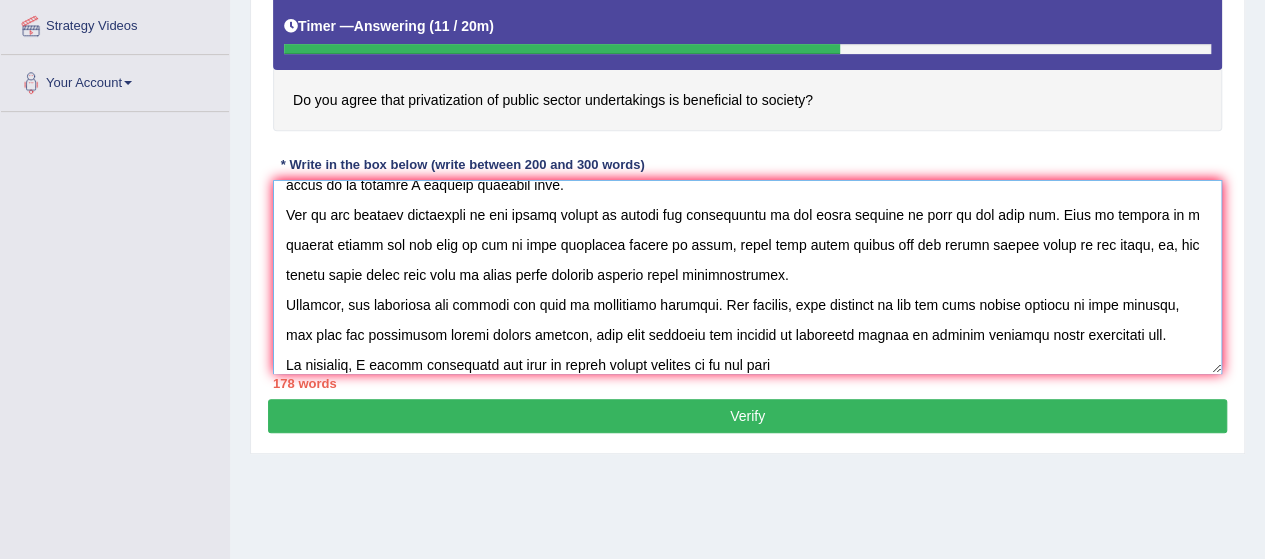 click at bounding box center (747, 277) 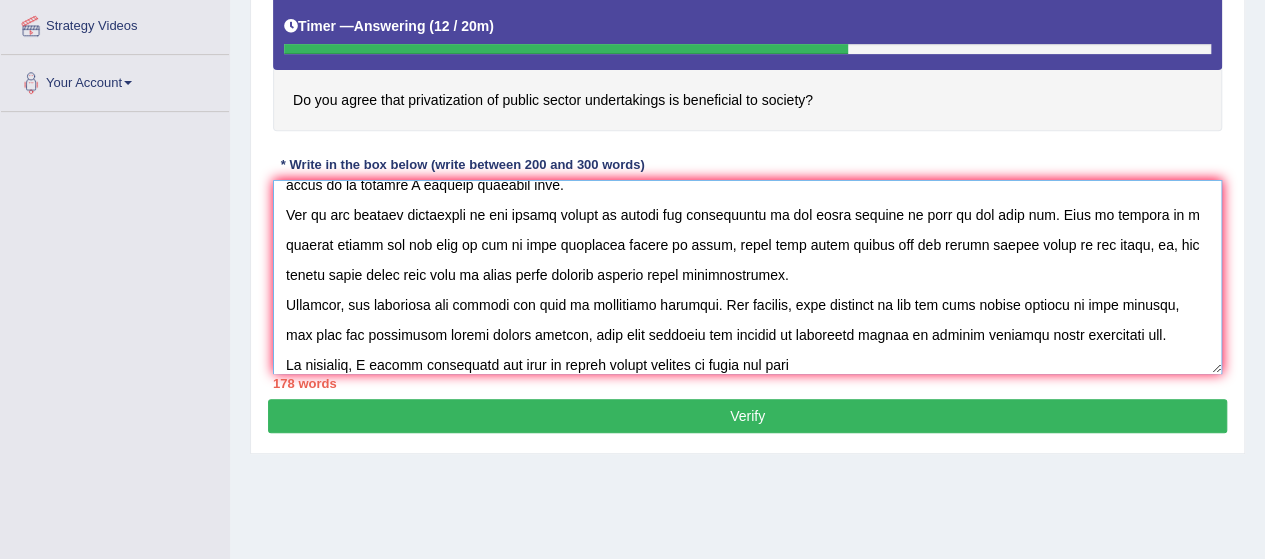 click at bounding box center [747, 277] 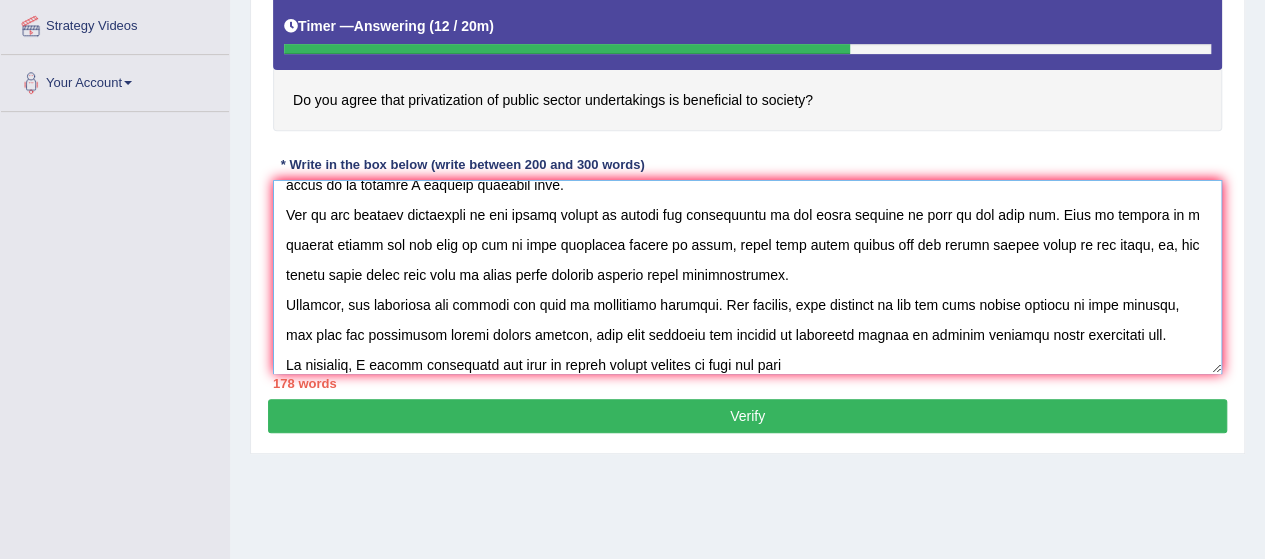click at bounding box center (747, 277) 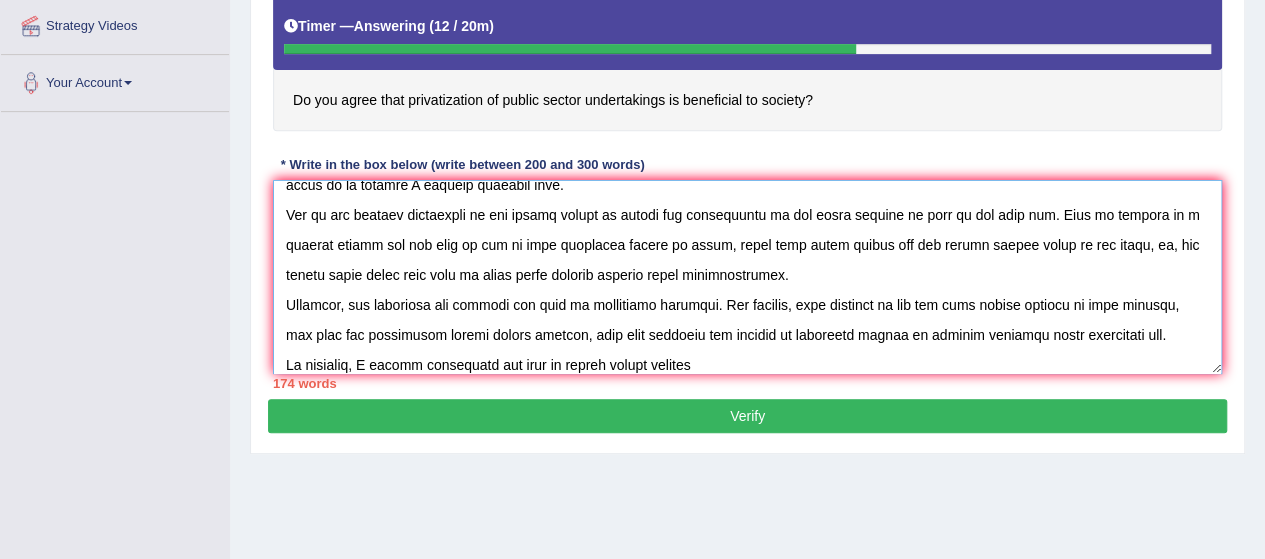 click at bounding box center (747, 277) 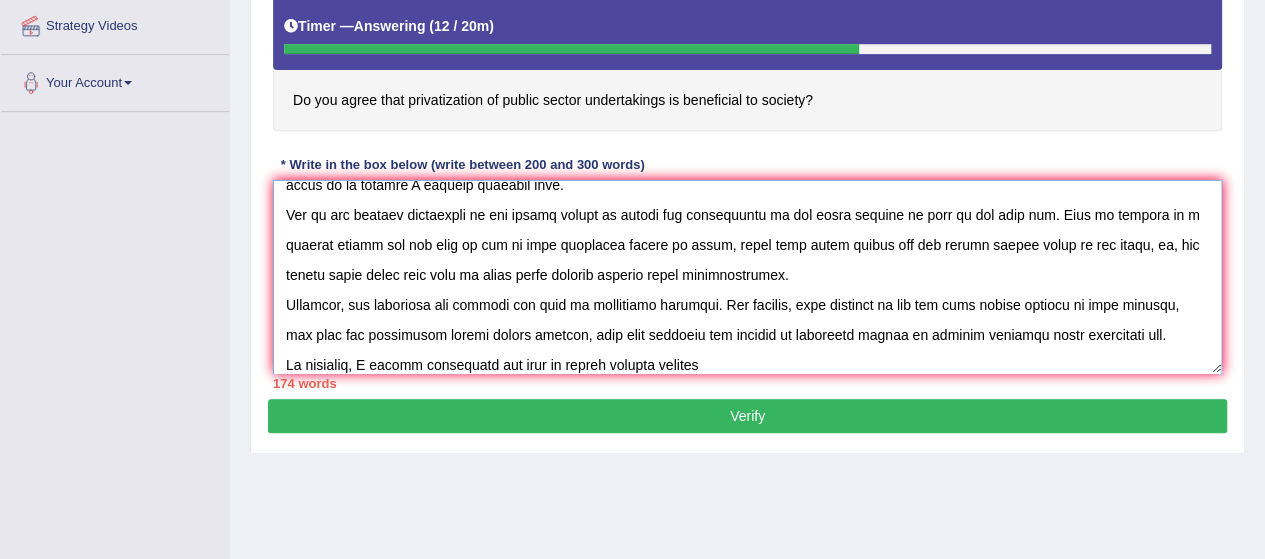 click at bounding box center [747, 277] 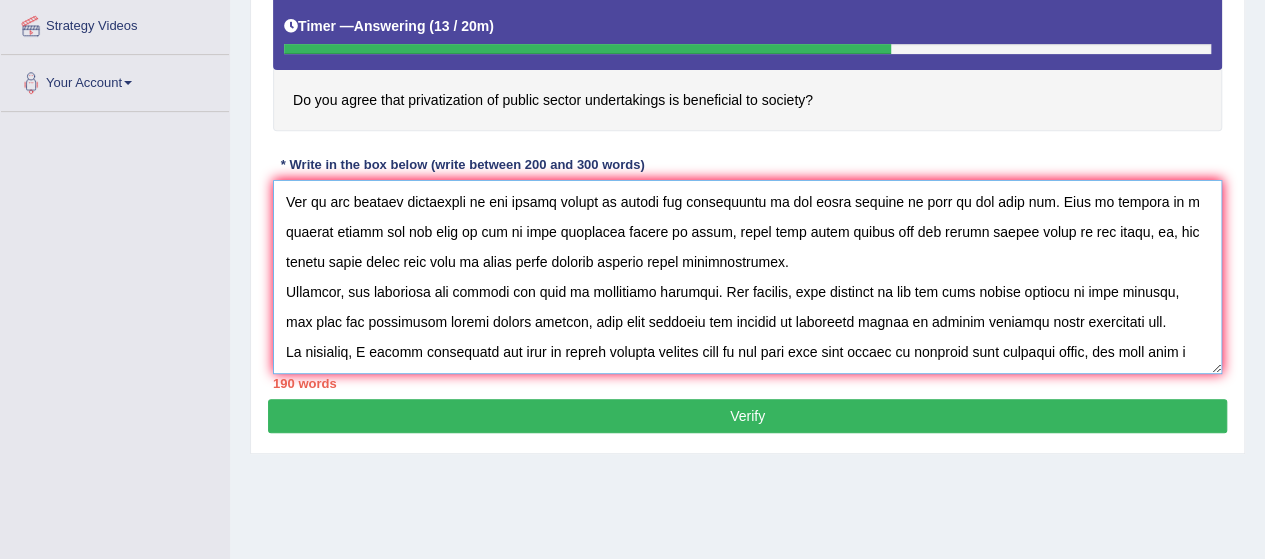 scroll, scrollTop: 107, scrollLeft: 0, axis: vertical 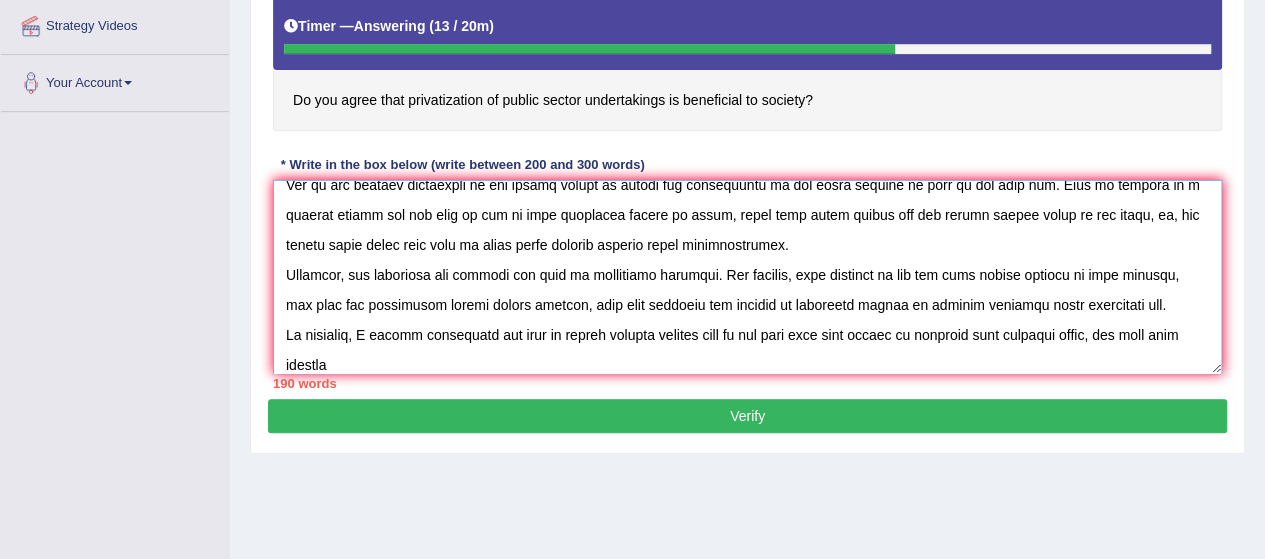 click at bounding box center (747, 277) 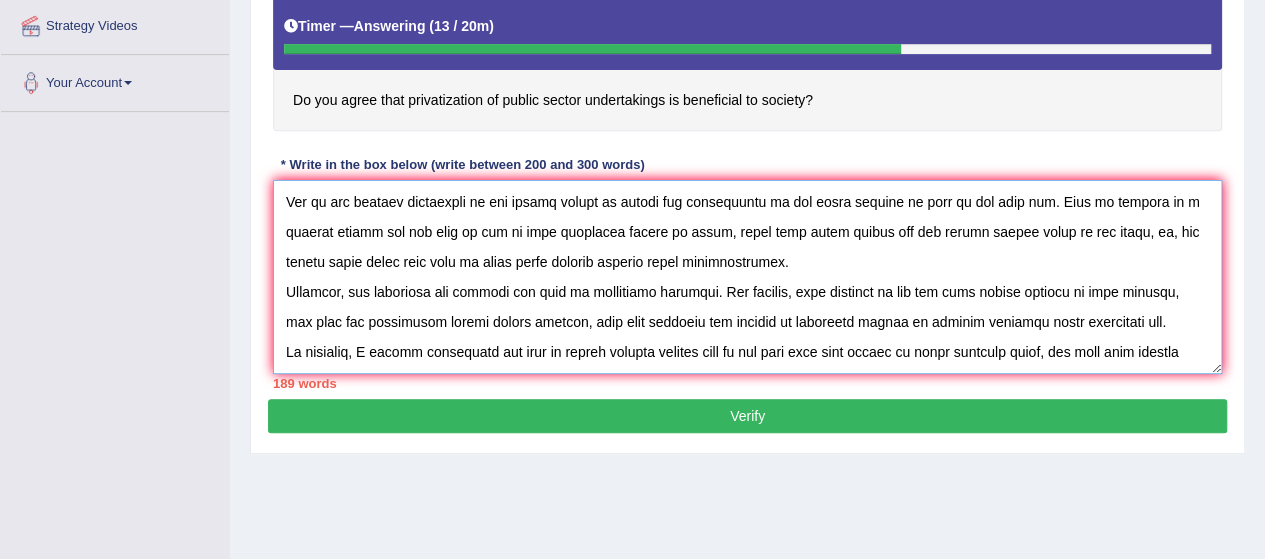 scroll, scrollTop: 90, scrollLeft: 0, axis: vertical 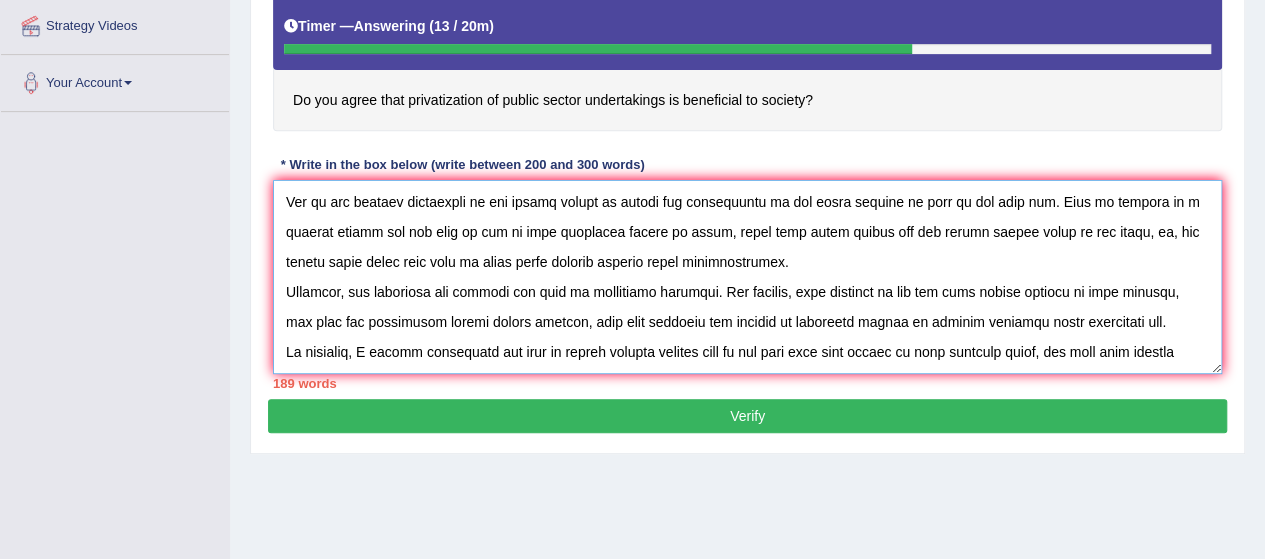 click at bounding box center (747, 277) 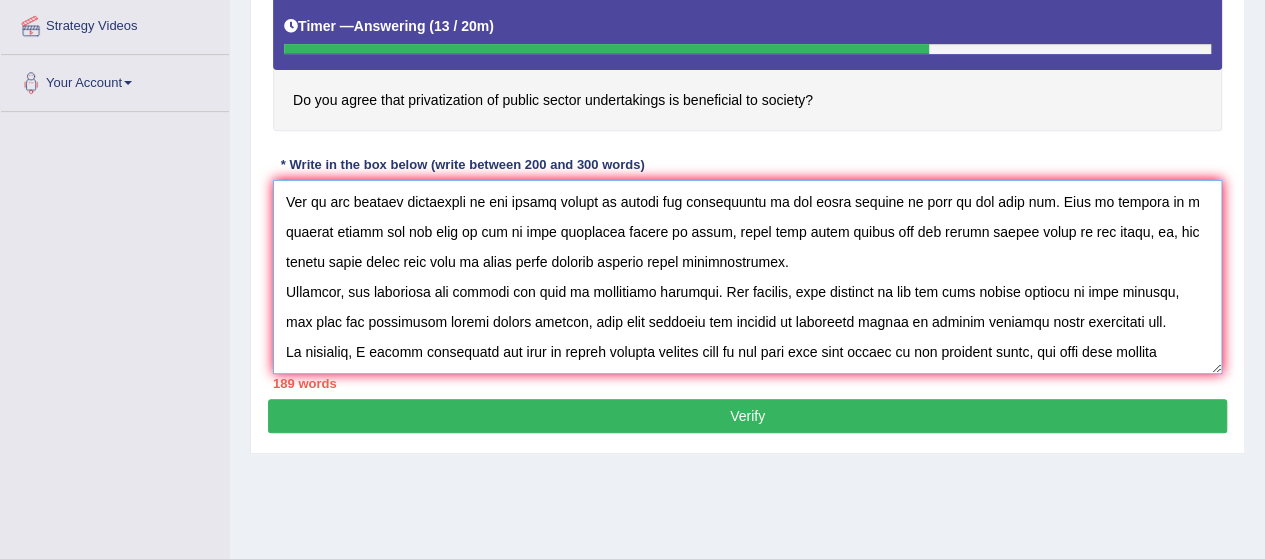 click at bounding box center [747, 277] 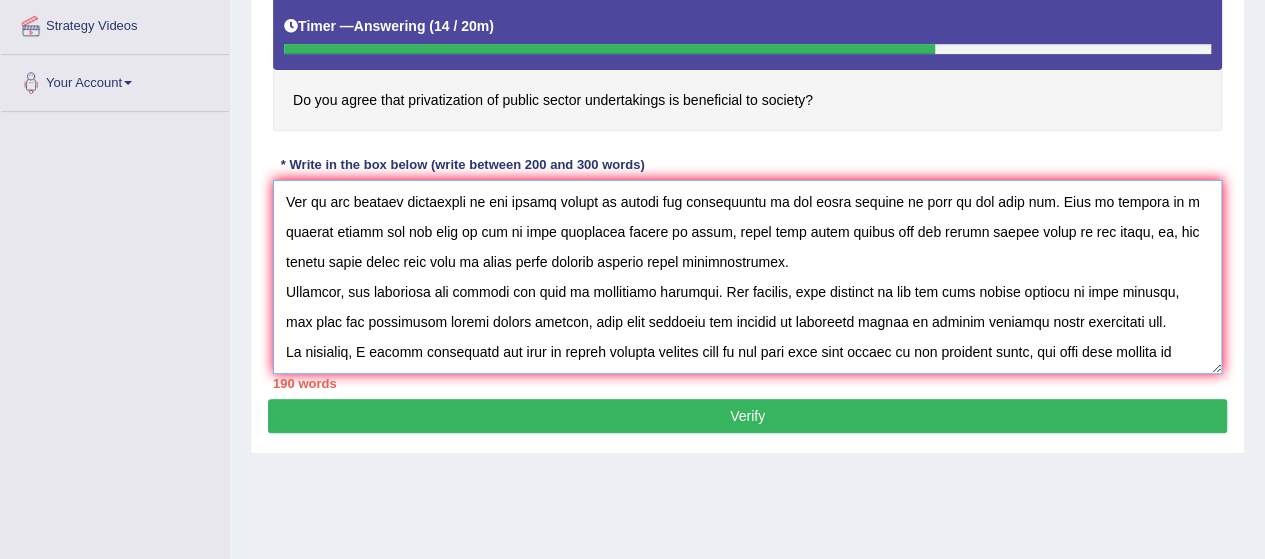 scroll, scrollTop: 107, scrollLeft: 0, axis: vertical 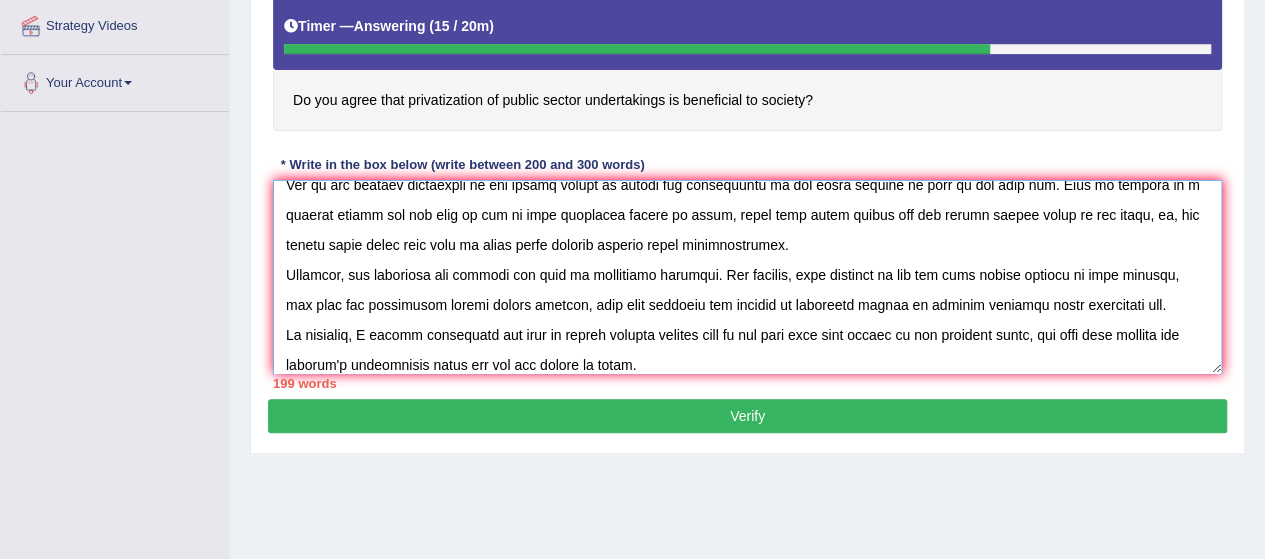 type on "Public sector undertakings are the activities that provide the ability of all people without discrimination to attend to the specific place or to get the same opportunities.Some people believe that after privatization of theses undertakings the society will be more productive and beneficial, which is an opinion I totally disagree with.
One of the primary advantages of the public sector is giving the opportunity to the whole society to live in the same way. Take an example of a wealthy family who are able to get in very expensive places or parks, while some other people can not afford enough money to get there, so, the public parks would help them to enjoy their moments without money considerations.
Moreover, the publicity can prevent the fact of uneducated children. For example, some children do not get into school because of high poverty, but when the government afford public schools, this will increase the ability to encourage people to educate whatever their conditions are.
To conclude, I really apprec..." 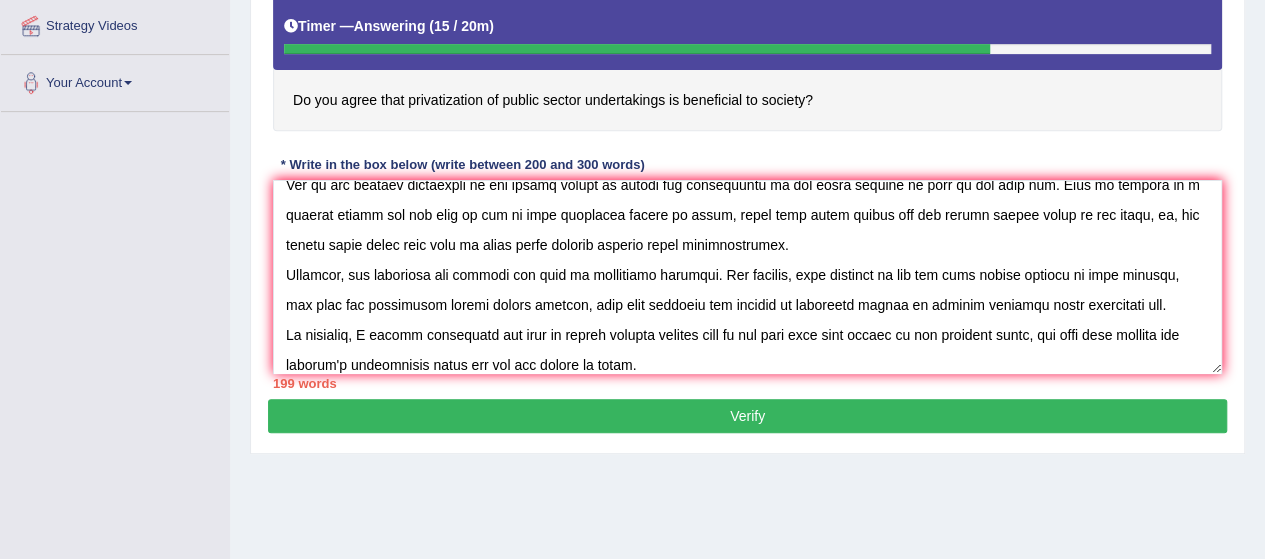 click on "Verify" at bounding box center (747, 416) 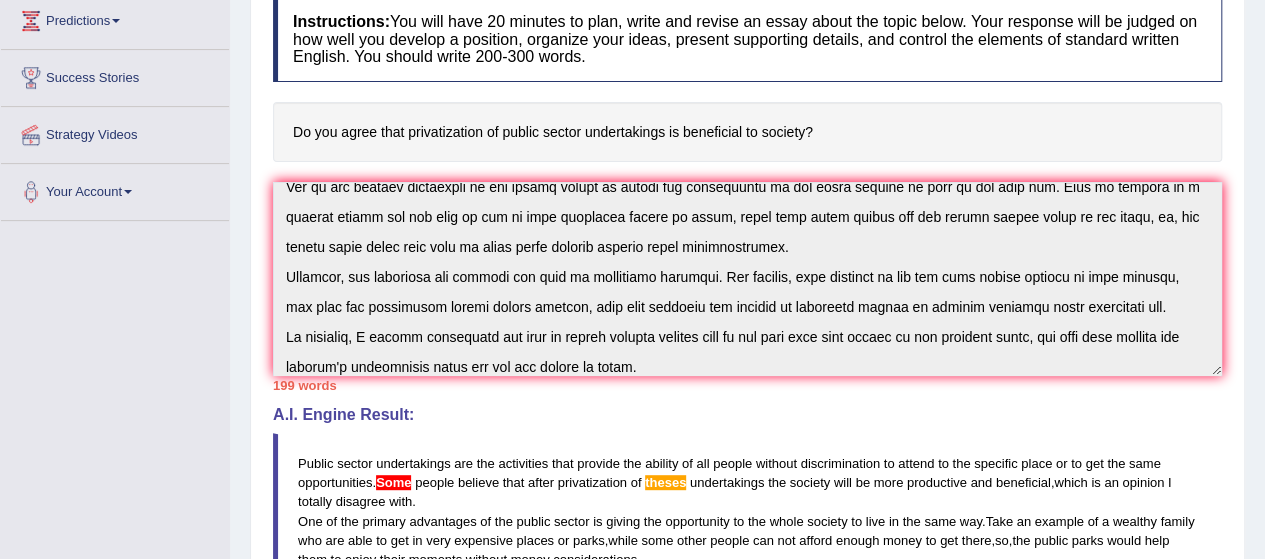 scroll, scrollTop: 0, scrollLeft: 0, axis: both 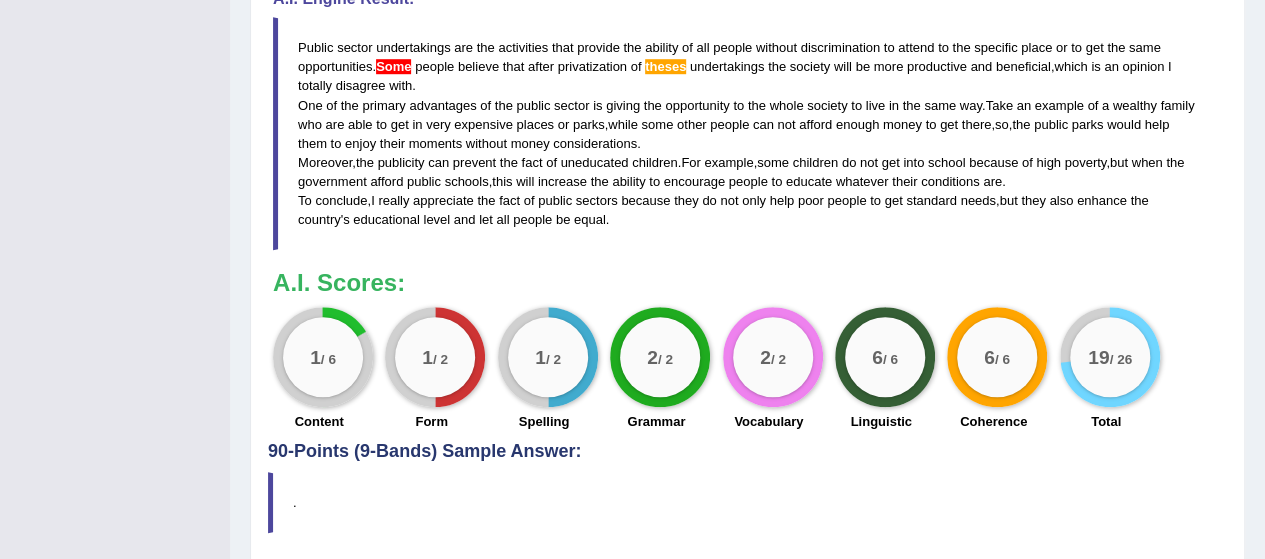 drag, startPoint x: 531, startPoint y: 273, endPoint x: 526, endPoint y: 257, distance: 16.763054 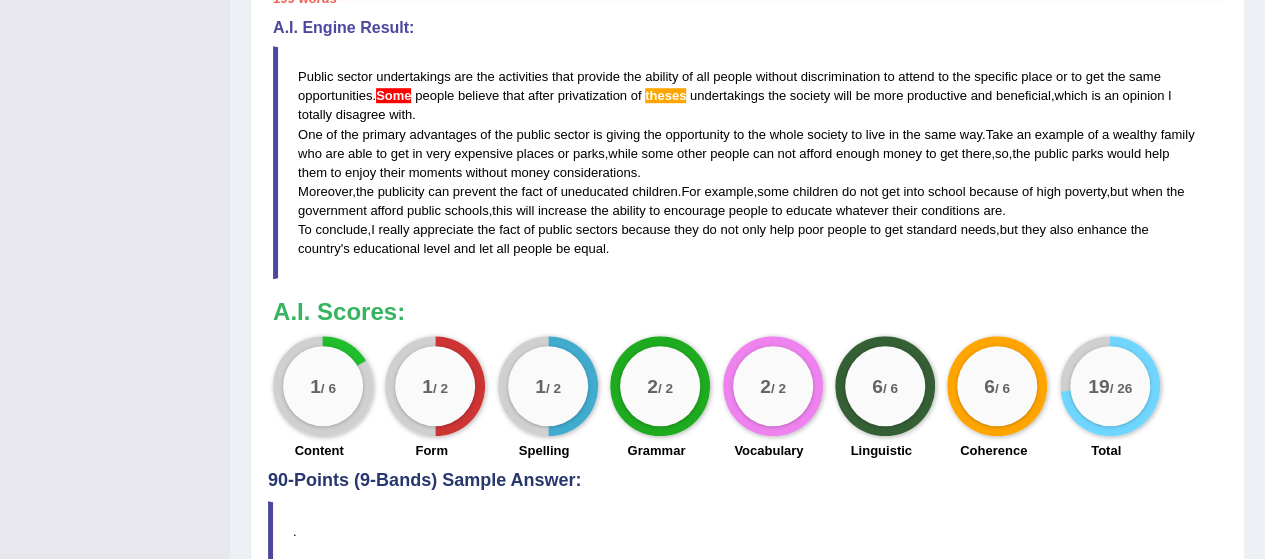 scroll, scrollTop: 0, scrollLeft: 0, axis: both 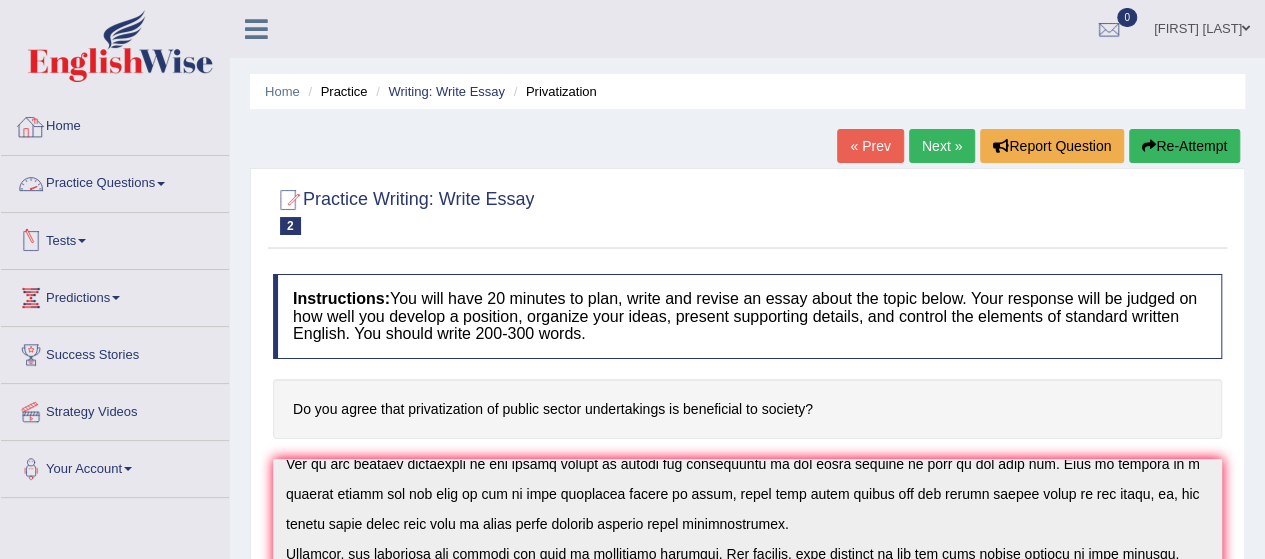 click on "Practice Questions" at bounding box center [115, 181] 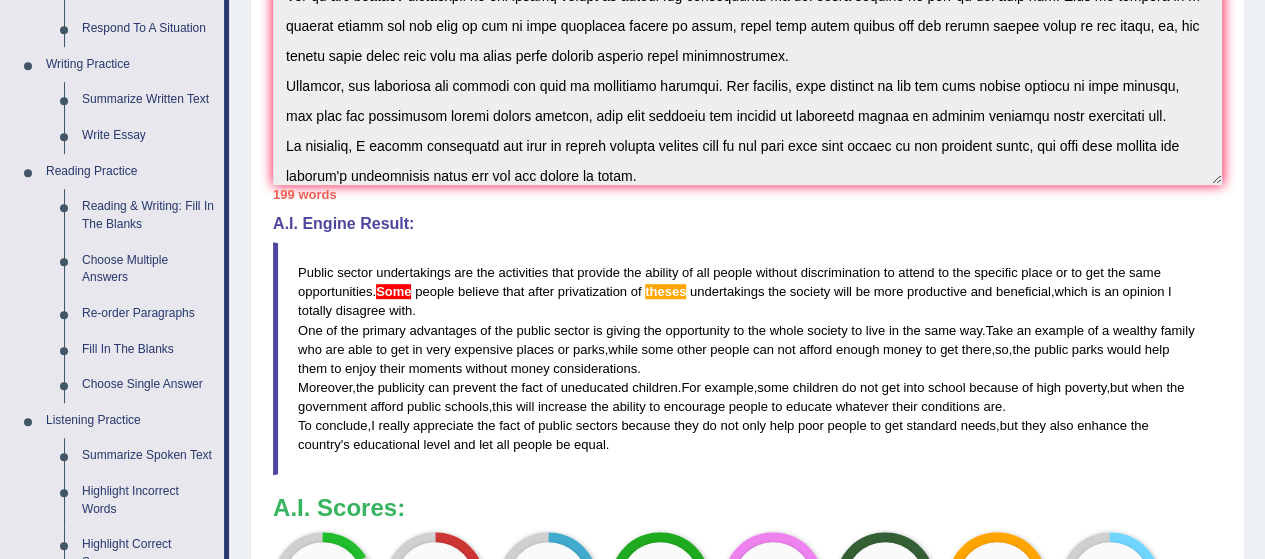 scroll, scrollTop: 453, scrollLeft: 0, axis: vertical 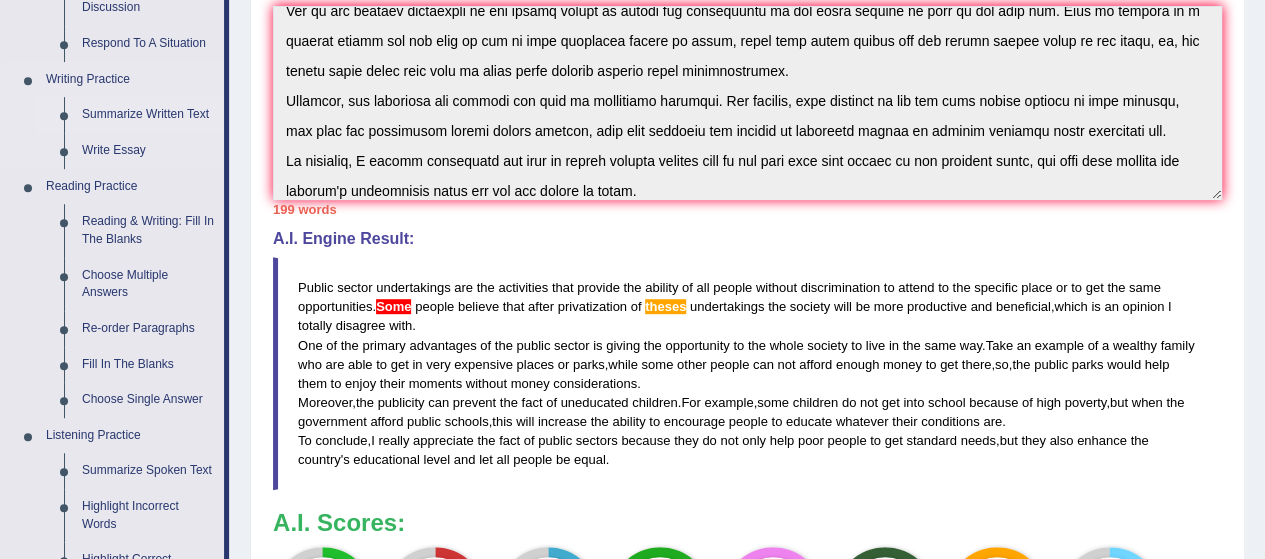 click on "Summarize Written Text" at bounding box center [148, 115] 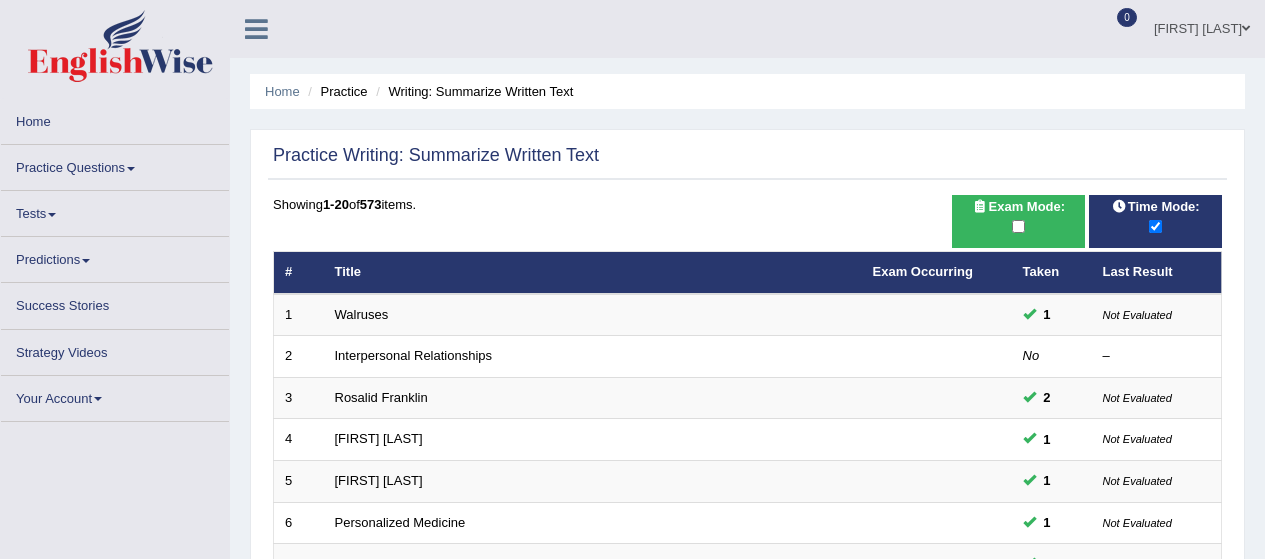 scroll, scrollTop: 738, scrollLeft: 0, axis: vertical 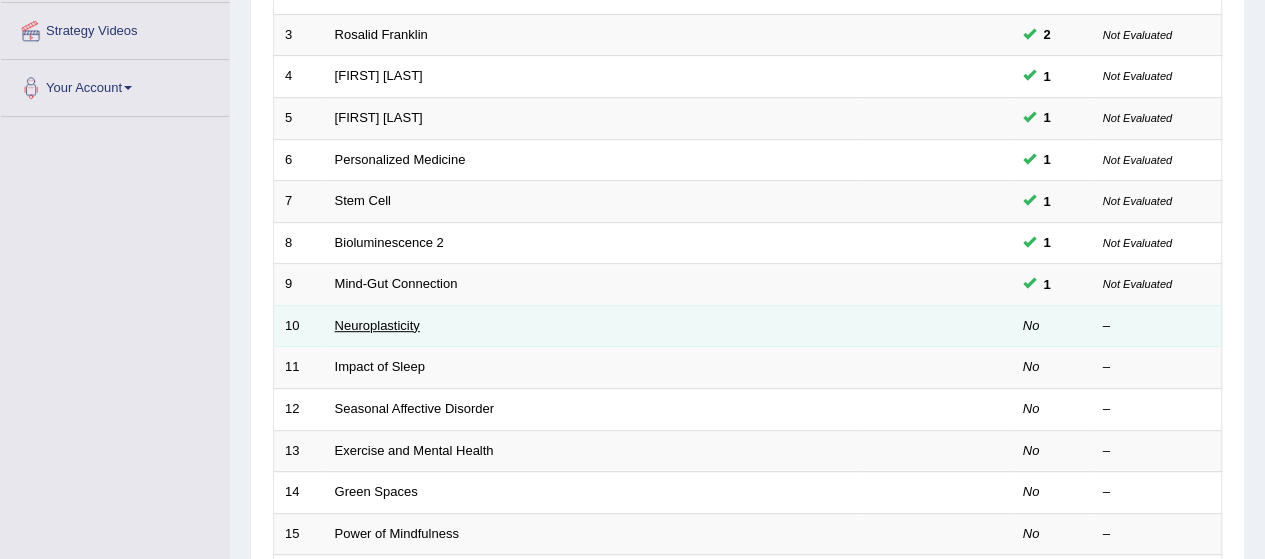 click on "Neuroplasticity" at bounding box center [377, 325] 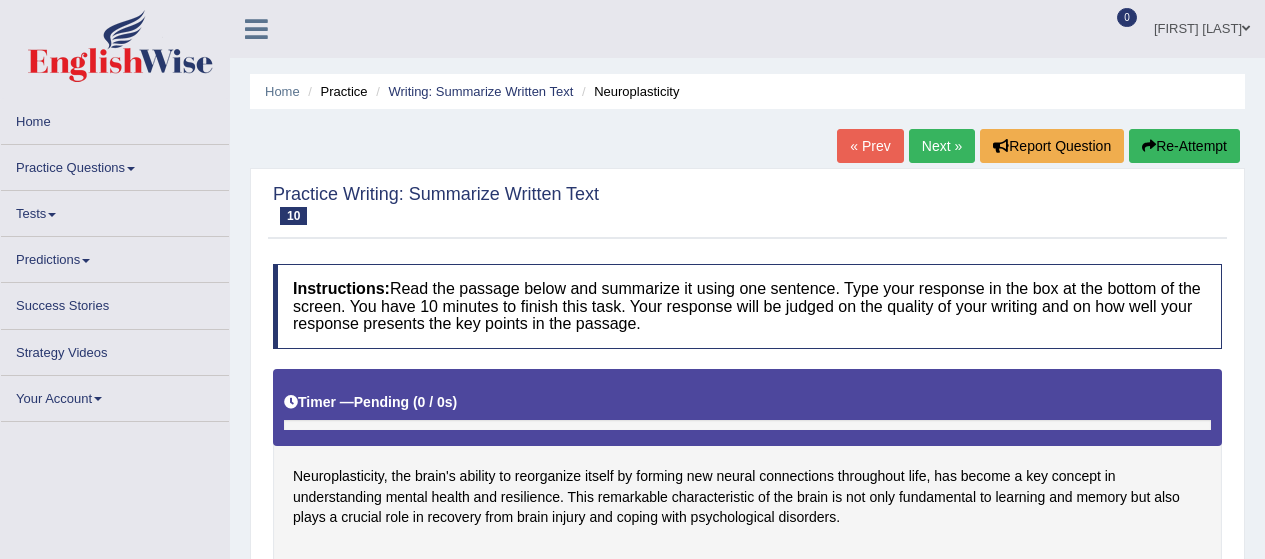 scroll, scrollTop: 100, scrollLeft: 0, axis: vertical 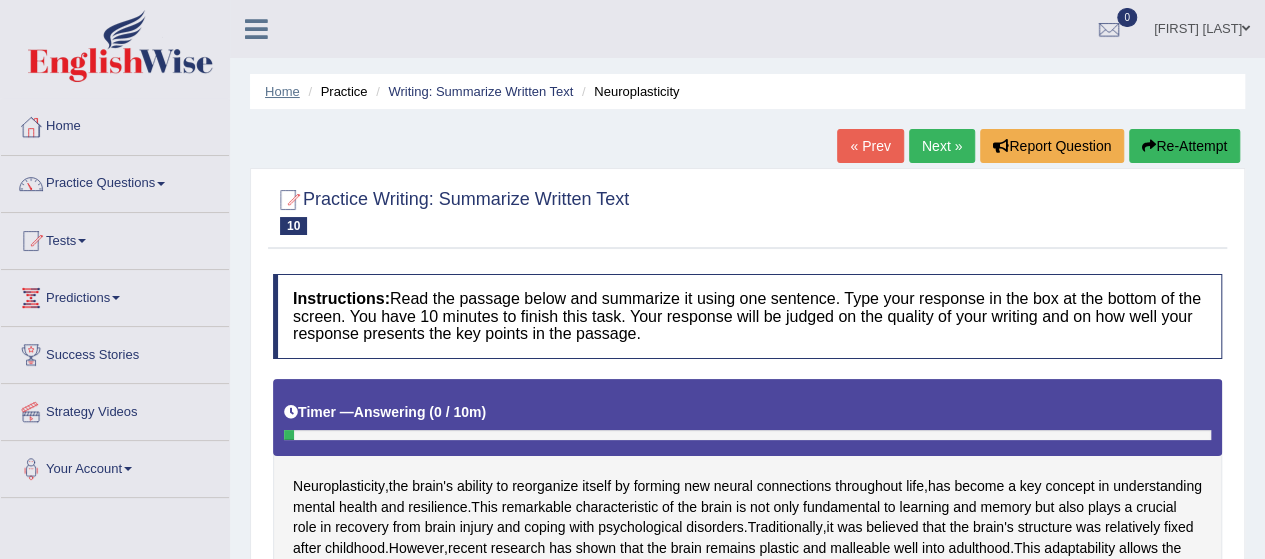 click on "Home" at bounding box center [282, 91] 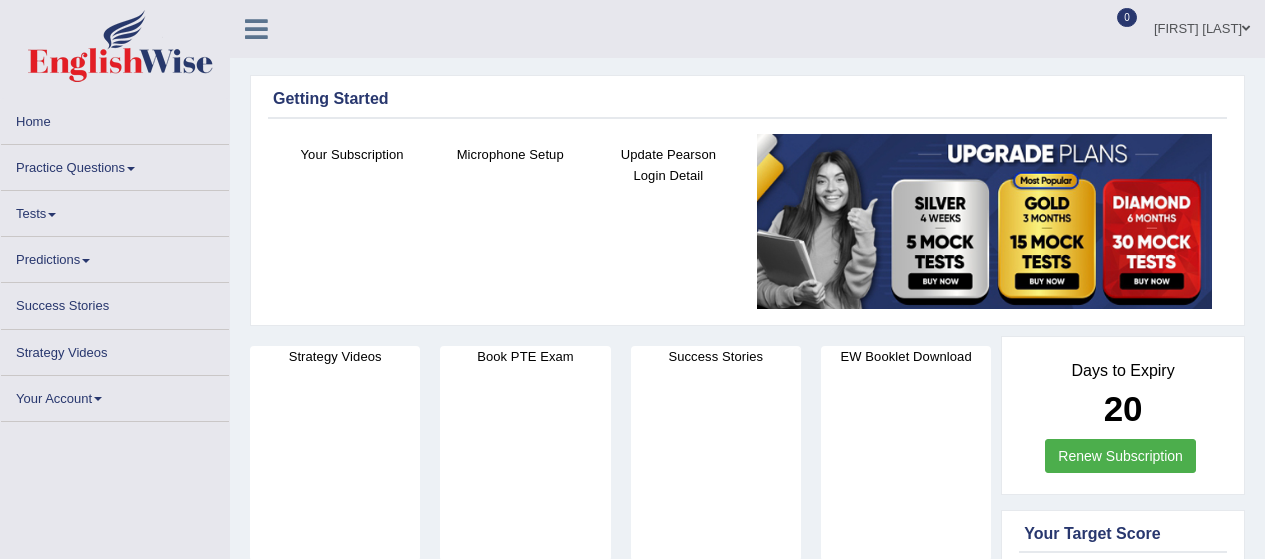 scroll, scrollTop: 0, scrollLeft: 0, axis: both 